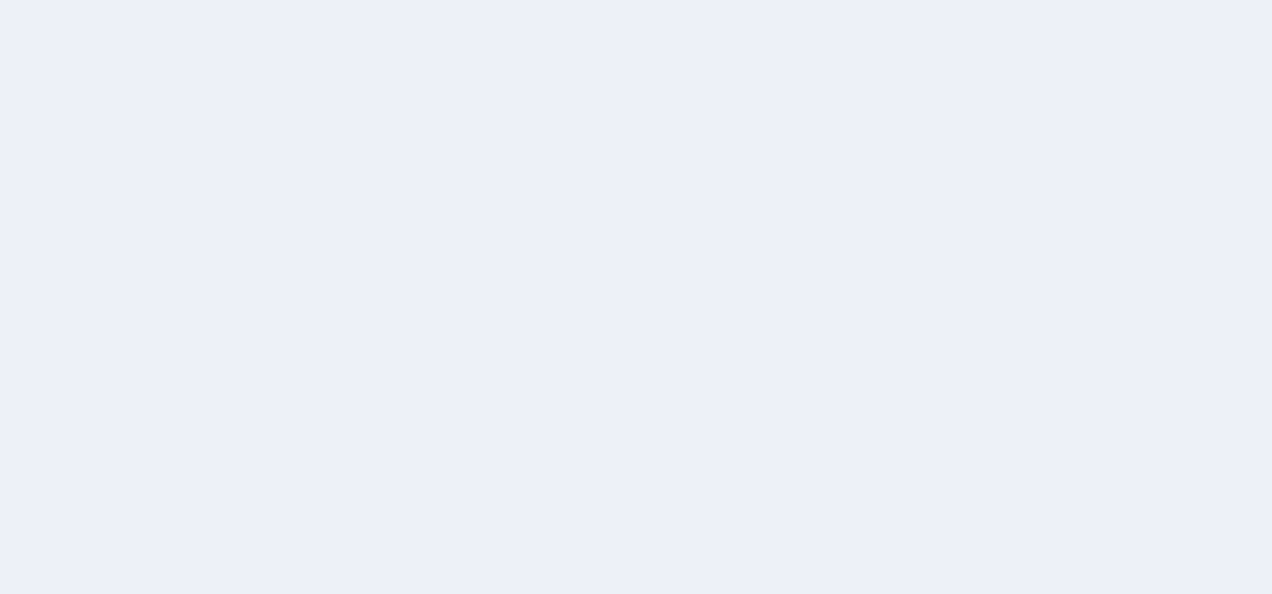 scroll, scrollTop: 0, scrollLeft: 0, axis: both 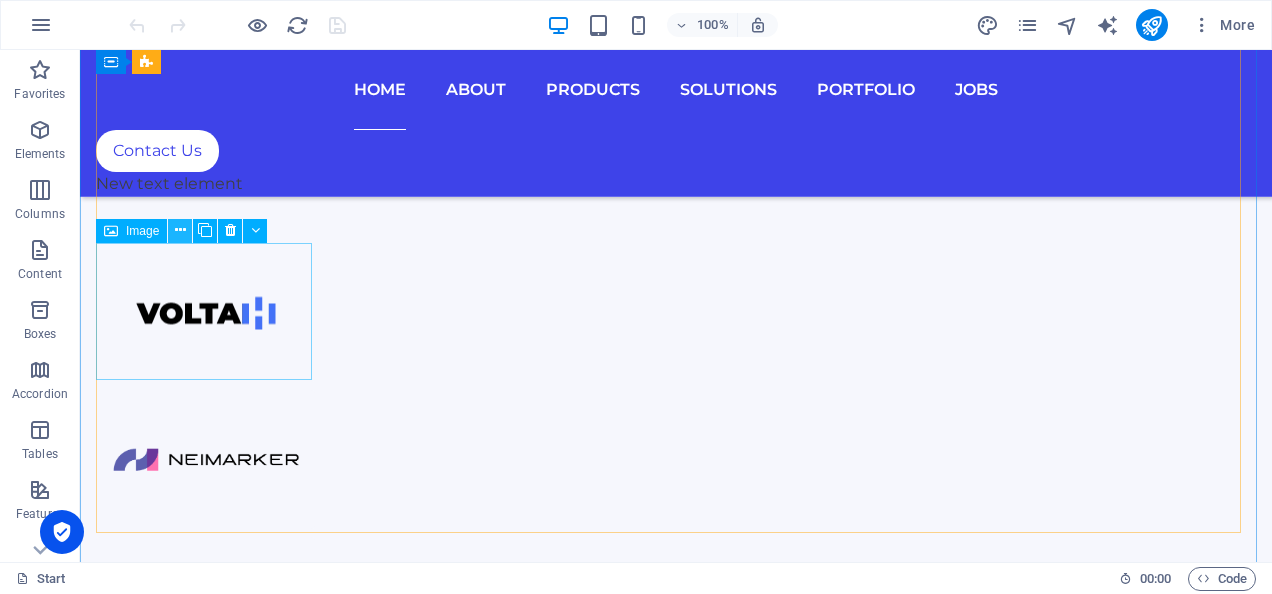 click at bounding box center [180, 230] 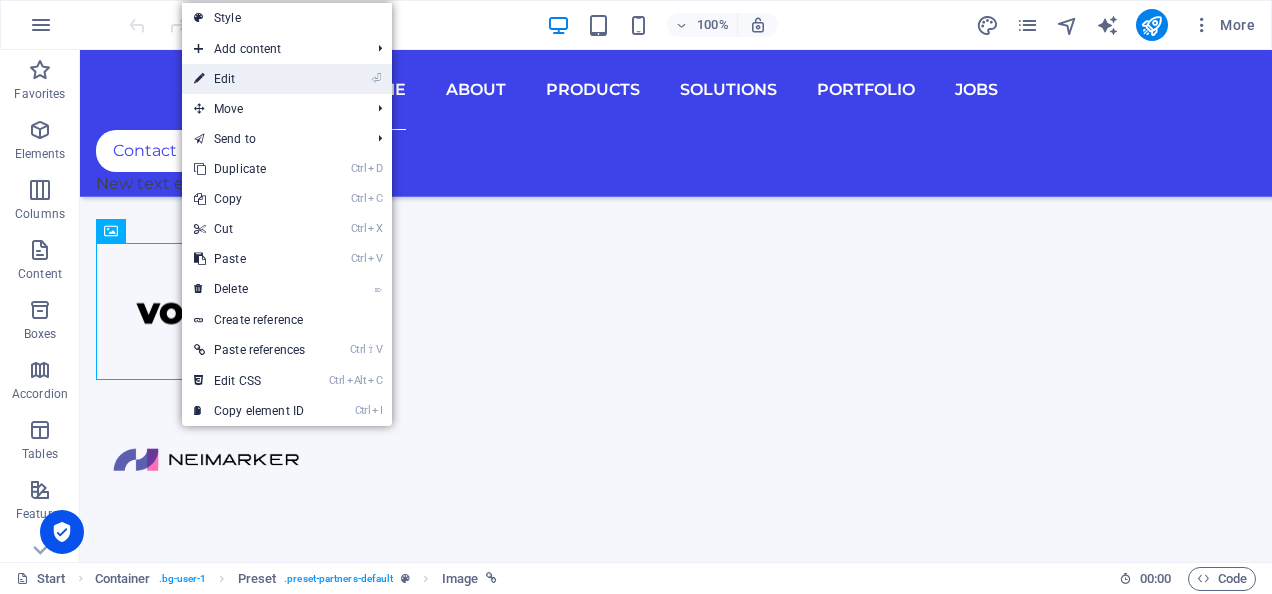 click on "⏎  Edit" at bounding box center [249, 79] 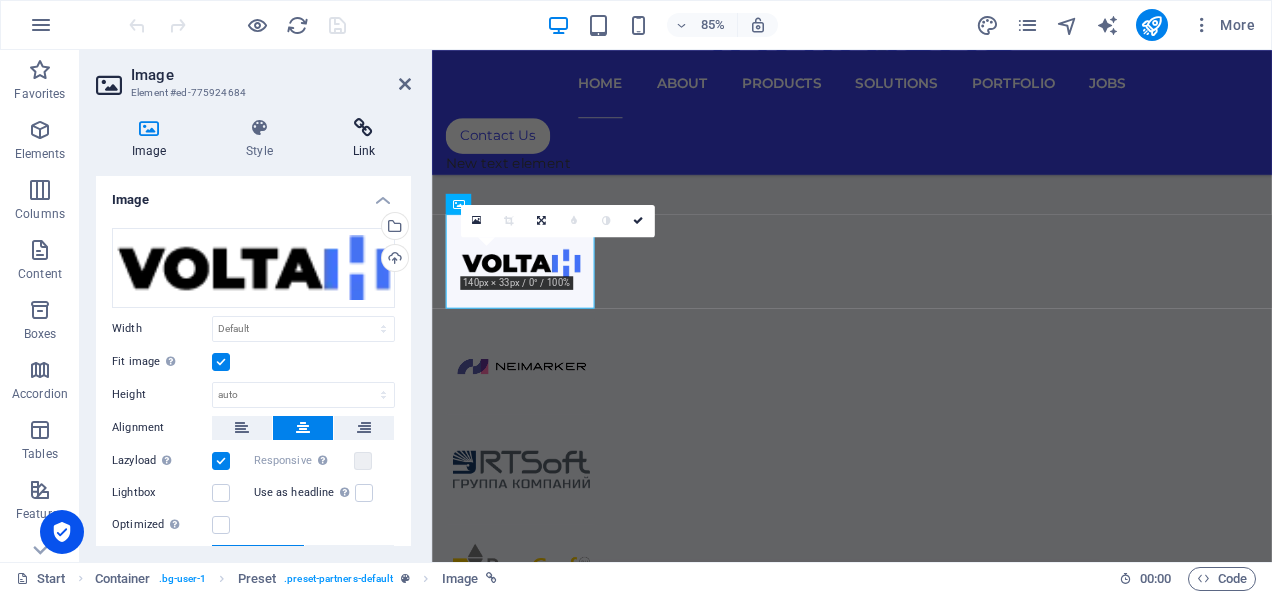 click on "Link" at bounding box center [364, 139] 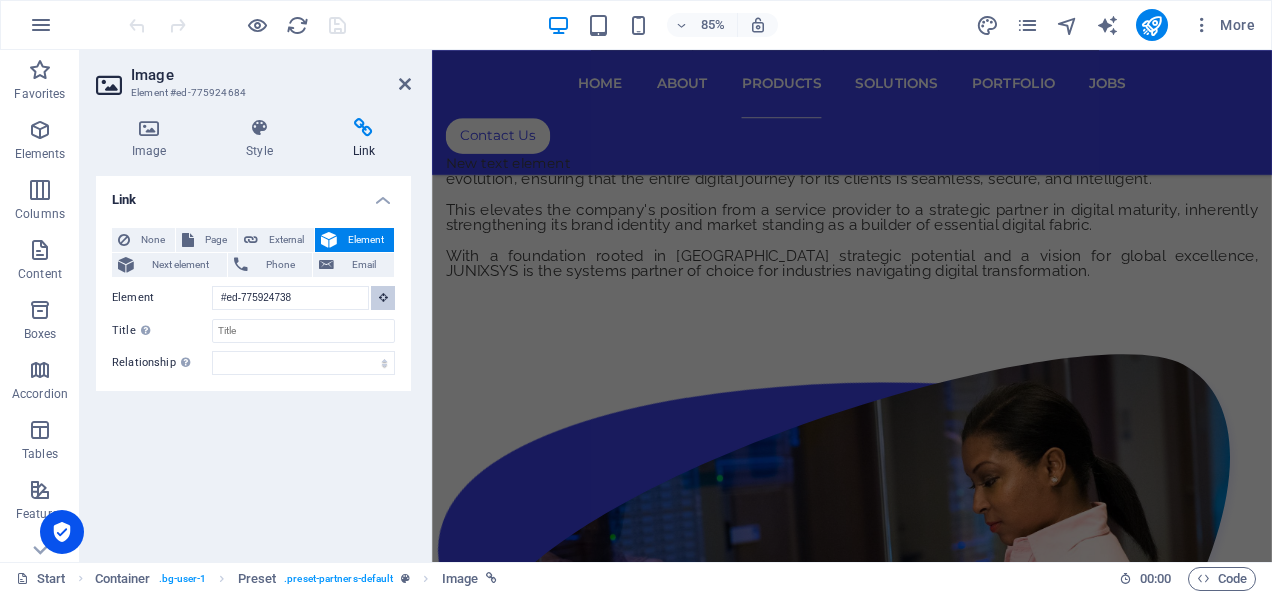 scroll, scrollTop: 855, scrollLeft: 0, axis: vertical 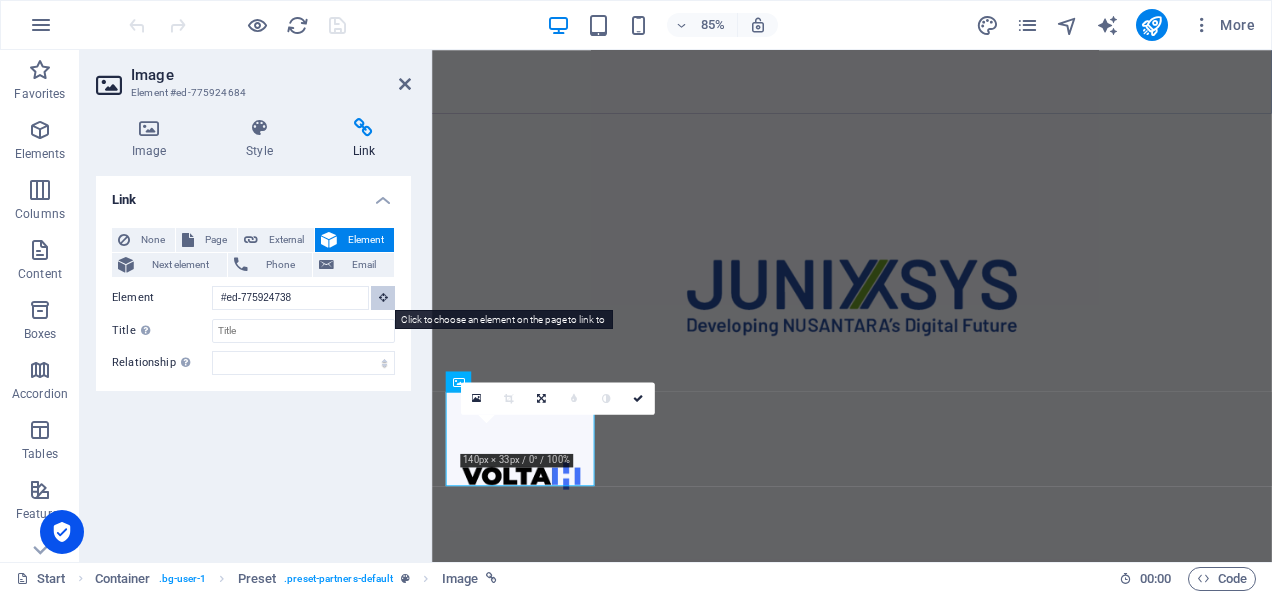 click at bounding box center [383, 297] 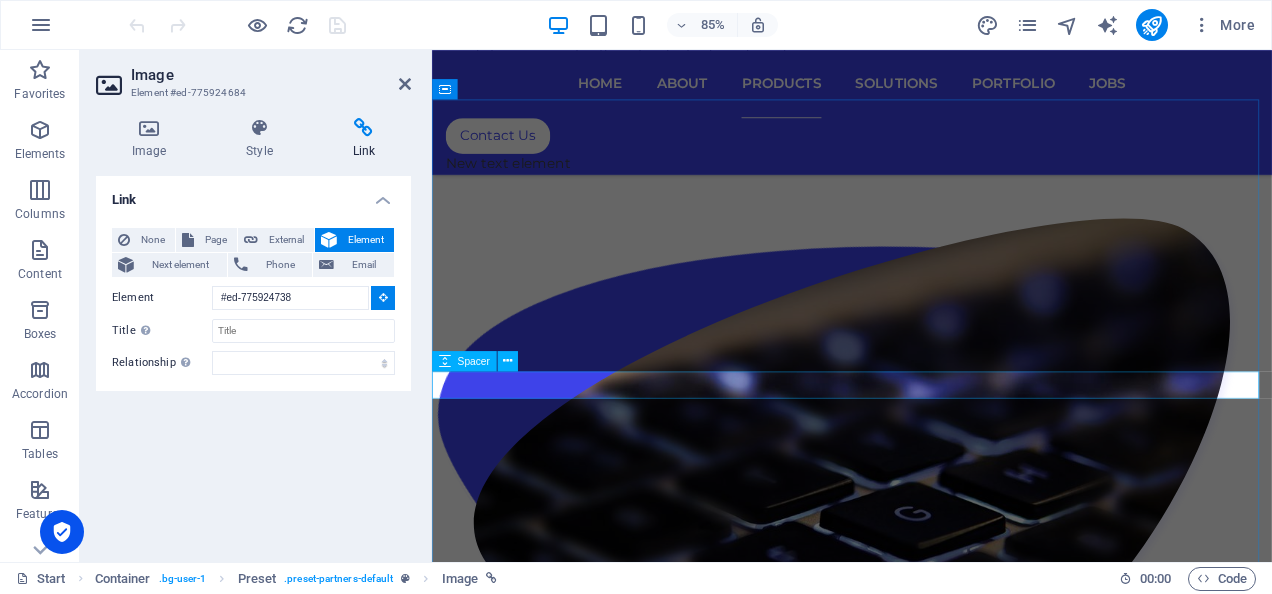 scroll, scrollTop: 7084, scrollLeft: 0, axis: vertical 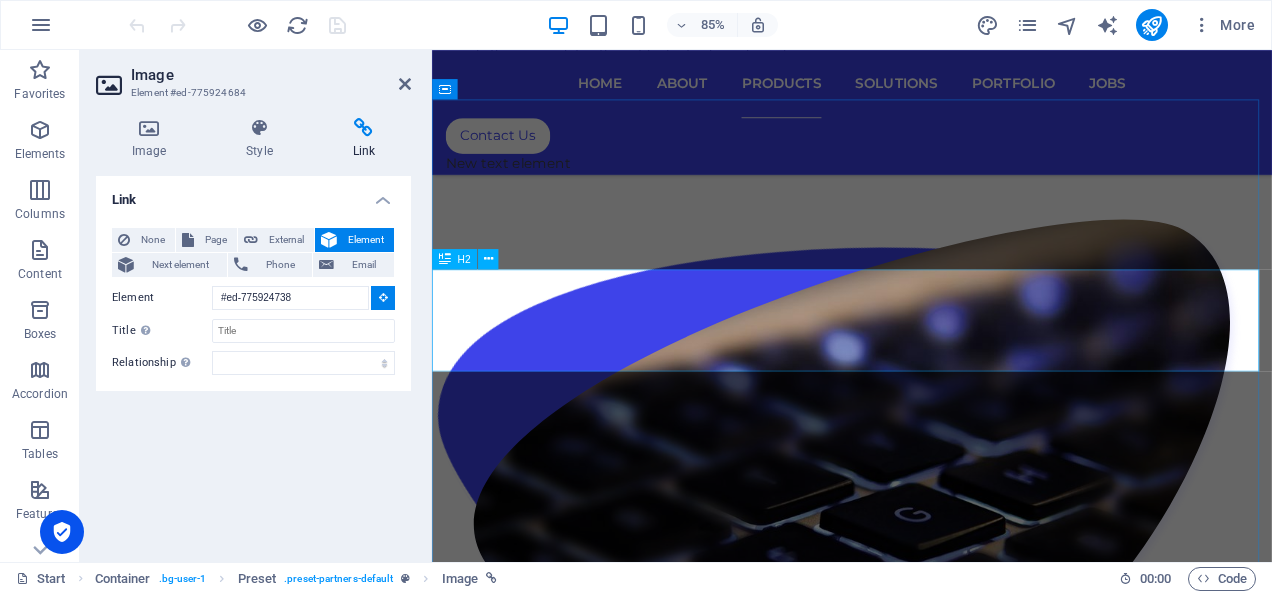 click on "Products" at bounding box center (926, 4978) 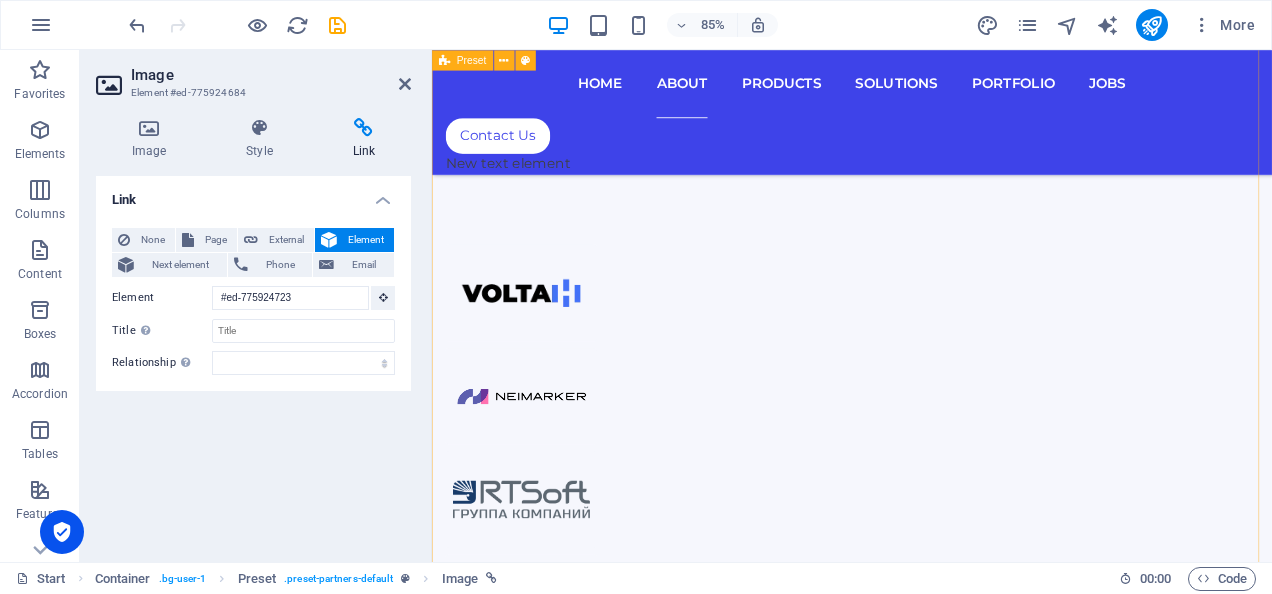 scroll, scrollTop: 1012, scrollLeft: 0, axis: vertical 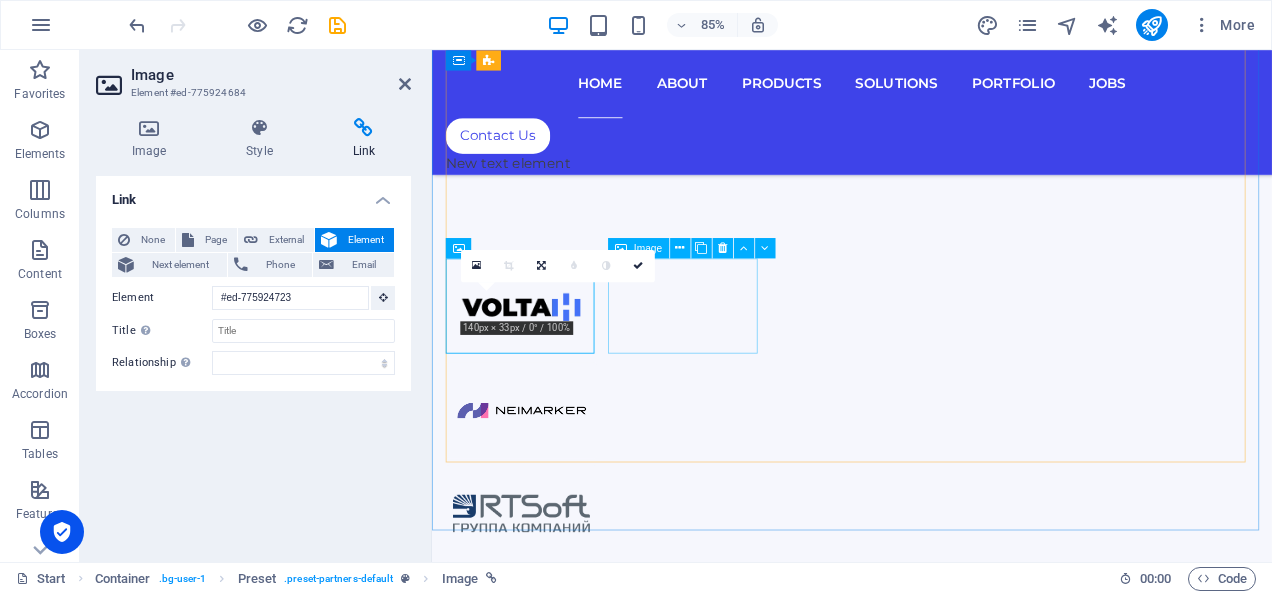 click at bounding box center (537, 474) 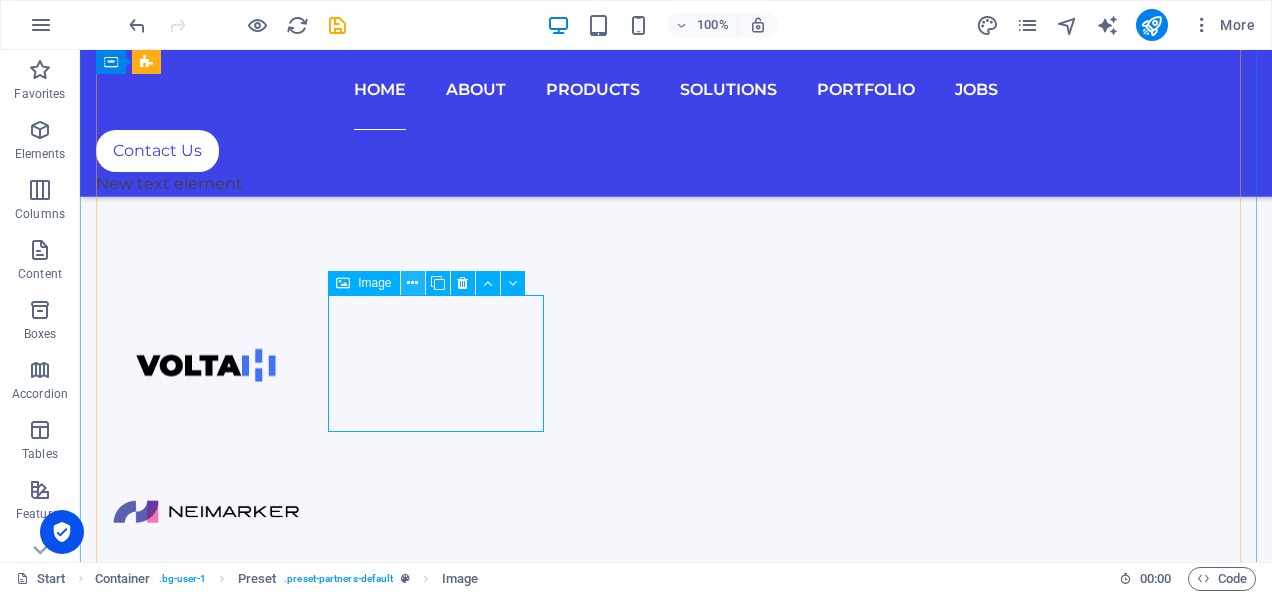 click at bounding box center (412, 283) 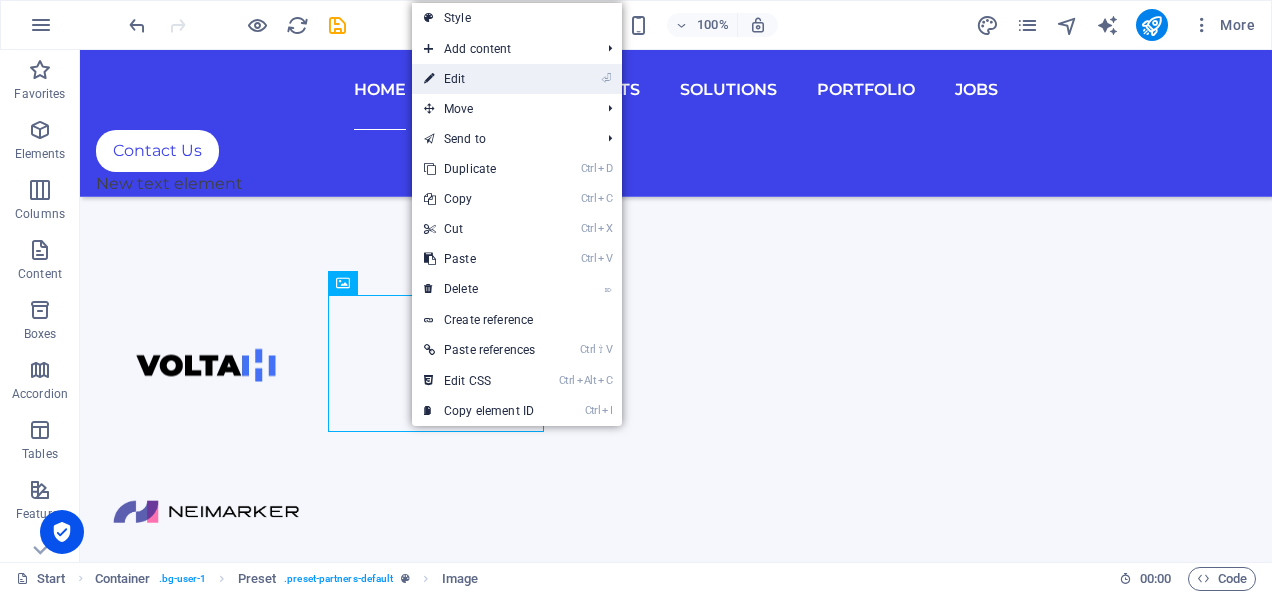 click on "⏎  Edit" at bounding box center (479, 79) 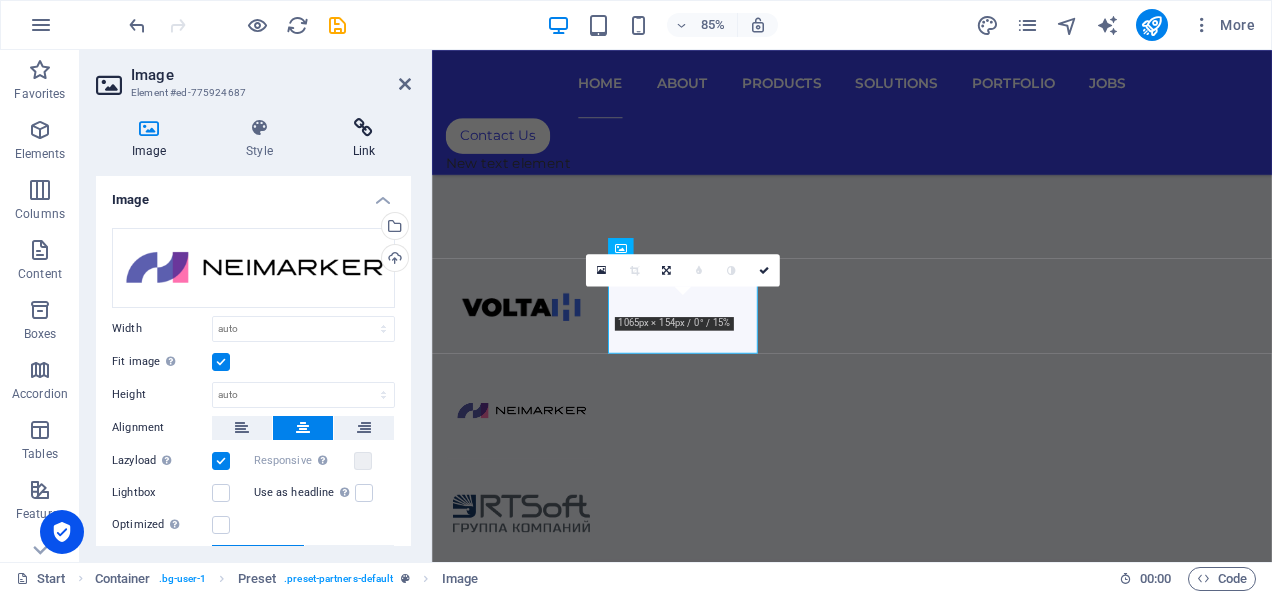 click at bounding box center (364, 128) 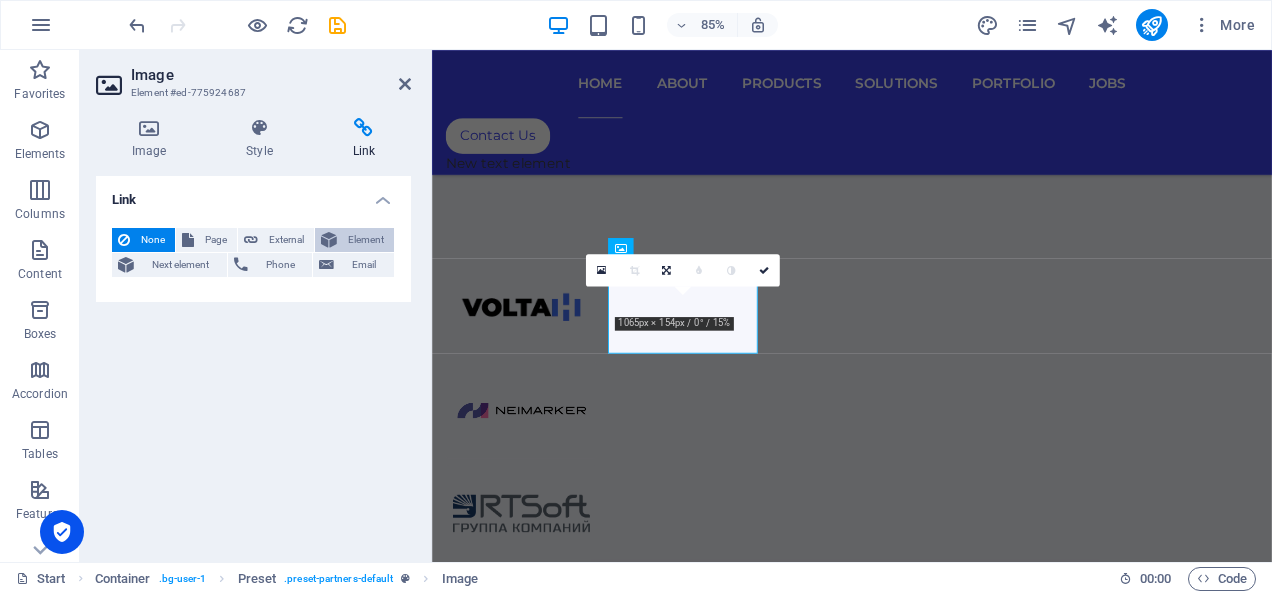 click on "Element" at bounding box center (365, 240) 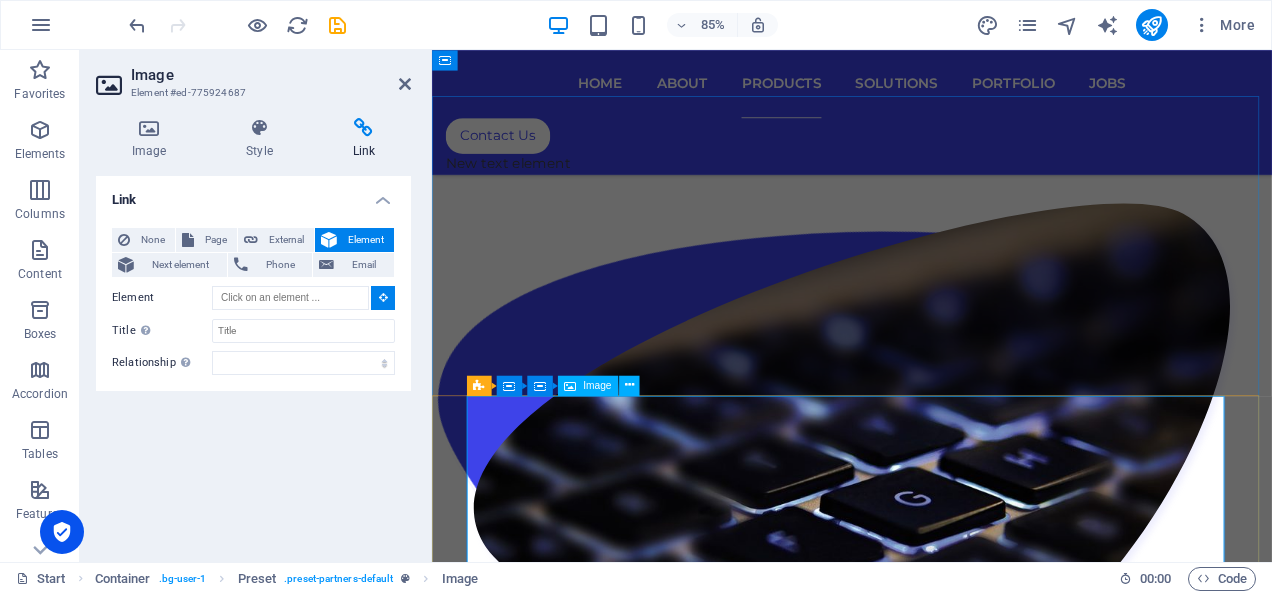 scroll, scrollTop: 7087, scrollLeft: 0, axis: vertical 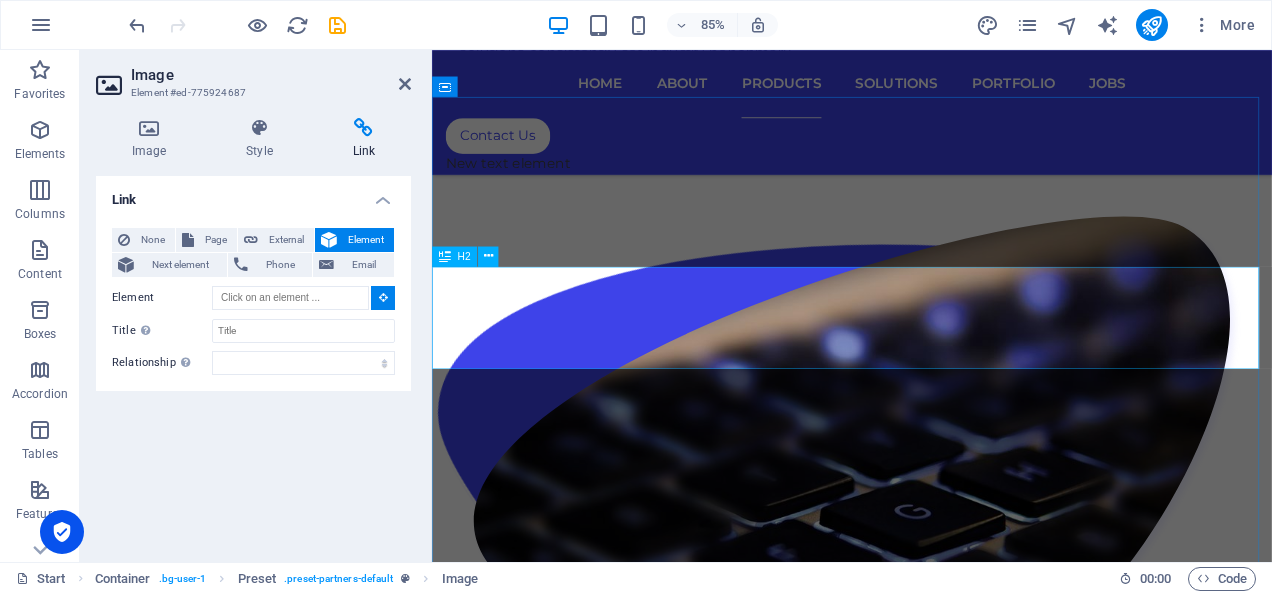 click on "Products" at bounding box center [926, 4975] 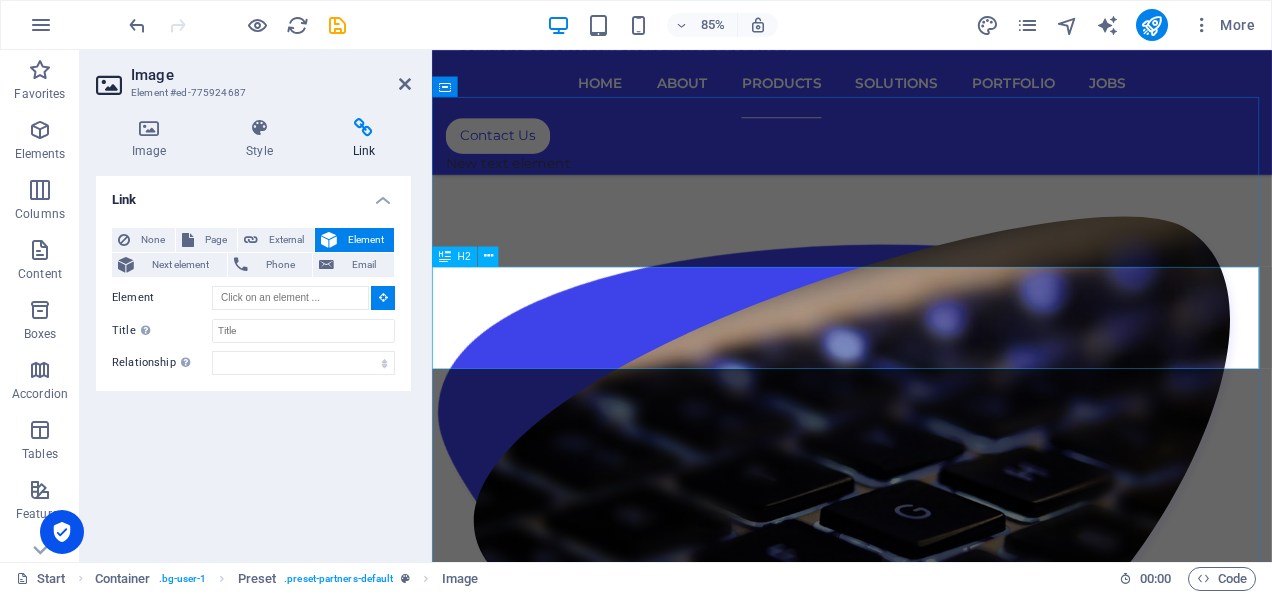 type on "#ed-775924723" 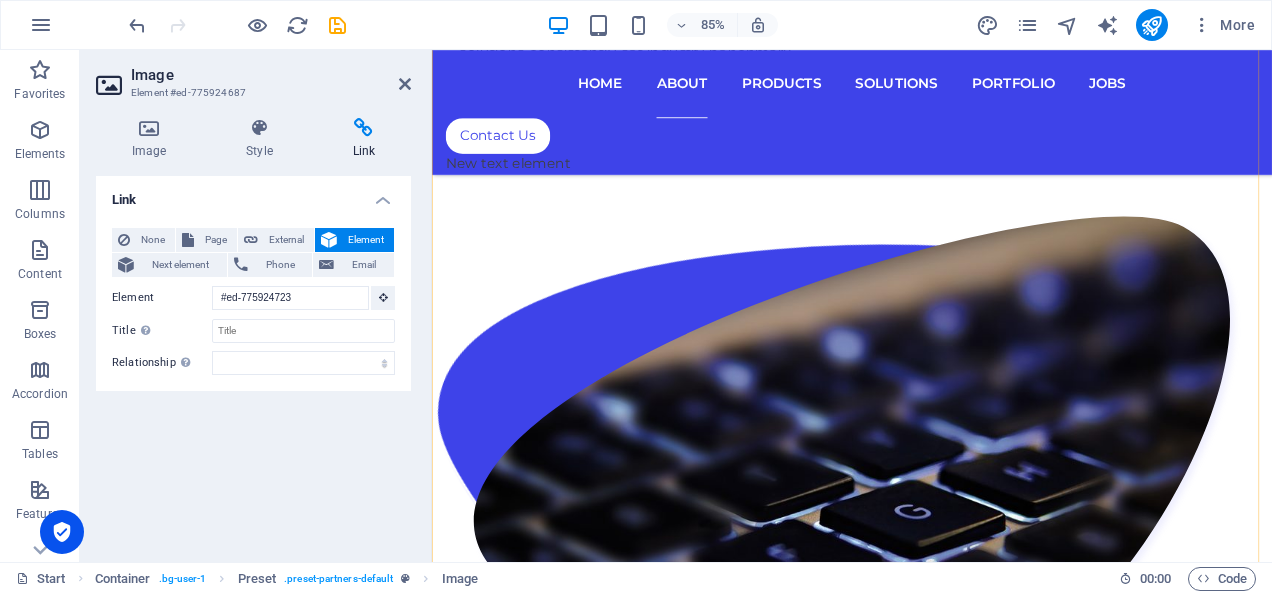 scroll, scrollTop: 1012, scrollLeft: 0, axis: vertical 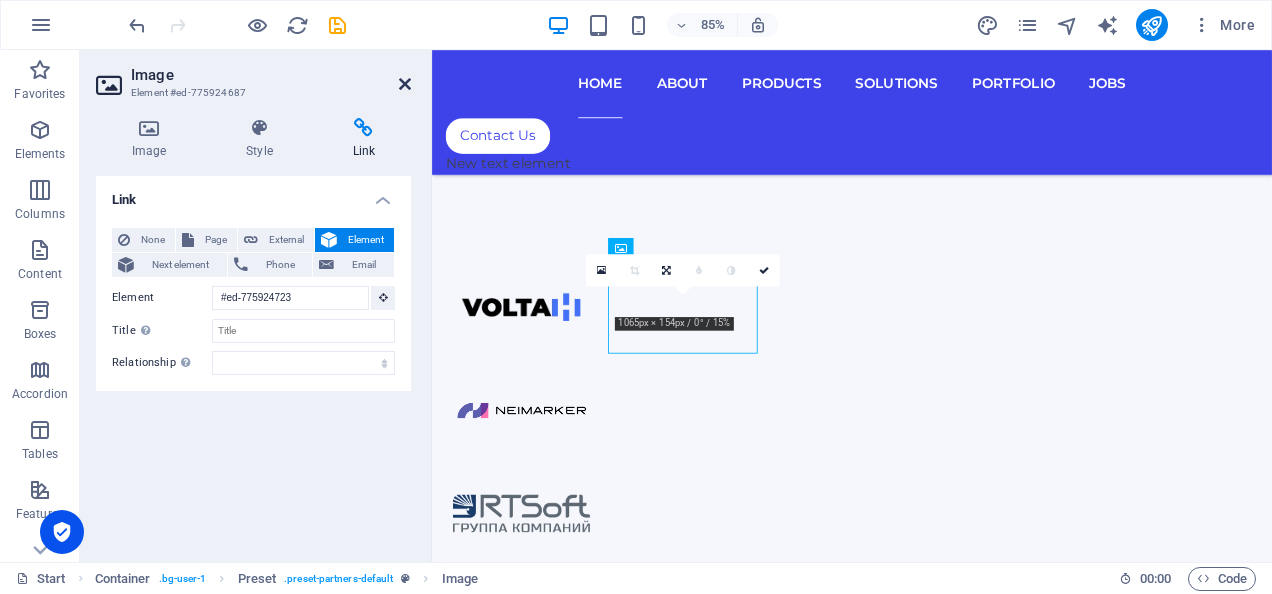click at bounding box center (405, 84) 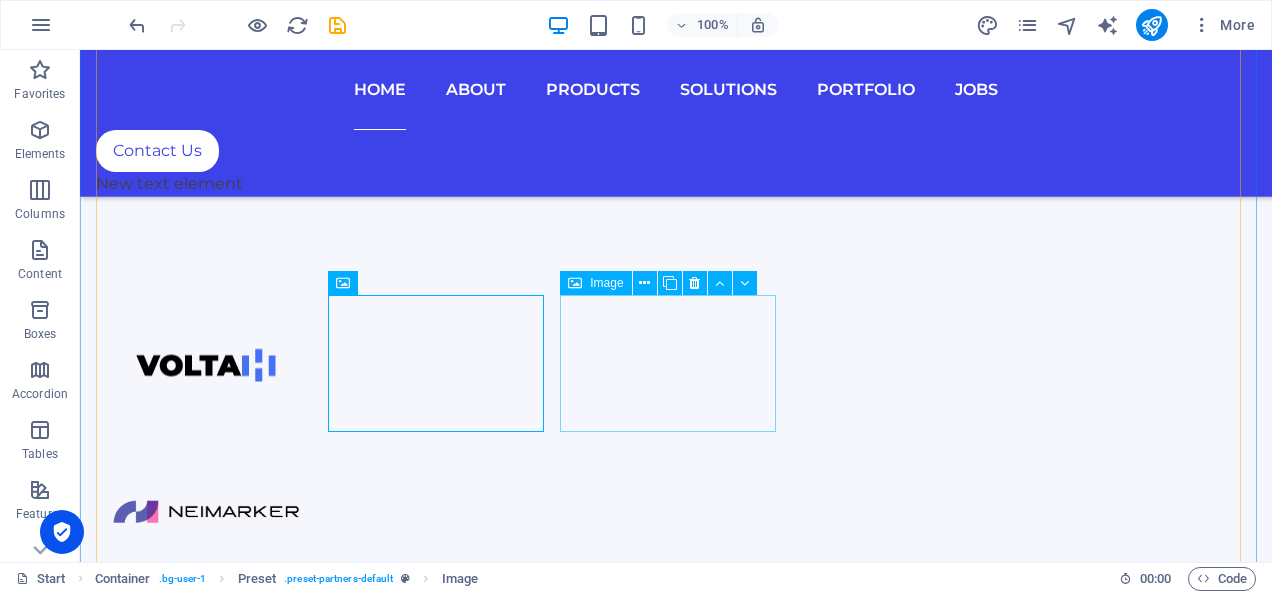 click at bounding box center (205, 658) 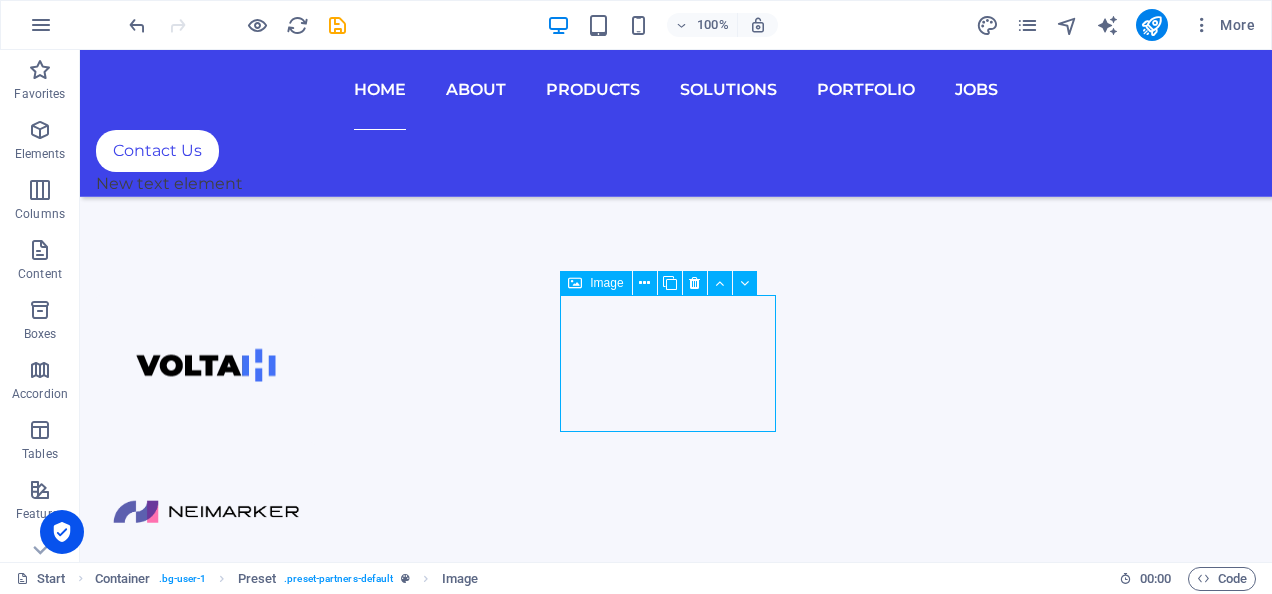 click at bounding box center [205, 658] 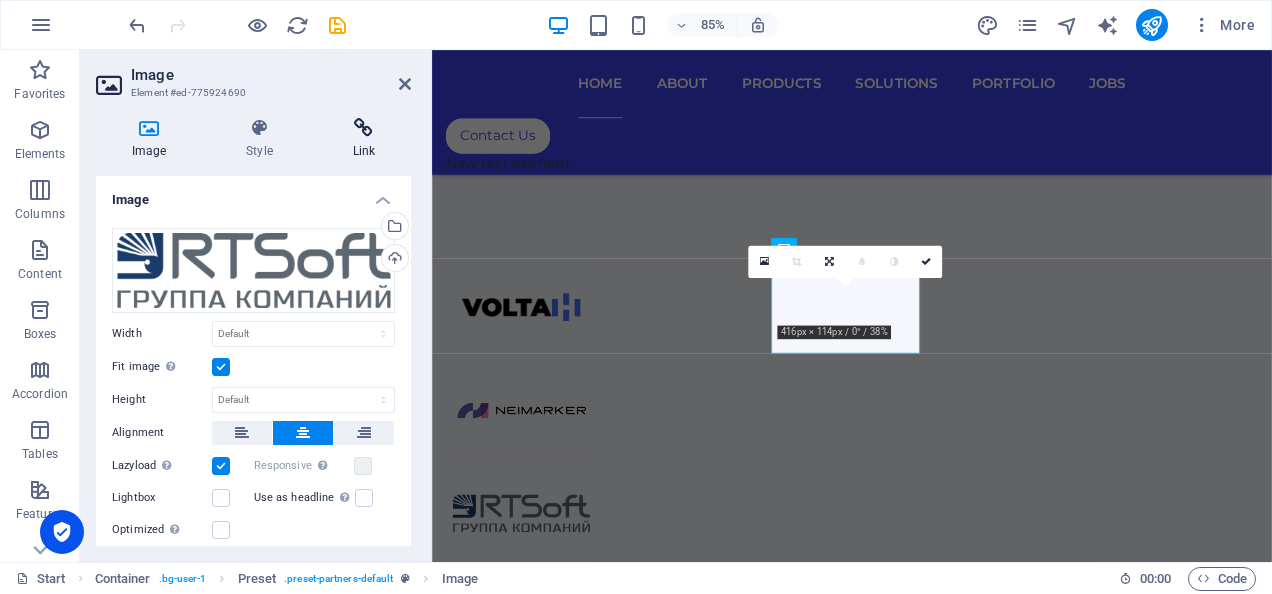 click at bounding box center (364, 128) 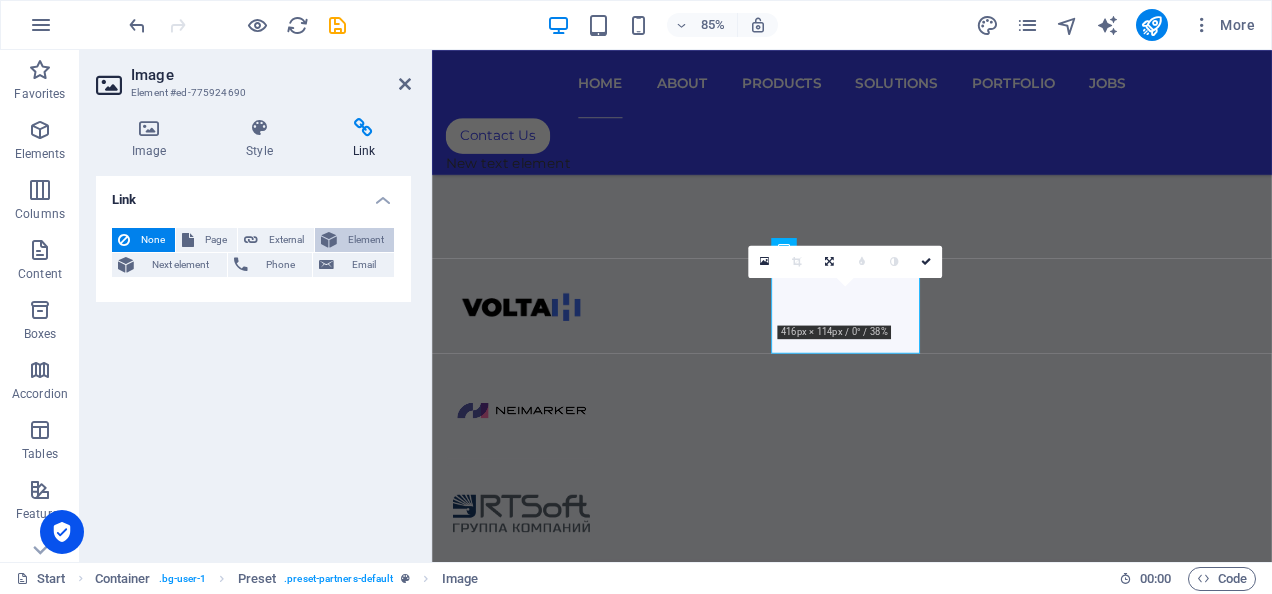 click on "Element" at bounding box center [365, 240] 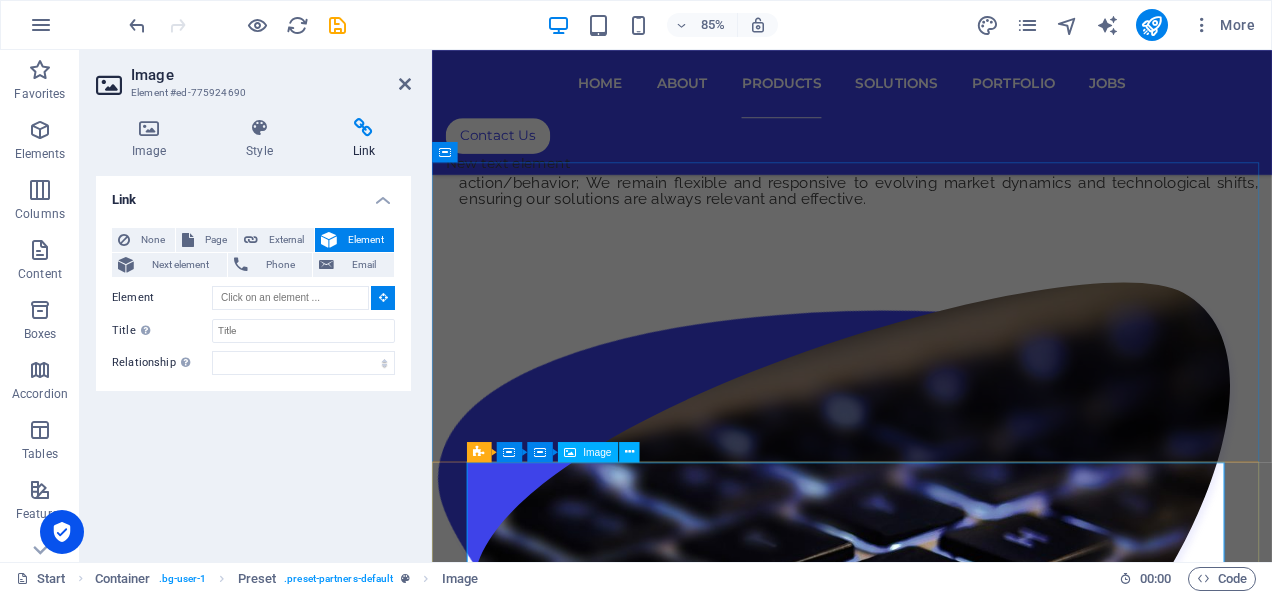 scroll, scrollTop: 7010, scrollLeft: 0, axis: vertical 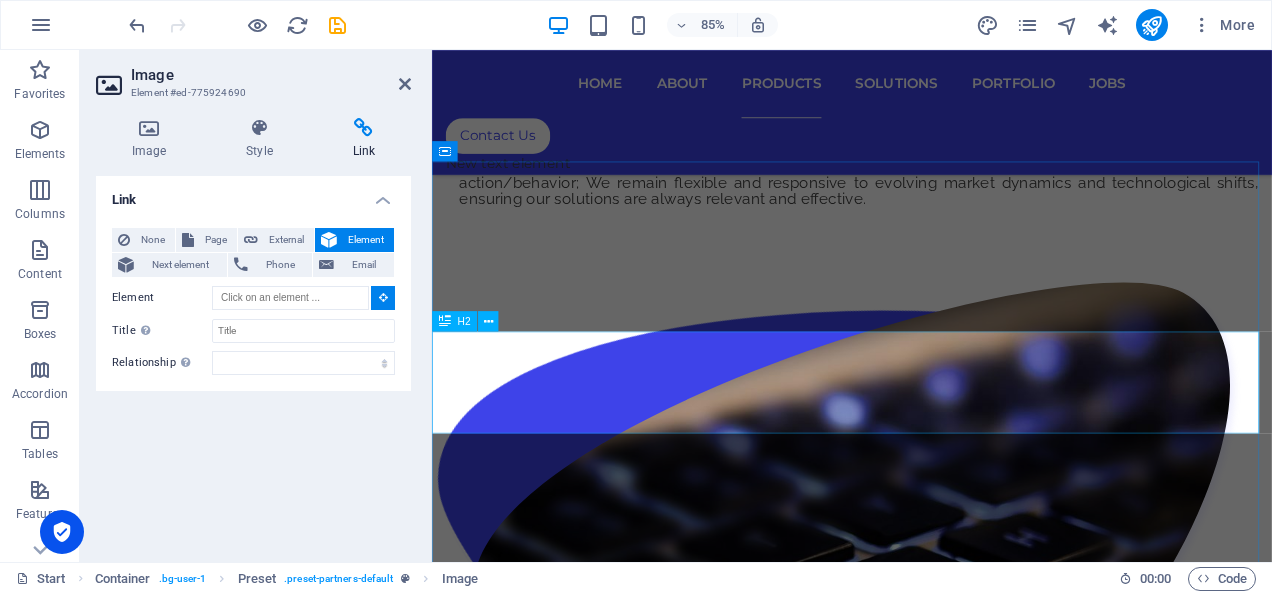 click on "Products" at bounding box center (926, 5052) 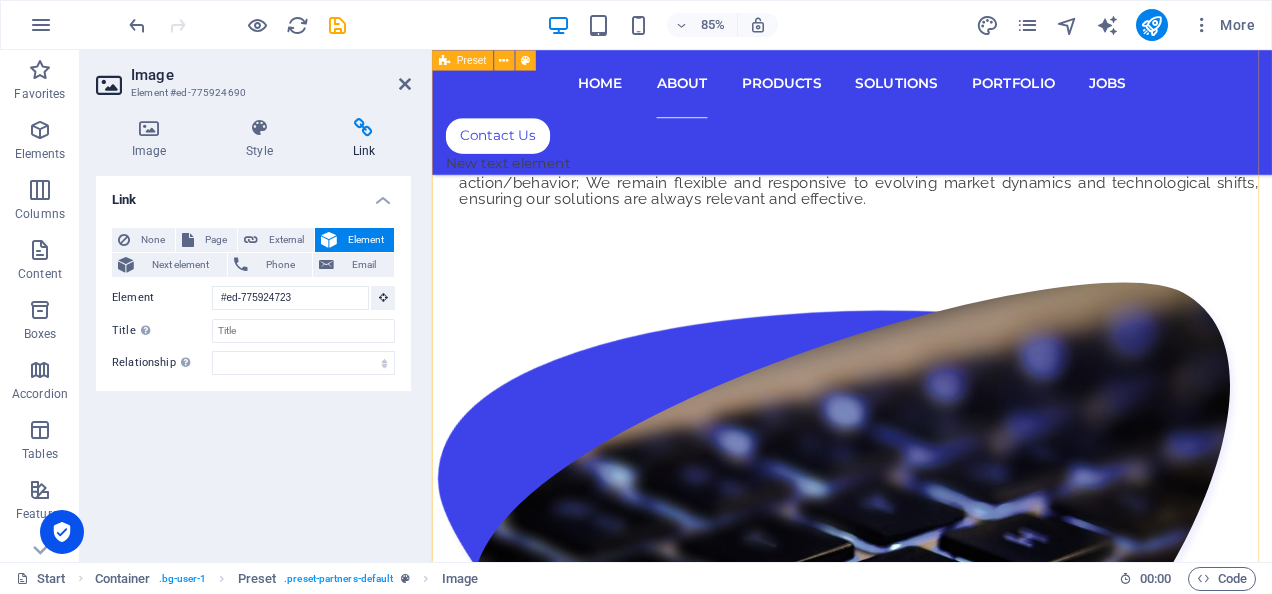 scroll, scrollTop: 1012, scrollLeft: 0, axis: vertical 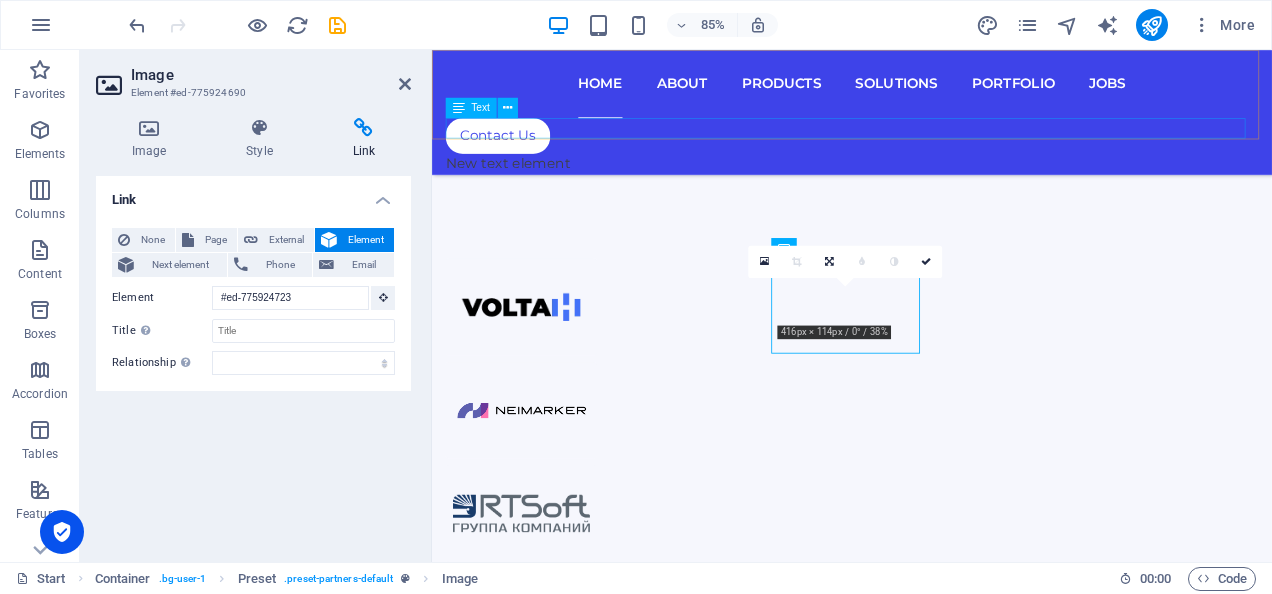 drag, startPoint x: 559, startPoint y: 134, endPoint x: 1144, endPoint y: 238, distance: 594.17255 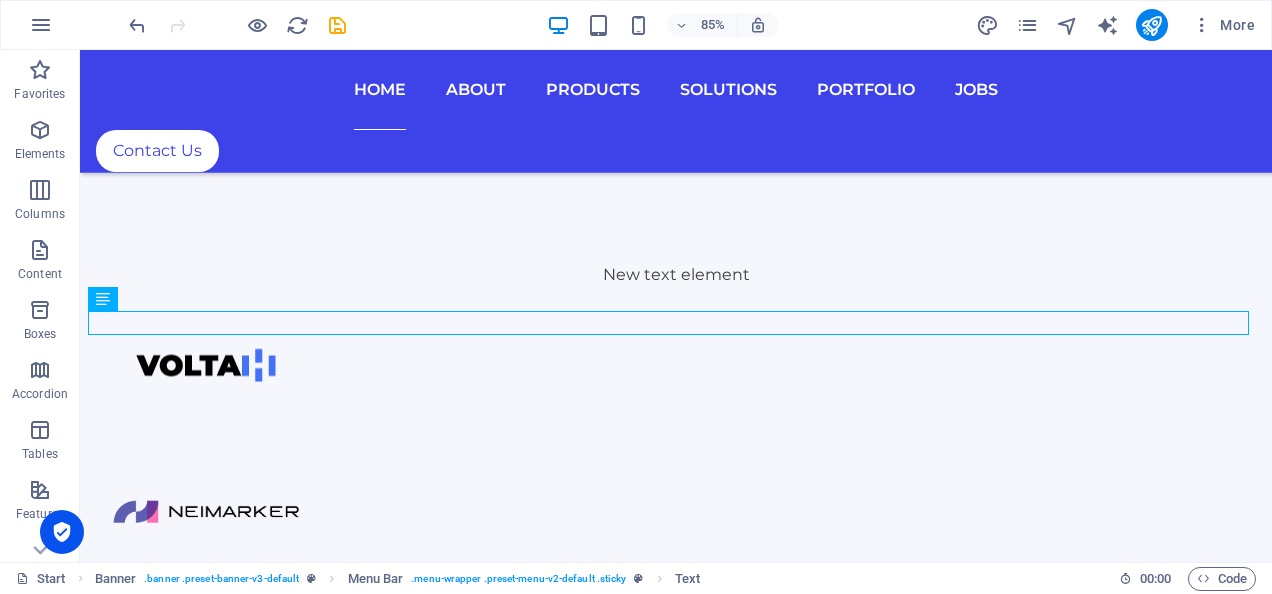 scroll, scrollTop: 988, scrollLeft: 0, axis: vertical 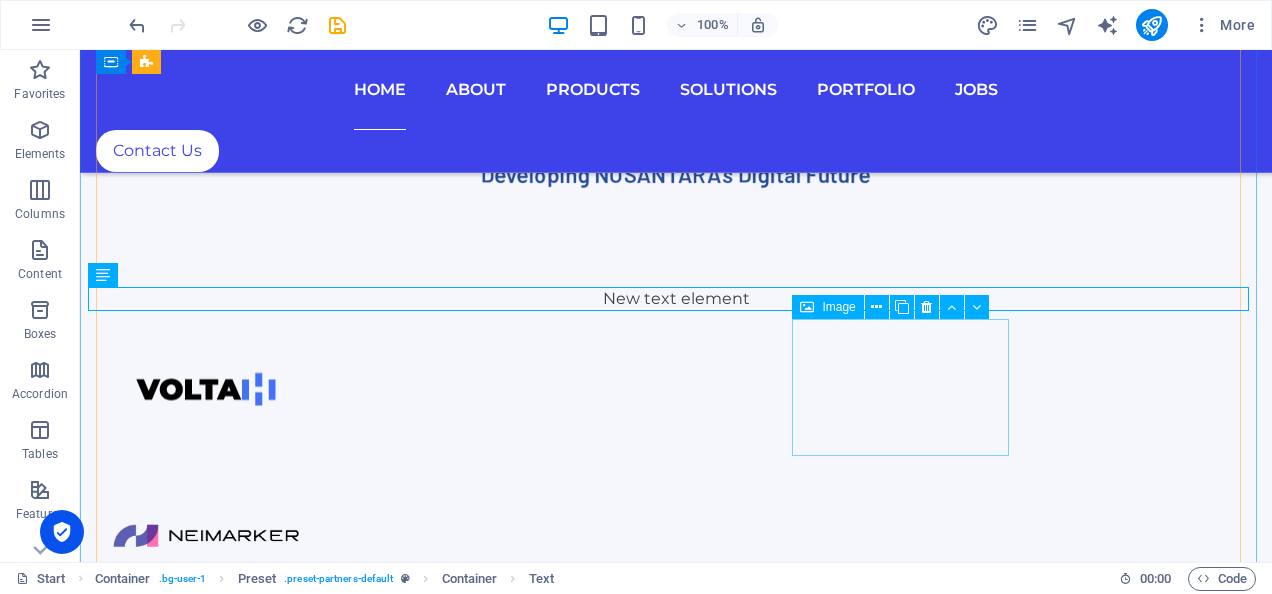 click at bounding box center [205, 829] 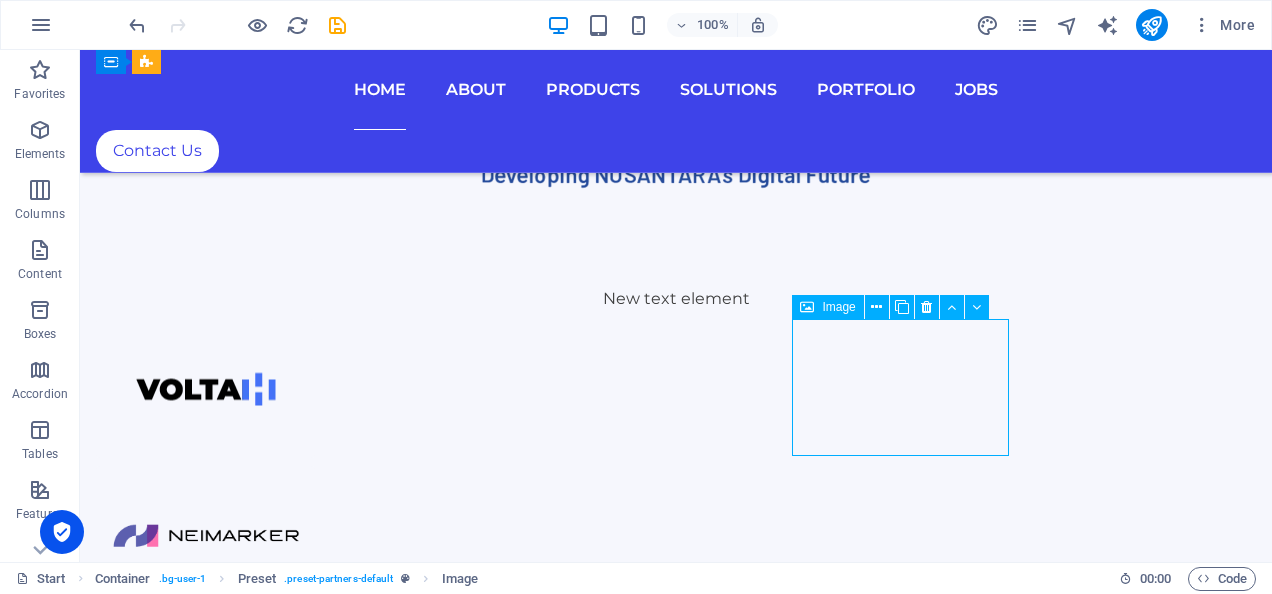 click at bounding box center [205, 829] 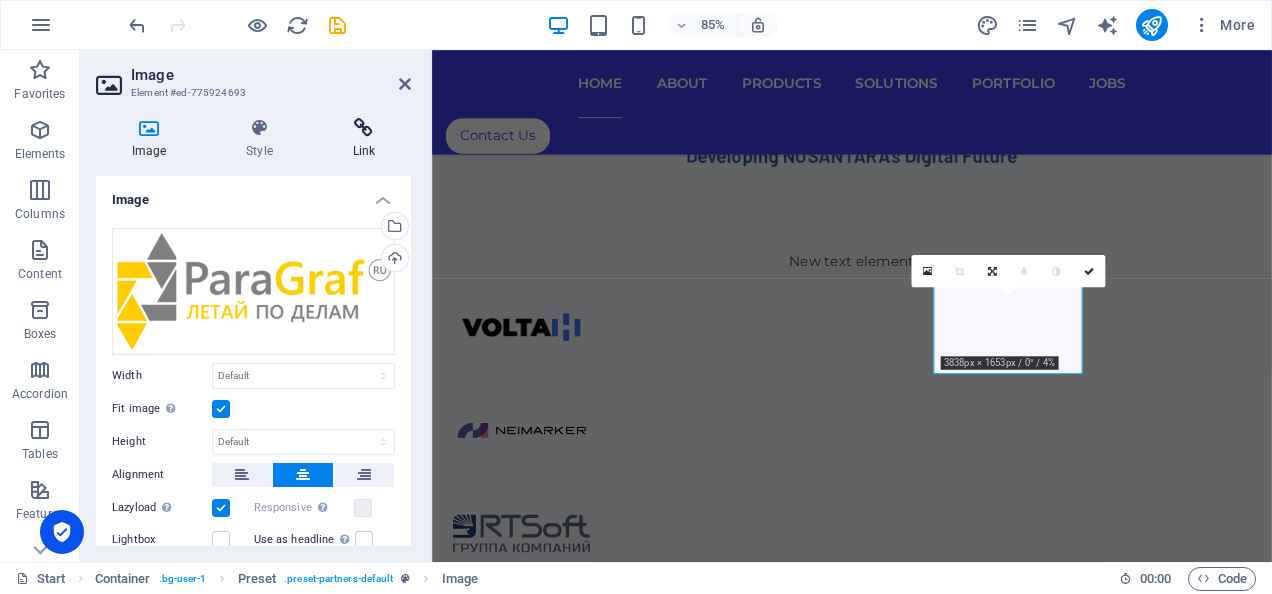 click at bounding box center [364, 128] 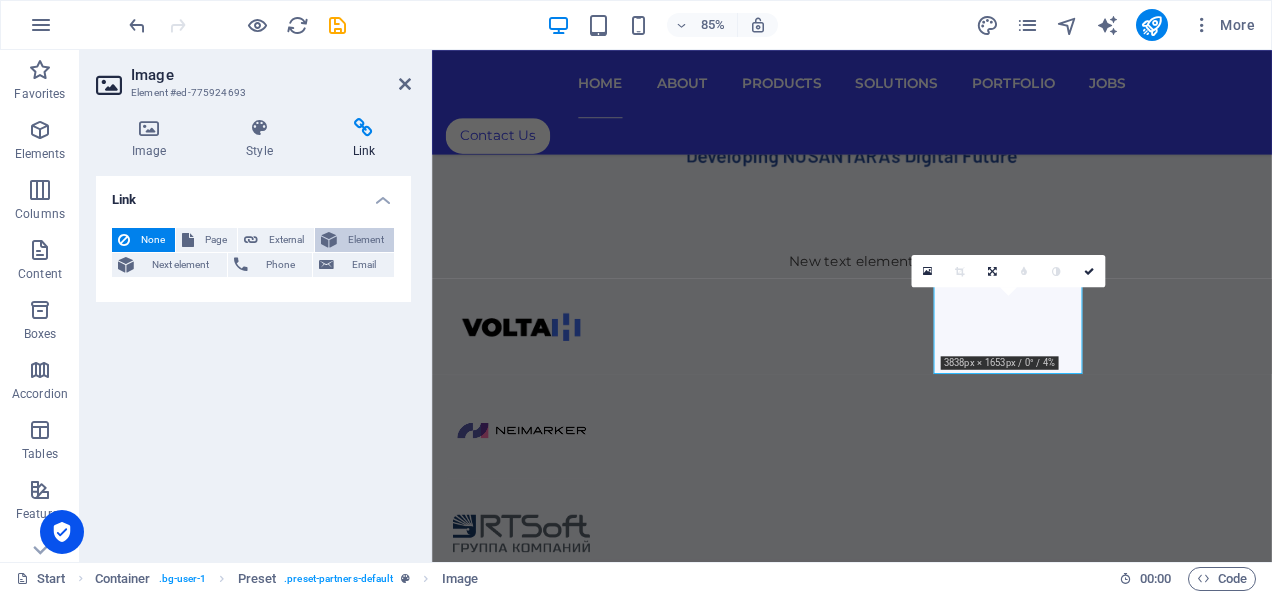 drag, startPoint x: 362, startPoint y: 131, endPoint x: 379, endPoint y: 243, distance: 113.28283 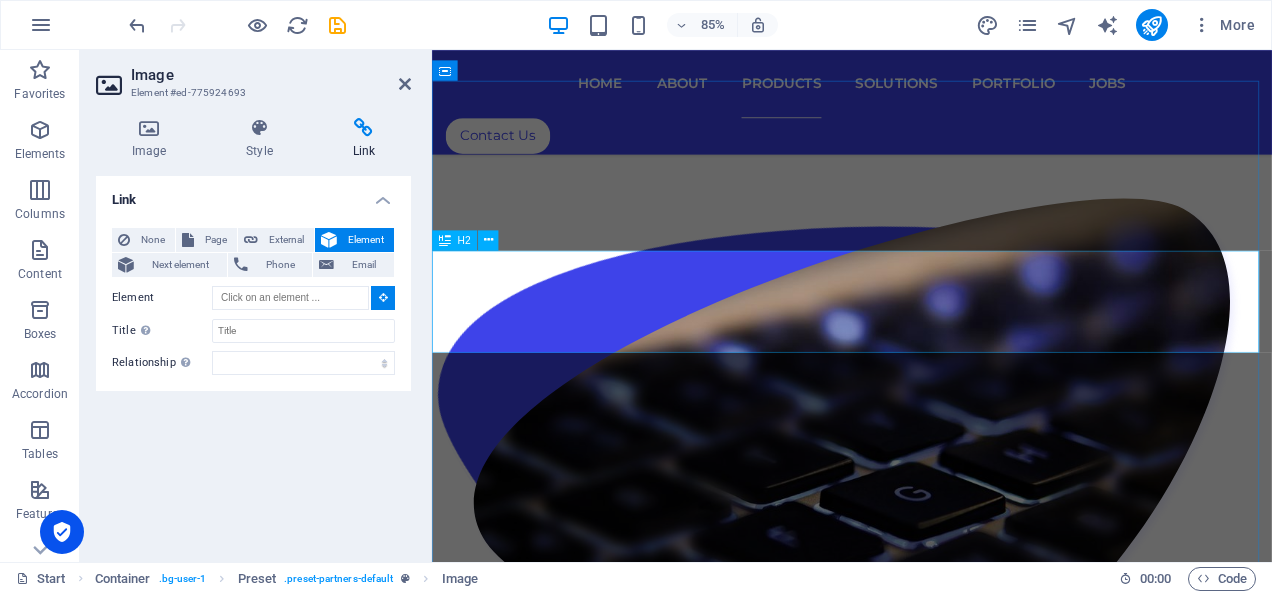 scroll, scrollTop: 7106, scrollLeft: 0, axis: vertical 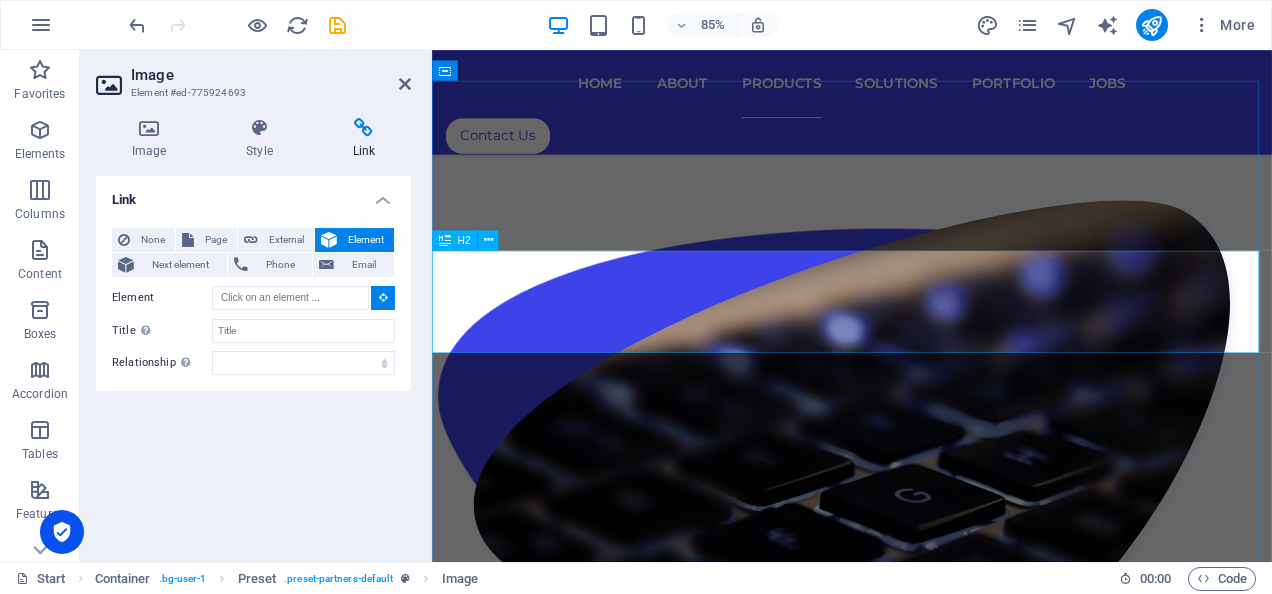 click on "Products" at bounding box center [926, 4956] 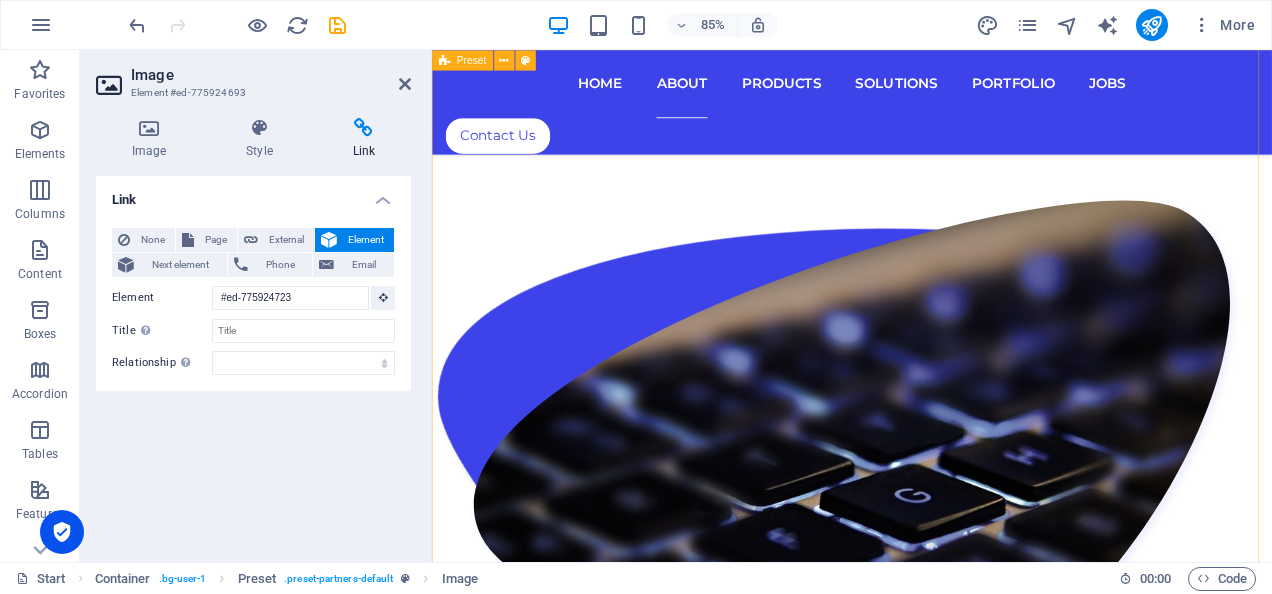 scroll, scrollTop: 1012, scrollLeft: 0, axis: vertical 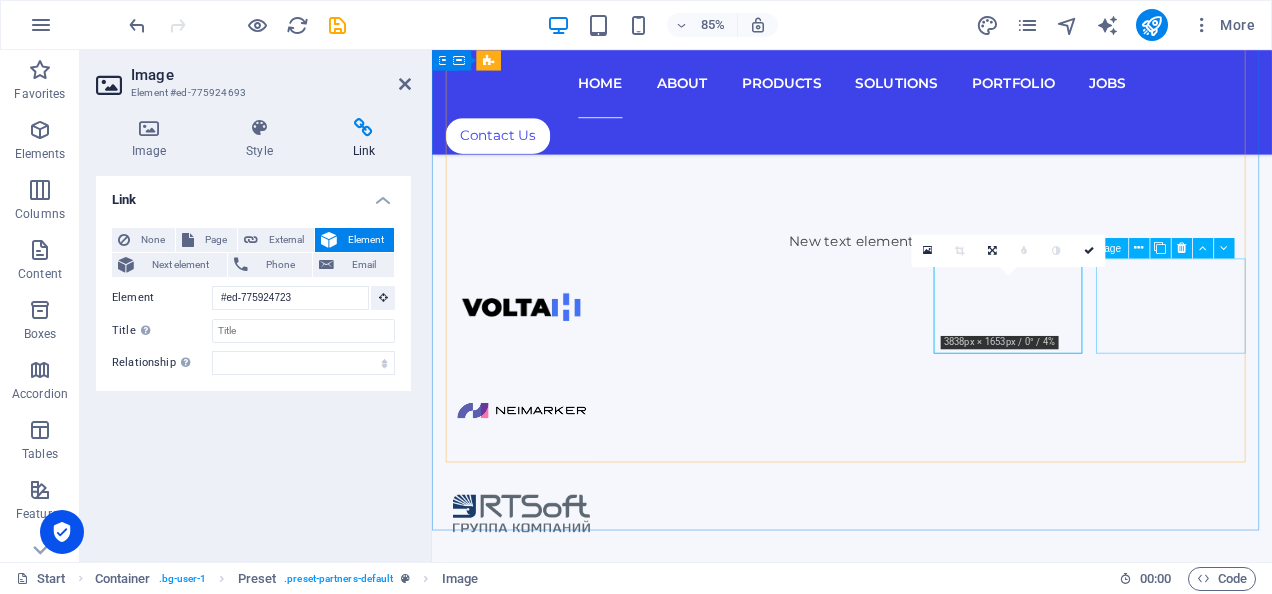 click at bounding box center (537, 838) 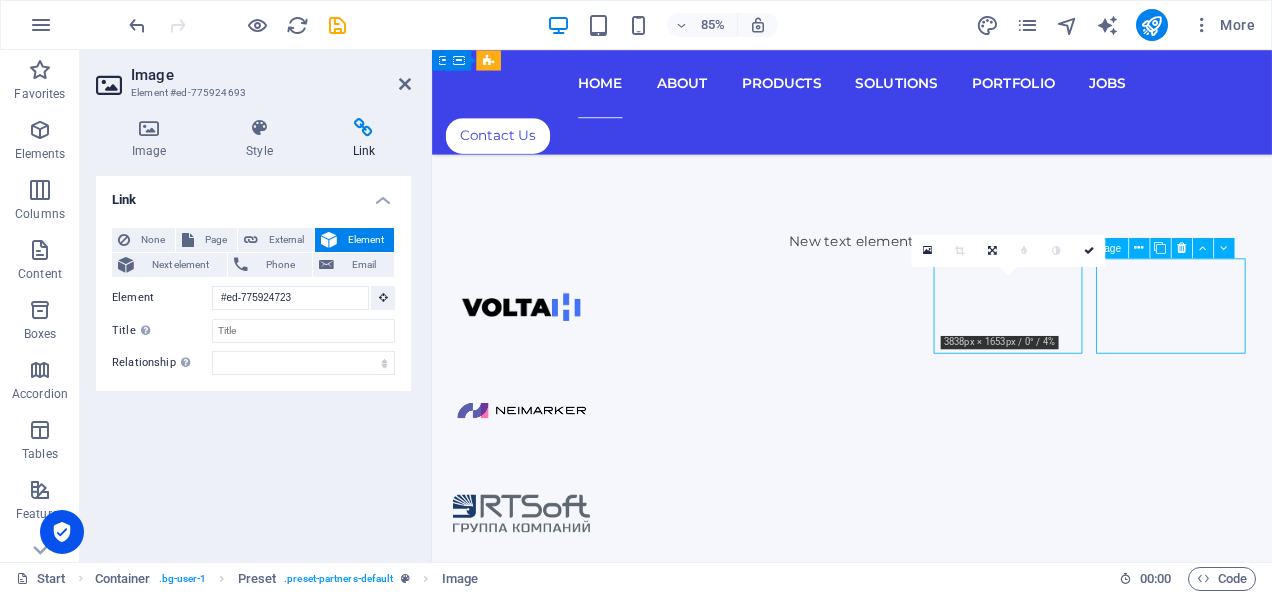 click at bounding box center (537, 838) 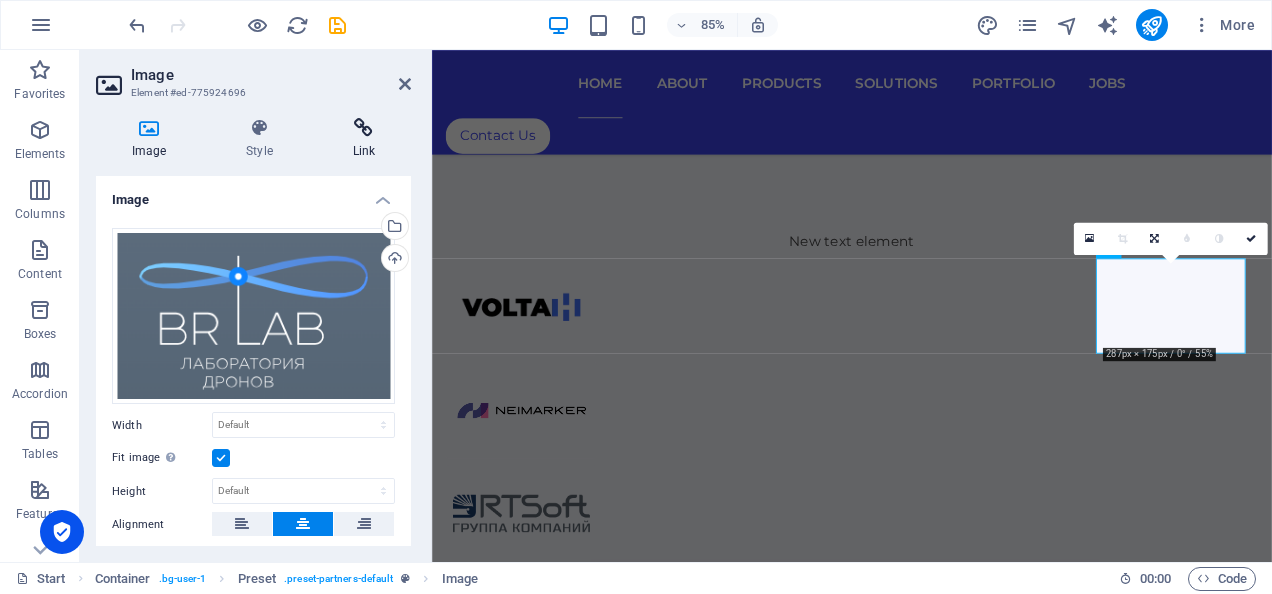click on "Link" at bounding box center (364, 139) 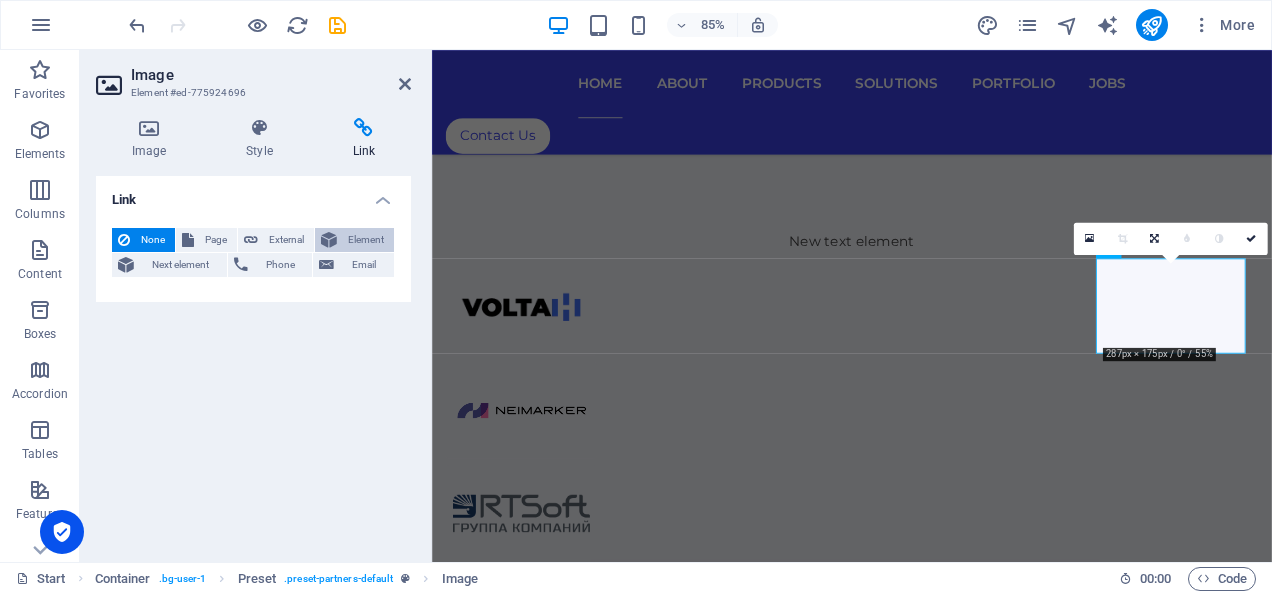 click on "Element" at bounding box center [365, 240] 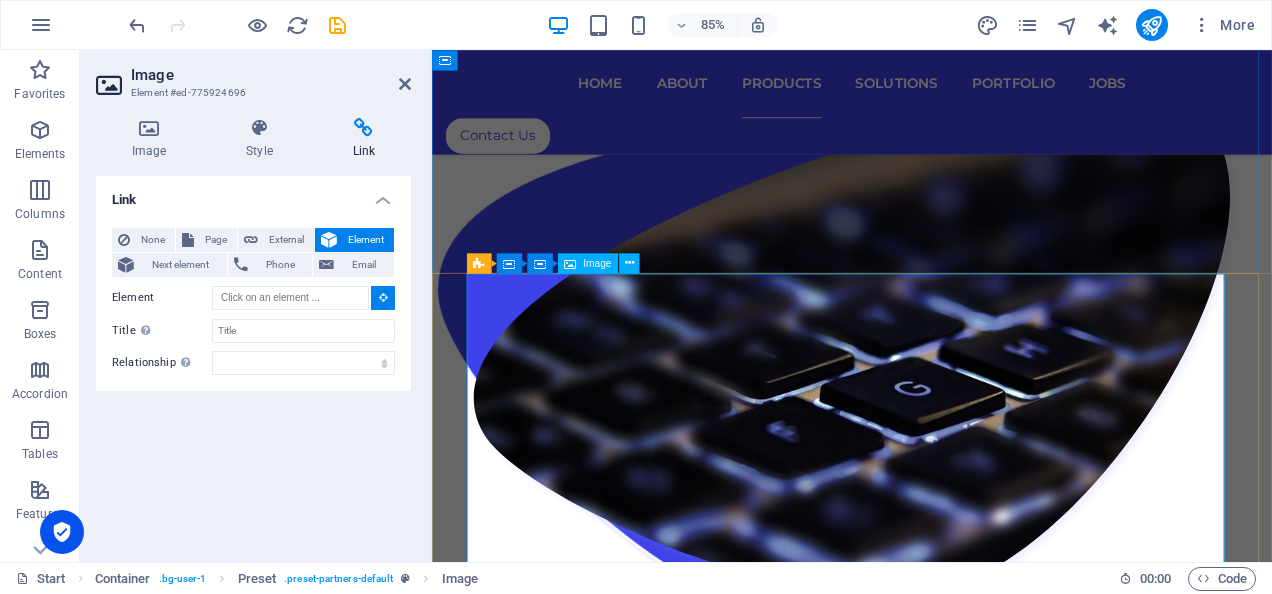 scroll, scrollTop: 7231, scrollLeft: 0, axis: vertical 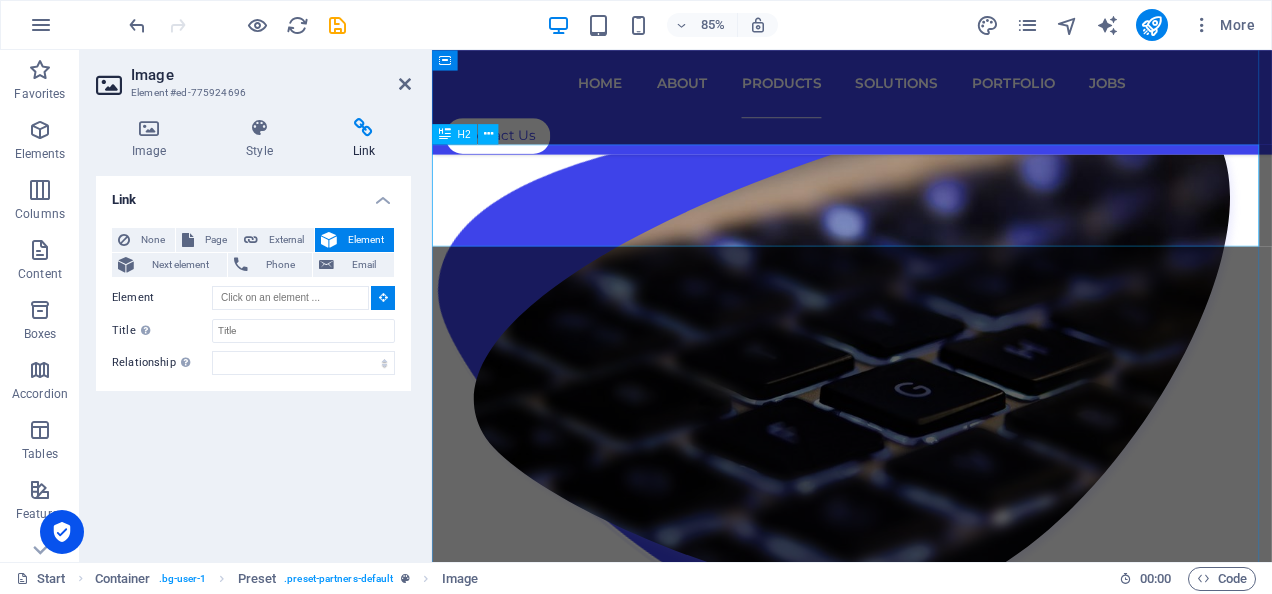 click on "Products" at bounding box center [926, 4831] 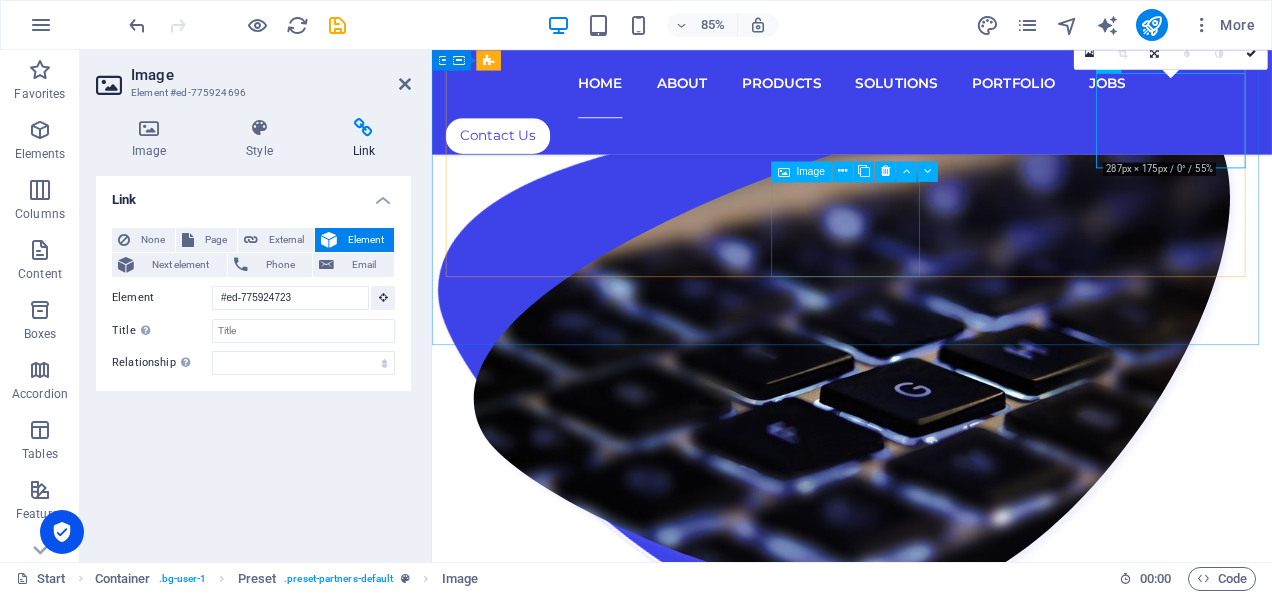 scroll, scrollTop: 1012, scrollLeft: 0, axis: vertical 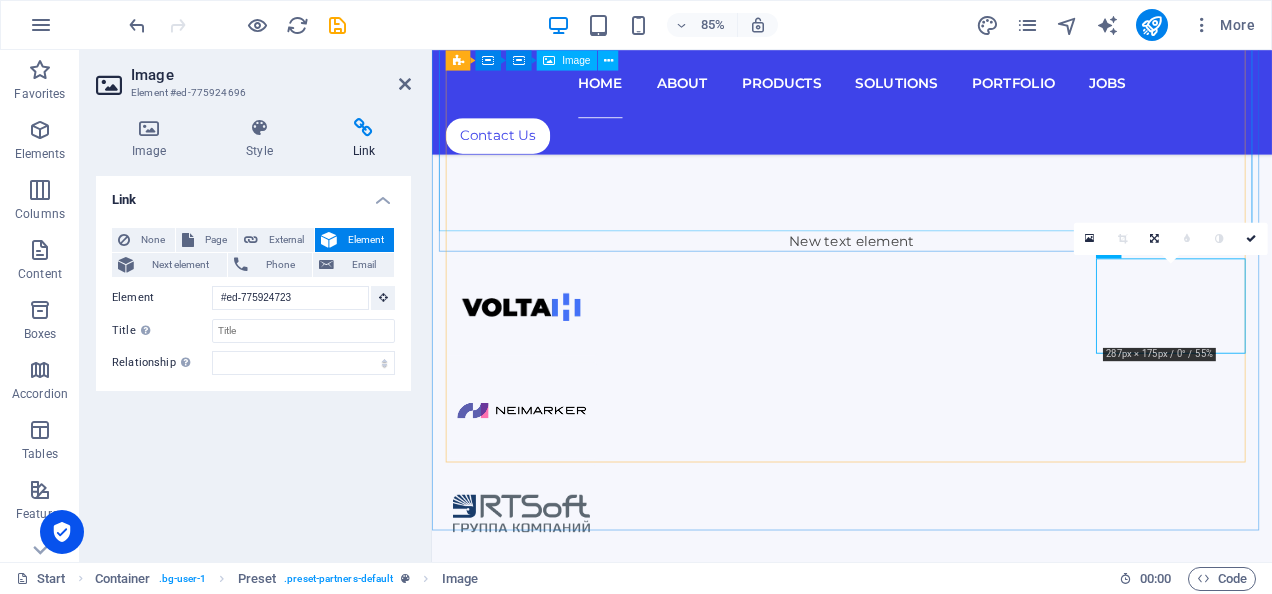click at bounding box center [926, 118] 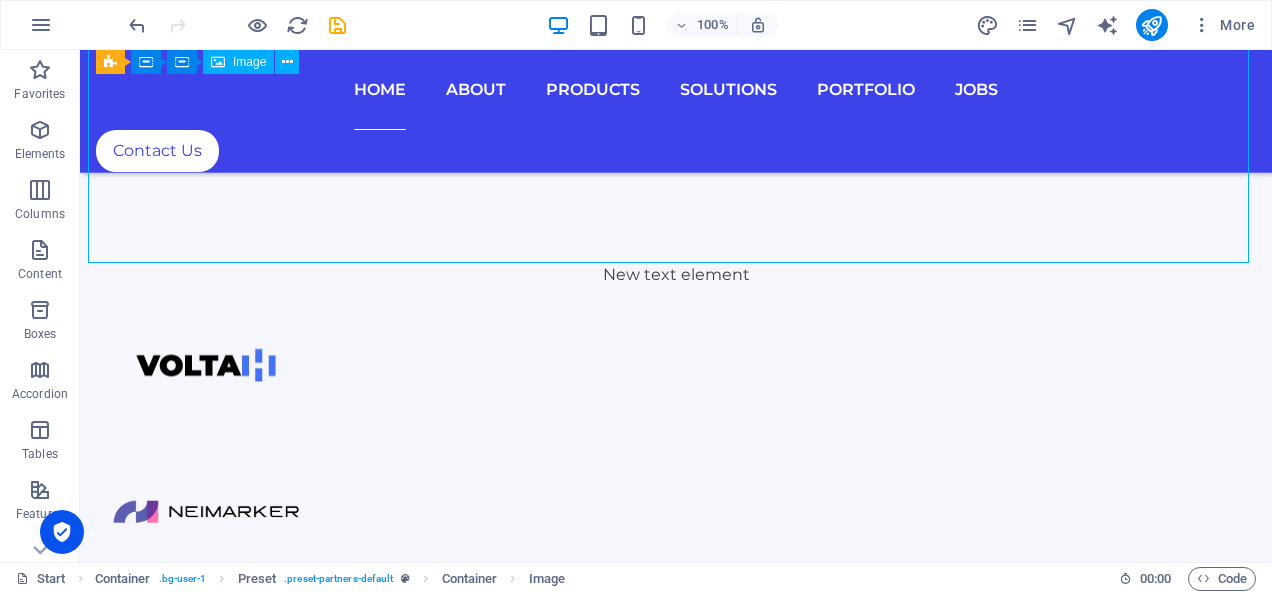 click at bounding box center [676, 118] 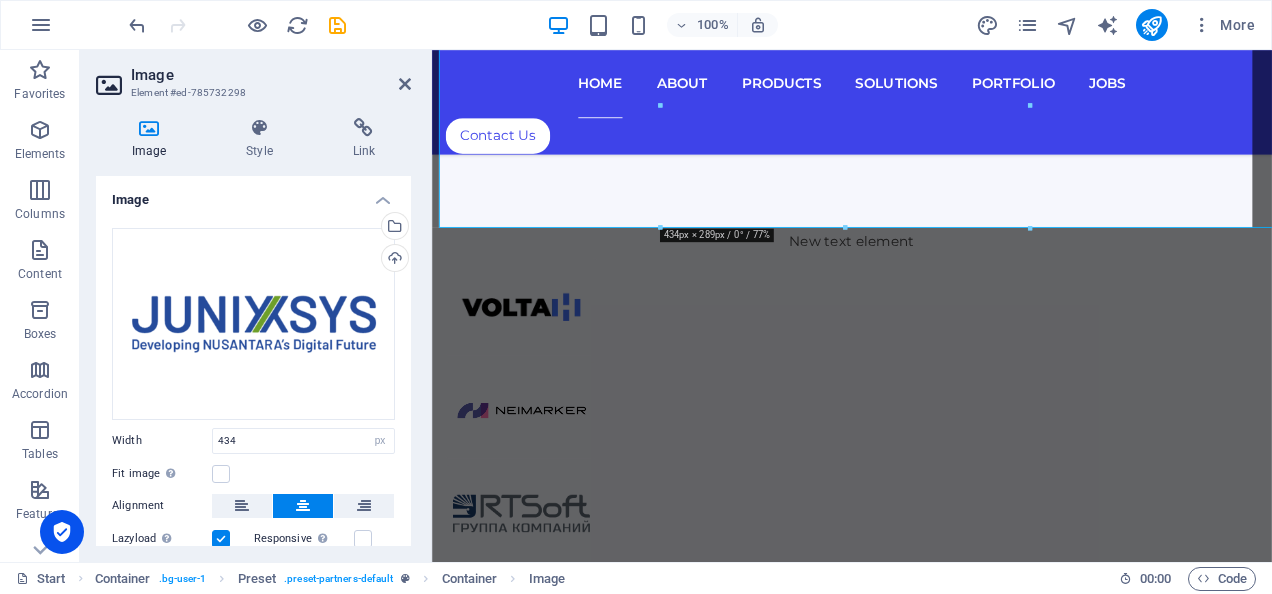 scroll, scrollTop: 1016, scrollLeft: 0, axis: vertical 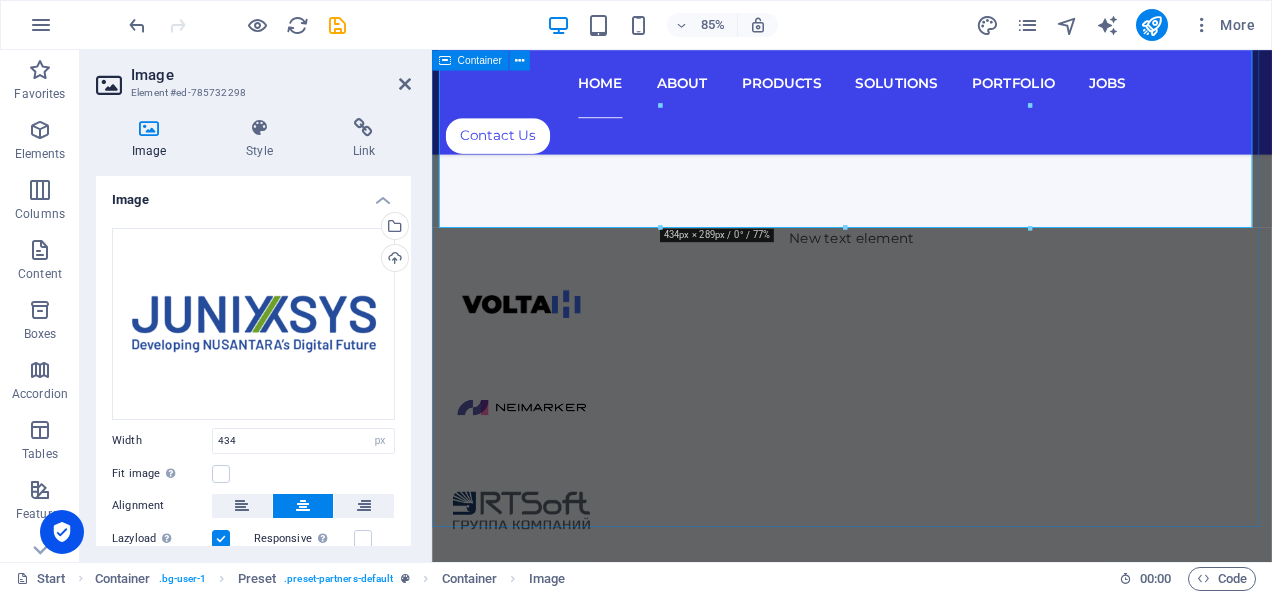 click on "New text element" at bounding box center [926, 738] 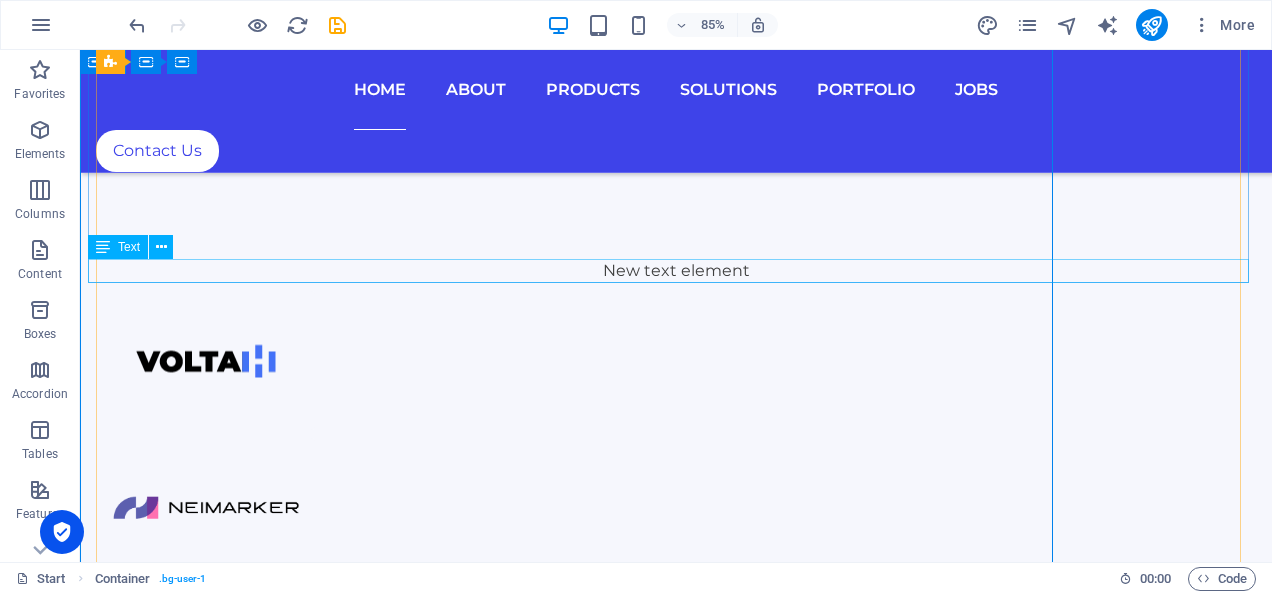 click at bounding box center [676, 114] 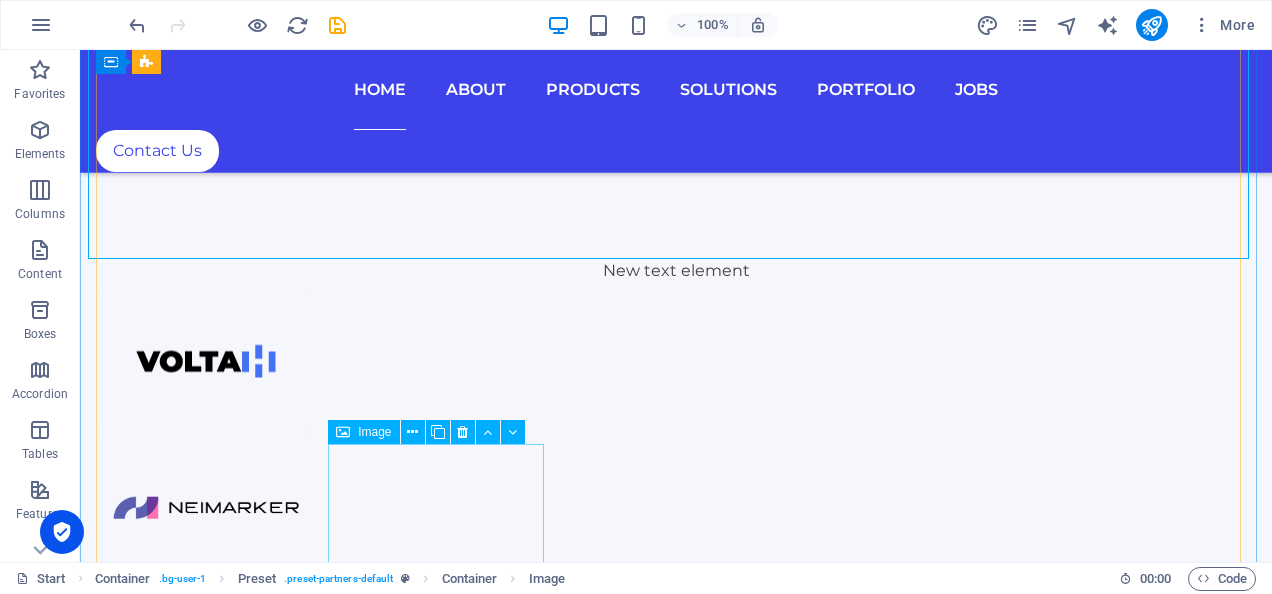 click at bounding box center (205, 1242) 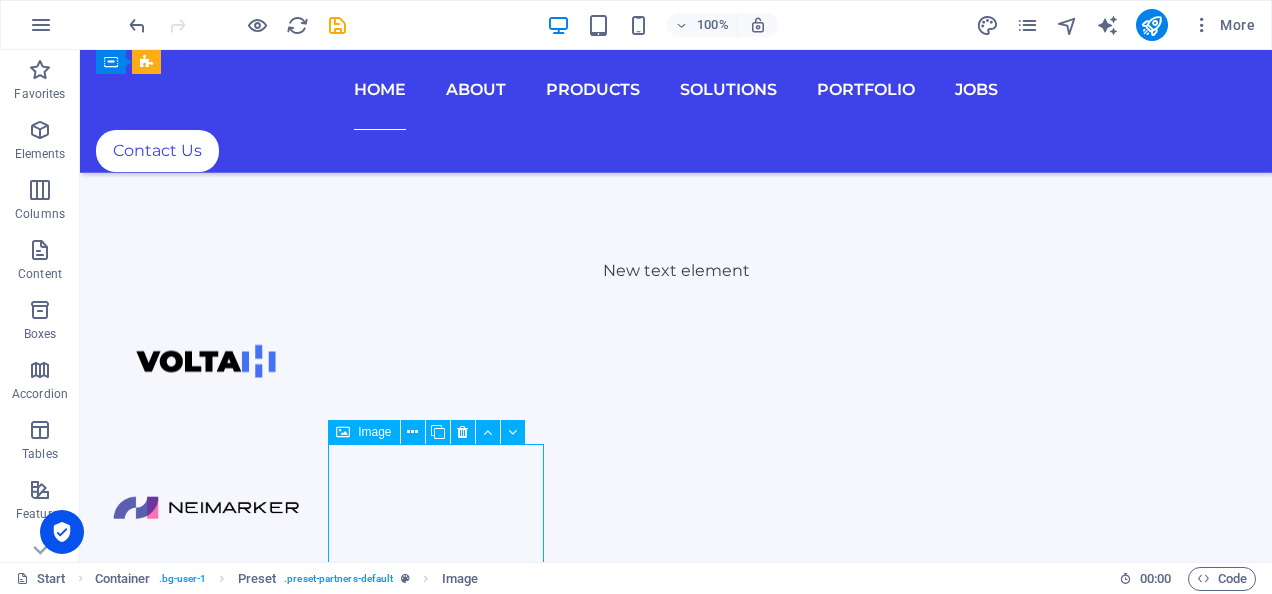 click at bounding box center [205, 1242] 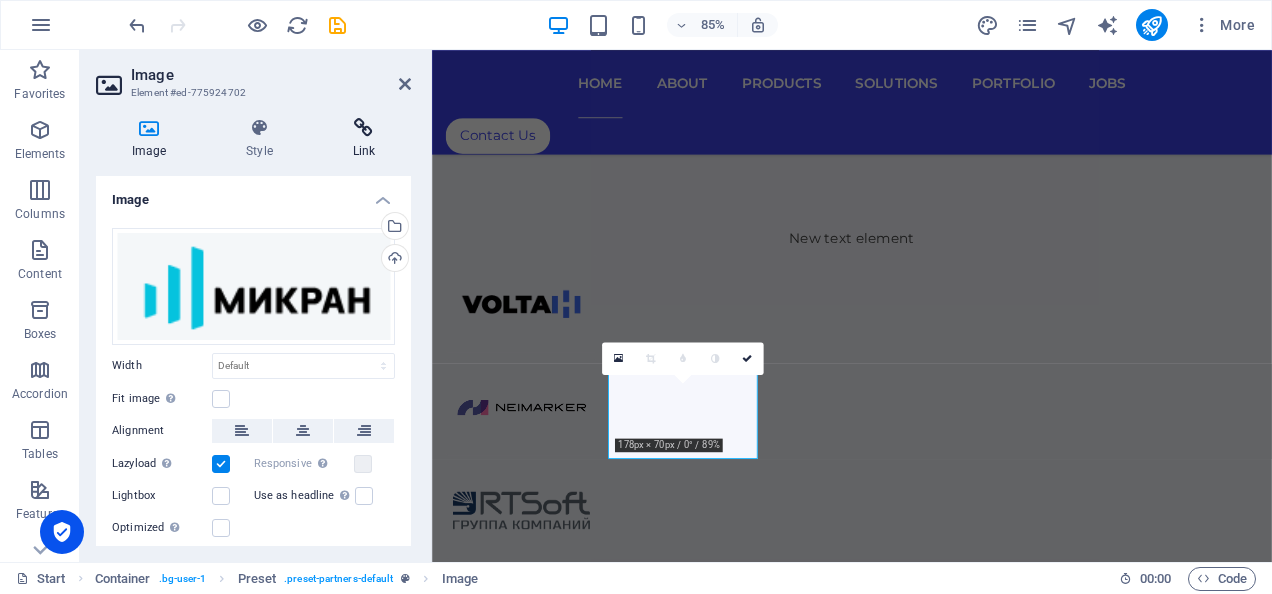 click at bounding box center [364, 128] 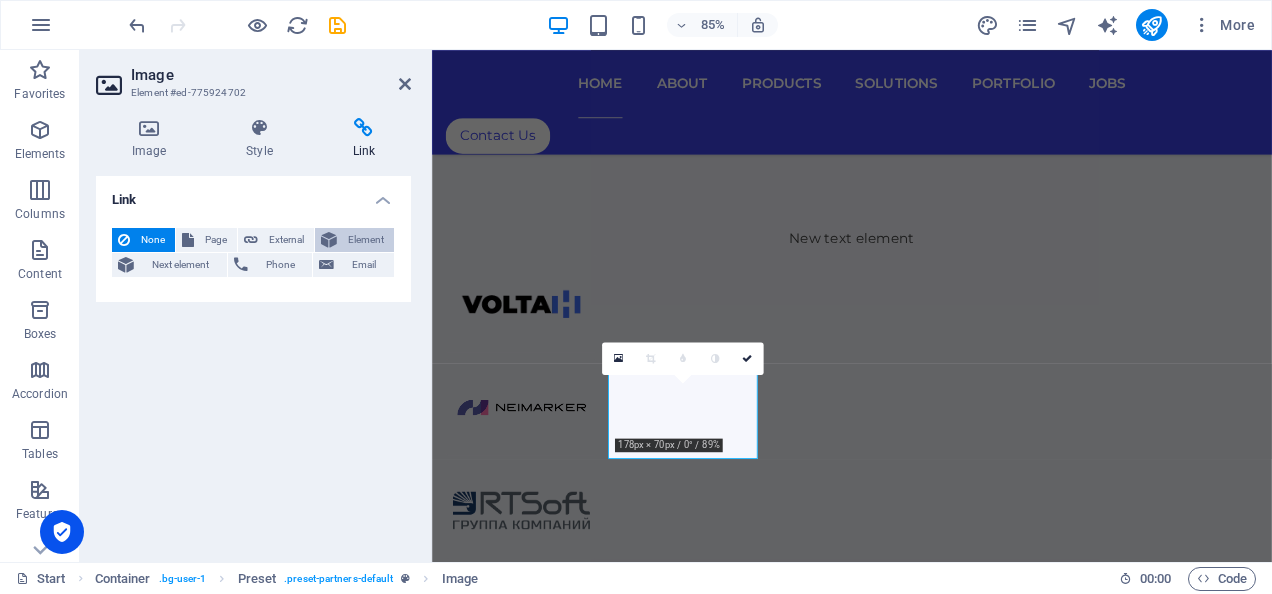 click on "Element" at bounding box center [365, 240] 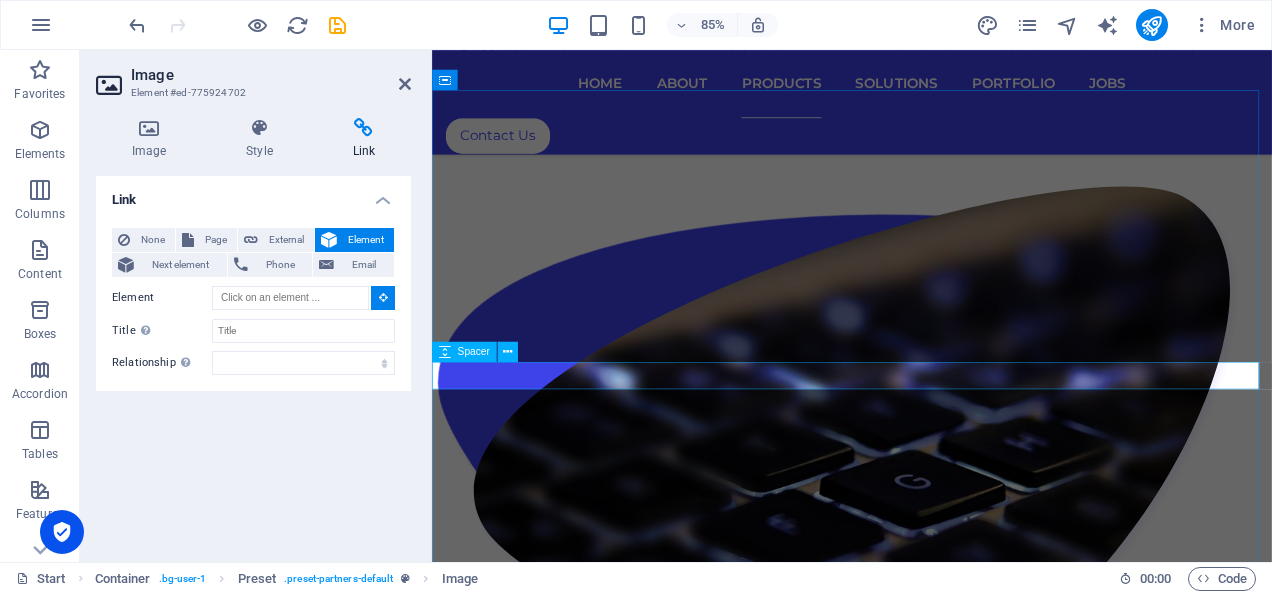 scroll, scrollTop: 7094, scrollLeft: 0, axis: vertical 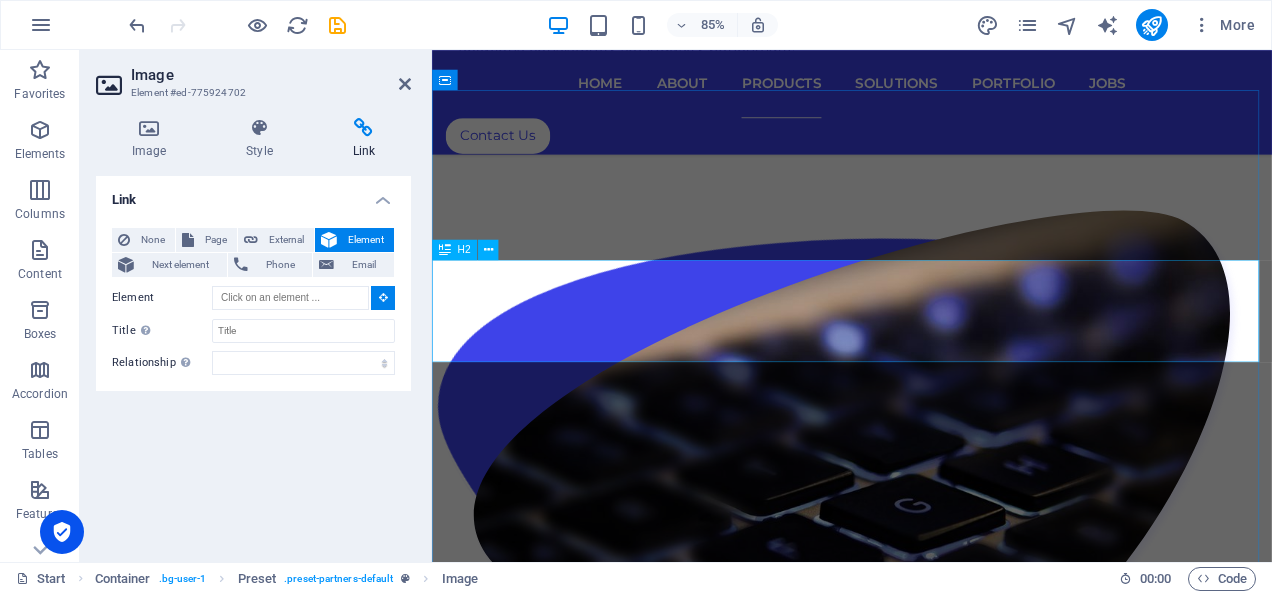 click on "Products" at bounding box center (926, 4968) 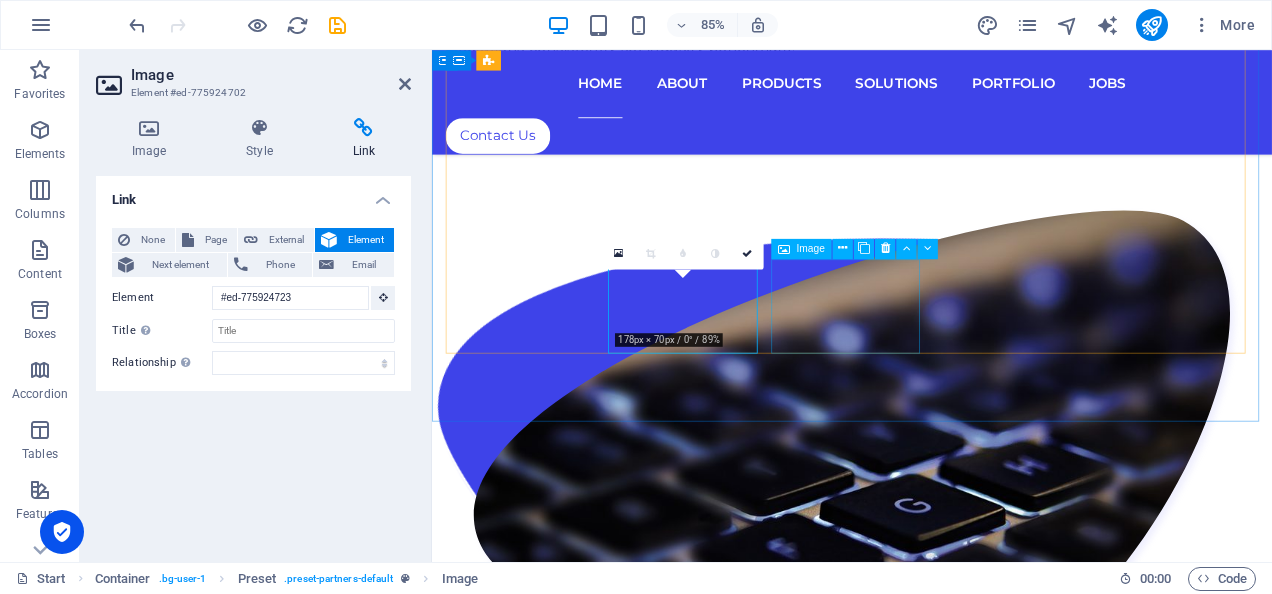 scroll, scrollTop: 1139, scrollLeft: 0, axis: vertical 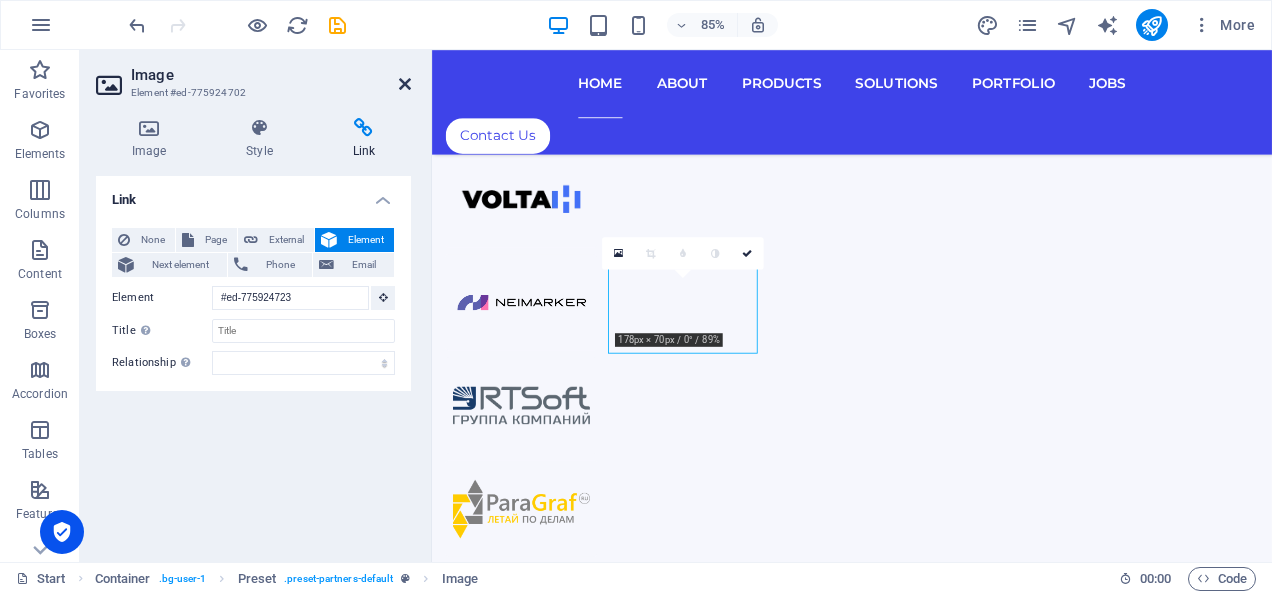 click at bounding box center (405, 84) 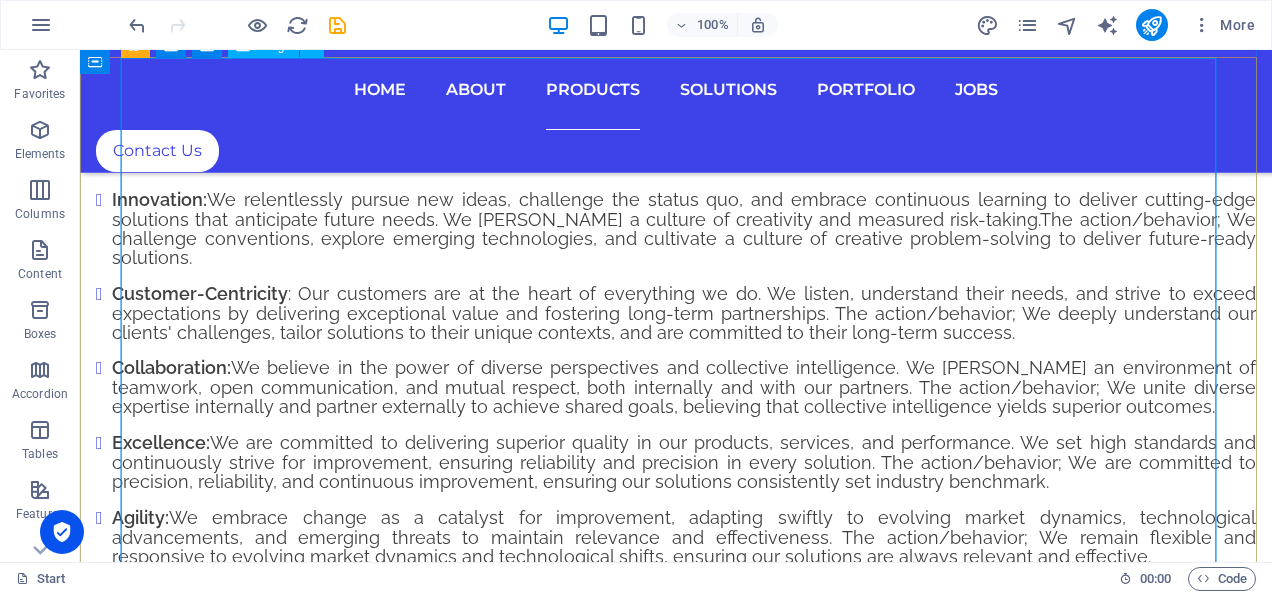 scroll, scrollTop: 7150, scrollLeft: 0, axis: vertical 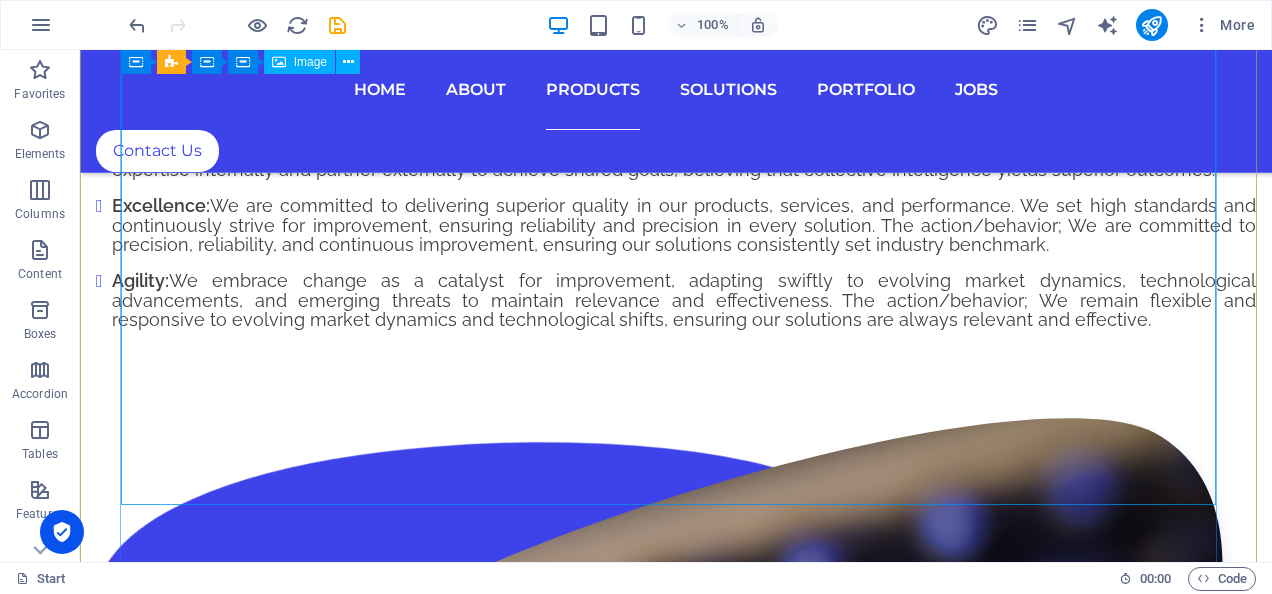 click on "ARTIFICIAL INTELLEGENCE" at bounding box center [676, 6233] 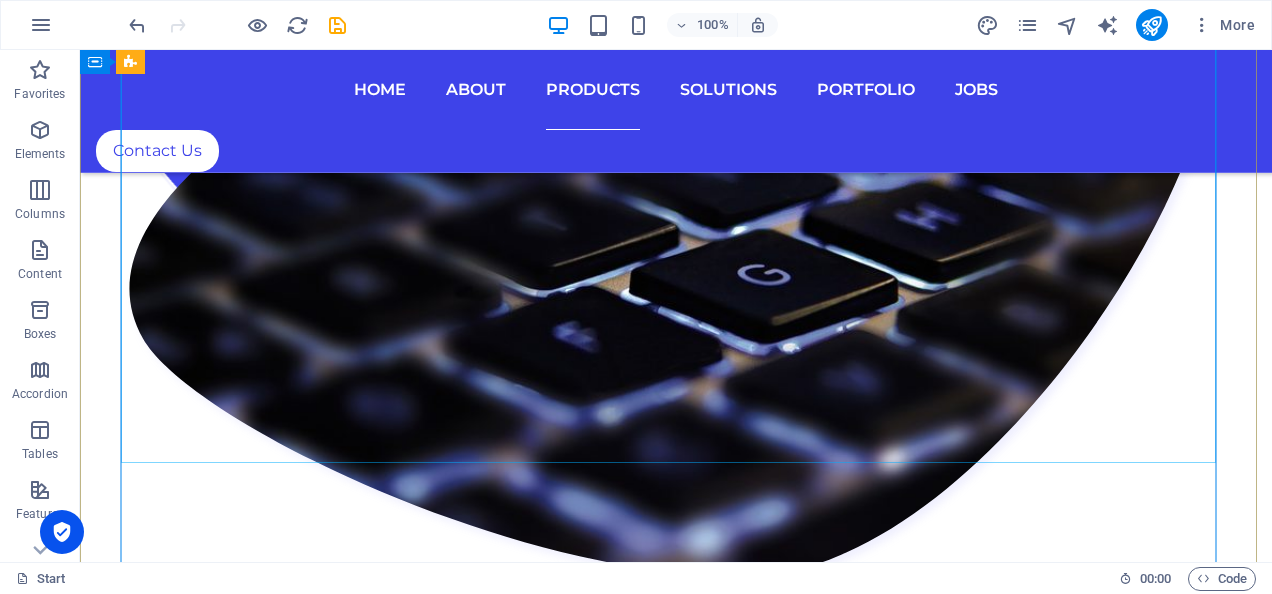 scroll, scrollTop: 7721, scrollLeft: 0, axis: vertical 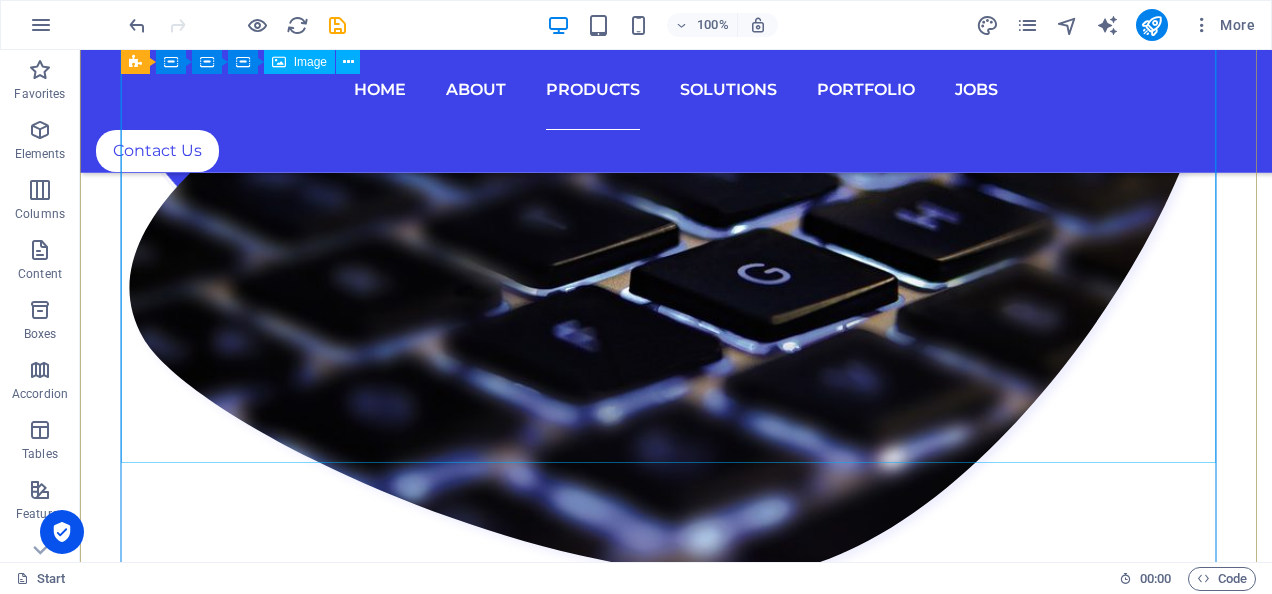 click at bounding box center [676, 6331] 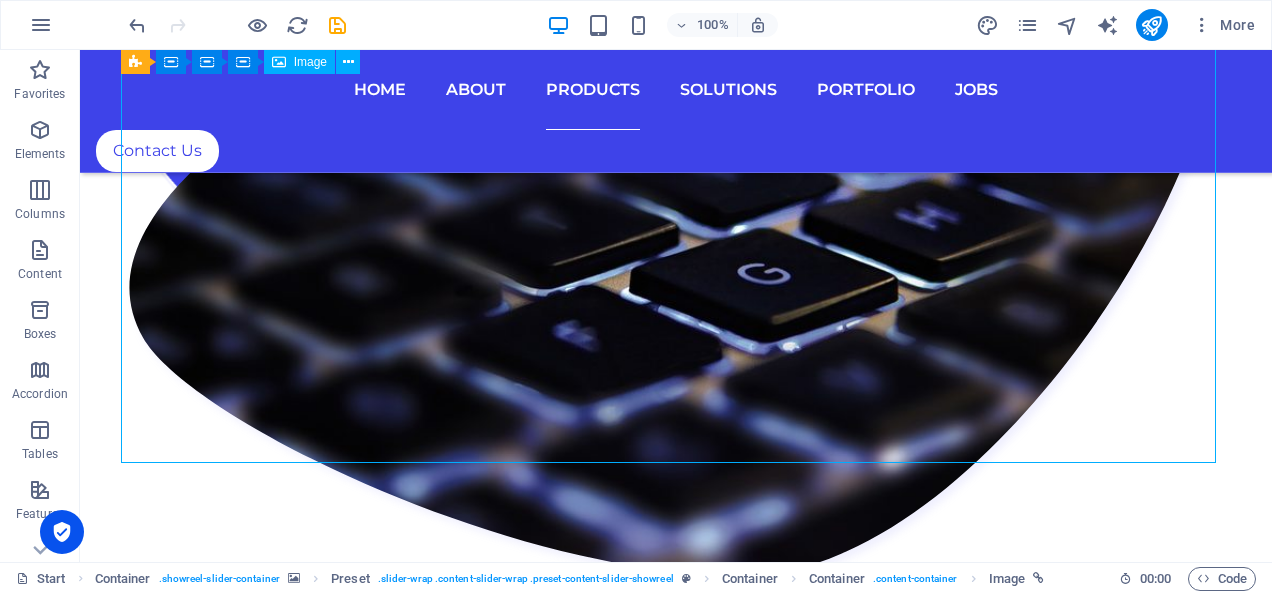 click at bounding box center (676, 6331) 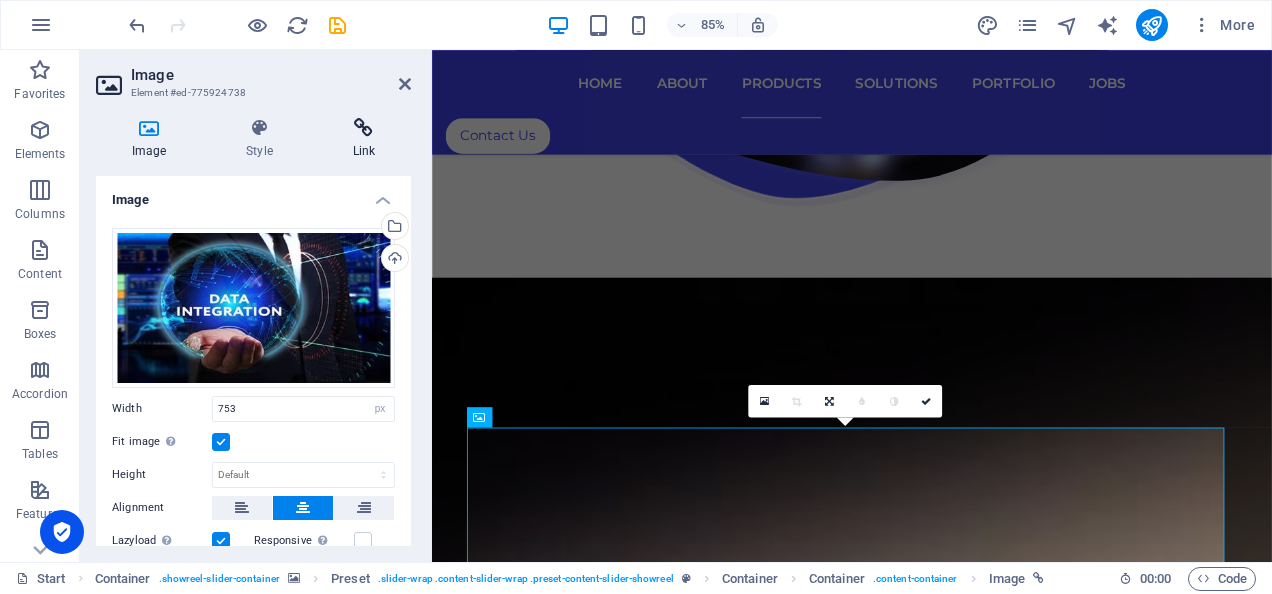 click on "Link" at bounding box center [364, 139] 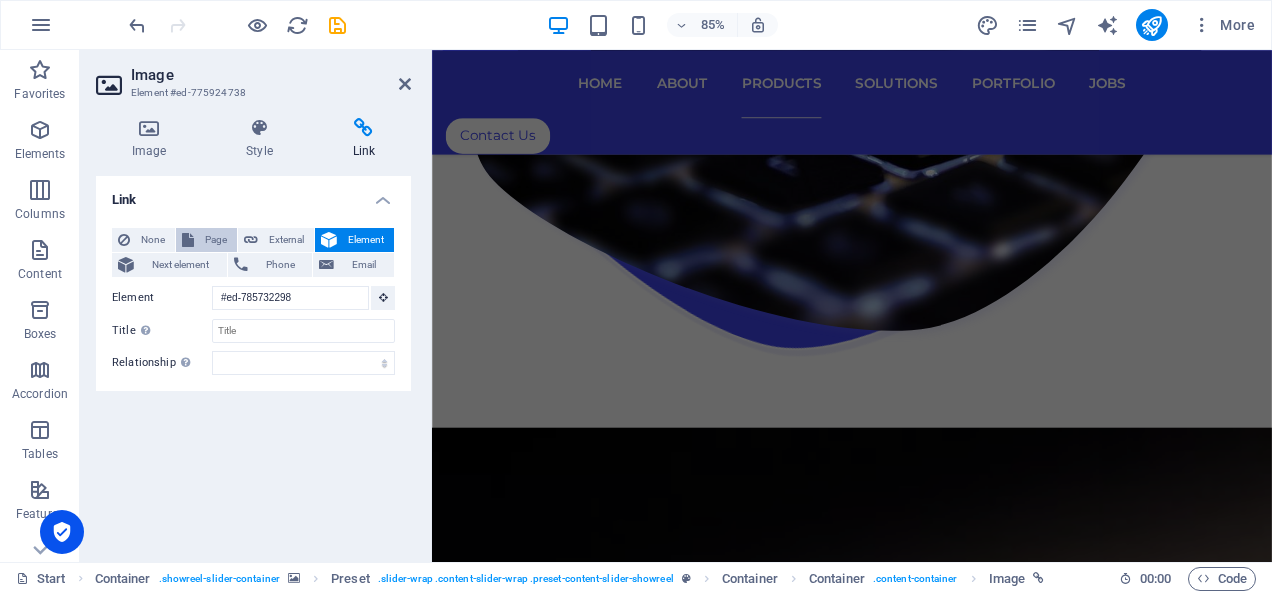 scroll, scrollTop: 7560, scrollLeft: 0, axis: vertical 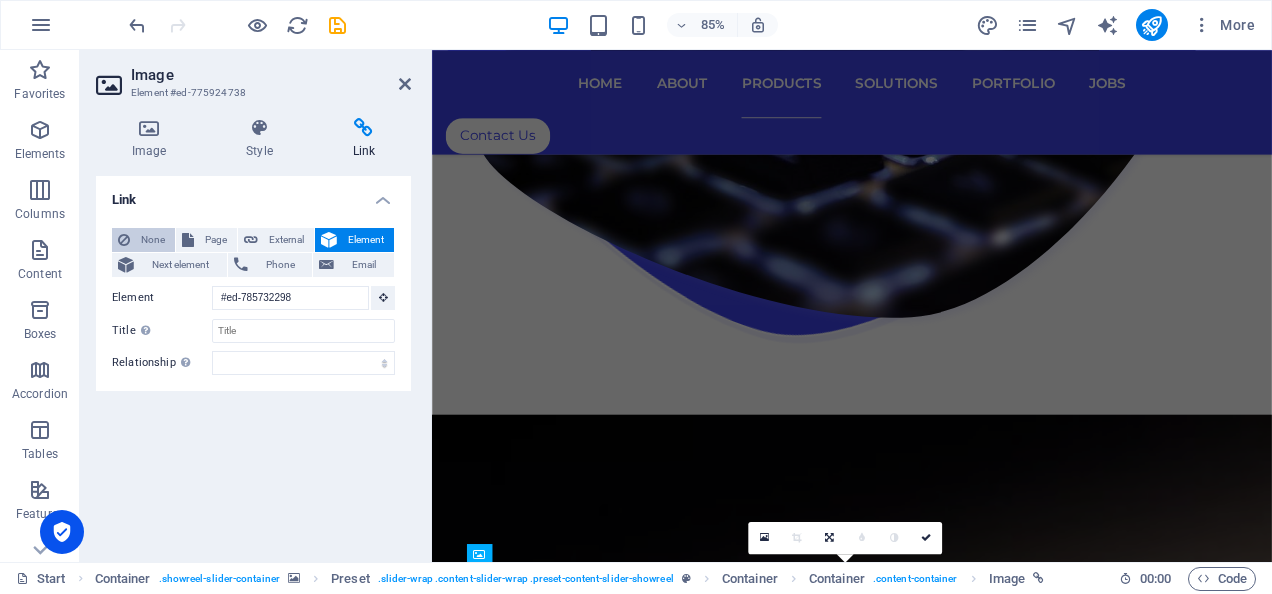 click on "None" at bounding box center (152, 240) 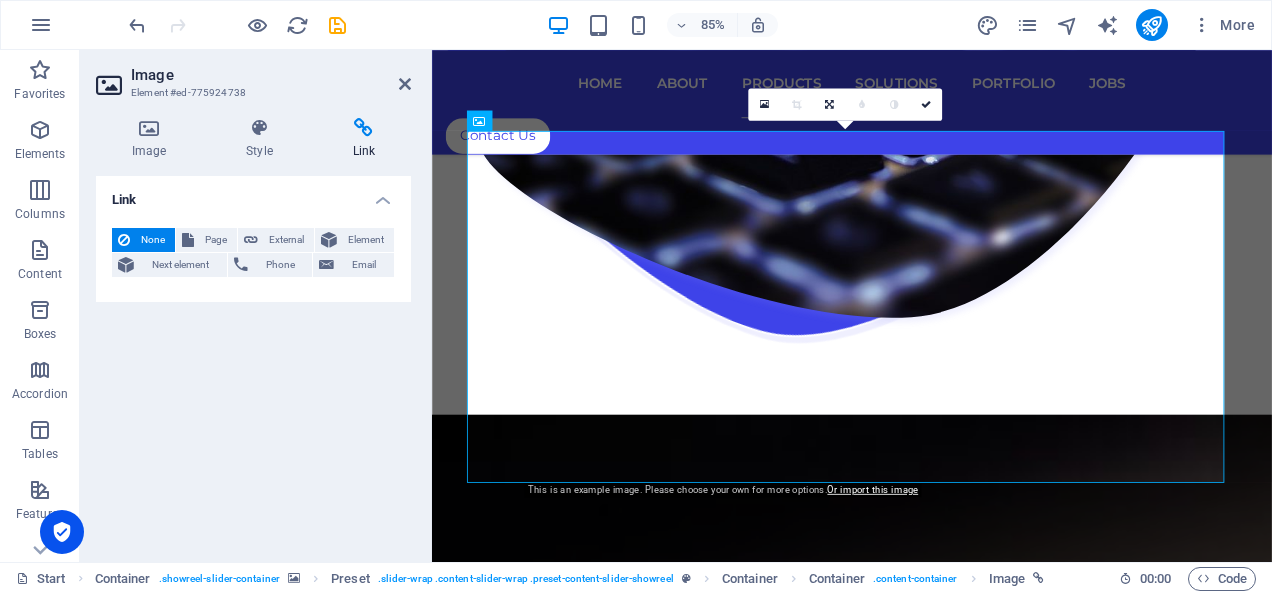 scroll, scrollTop: 8070, scrollLeft: 0, axis: vertical 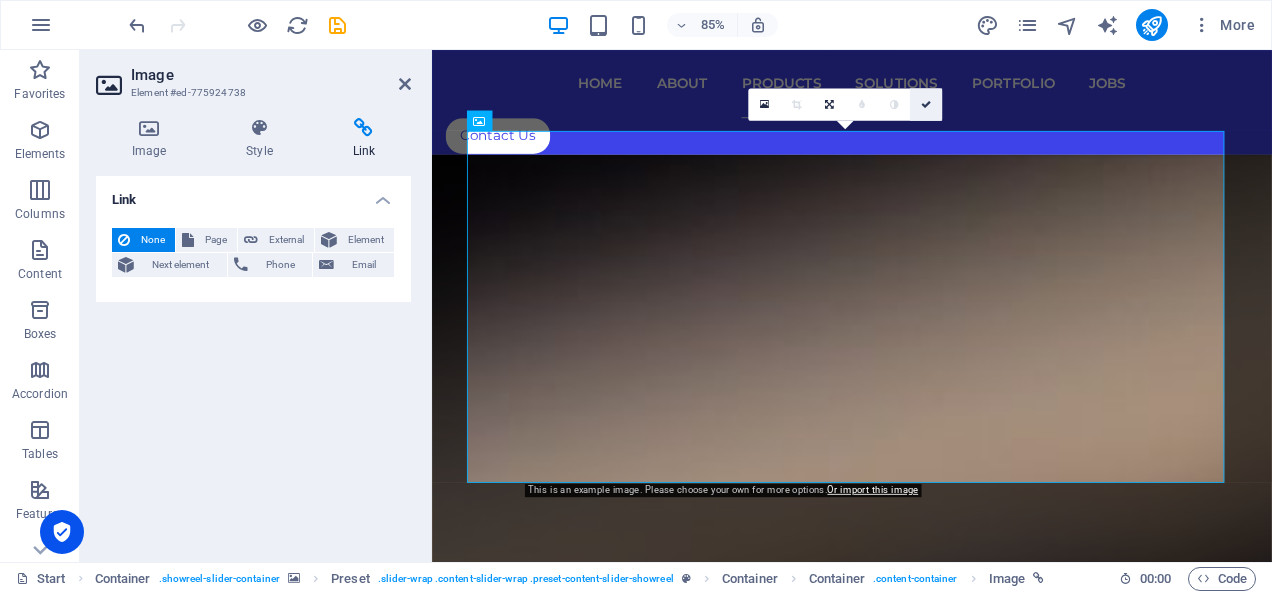 click at bounding box center (926, 104) 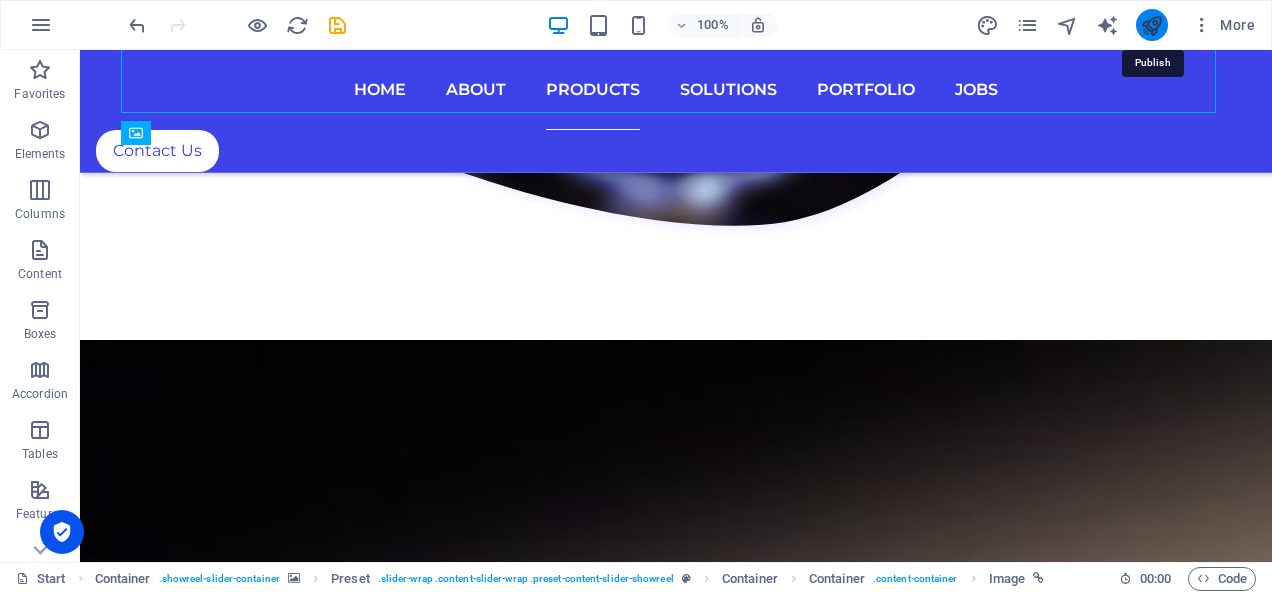 click at bounding box center (1151, 25) 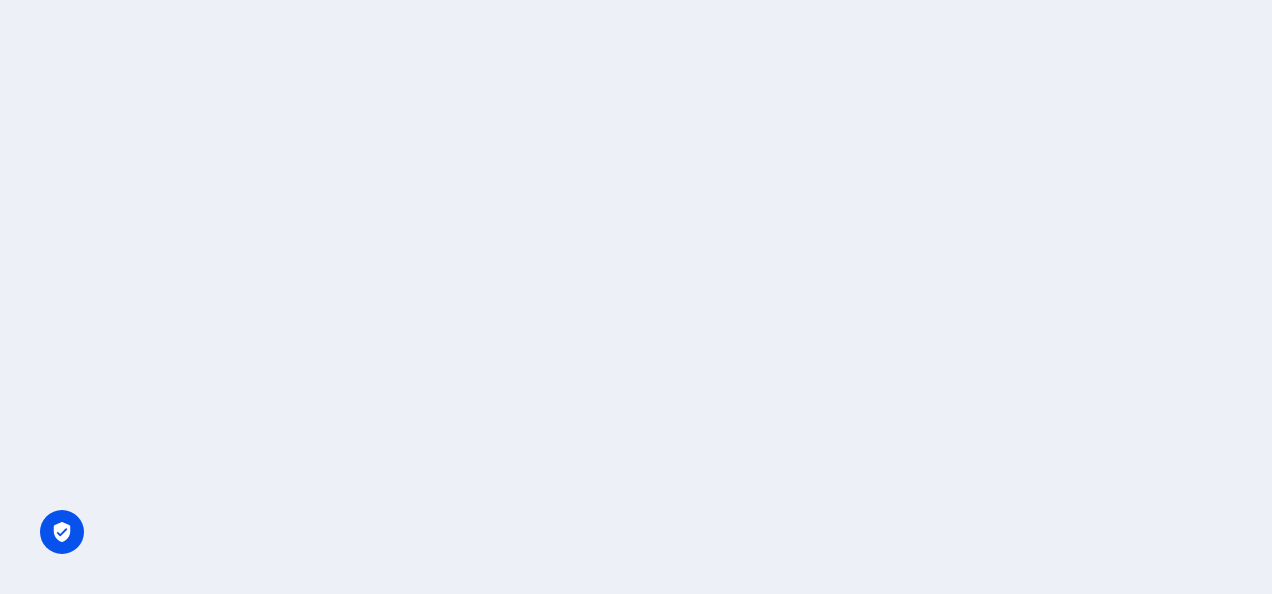 scroll, scrollTop: 0, scrollLeft: 0, axis: both 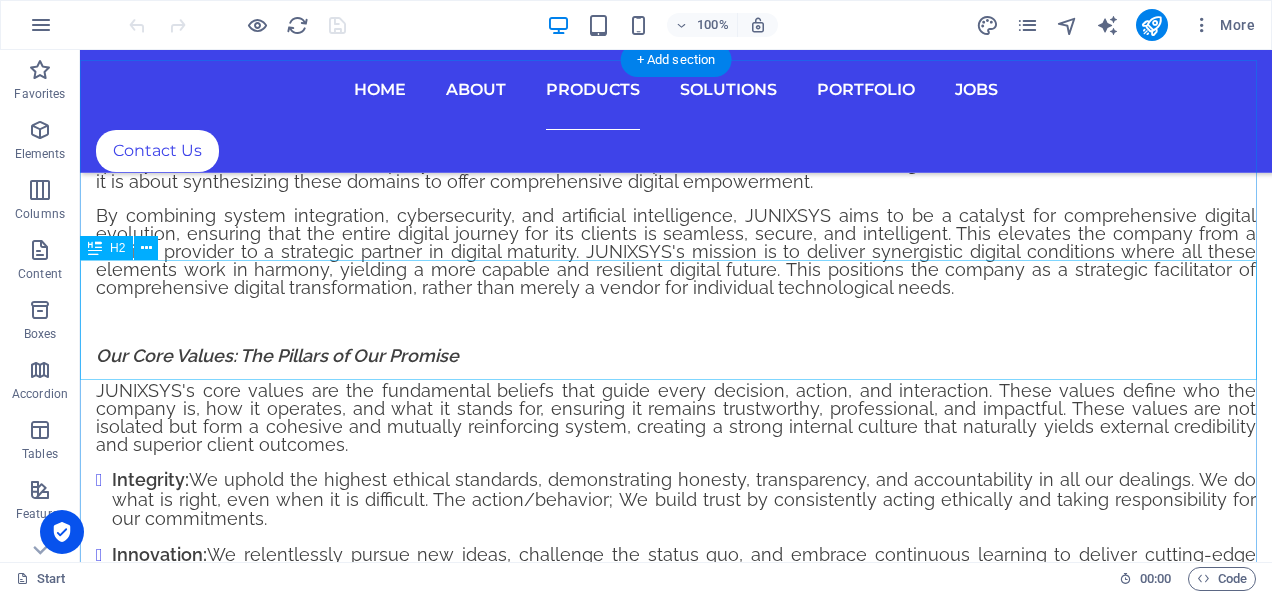 click on "Products" at bounding box center (676, 6385) 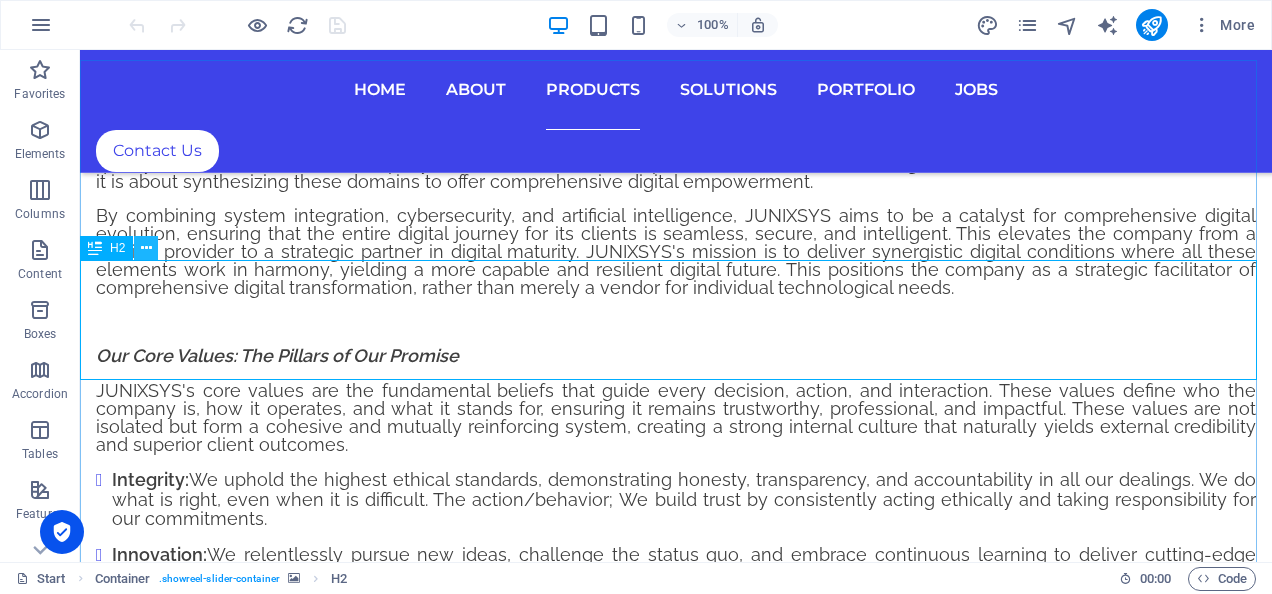 click at bounding box center (146, 248) 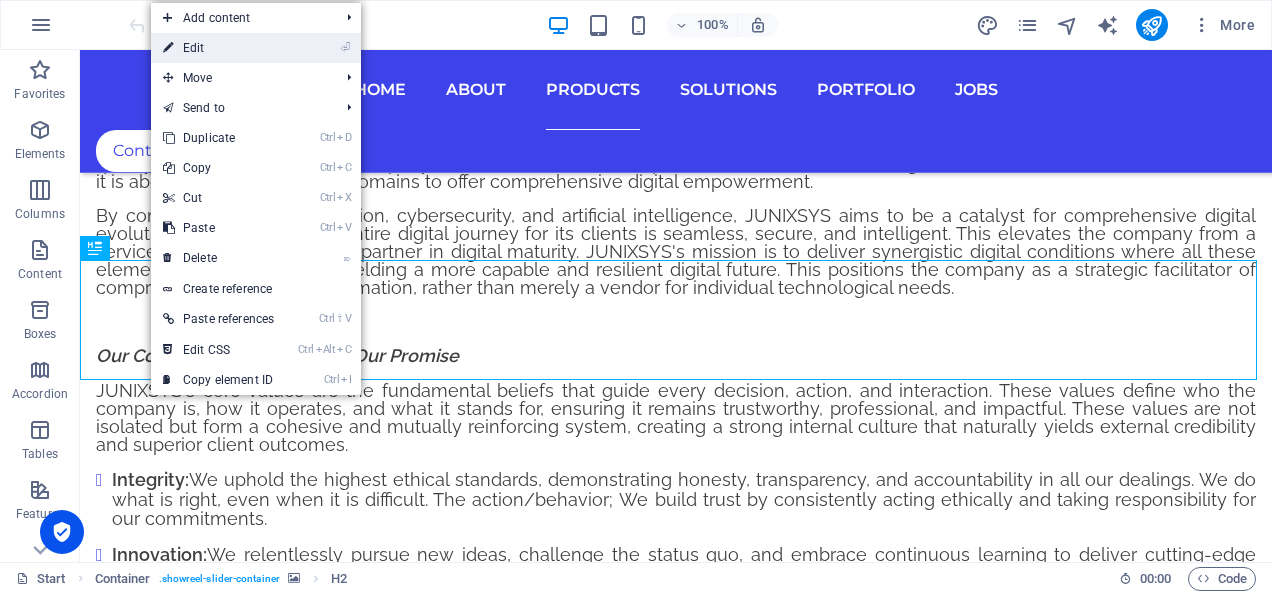 click on "⏎  Edit" at bounding box center (218, 48) 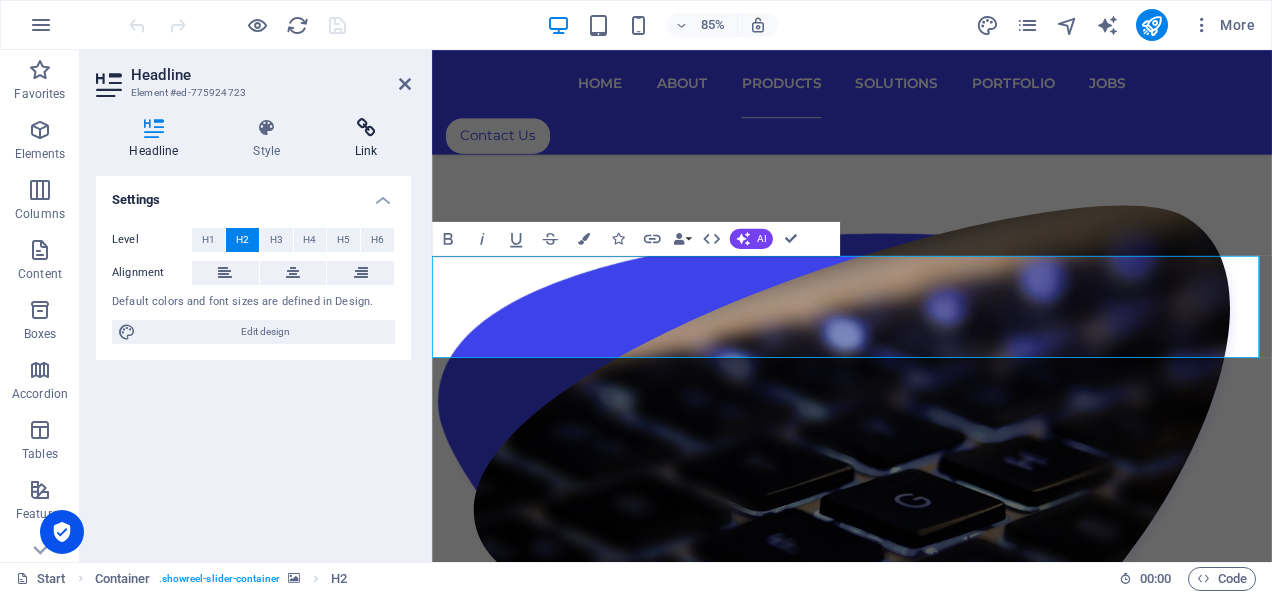click at bounding box center [366, 128] 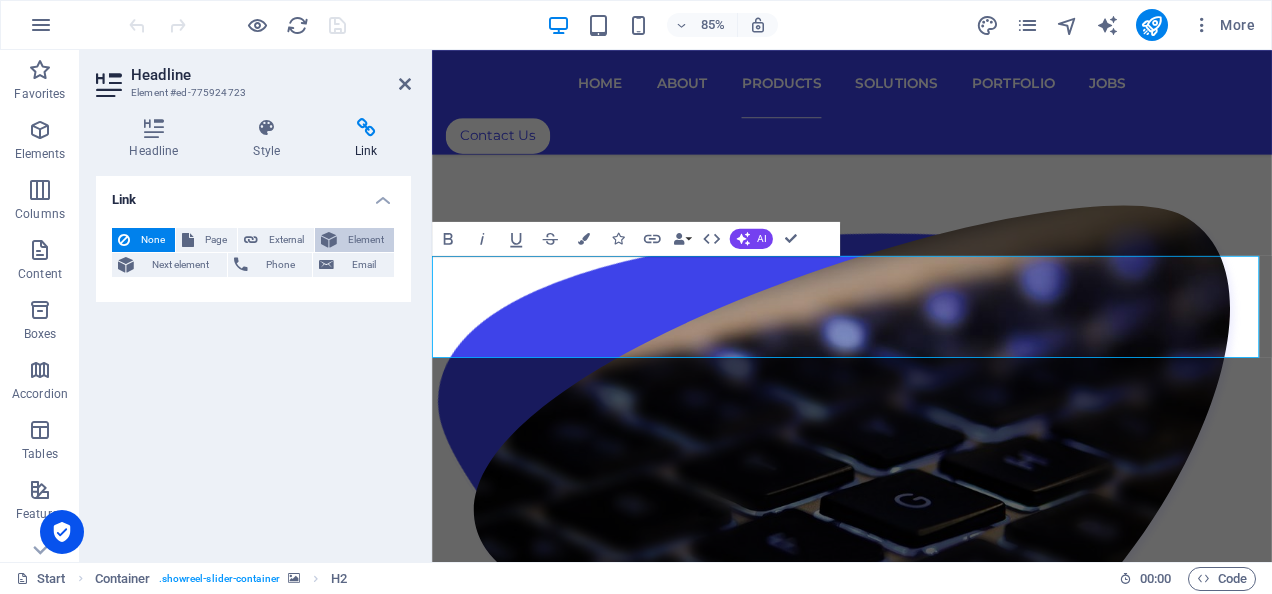 click on "Element" at bounding box center (365, 240) 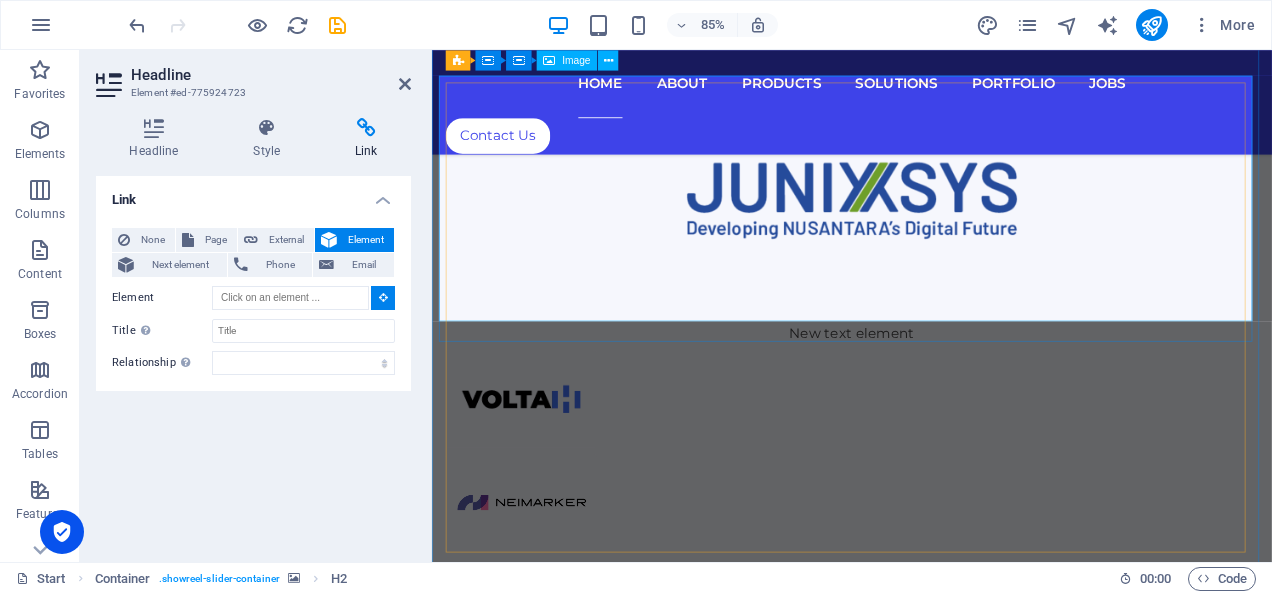 scroll, scrollTop: 896, scrollLeft: 0, axis: vertical 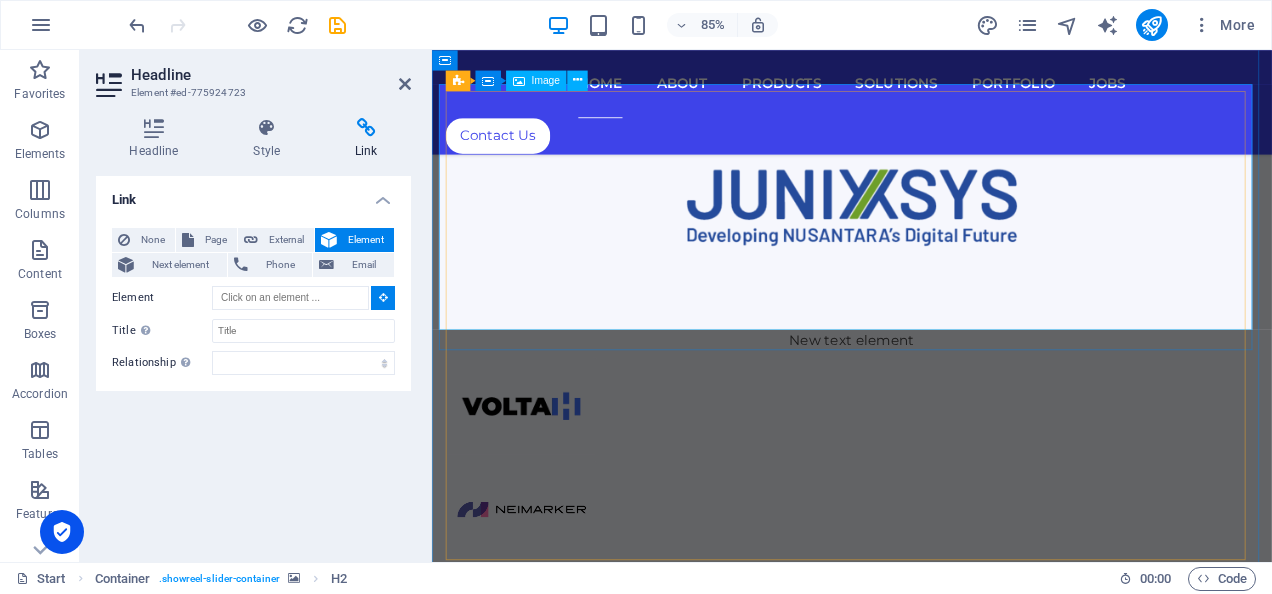 click at bounding box center (926, 234) 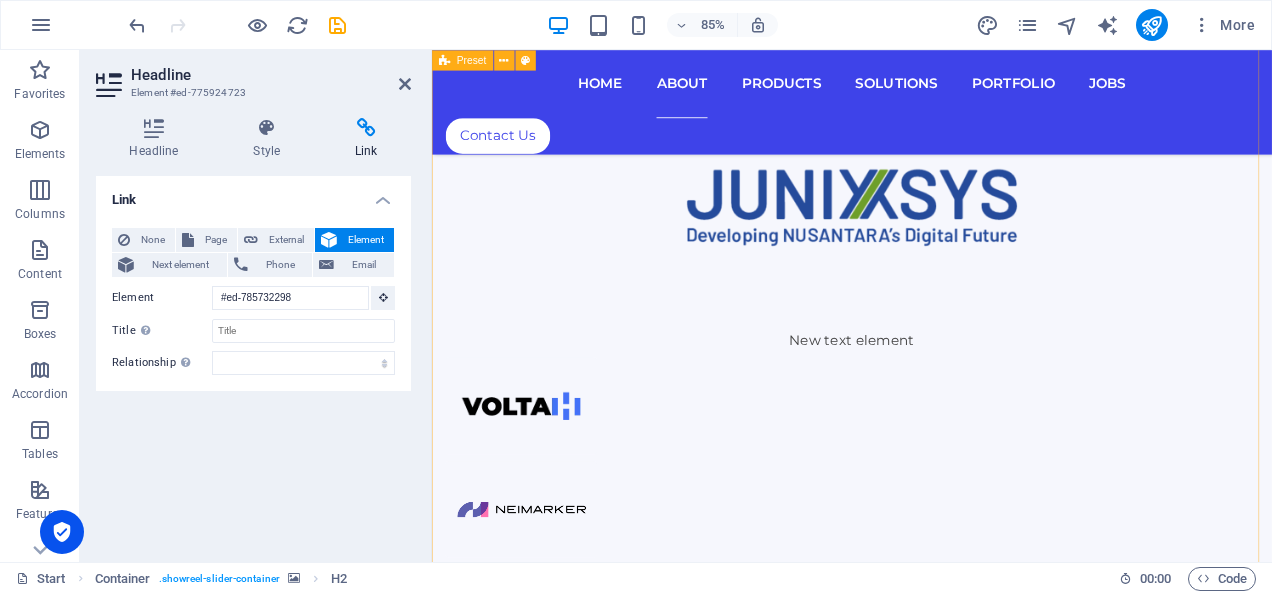 scroll, scrollTop: 7100, scrollLeft: 0, axis: vertical 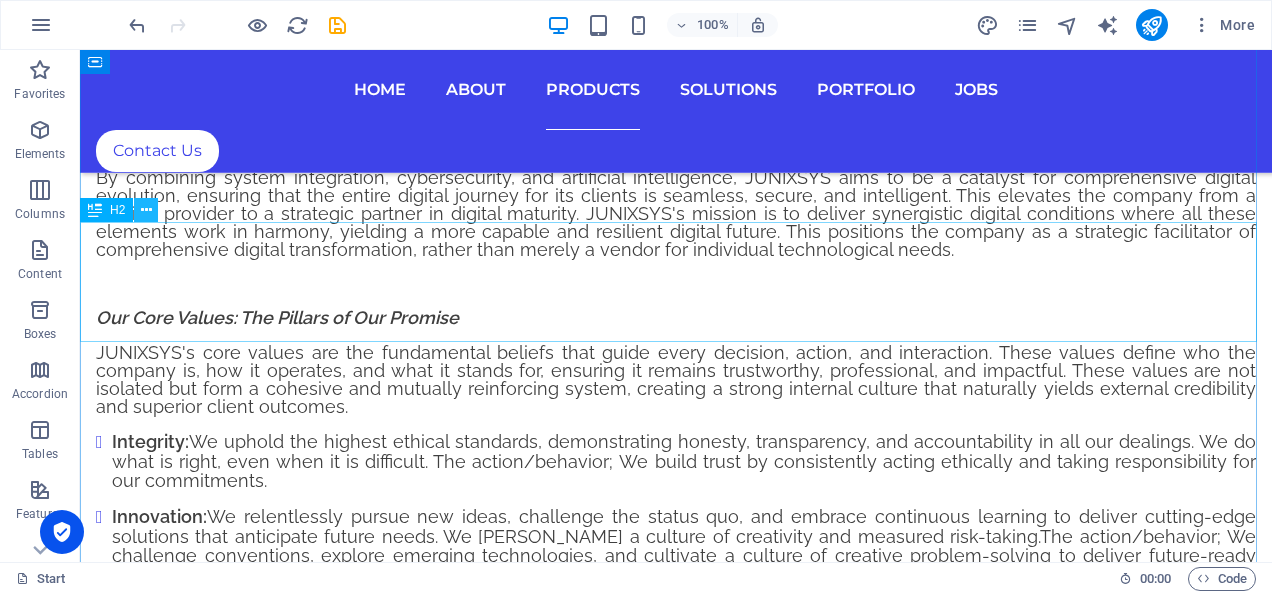 click at bounding box center [146, 210] 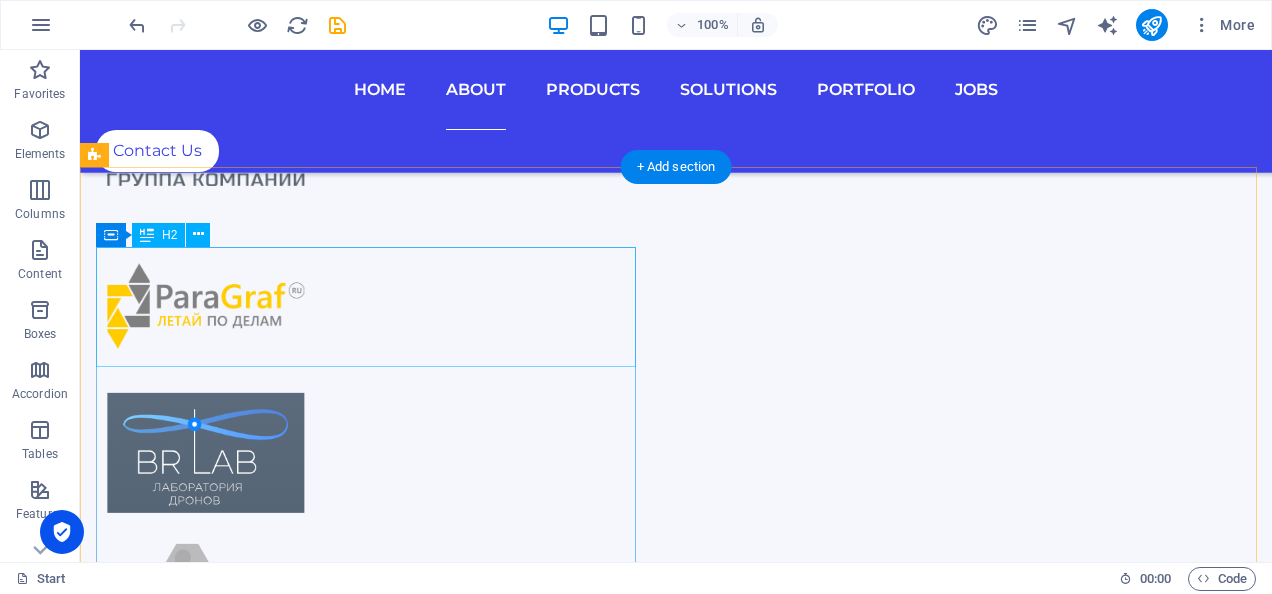 scroll, scrollTop: 1510, scrollLeft: 0, axis: vertical 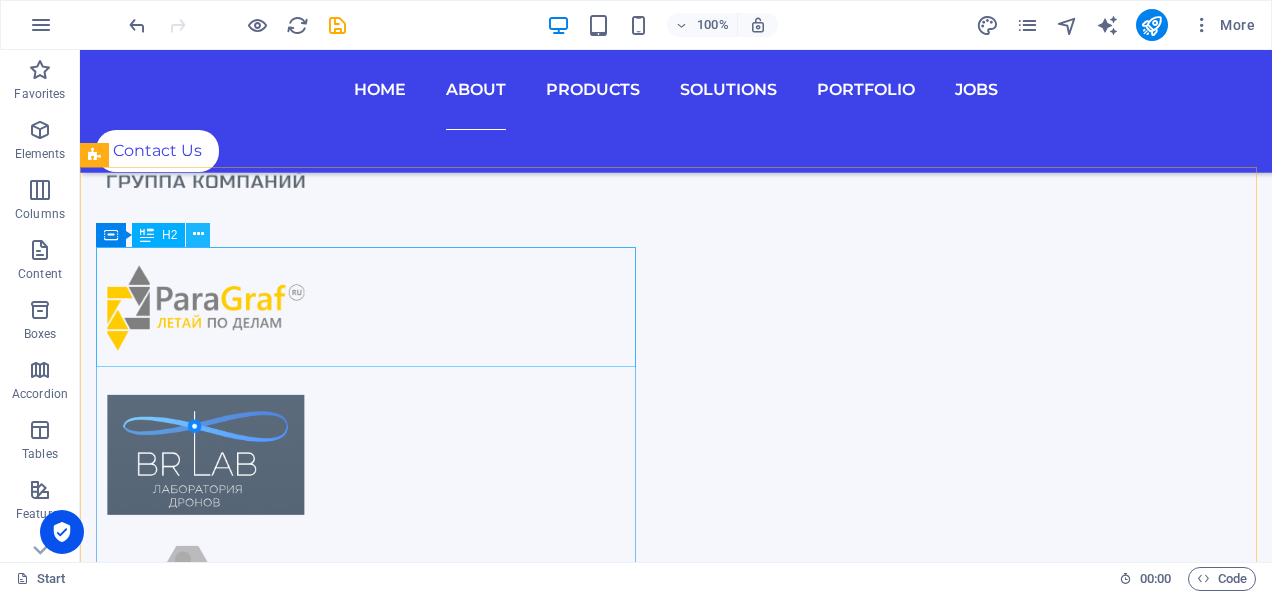click at bounding box center (198, 234) 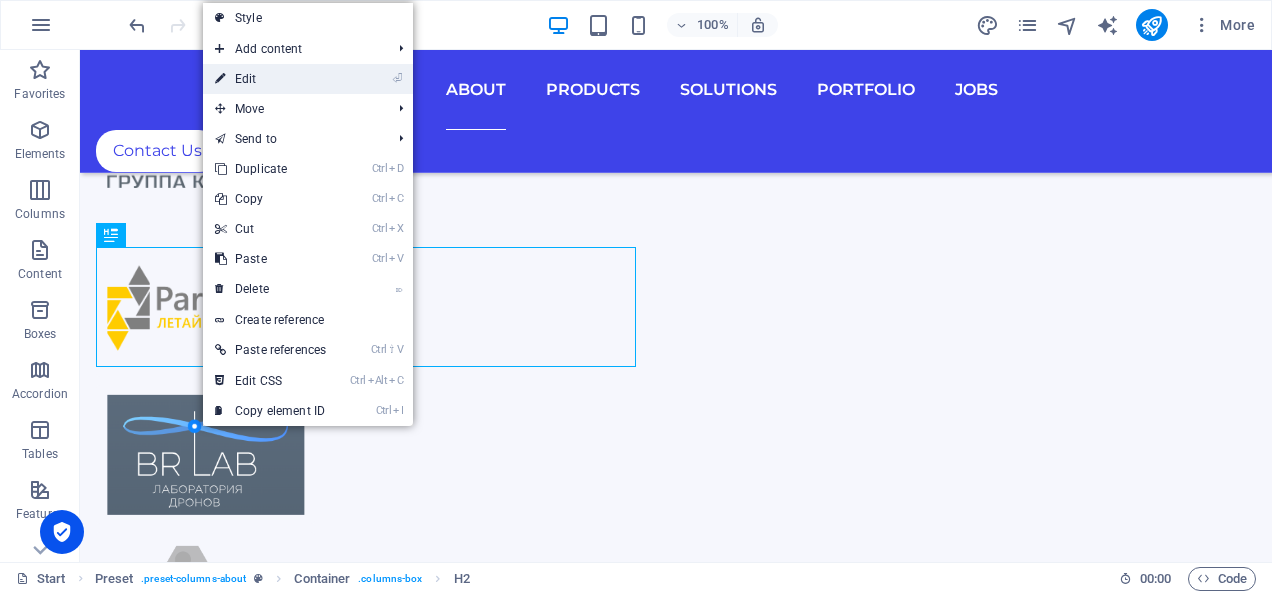 click on "⏎  Edit" at bounding box center [270, 79] 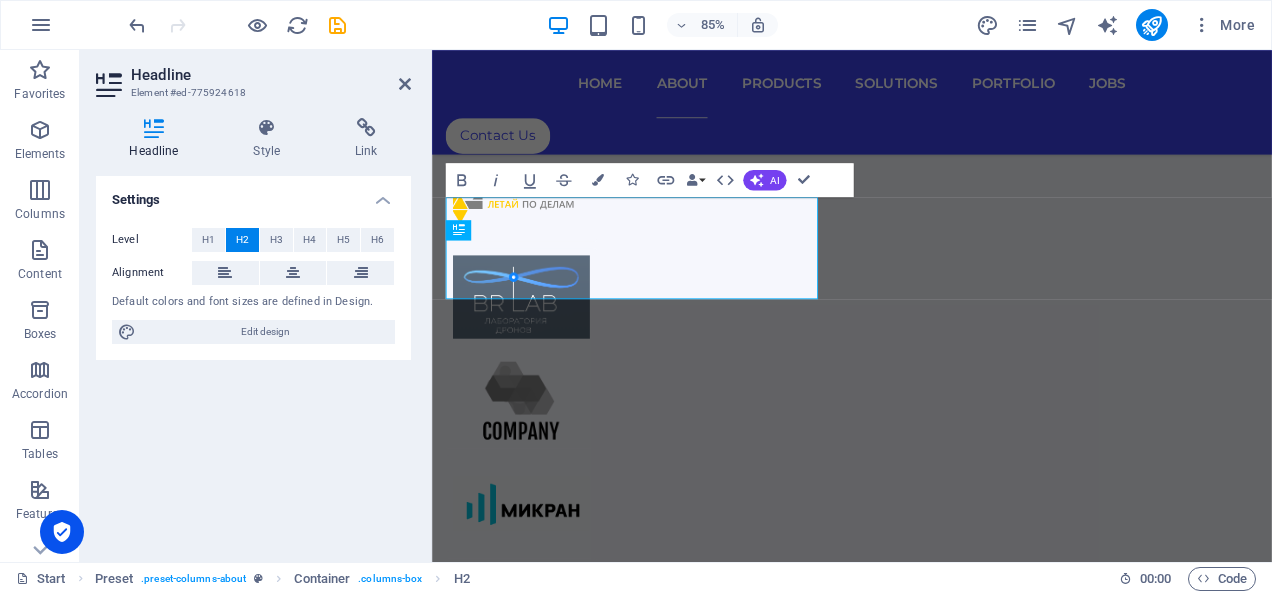 scroll, scrollTop: 1484, scrollLeft: 0, axis: vertical 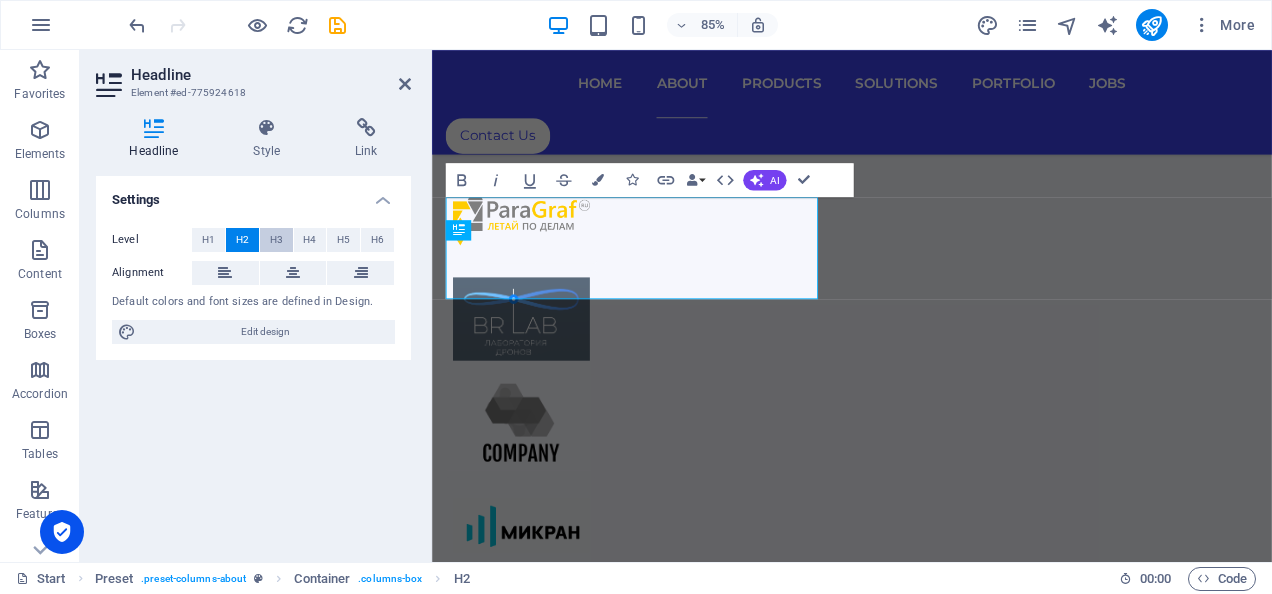 click on "H3" at bounding box center [276, 240] 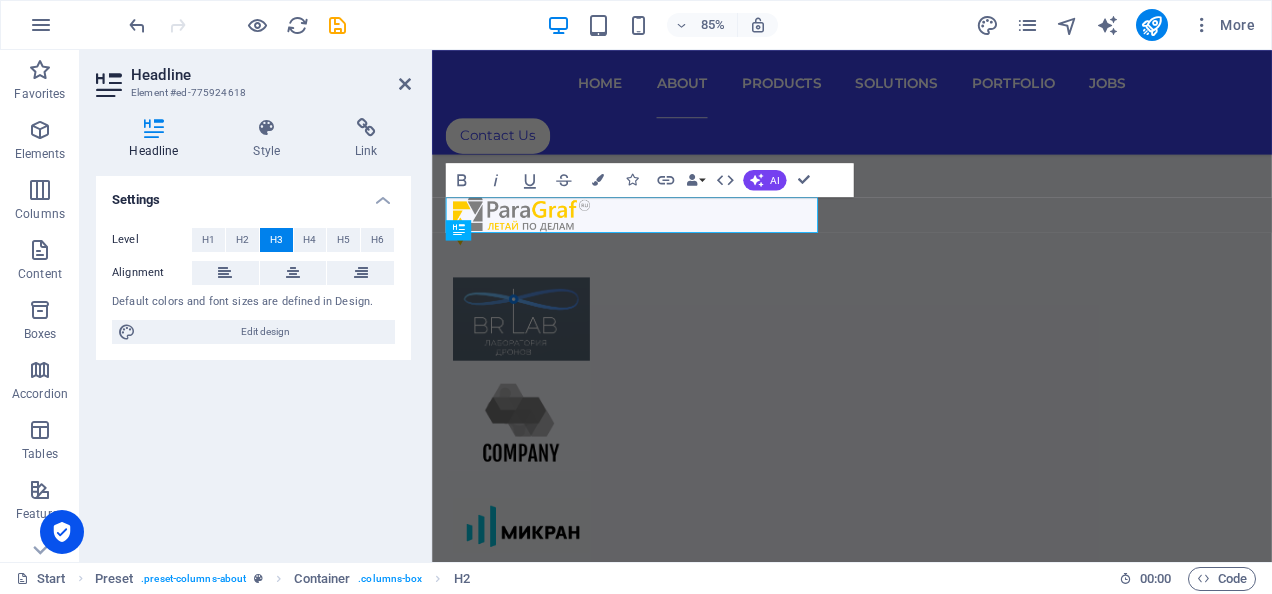 click on "H3" at bounding box center (276, 240) 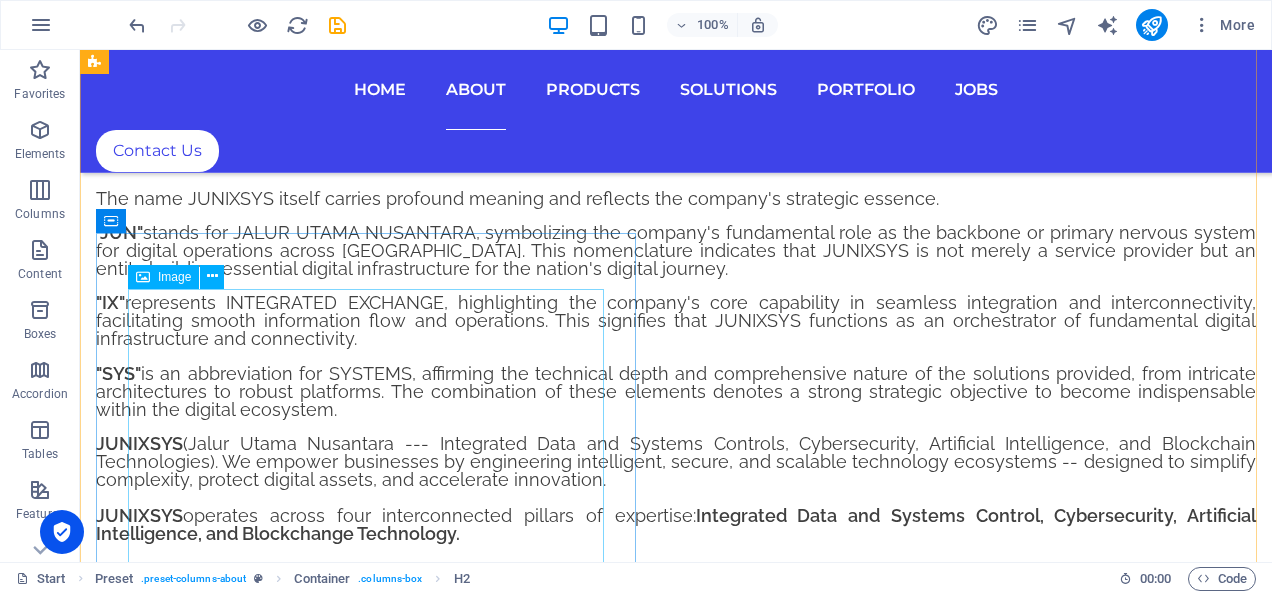 scroll, scrollTop: 2922, scrollLeft: 0, axis: vertical 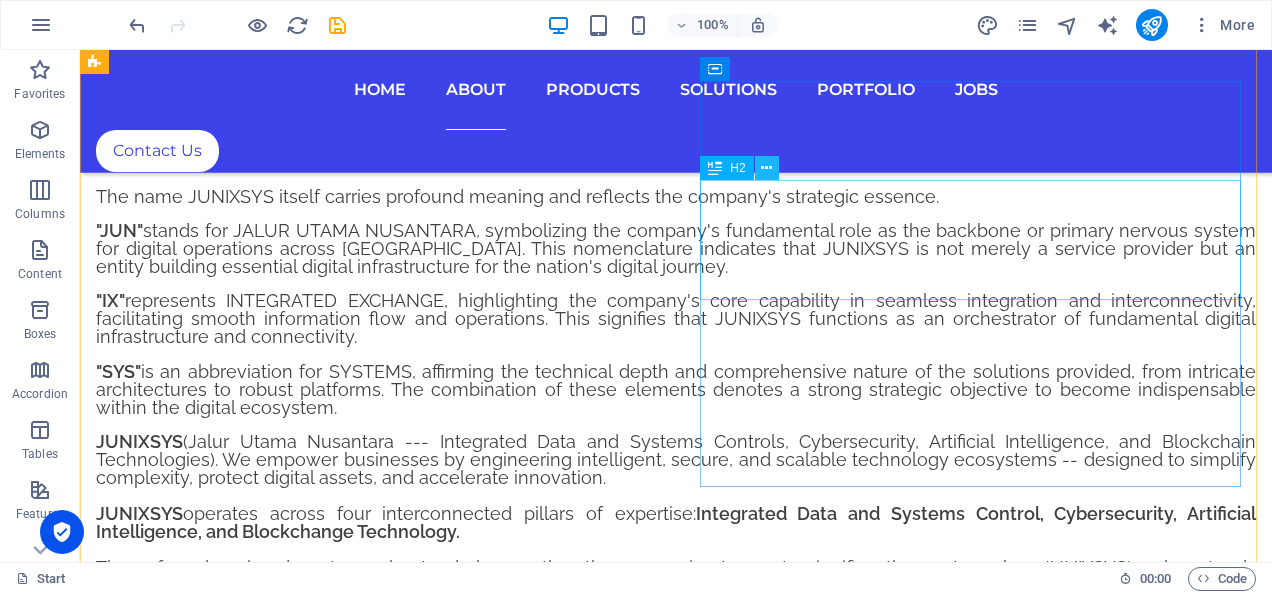 click at bounding box center (766, 168) 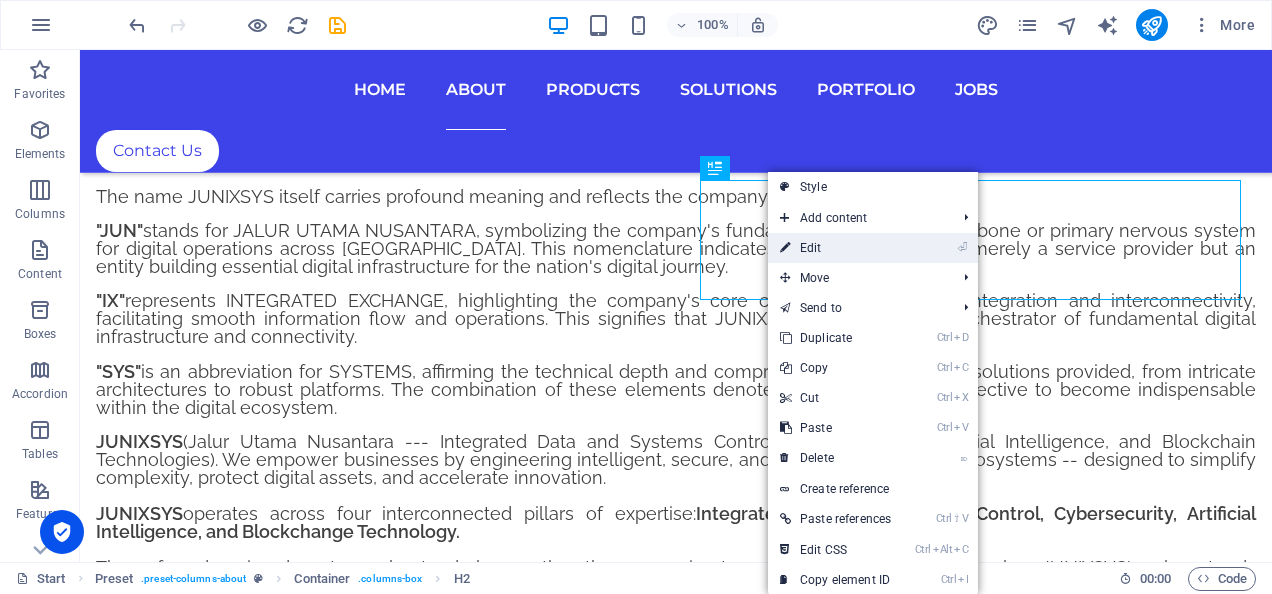click on "⏎  Edit" at bounding box center (835, 248) 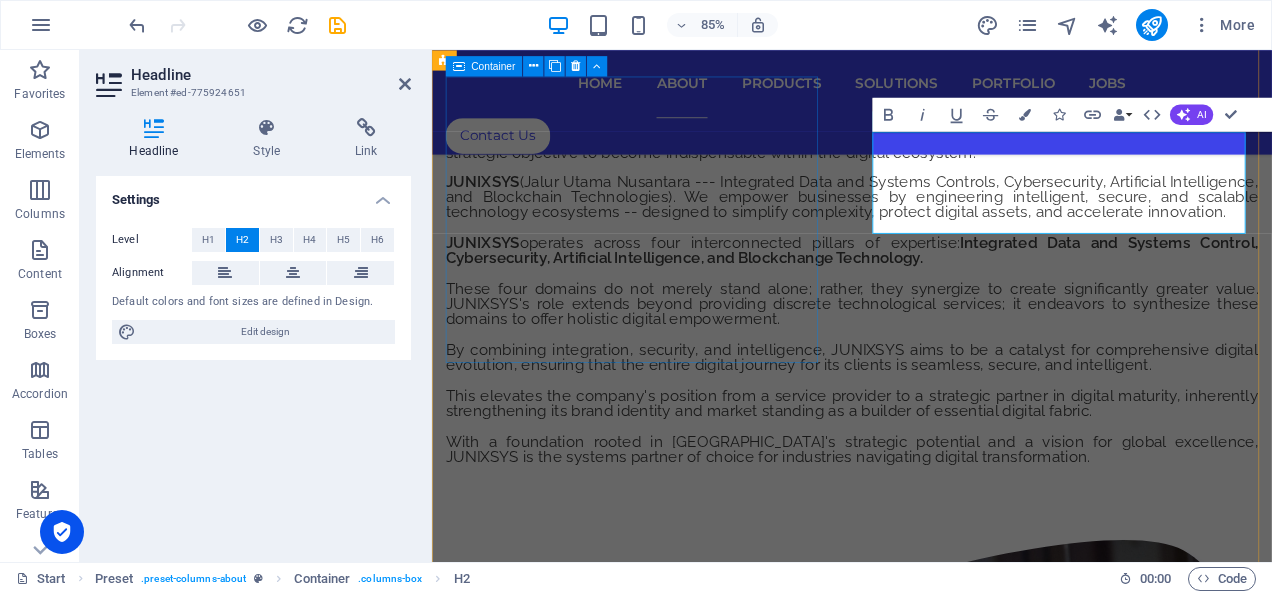 scroll, scrollTop: 3051, scrollLeft: 0, axis: vertical 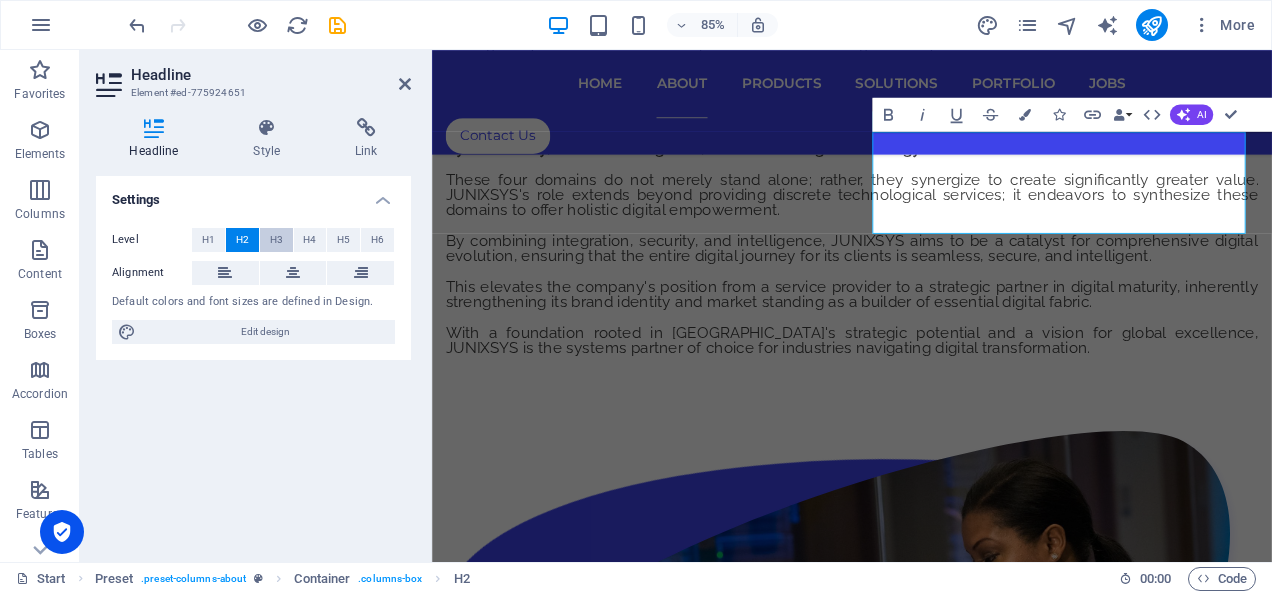click on "H3" at bounding box center [276, 240] 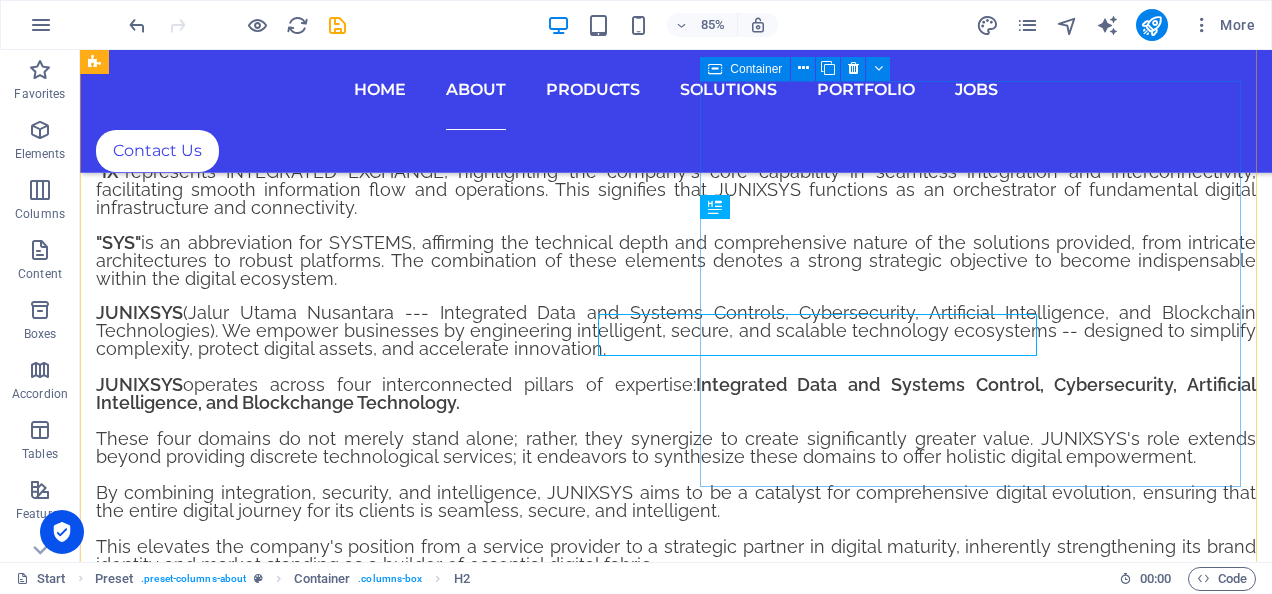 scroll, scrollTop: 2922, scrollLeft: 0, axis: vertical 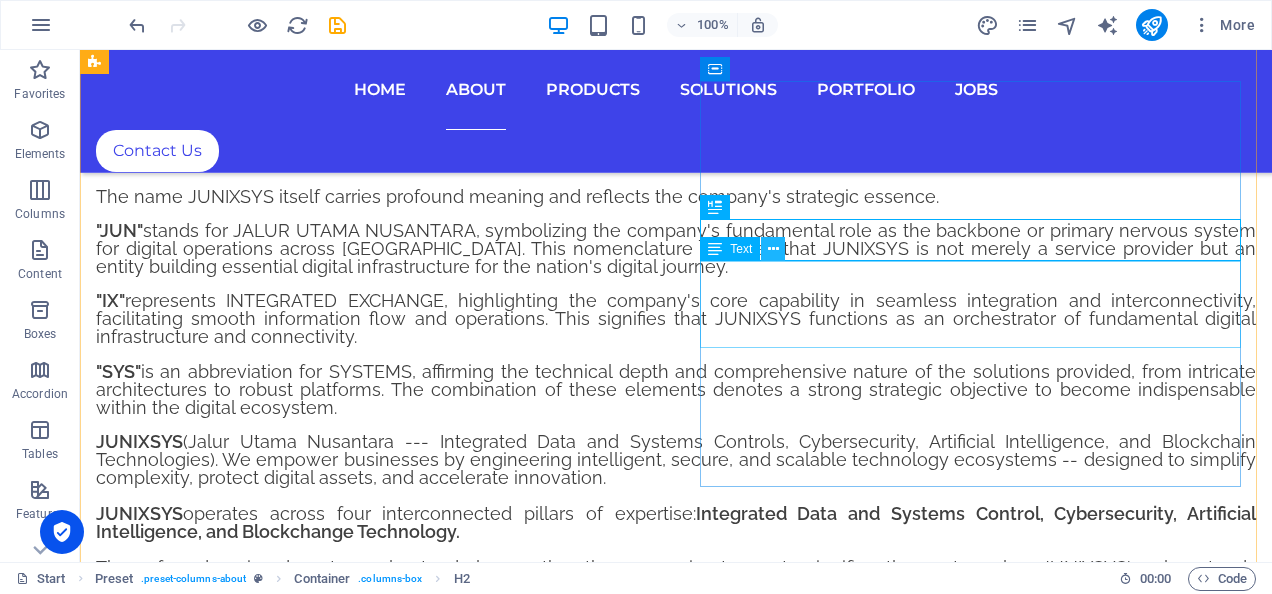 click at bounding box center (773, 249) 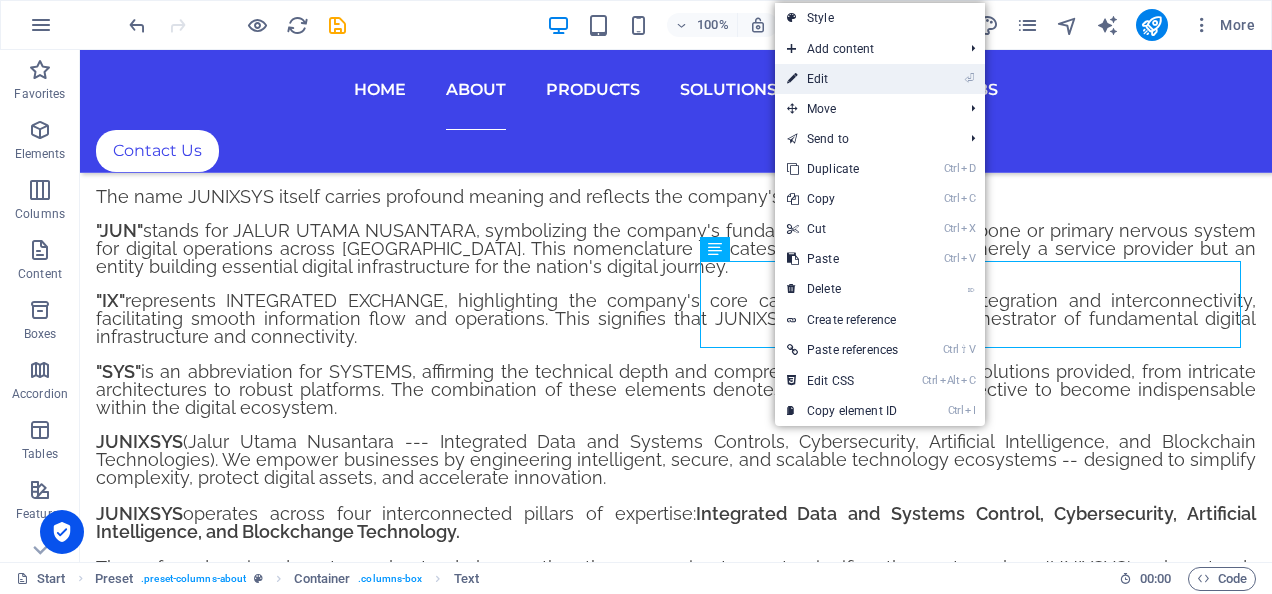click on "⏎  Edit" at bounding box center [842, 79] 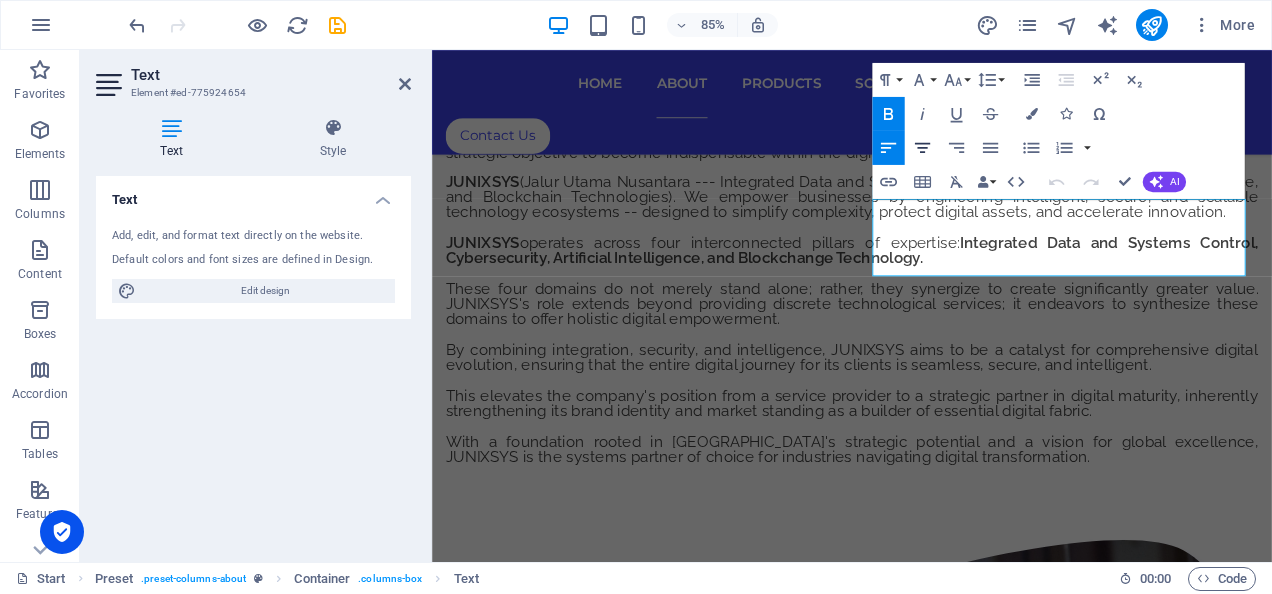 scroll, scrollTop: 3051, scrollLeft: 0, axis: vertical 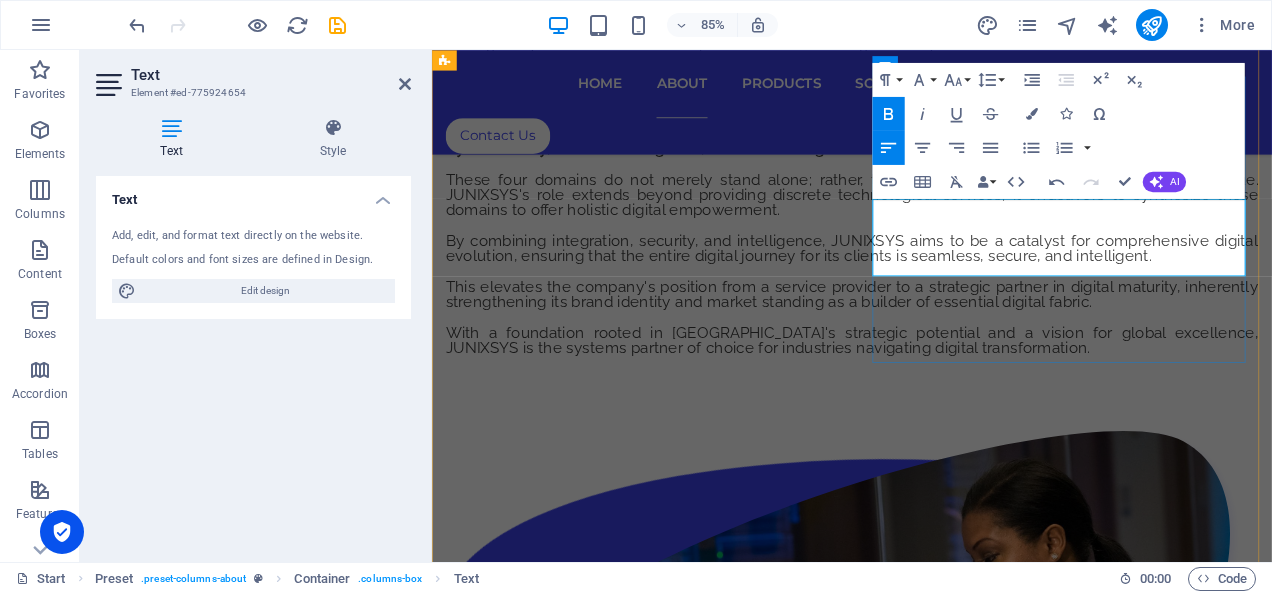type 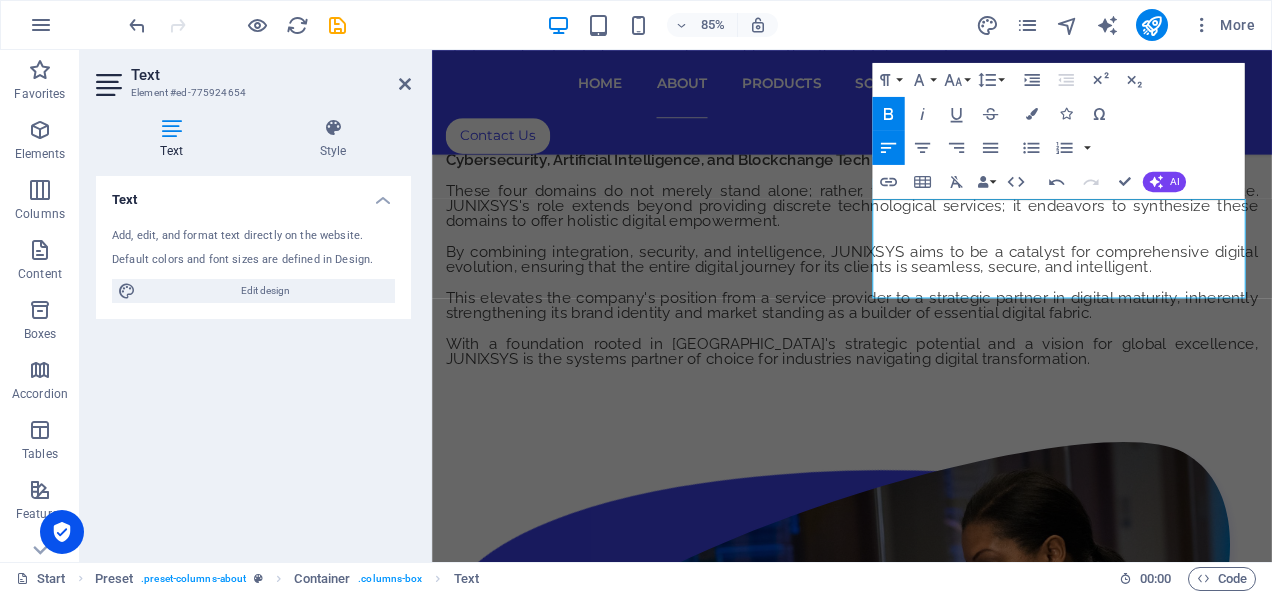 scroll, scrollTop: 3051, scrollLeft: 0, axis: vertical 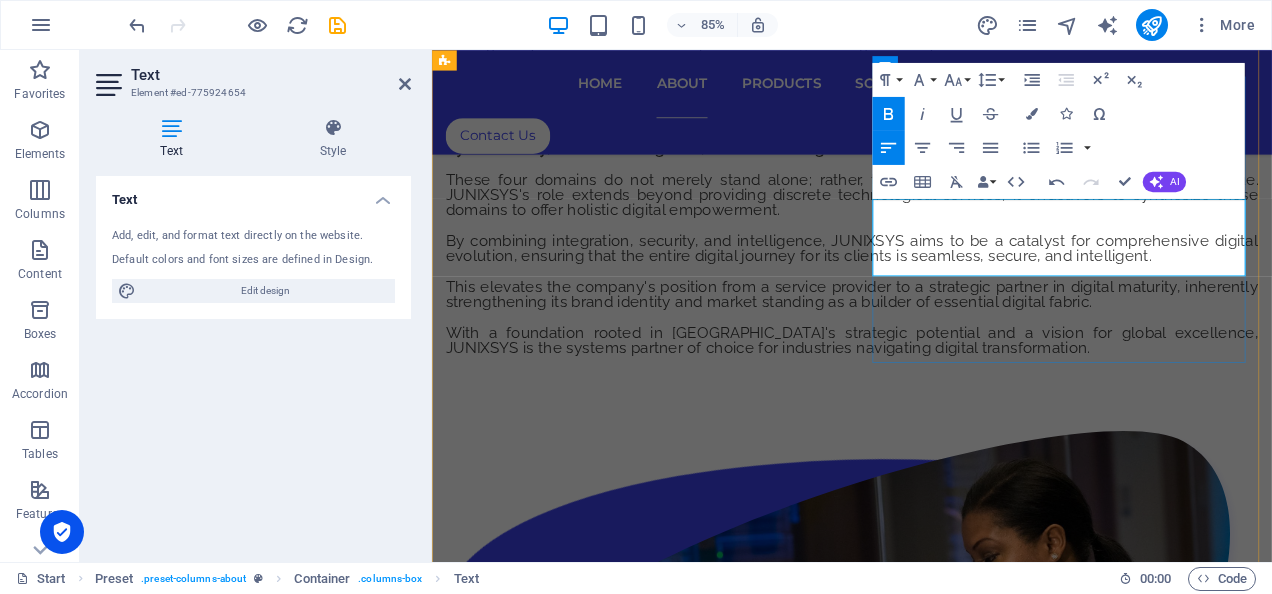 click on "Agus Ruhiat:" at bounding box center (503, 1958) 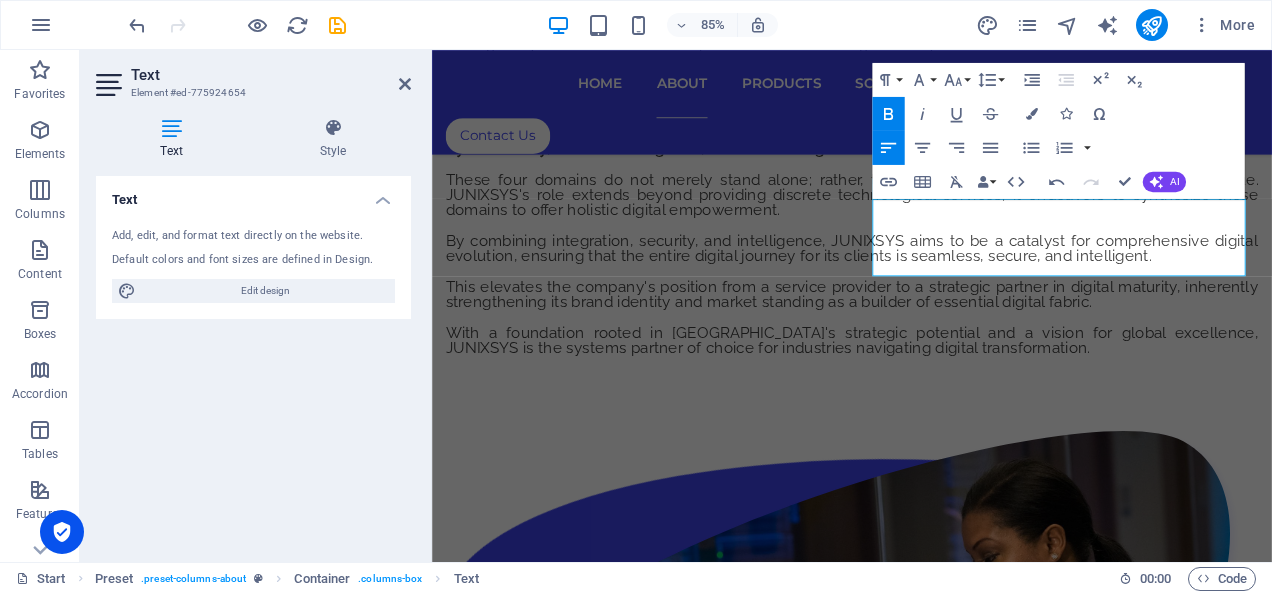 scroll, scrollTop: 3038, scrollLeft: 0, axis: vertical 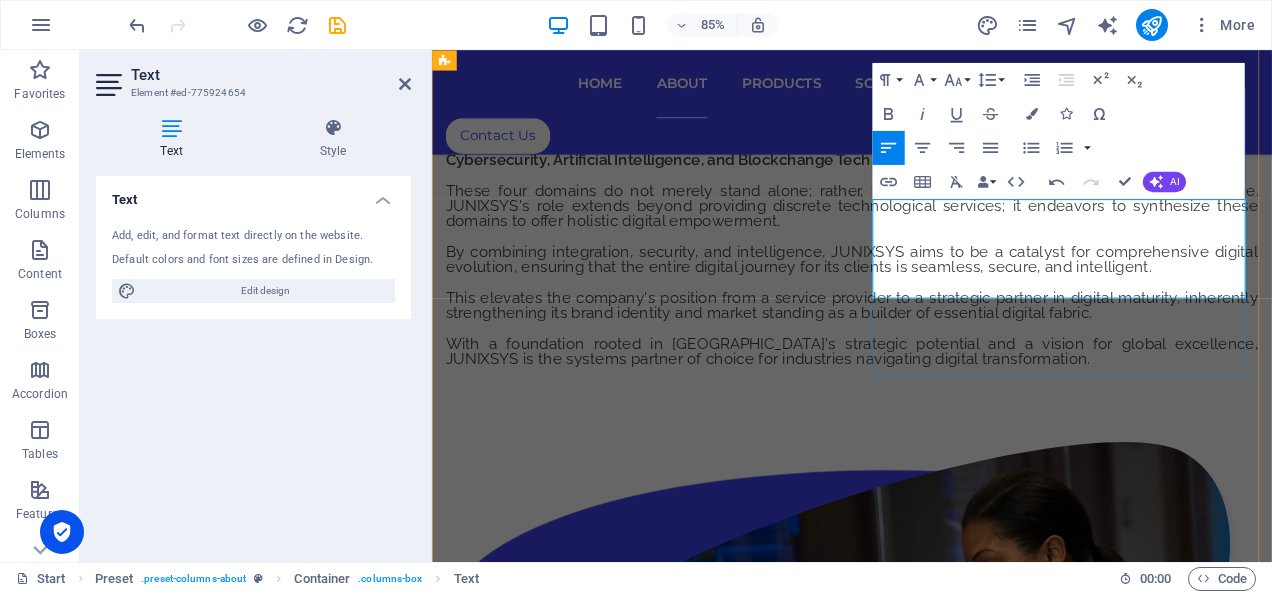 click on "Budimulyanto:  Co-Founder & President Commissioner" at bounding box center (677, 1971) 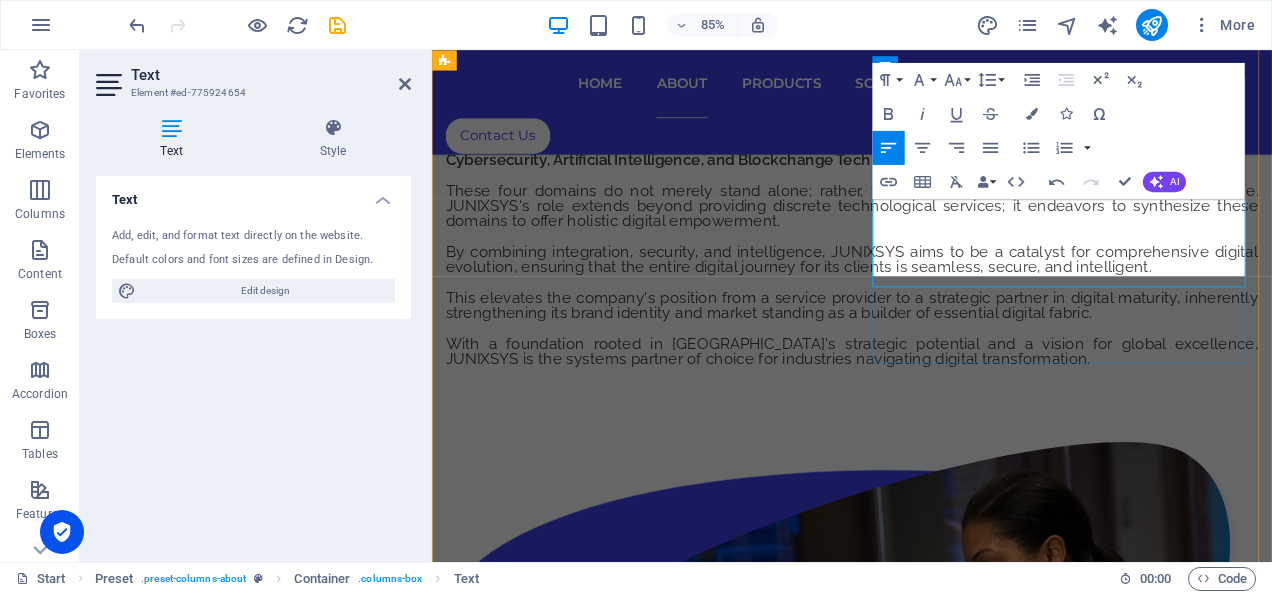 scroll, scrollTop: 3051, scrollLeft: 0, axis: vertical 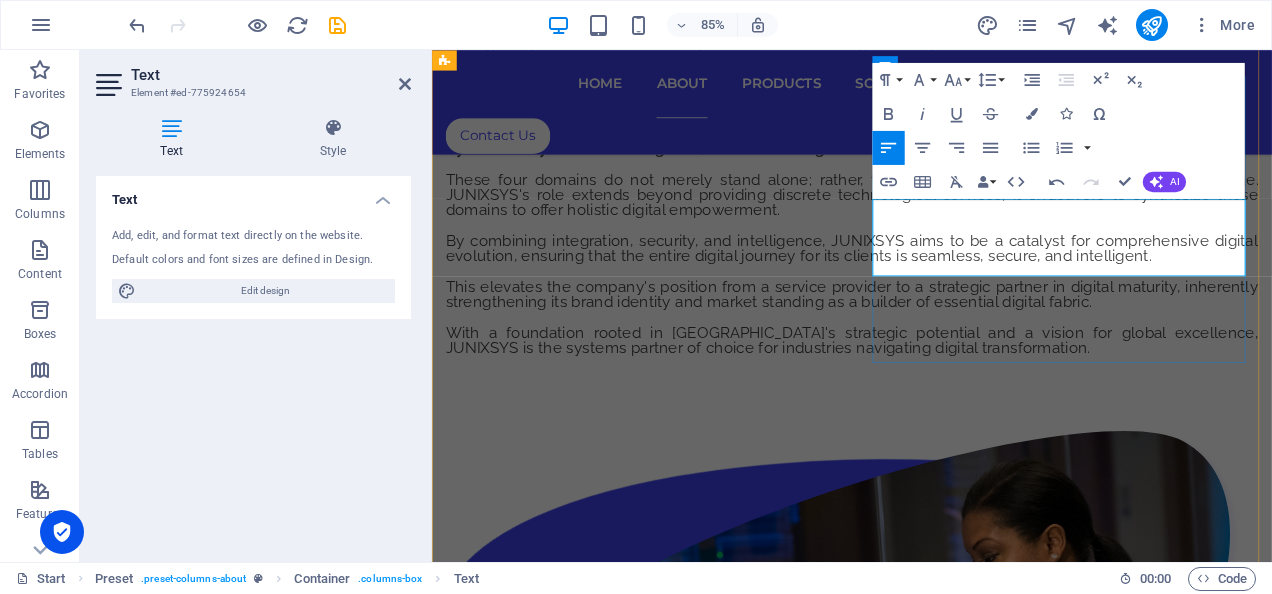click on "Budimulyanto:  Founder & President Commissioner" at bounding box center (662, 1958) 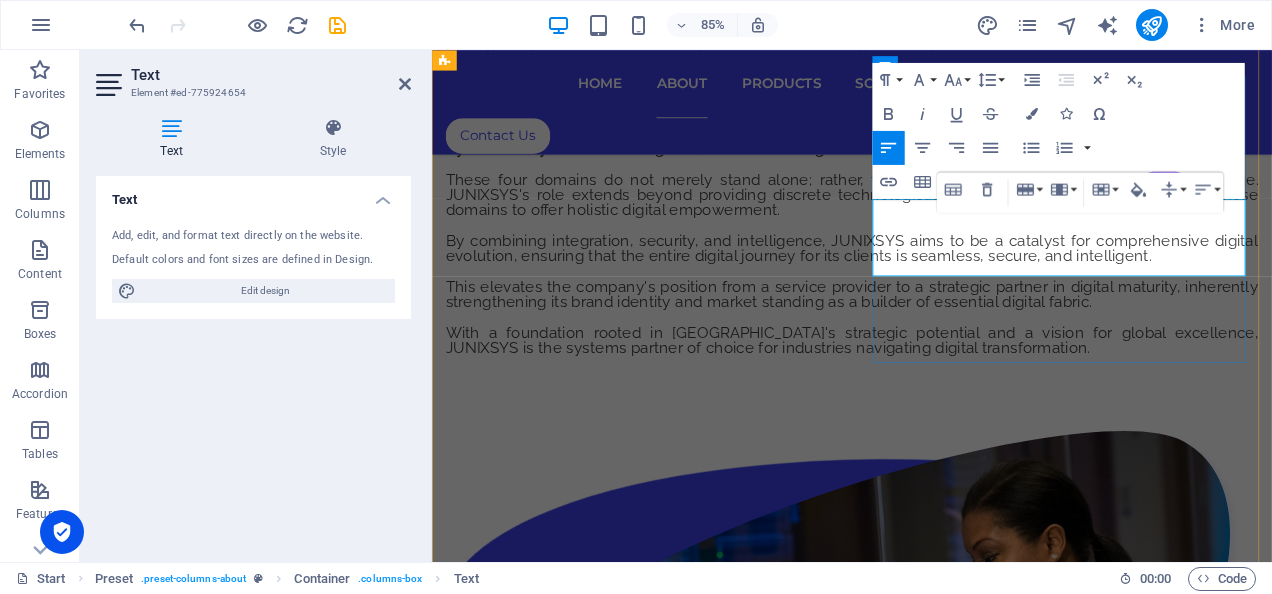 click on "Suri Suryani:  VP. Corporate Communication" at bounding box center (926, 1987) 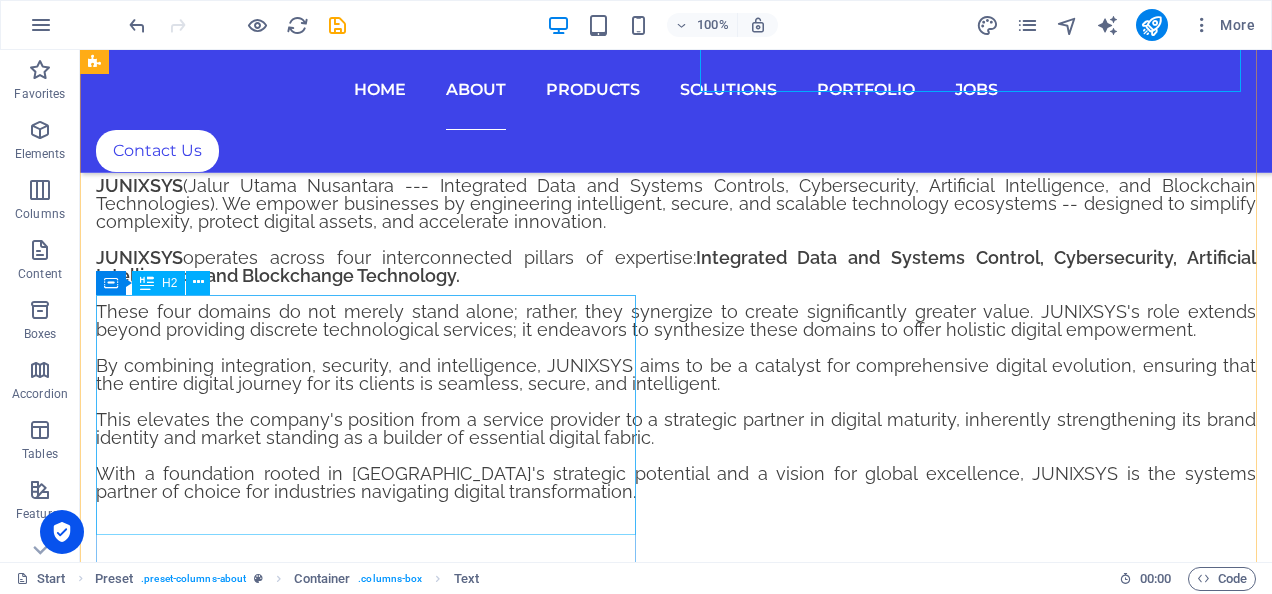 scroll, scrollTop: 3246, scrollLeft: 0, axis: vertical 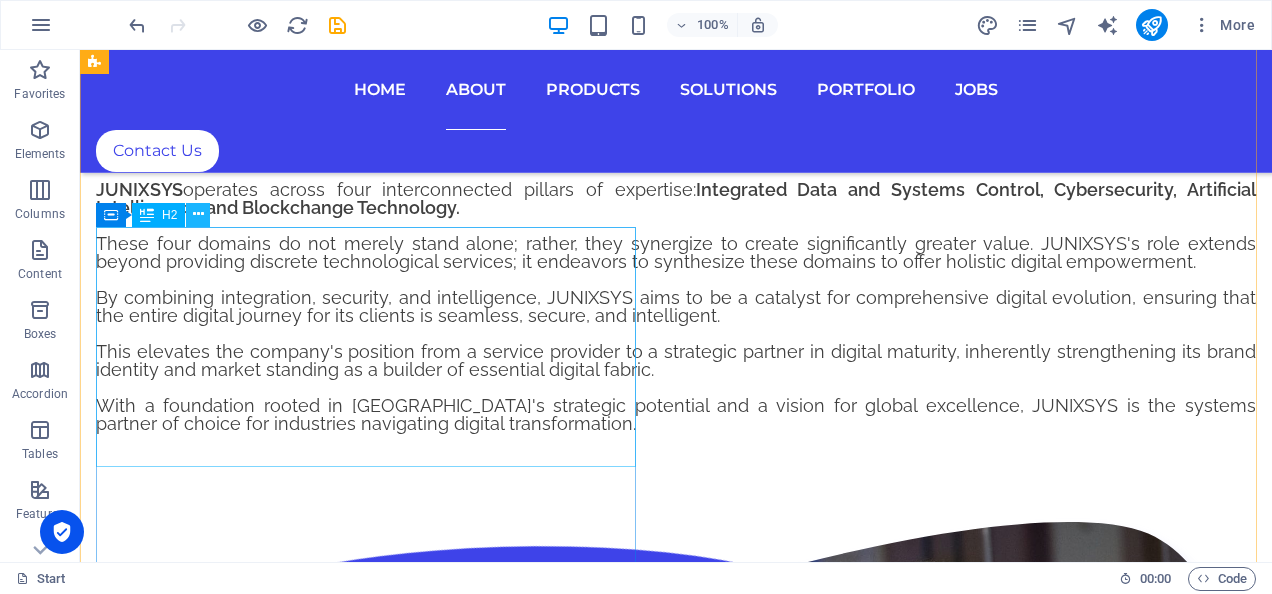 click at bounding box center [198, 215] 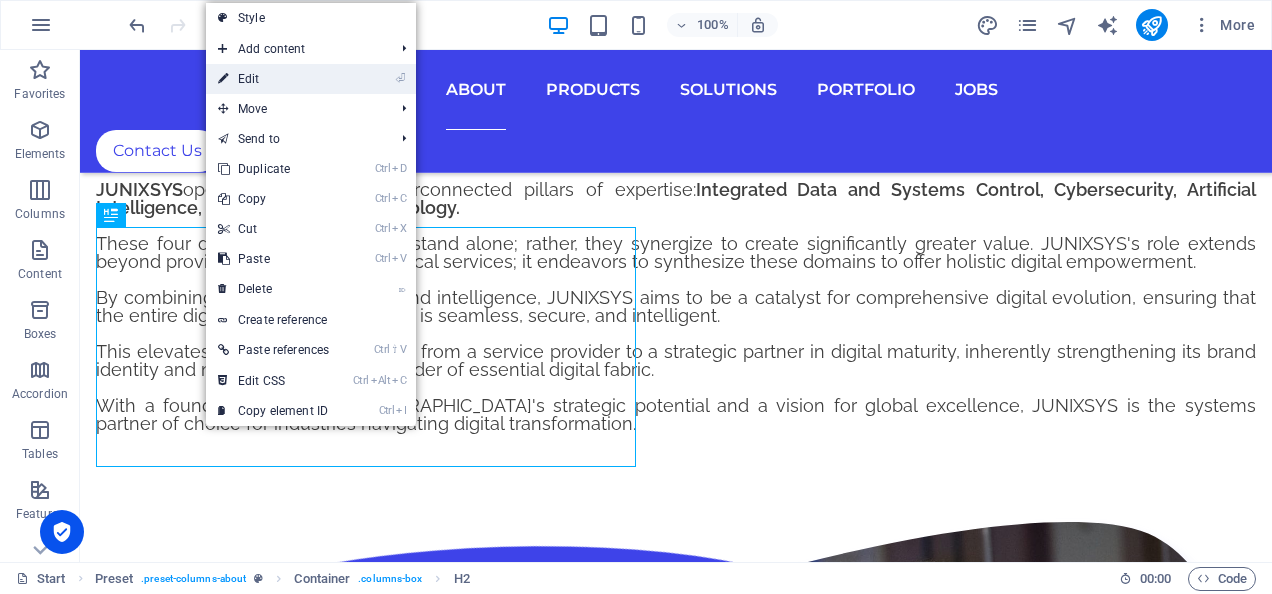 click on "⏎  Edit" at bounding box center (273, 79) 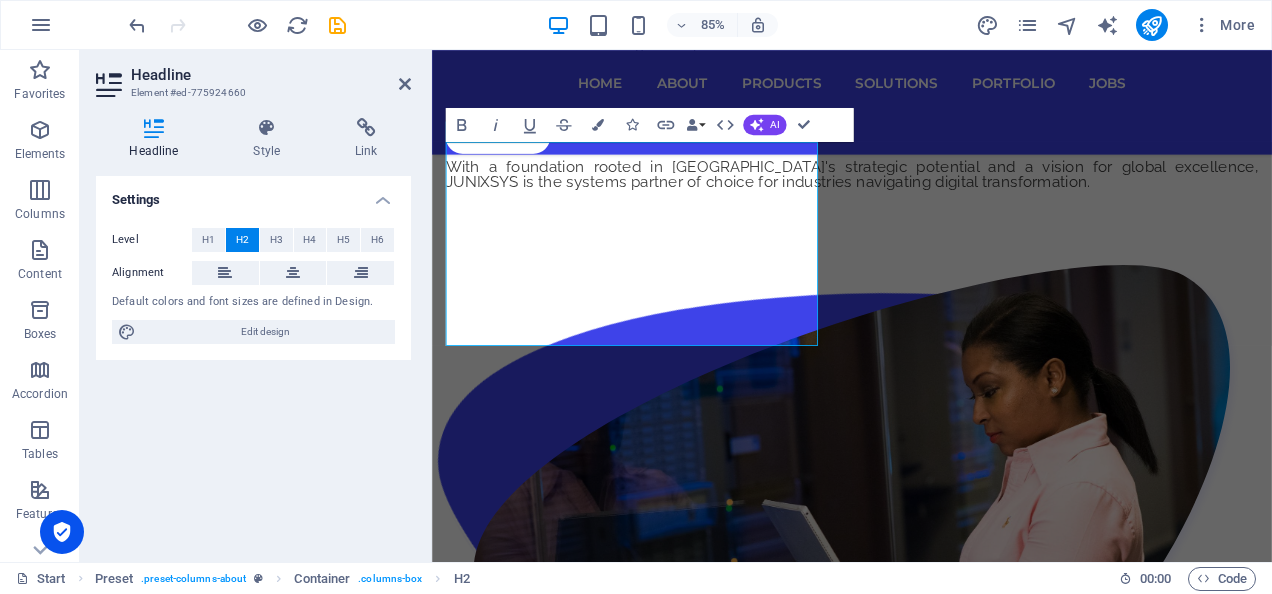 scroll, scrollTop: 3375, scrollLeft: 0, axis: vertical 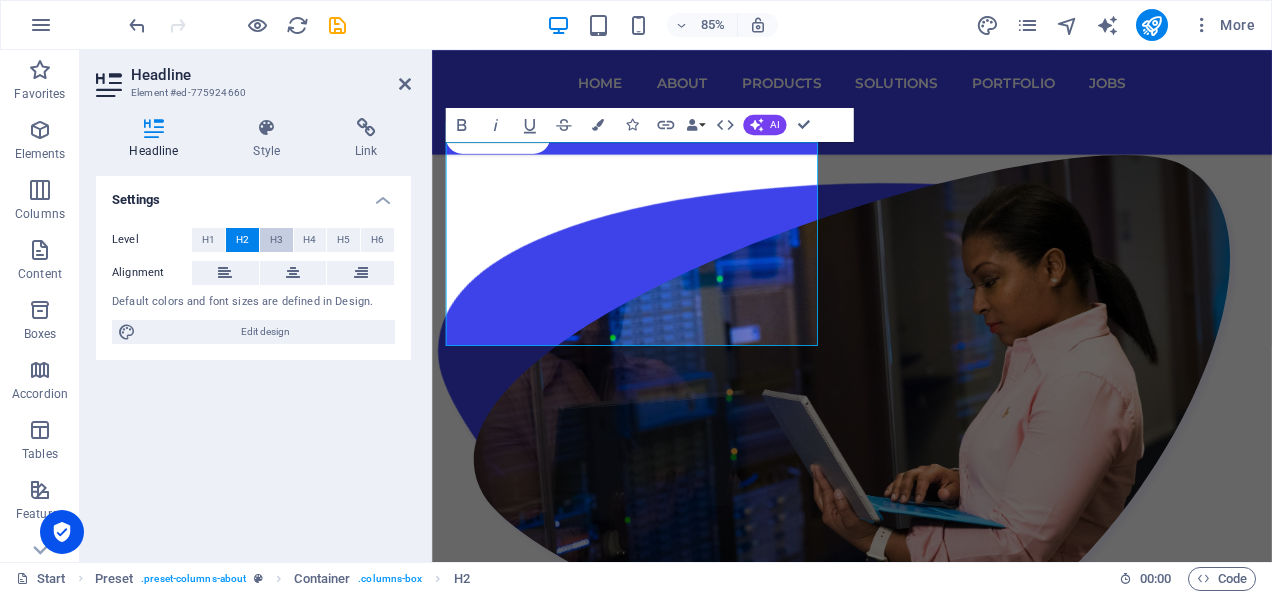 drag, startPoint x: 266, startPoint y: 76, endPoint x: 280, endPoint y: 238, distance: 162.6038 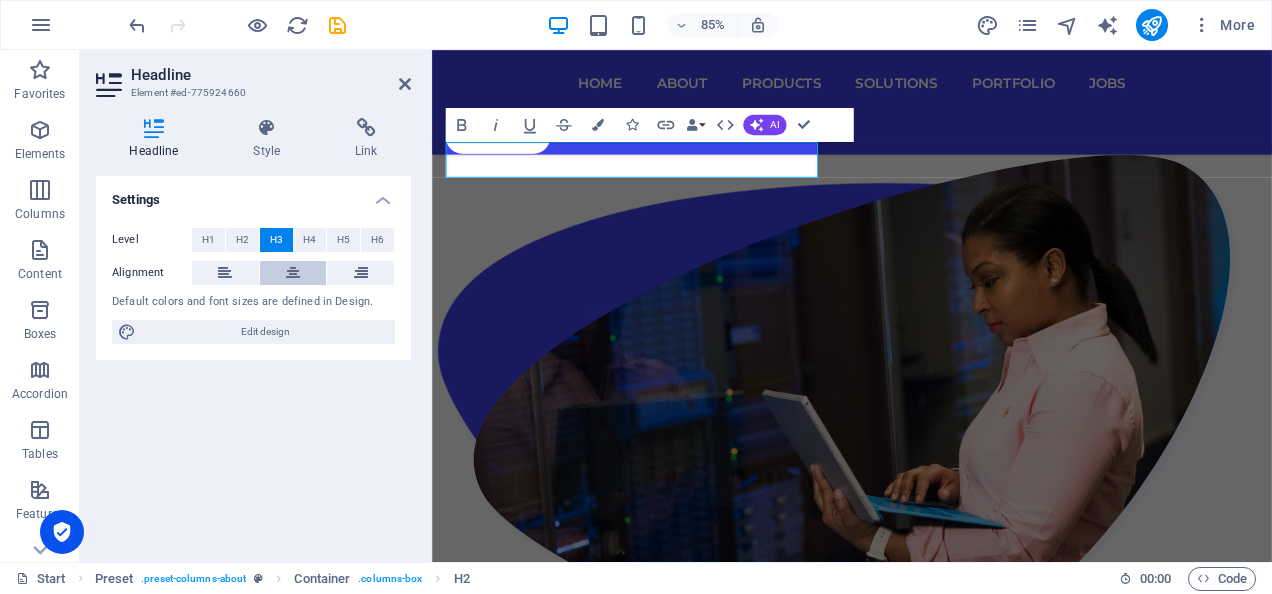 click at bounding box center [293, 273] 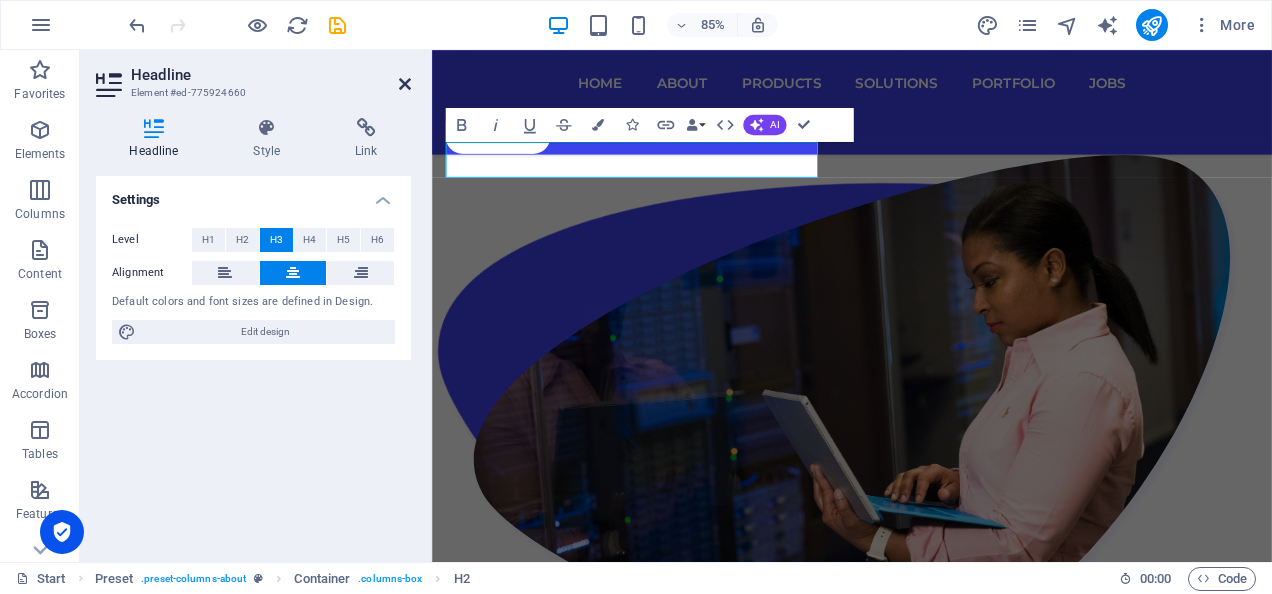 click at bounding box center [405, 84] 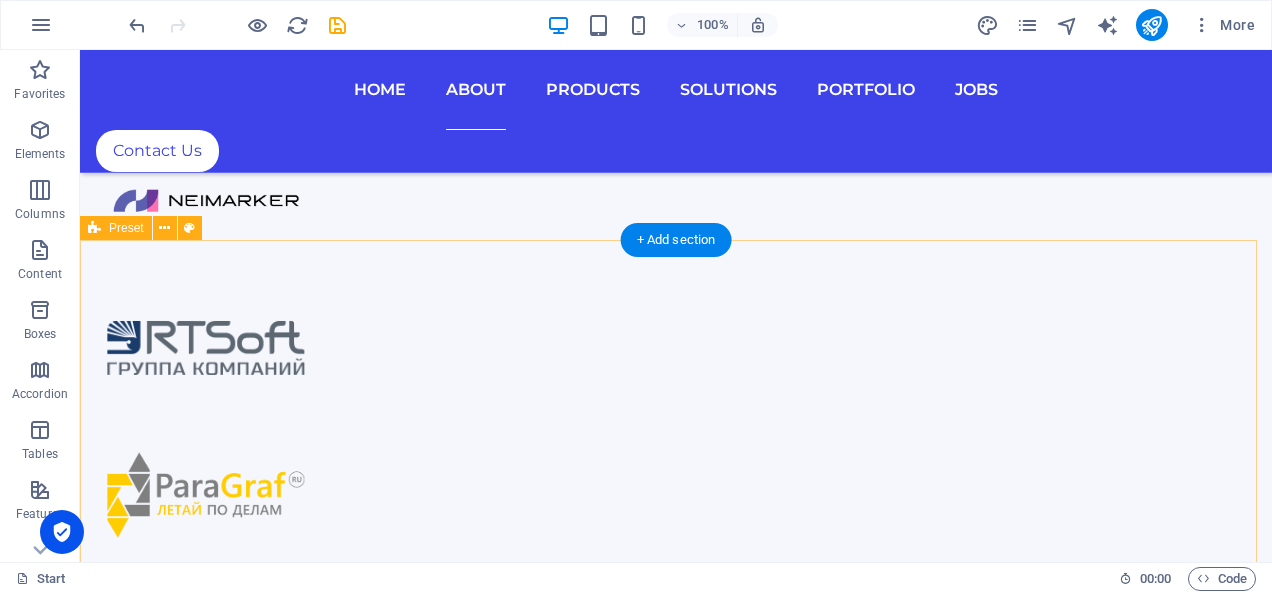 scroll, scrollTop: 1437, scrollLeft: 0, axis: vertical 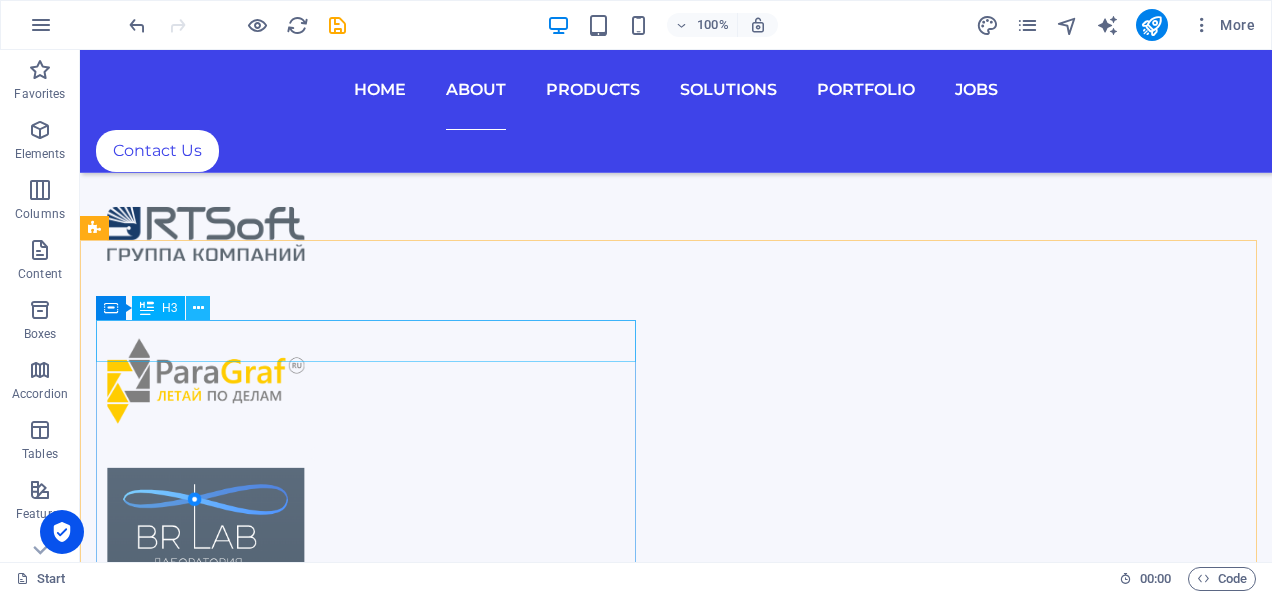 click at bounding box center (198, 308) 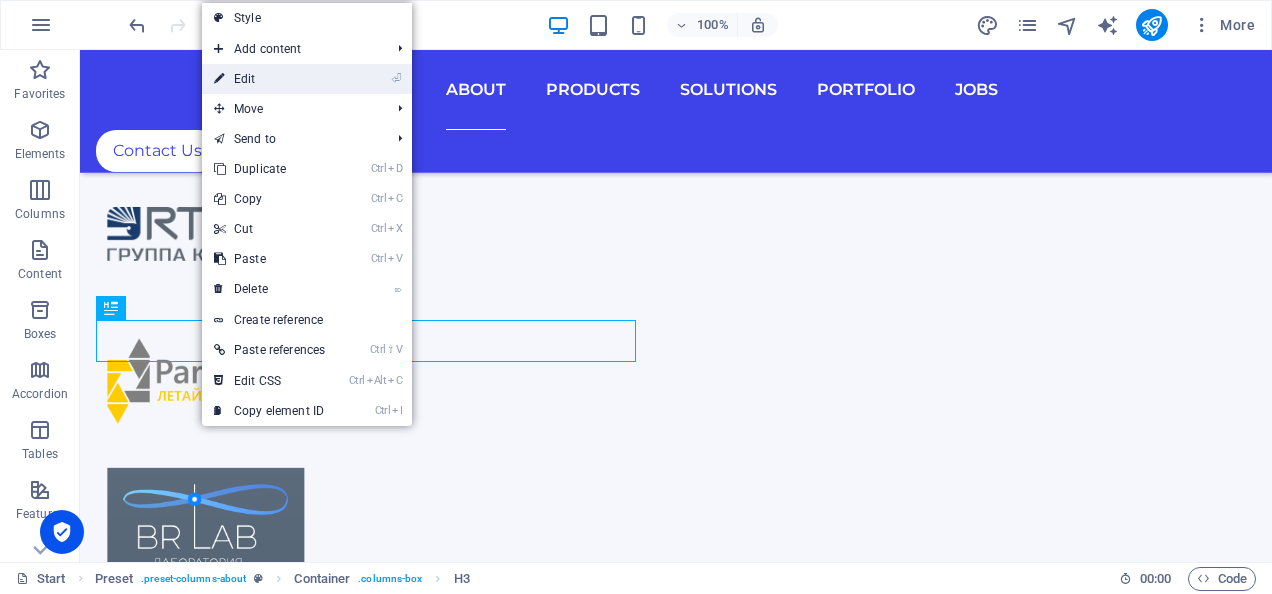 click on "⏎  Edit" at bounding box center [269, 79] 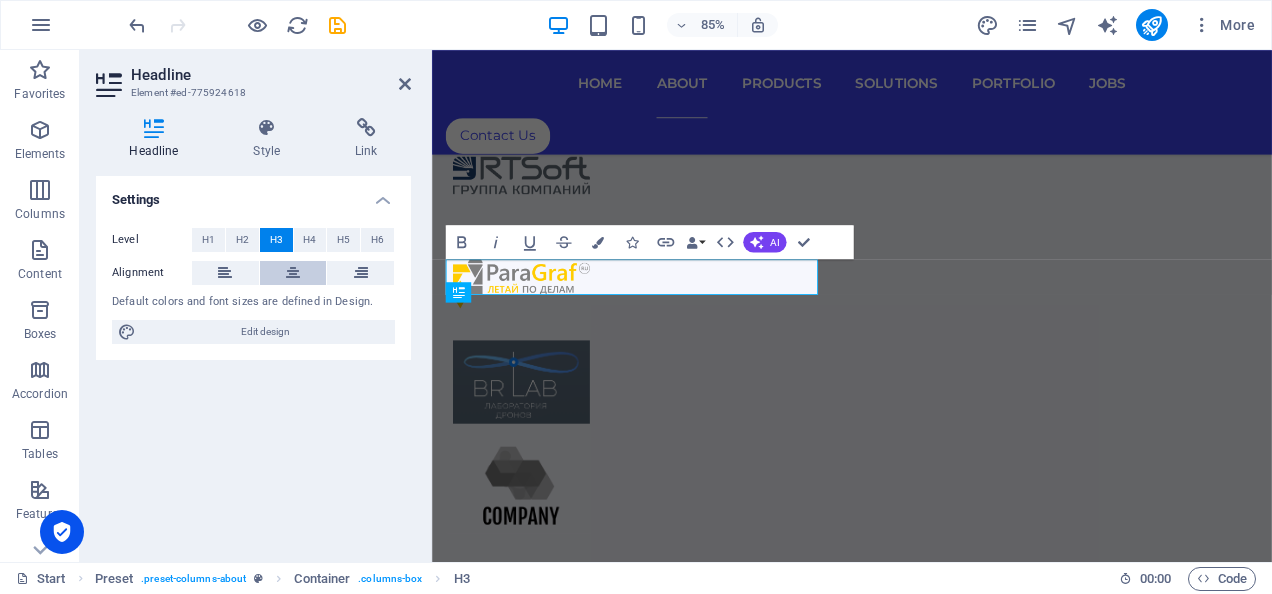 click at bounding box center (293, 273) 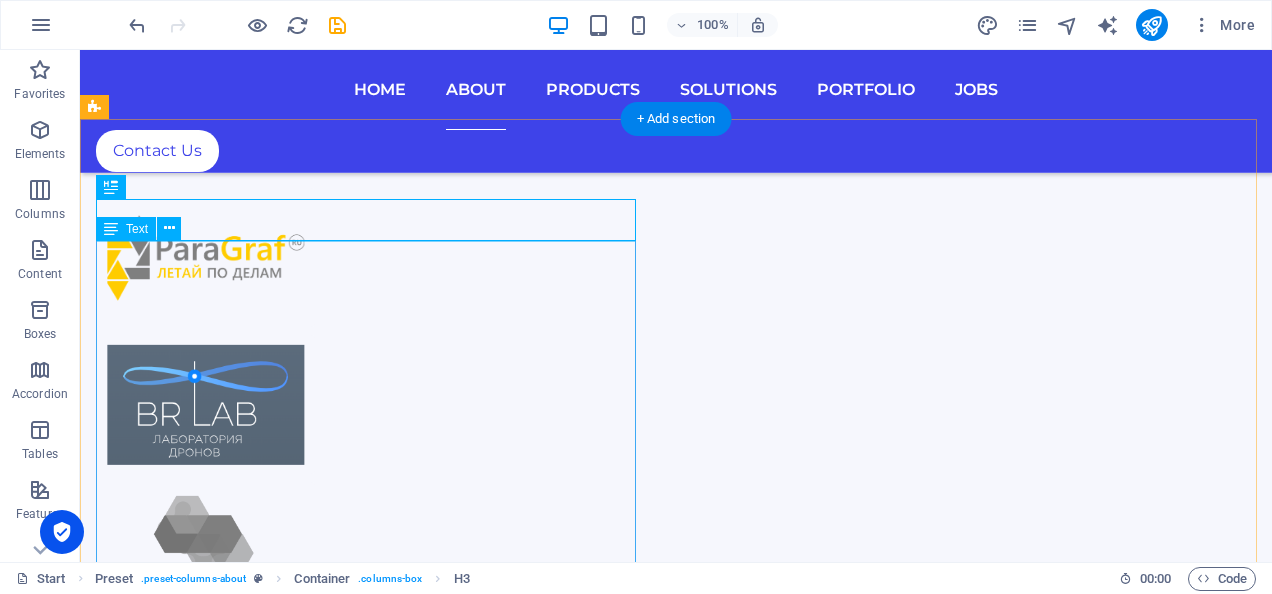 scroll, scrollTop: 1557, scrollLeft: 0, axis: vertical 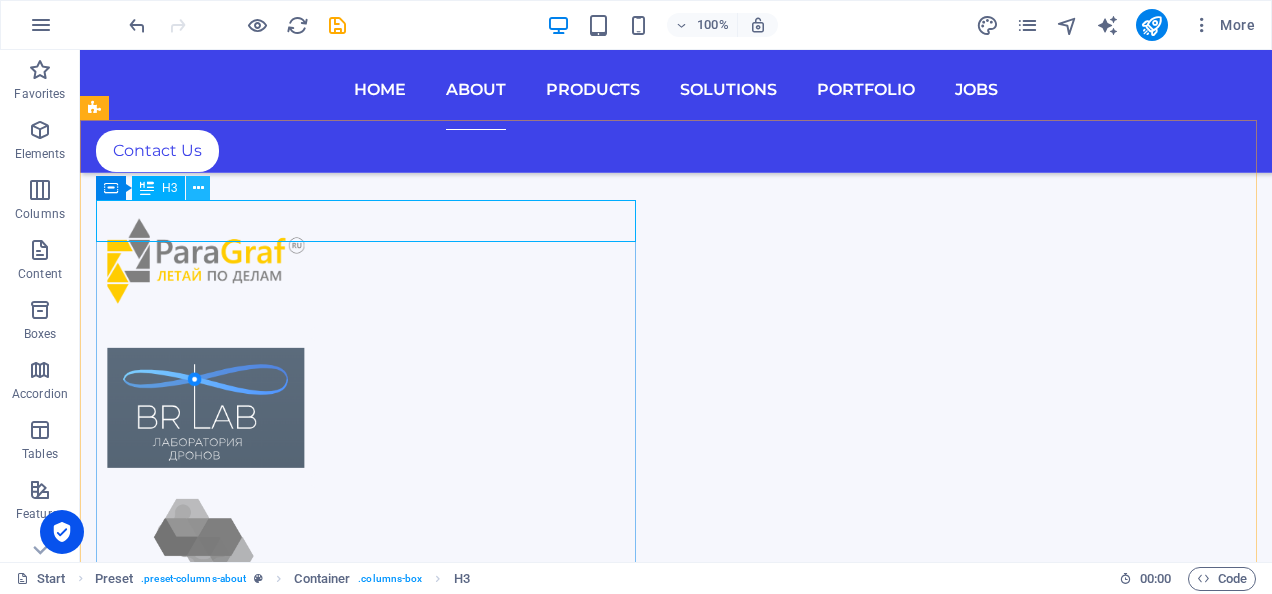 click at bounding box center [198, 188] 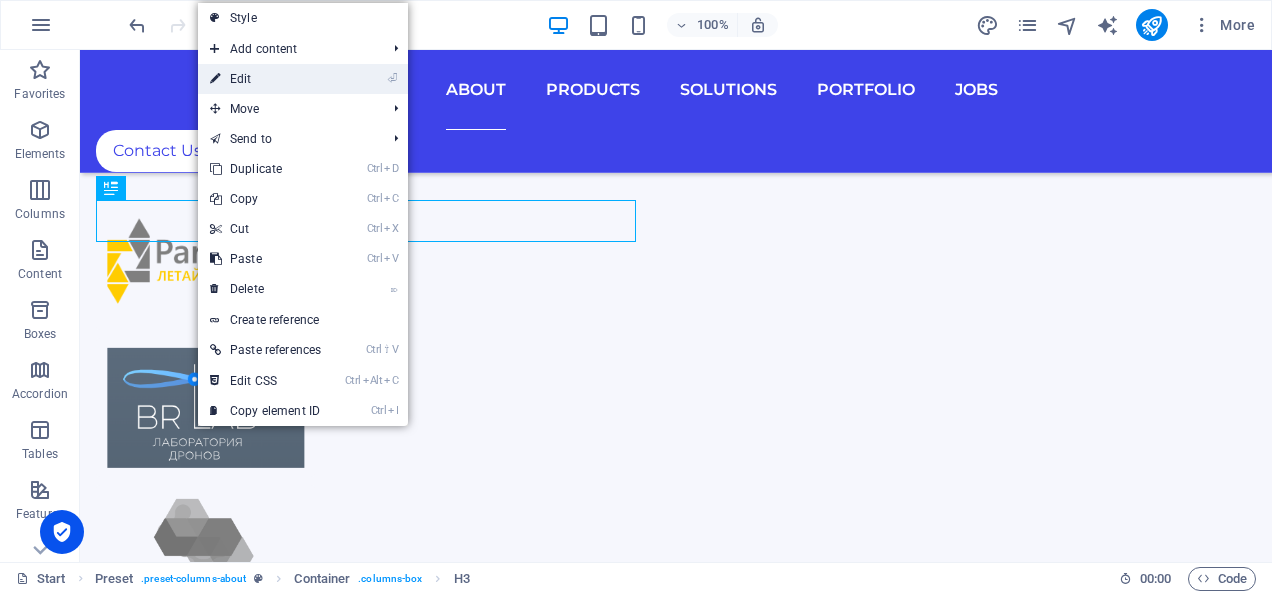 click on "⏎  Edit" at bounding box center (265, 79) 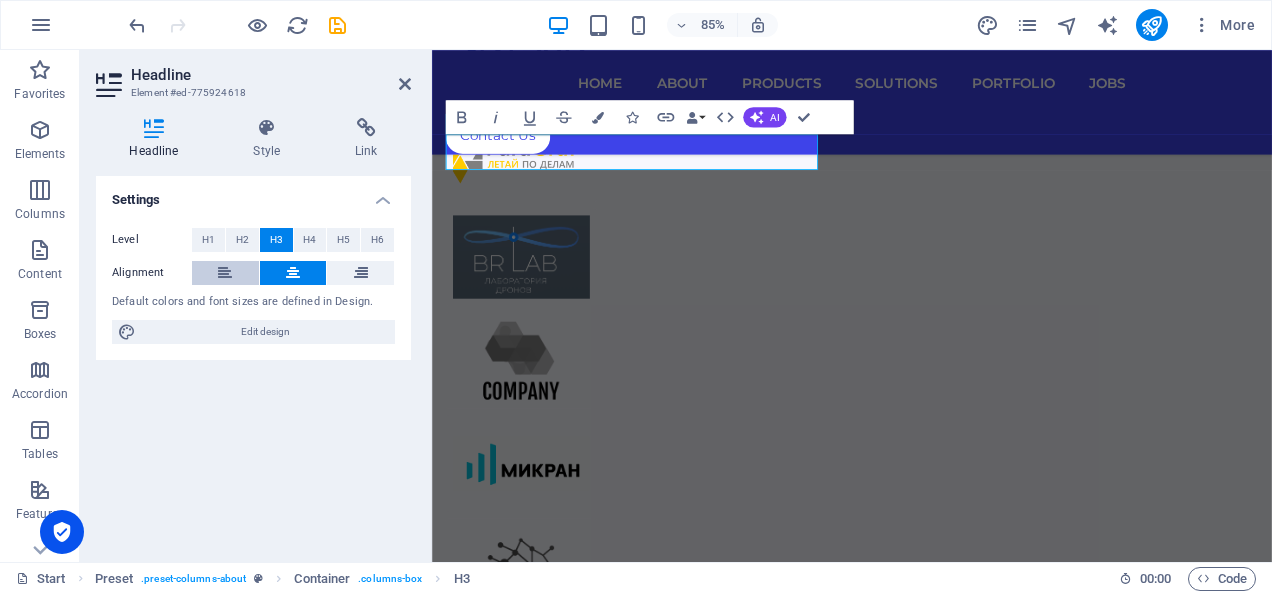 click at bounding box center [225, 273] 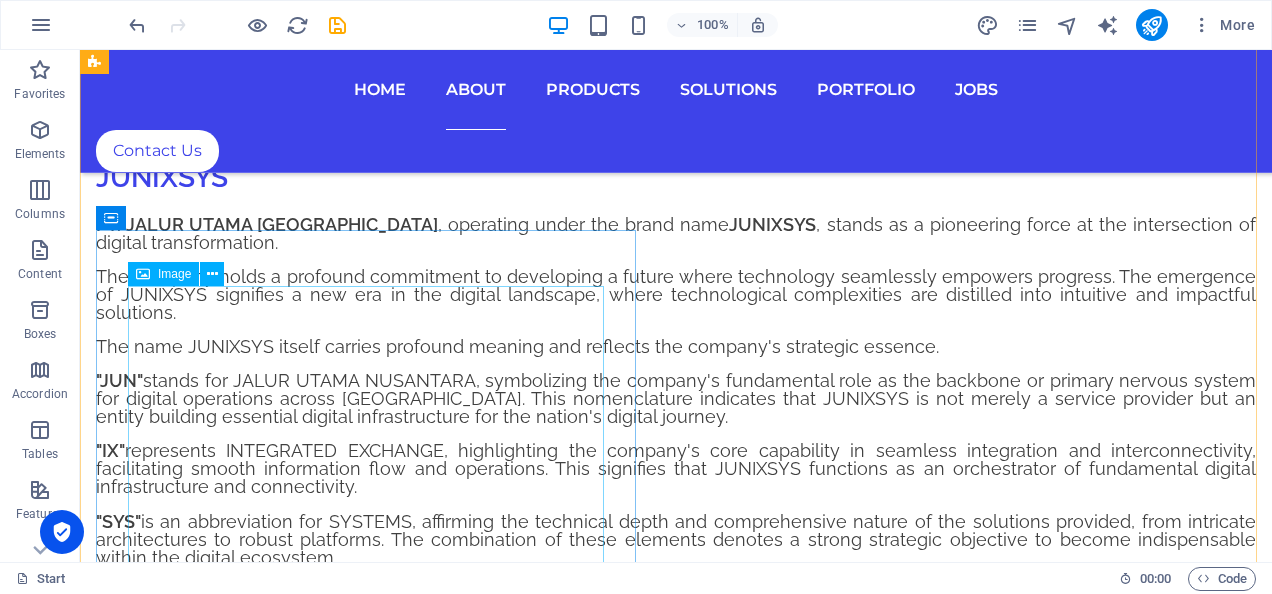 scroll, scrollTop: 2935, scrollLeft: 0, axis: vertical 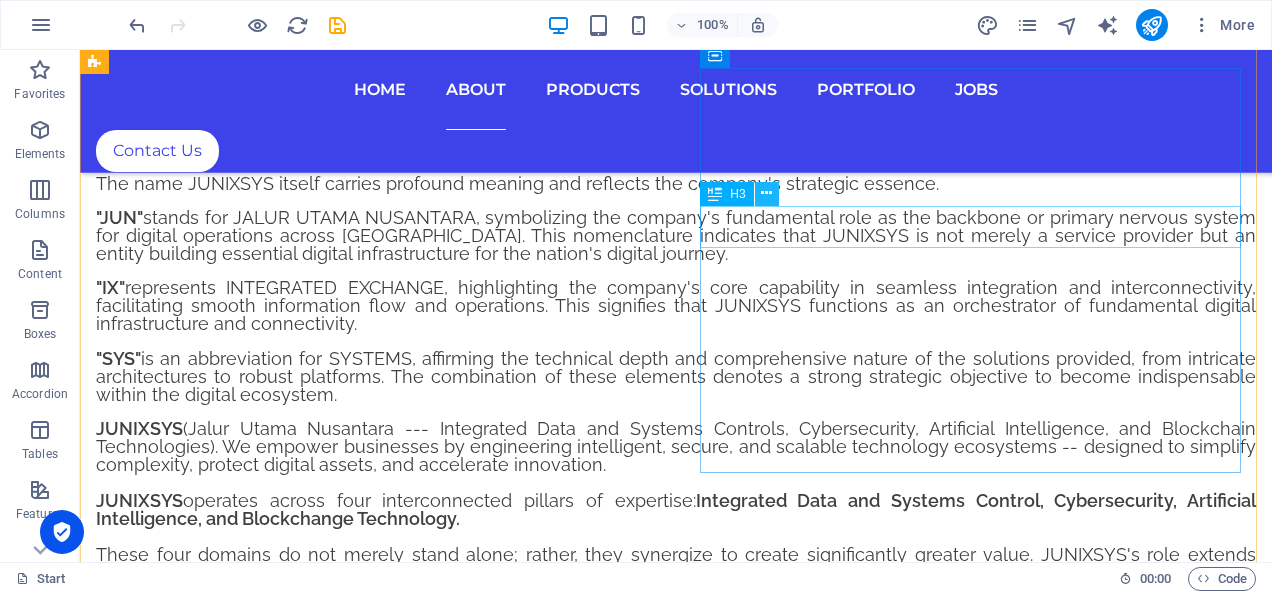 click at bounding box center (766, 193) 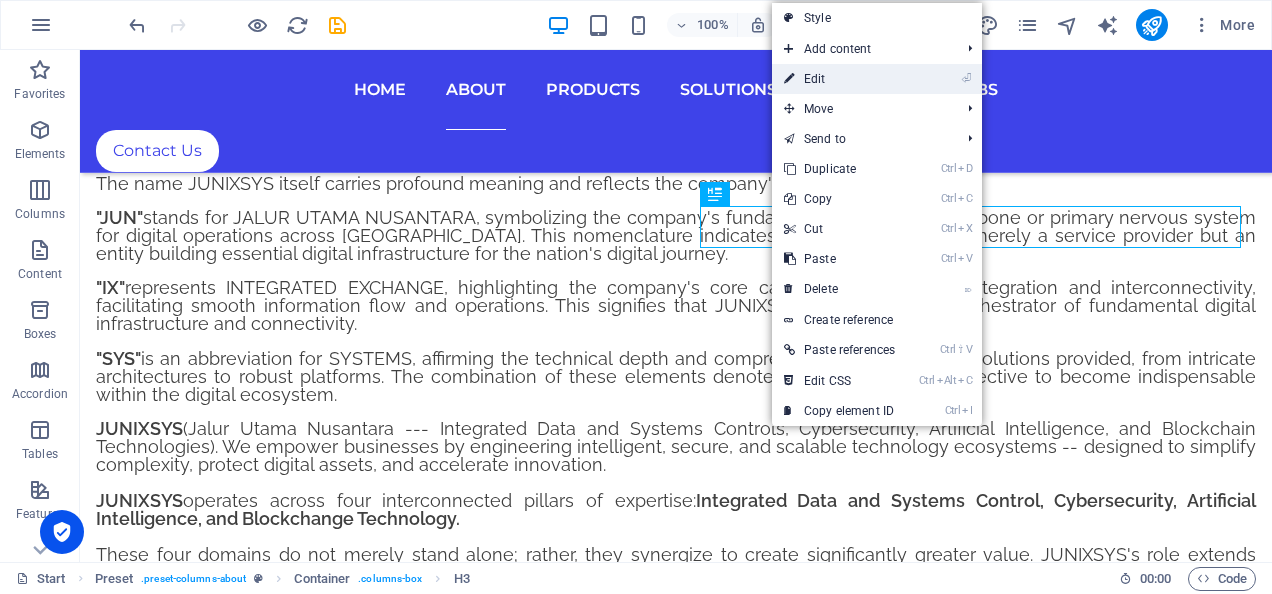 click on "⏎  Edit" at bounding box center [839, 79] 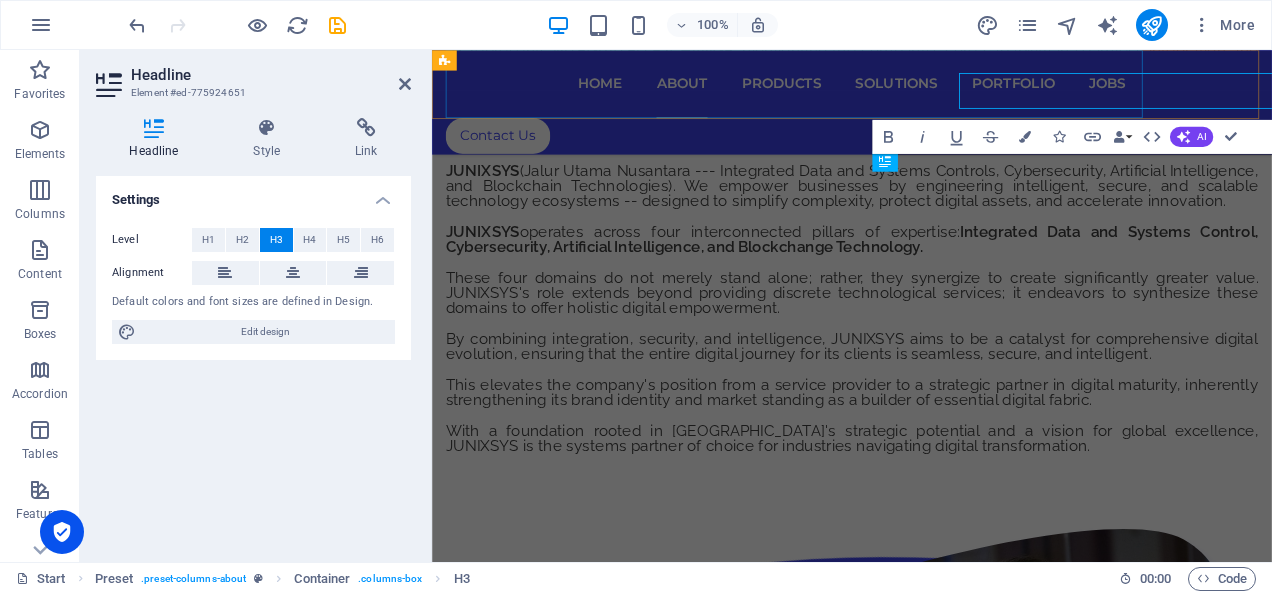 scroll, scrollTop: 3064, scrollLeft: 0, axis: vertical 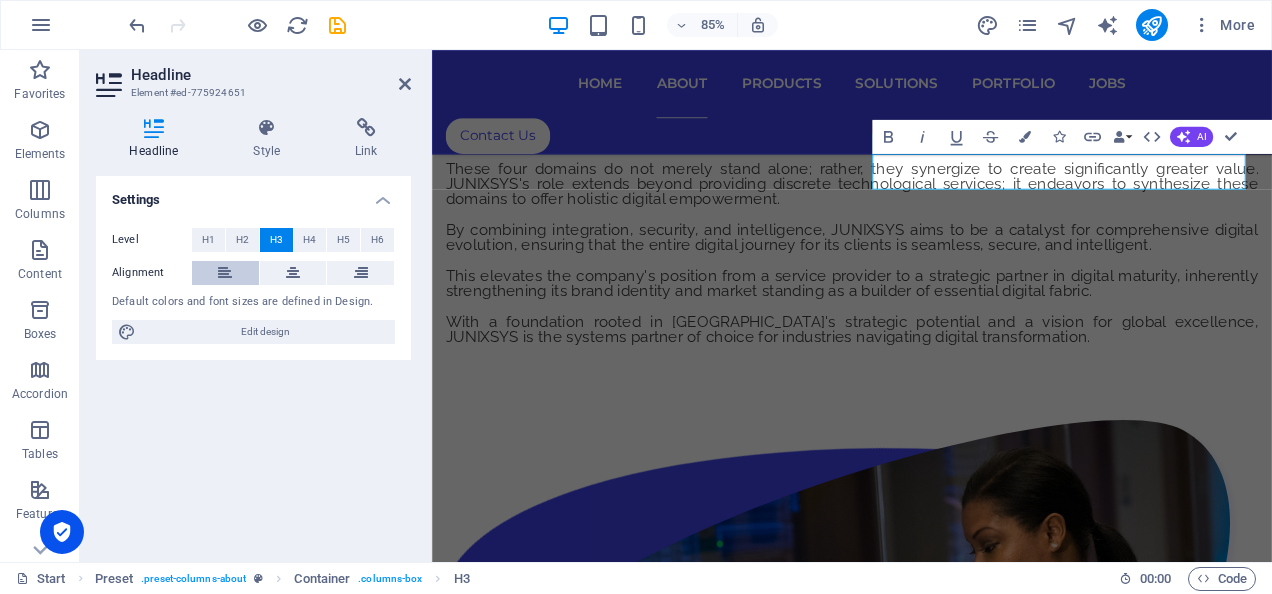 click at bounding box center (225, 273) 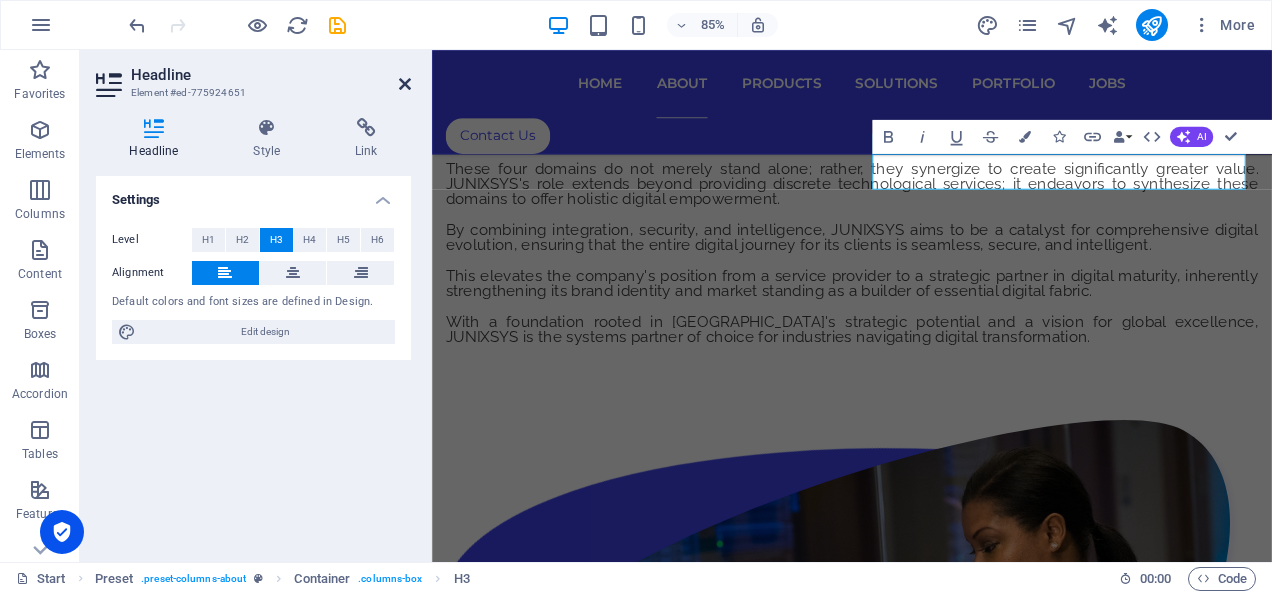 click at bounding box center [405, 84] 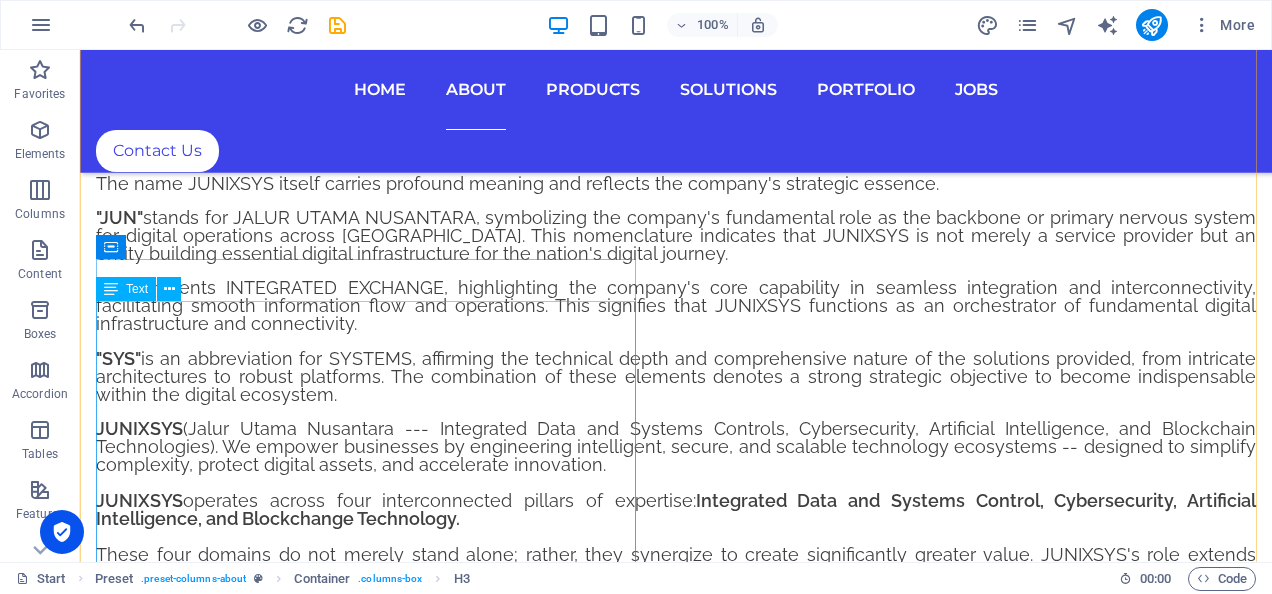 scroll, scrollTop: 3213, scrollLeft: 0, axis: vertical 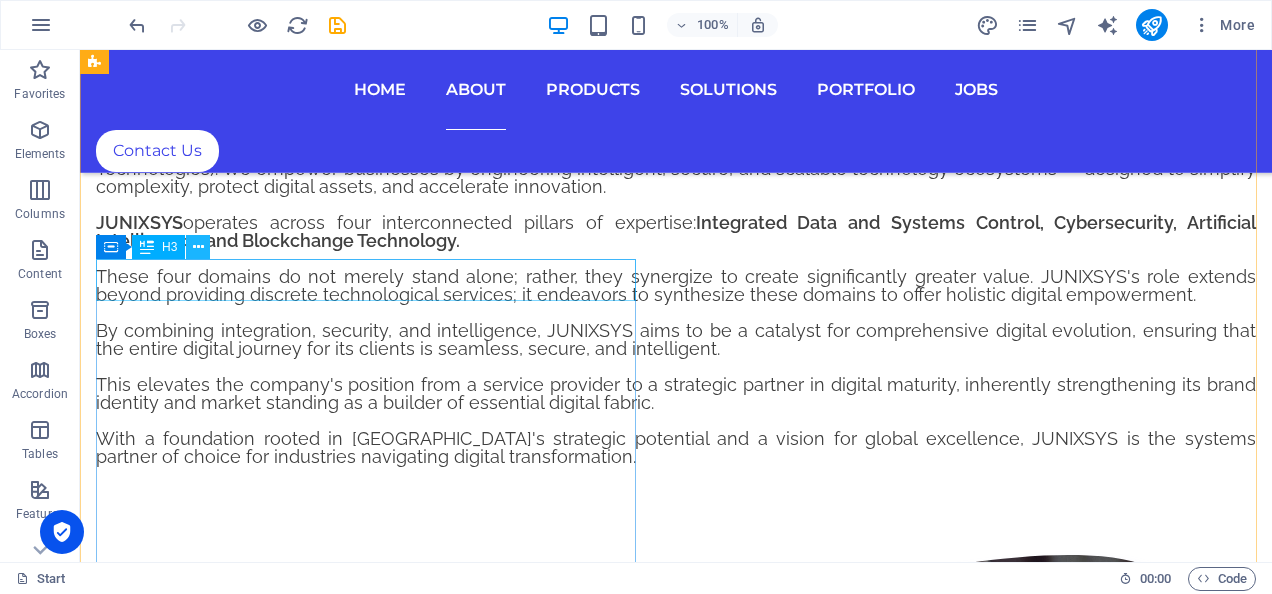 click at bounding box center [198, 247] 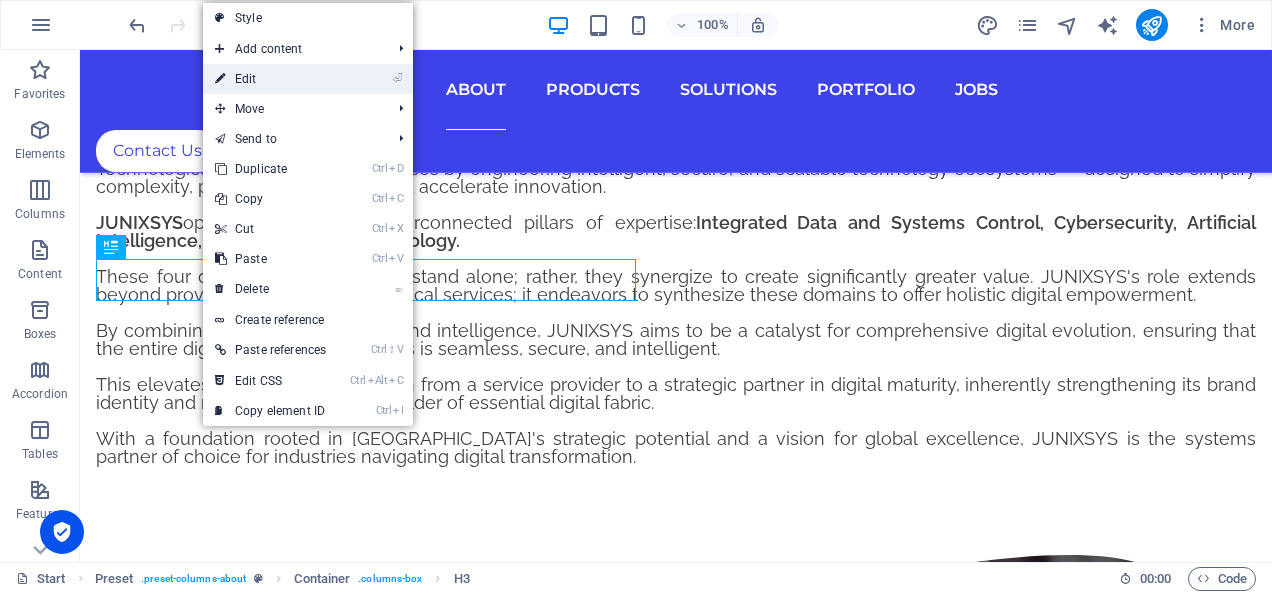 click on "⏎  Edit" at bounding box center (270, 79) 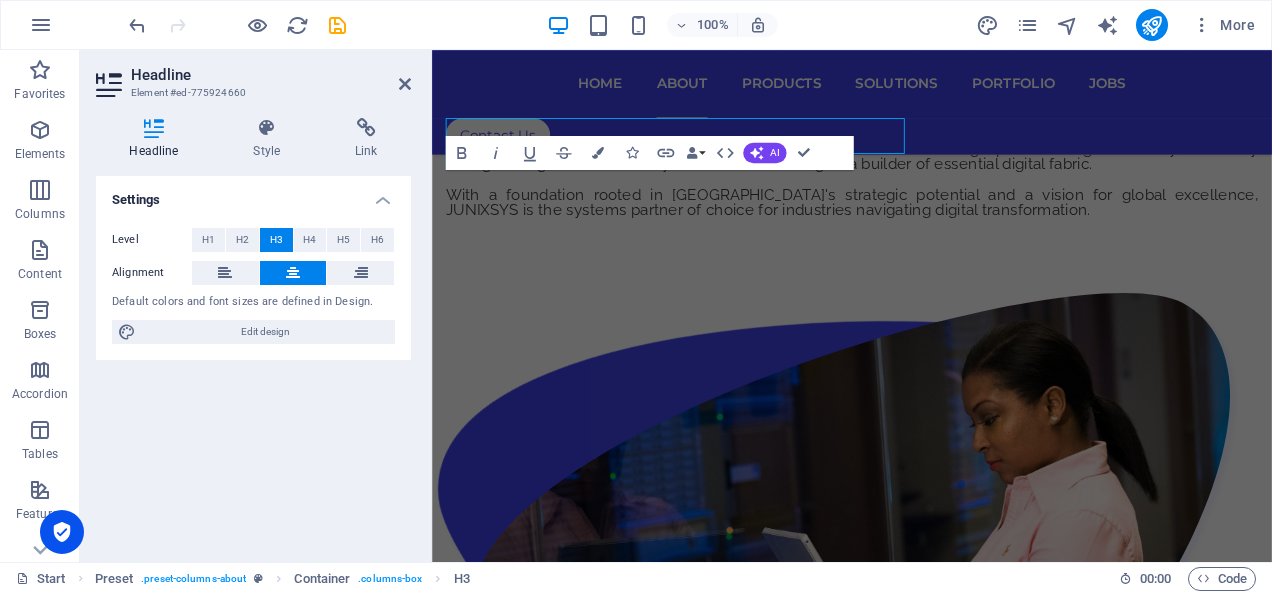 scroll, scrollTop: 3342, scrollLeft: 0, axis: vertical 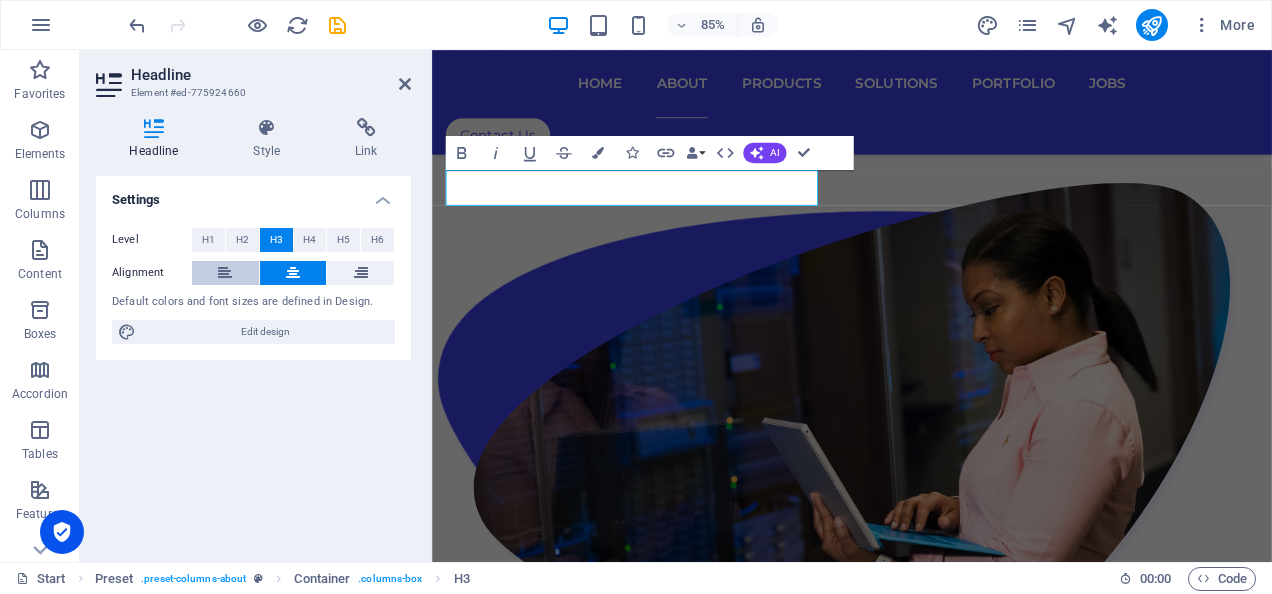 click at bounding box center [225, 273] 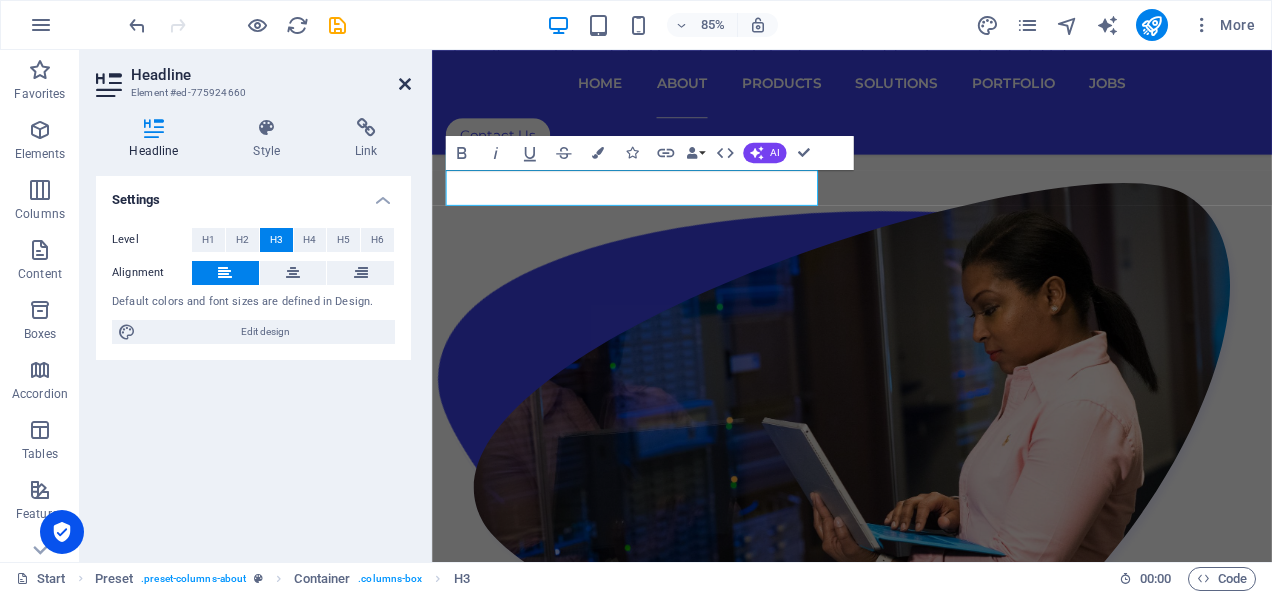 click at bounding box center (405, 84) 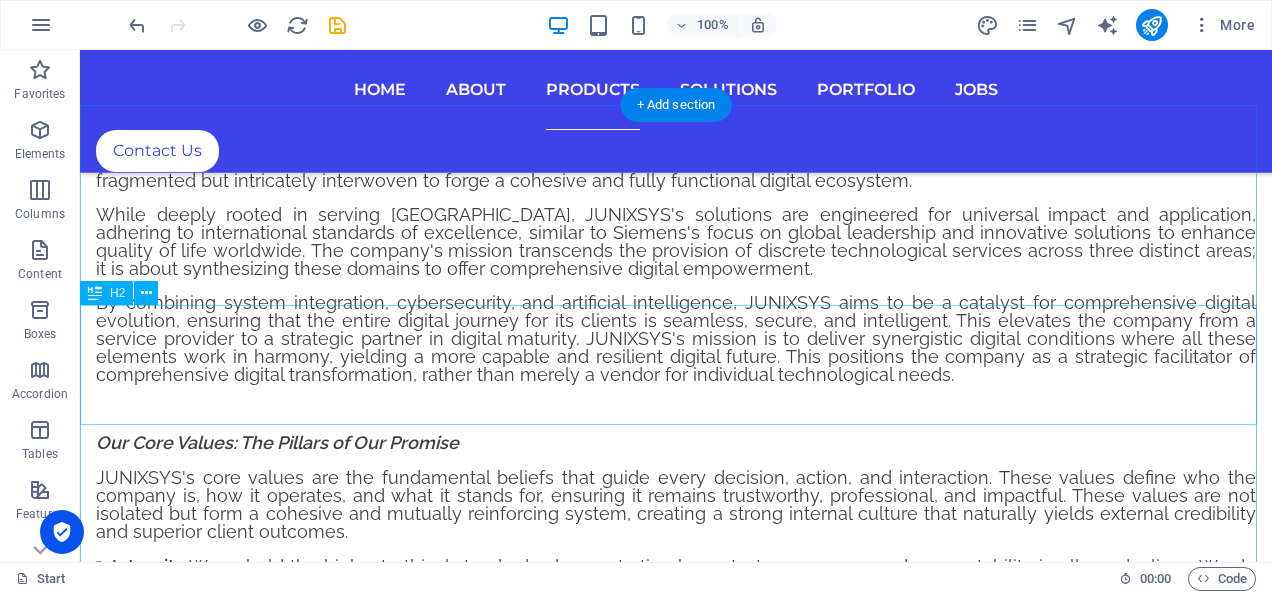 scroll, scrollTop: 6331, scrollLeft: 0, axis: vertical 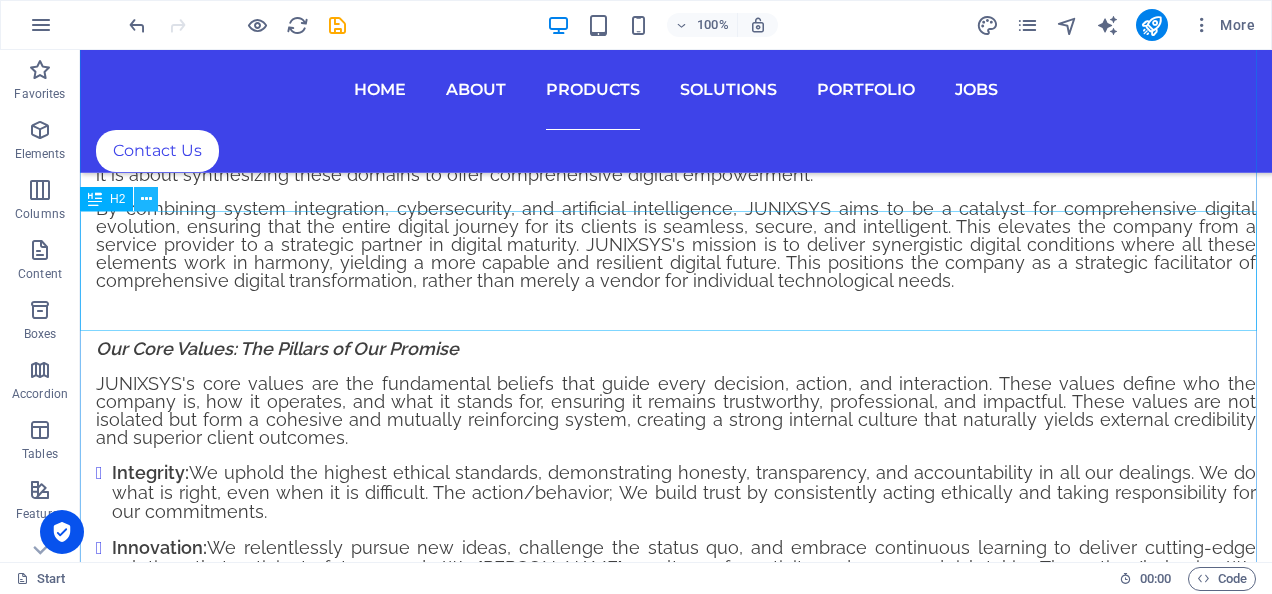 click at bounding box center (146, 199) 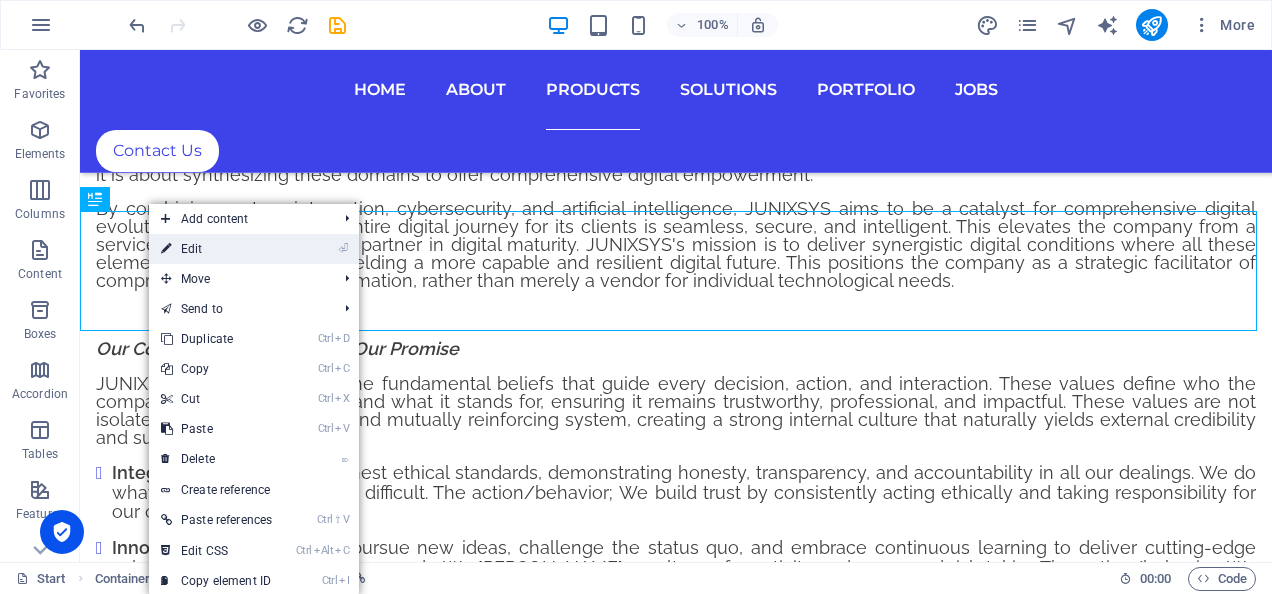 click on "⏎  Edit" at bounding box center [216, 249] 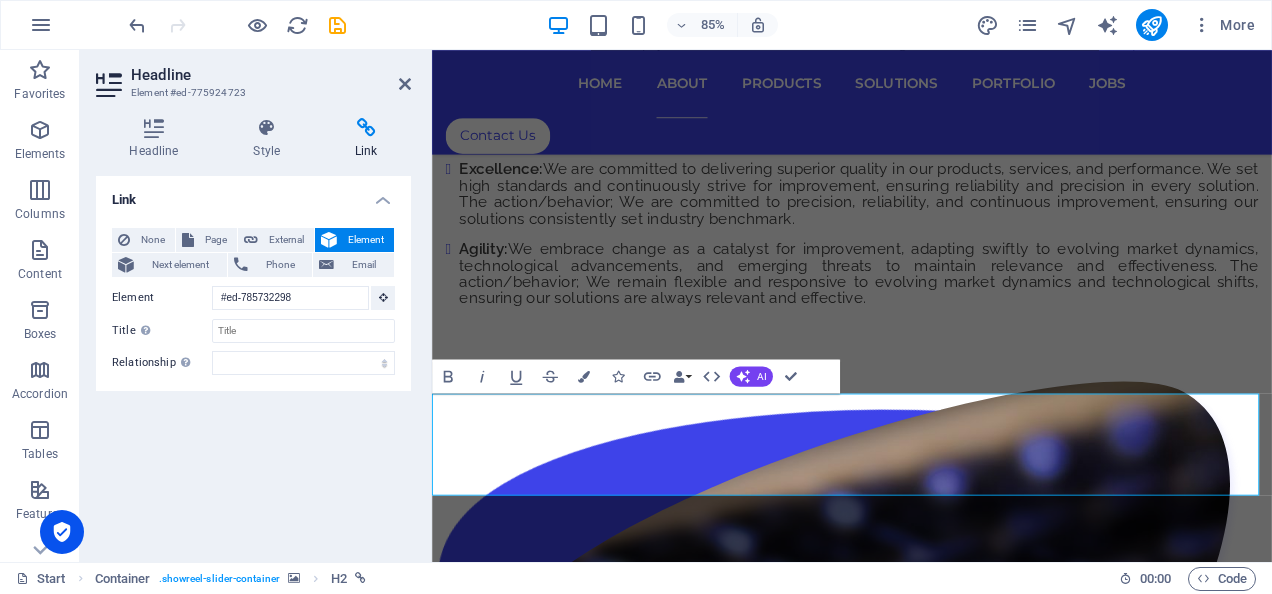 scroll, scrollTop: 6662, scrollLeft: 0, axis: vertical 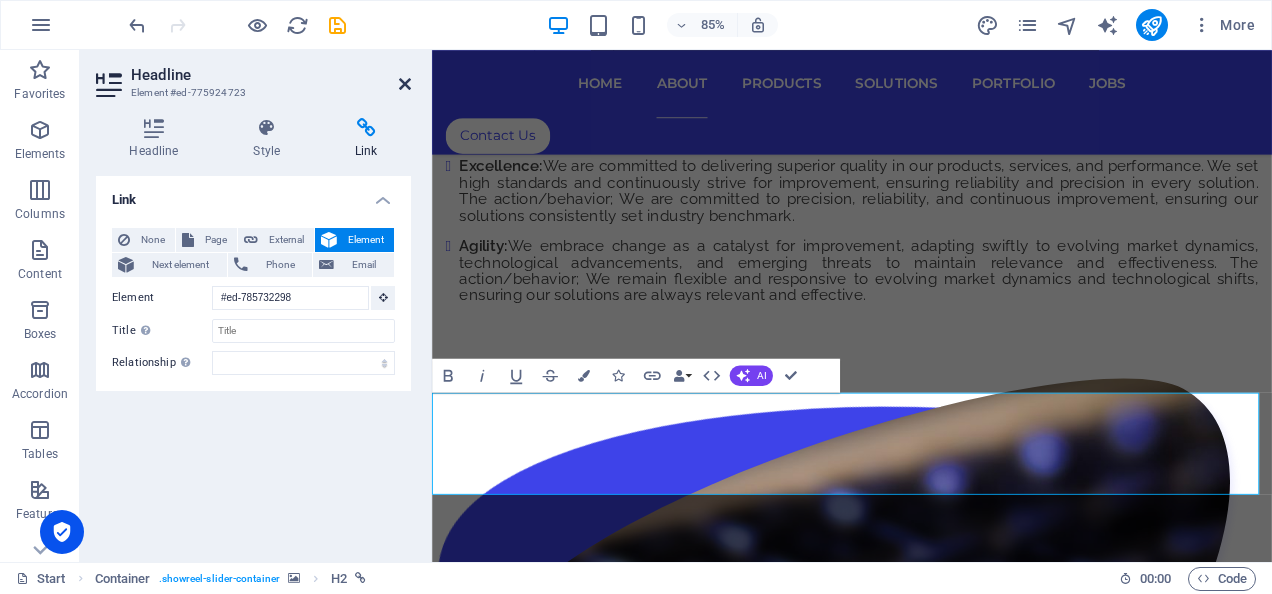 click at bounding box center [405, 84] 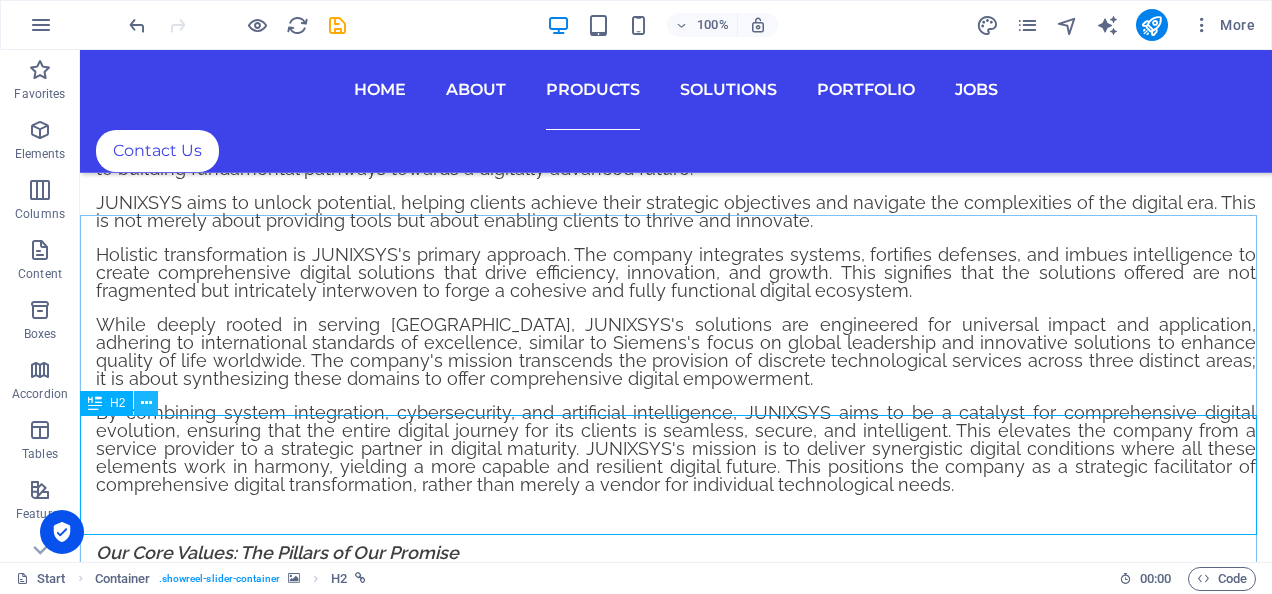 click at bounding box center (146, 403) 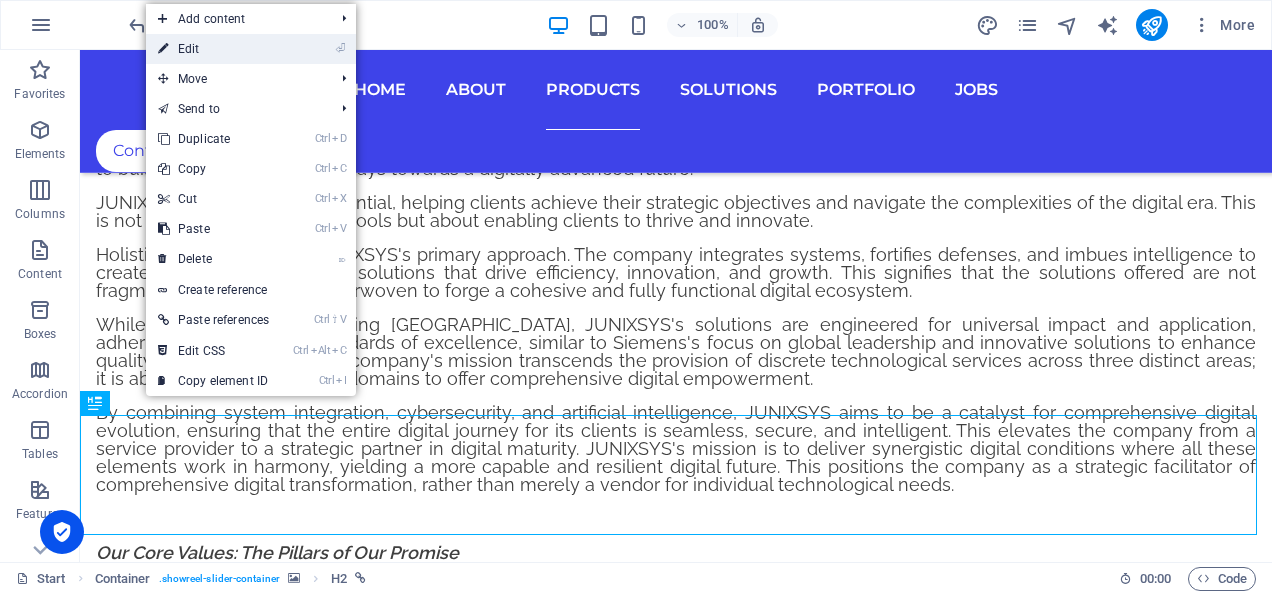 click on "⏎  Edit" at bounding box center (213, 49) 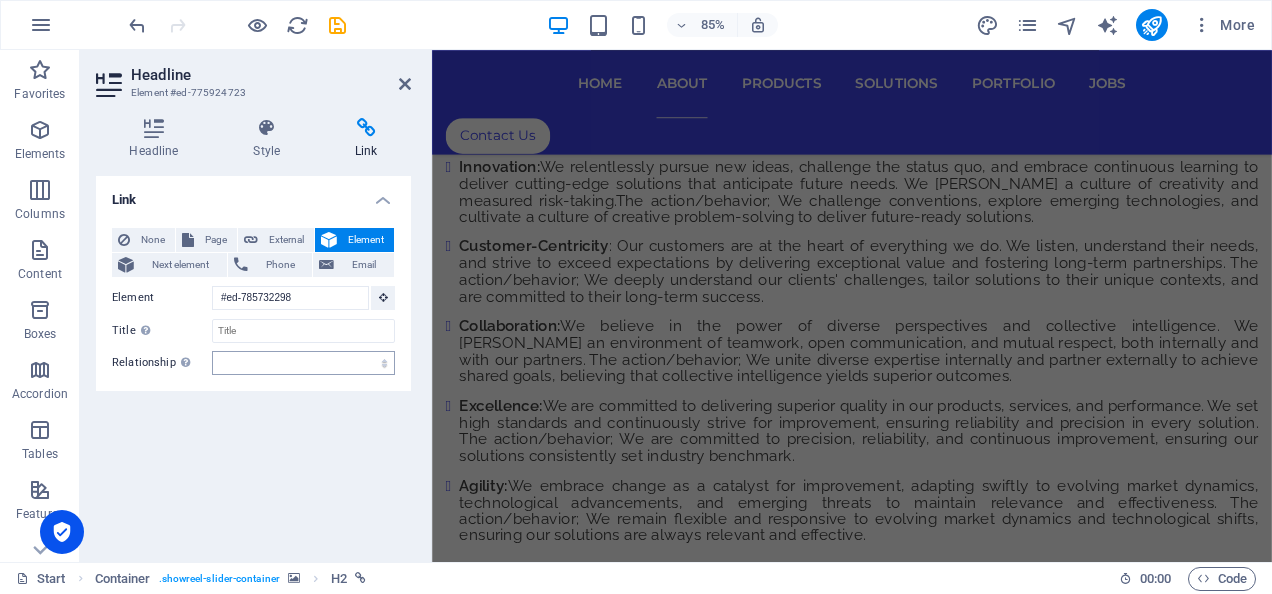 scroll, scrollTop: 6582, scrollLeft: 0, axis: vertical 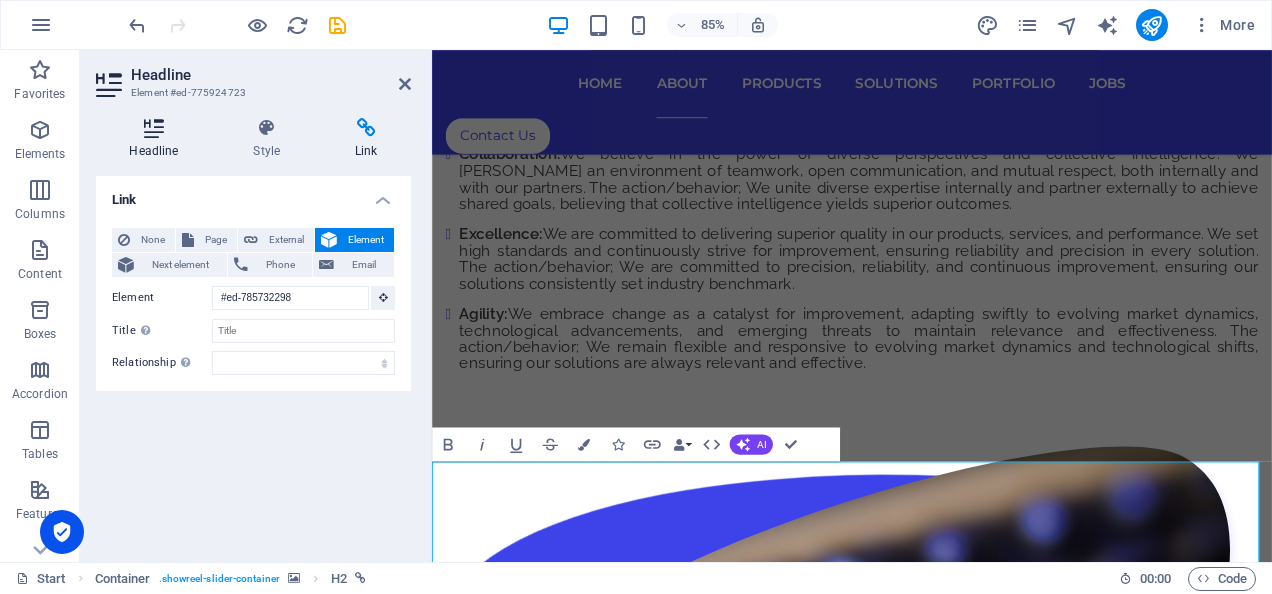 click at bounding box center (154, 128) 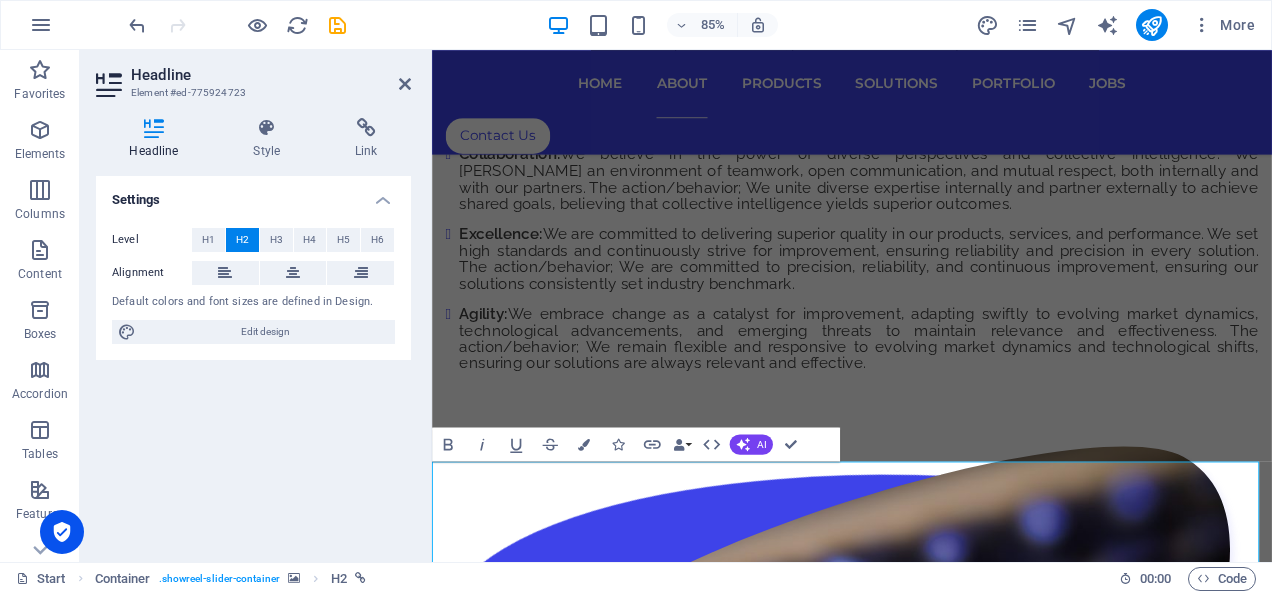 click at bounding box center (154, 128) 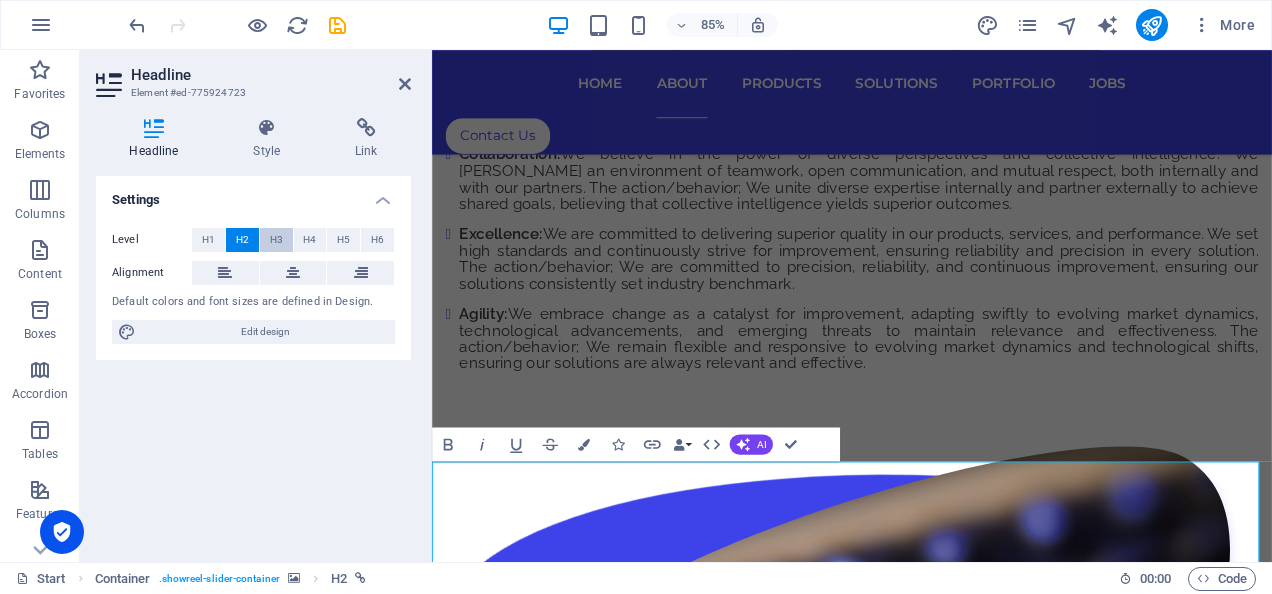 click on "H3" at bounding box center [276, 240] 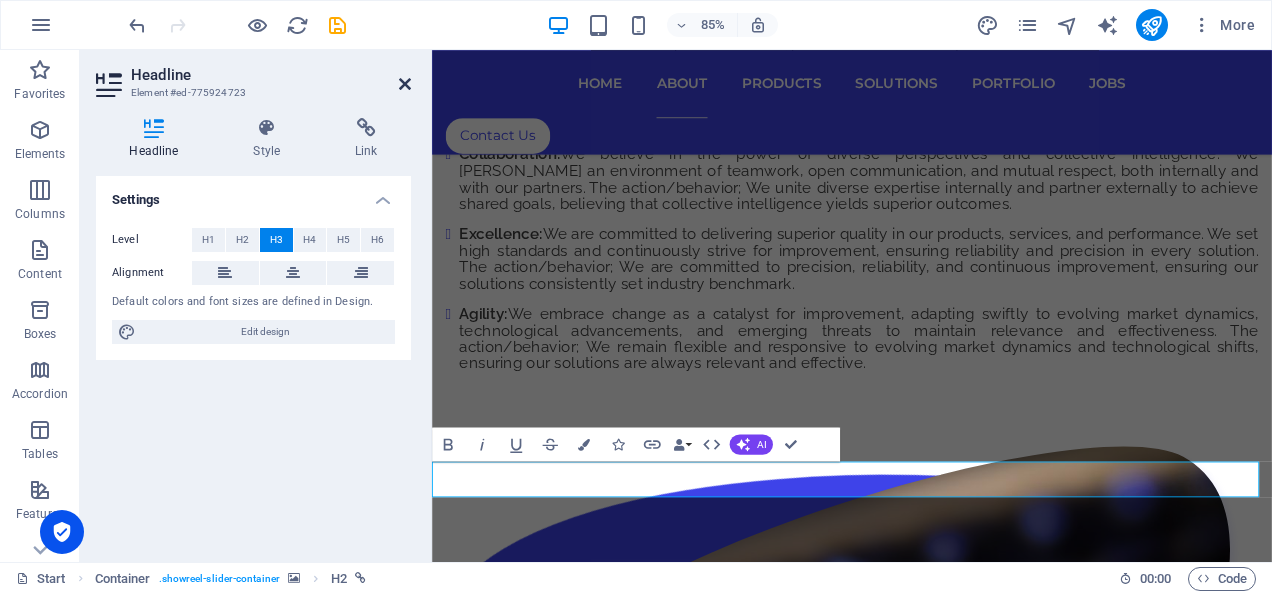 click at bounding box center (405, 84) 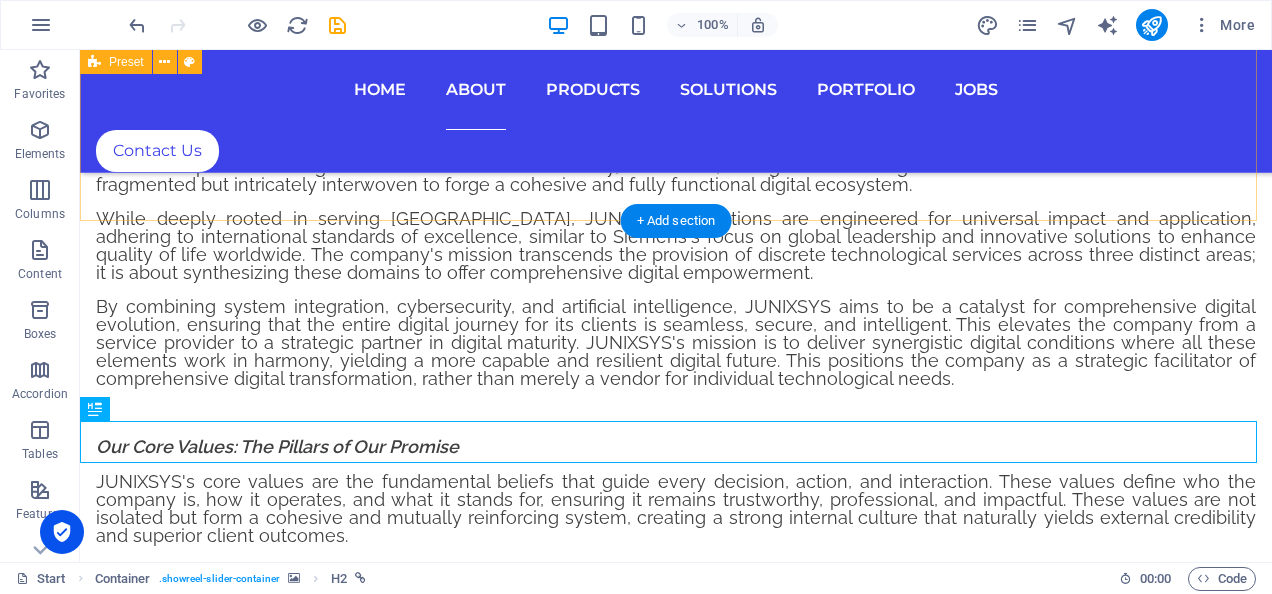 scroll, scrollTop: 6101, scrollLeft: 0, axis: vertical 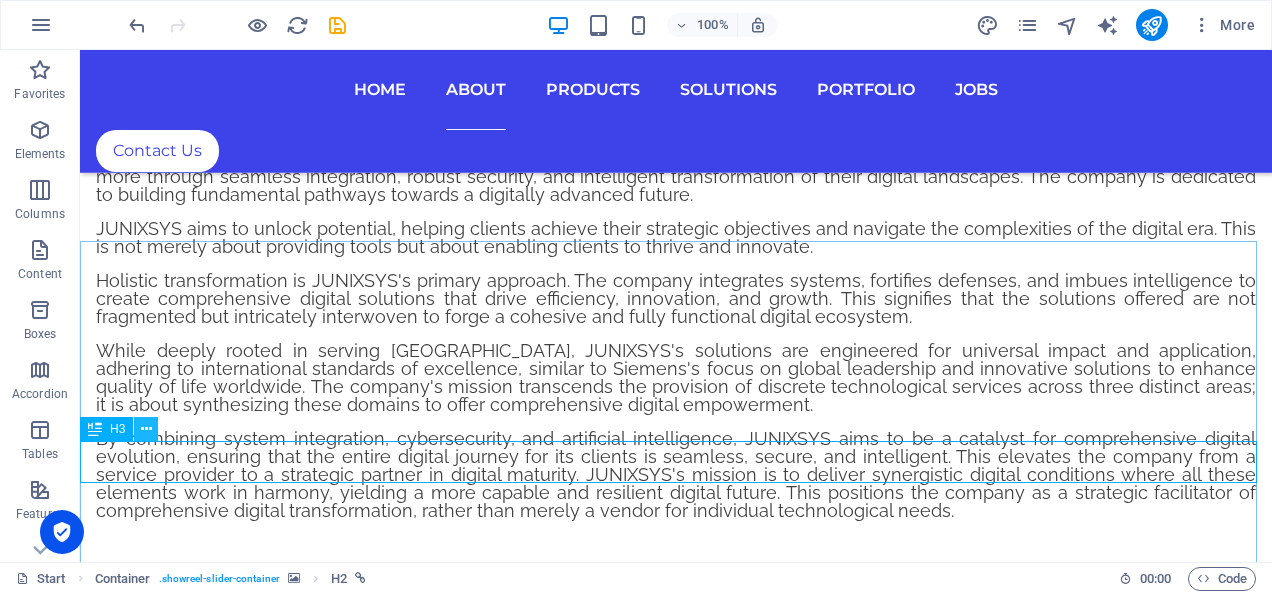 click at bounding box center (146, 429) 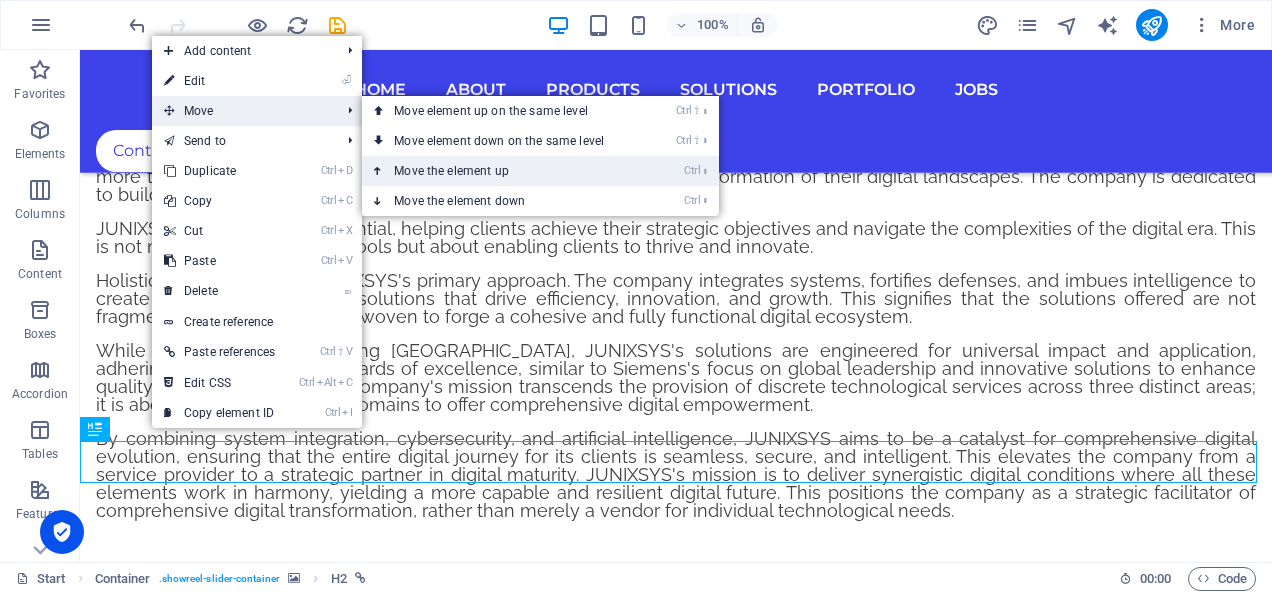 click on "Ctrl ⬆  Move the element up" at bounding box center (503, 171) 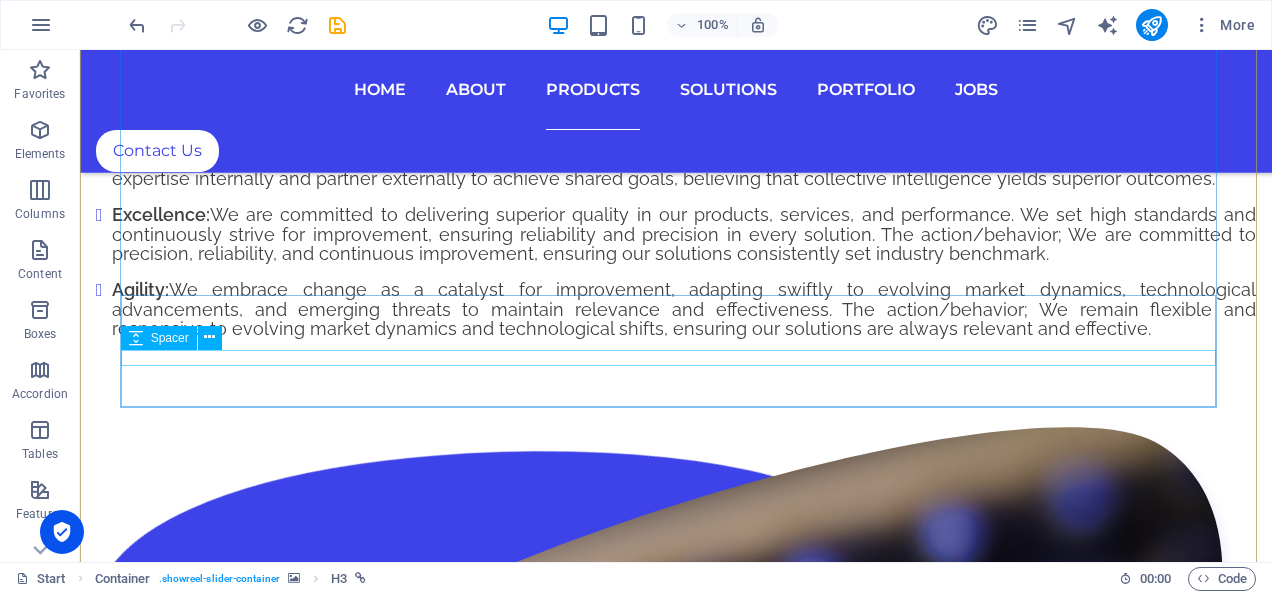 scroll, scrollTop: 7022, scrollLeft: 0, axis: vertical 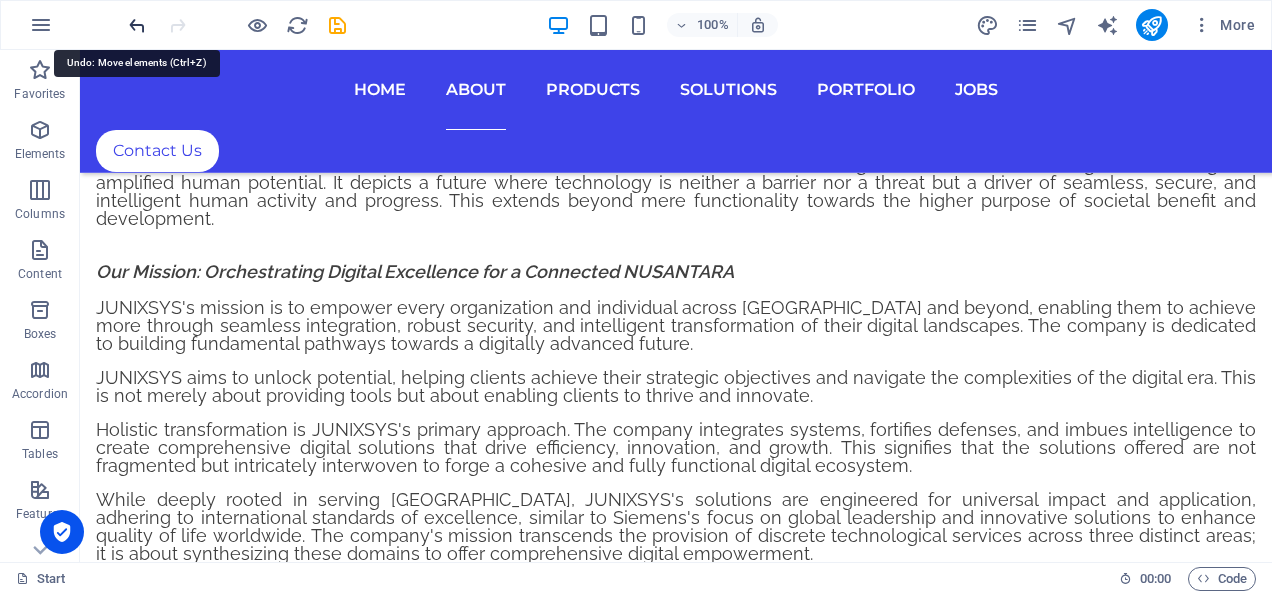 click at bounding box center [137, 25] 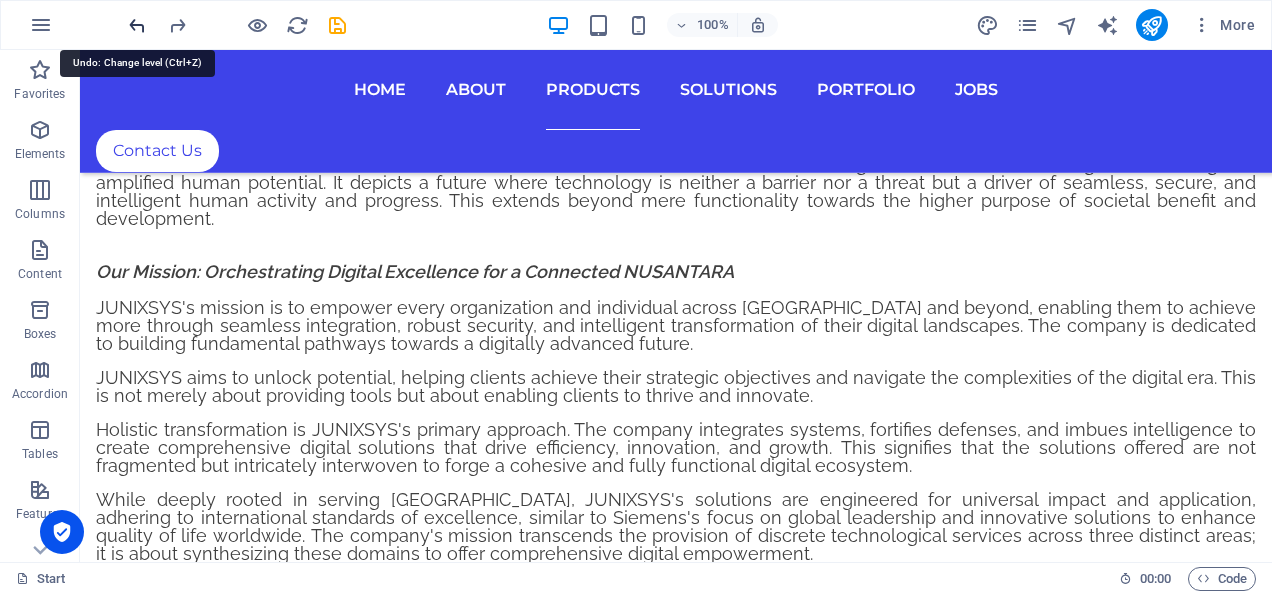 scroll, scrollTop: 6258, scrollLeft: 0, axis: vertical 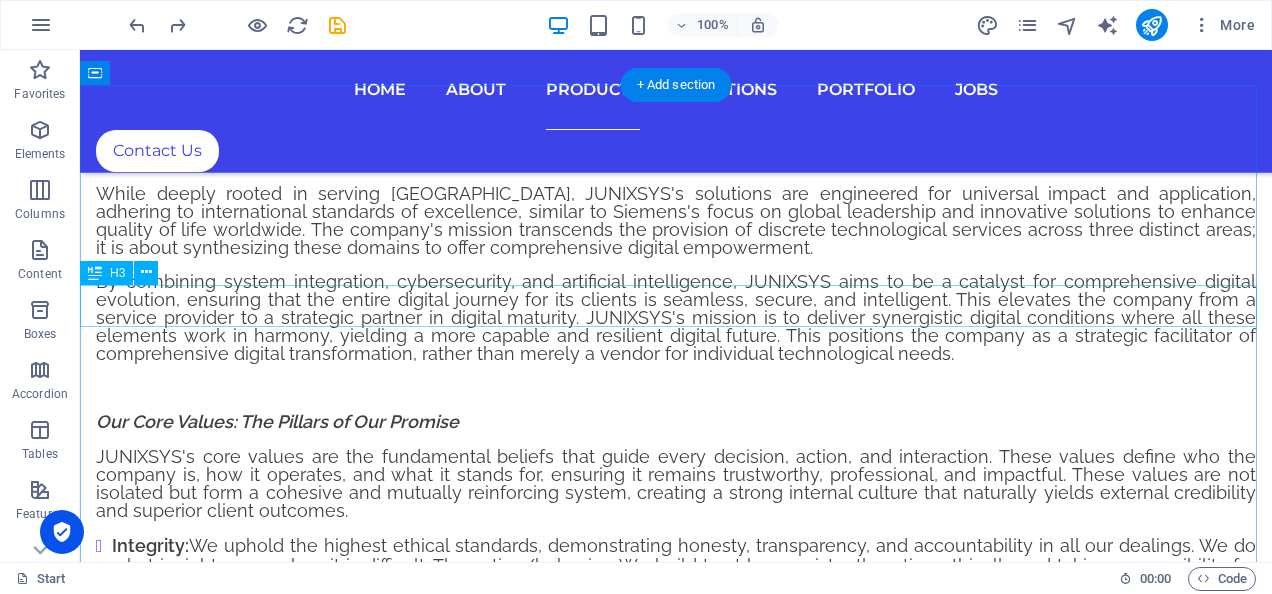 click on "Products" at bounding box center [676, 6334] 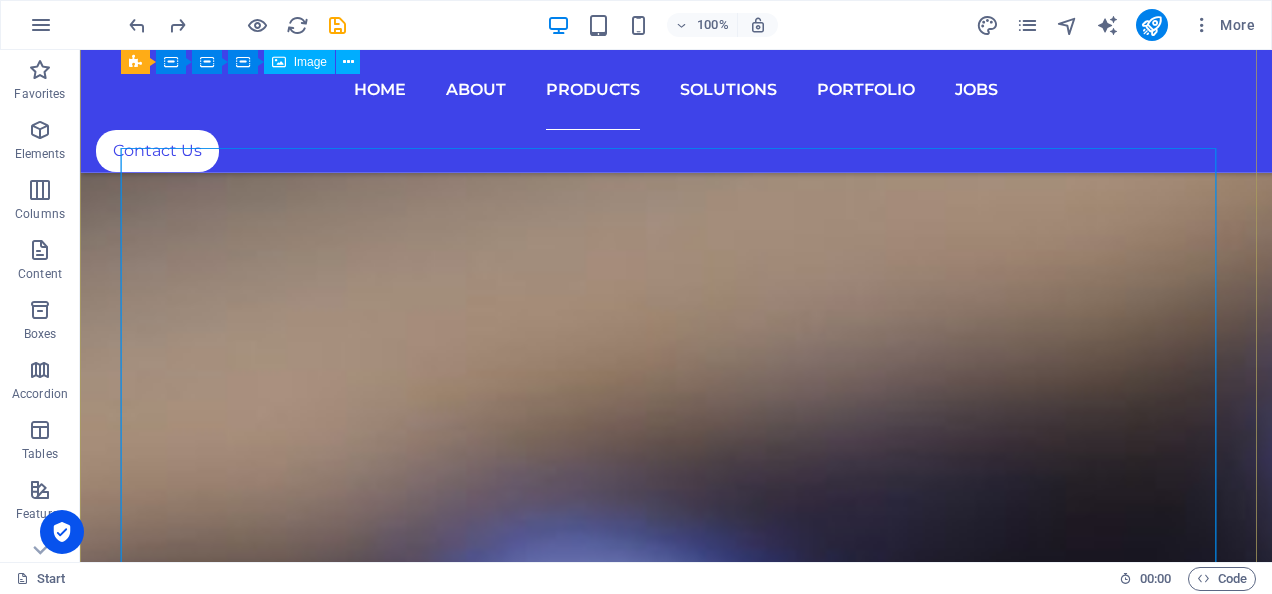 scroll, scrollTop: 8564, scrollLeft: 0, axis: vertical 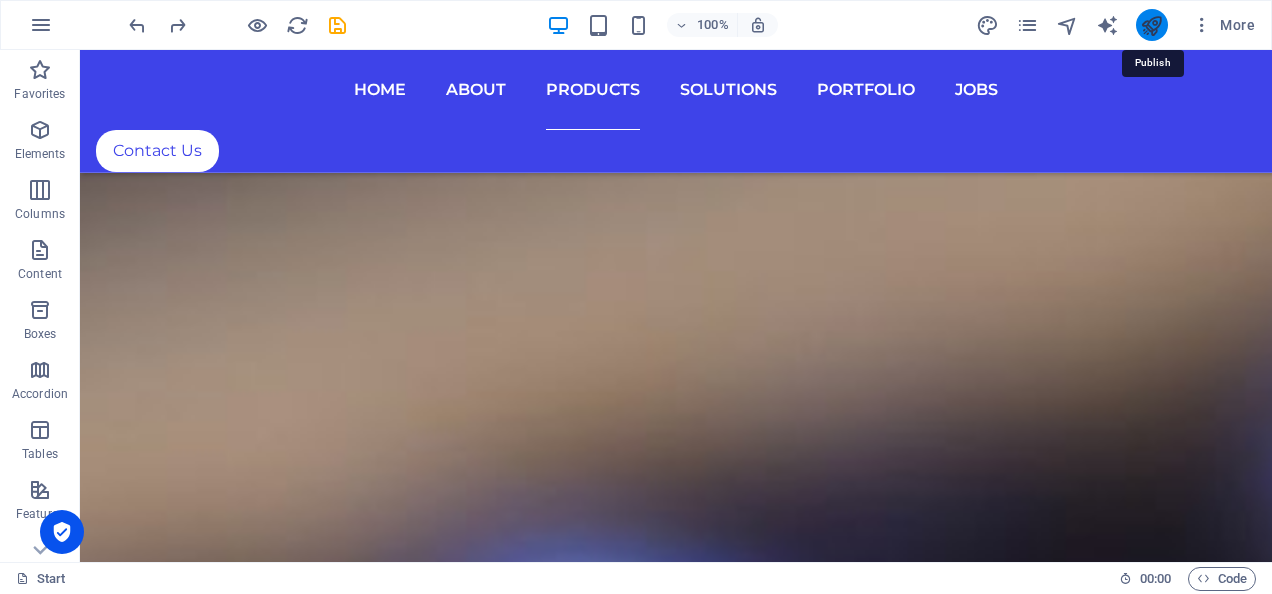 click at bounding box center [1151, 25] 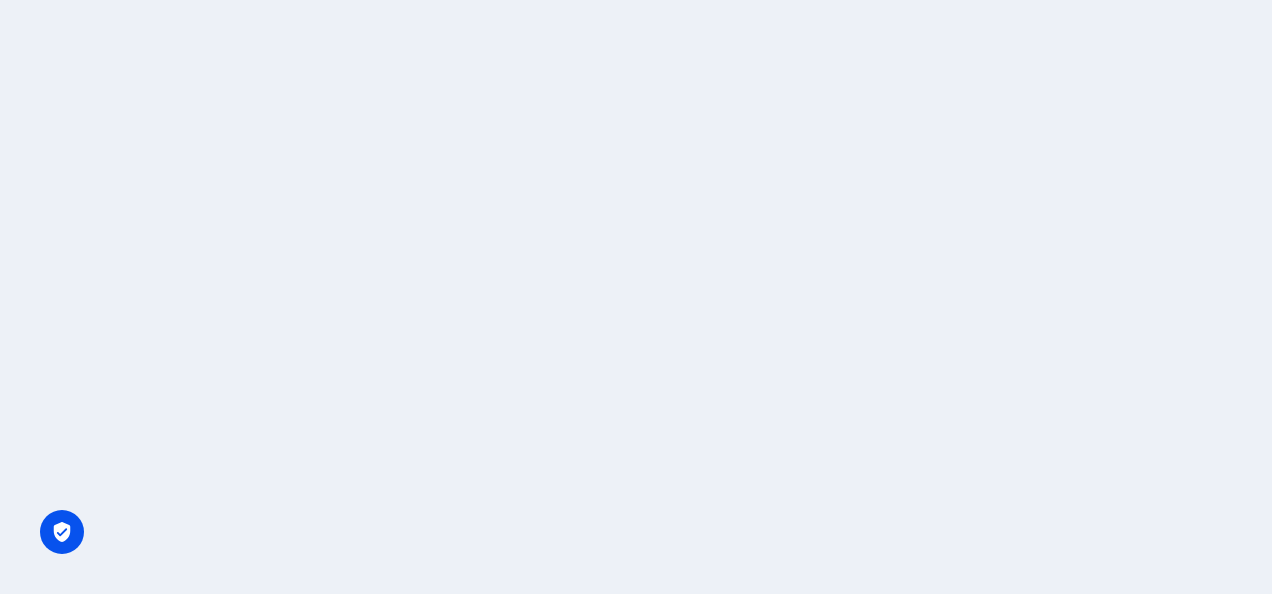scroll, scrollTop: 0, scrollLeft: 0, axis: both 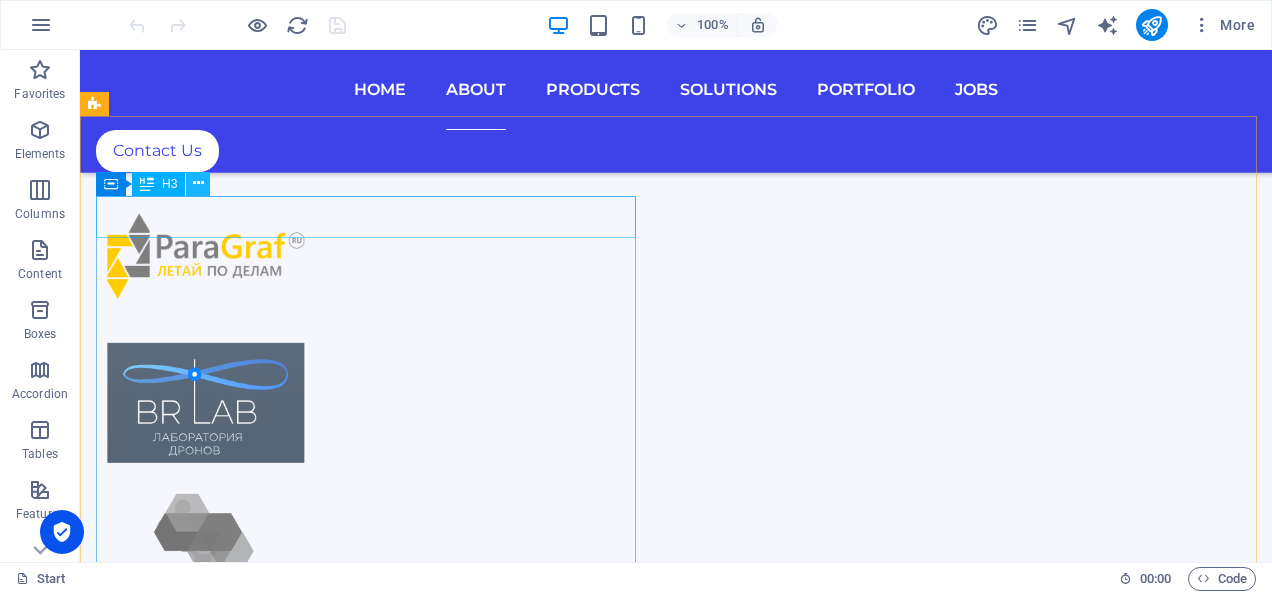 click at bounding box center [198, 183] 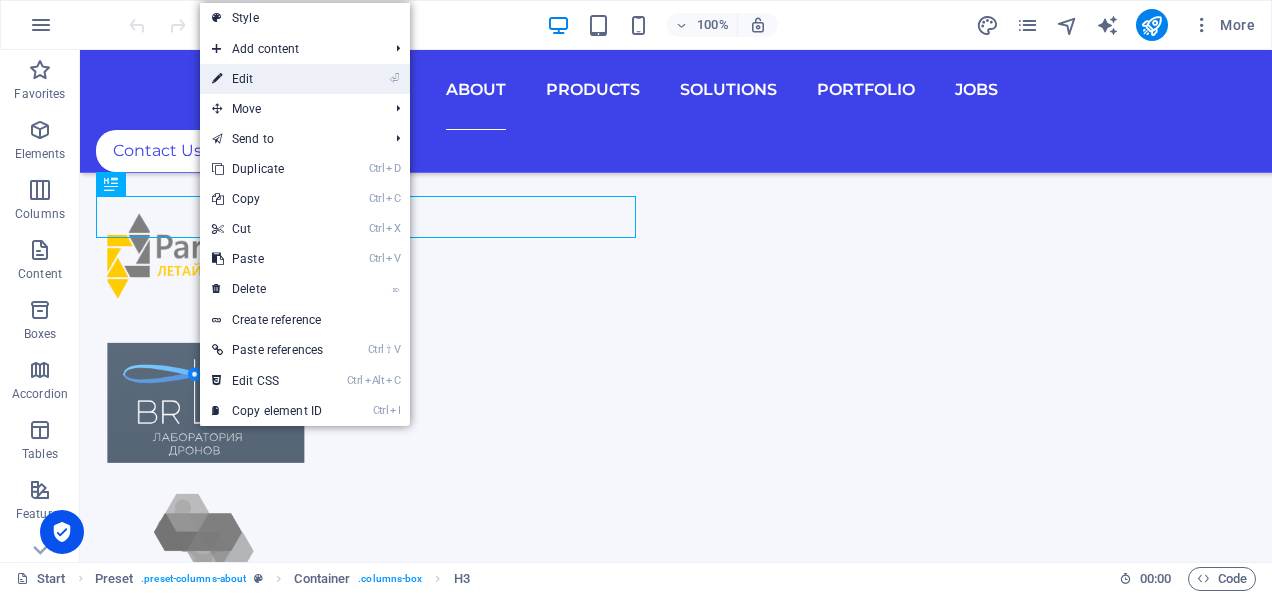 click on "⏎  Edit" at bounding box center [267, 79] 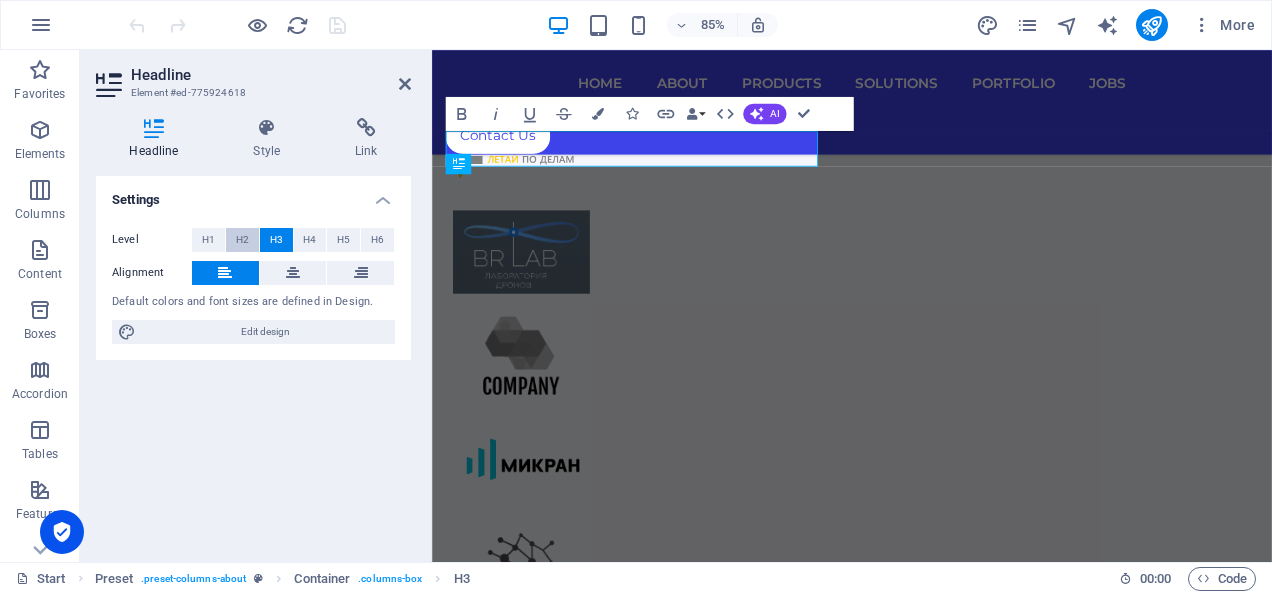 click on "H2" at bounding box center (242, 240) 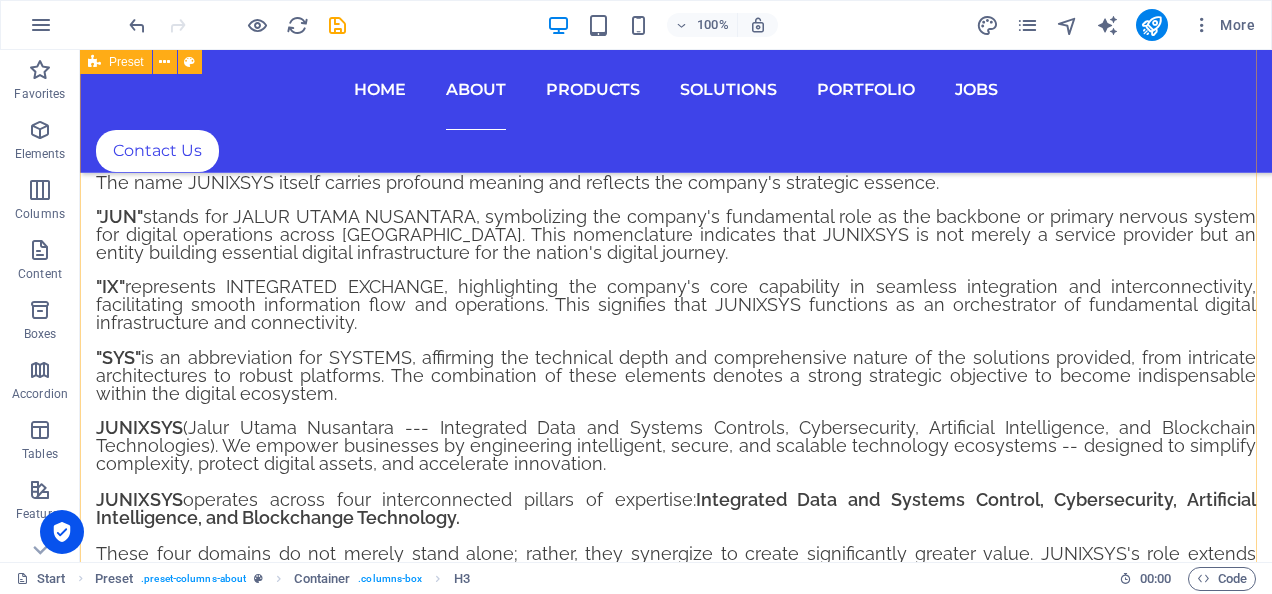 scroll, scrollTop: 3016, scrollLeft: 0, axis: vertical 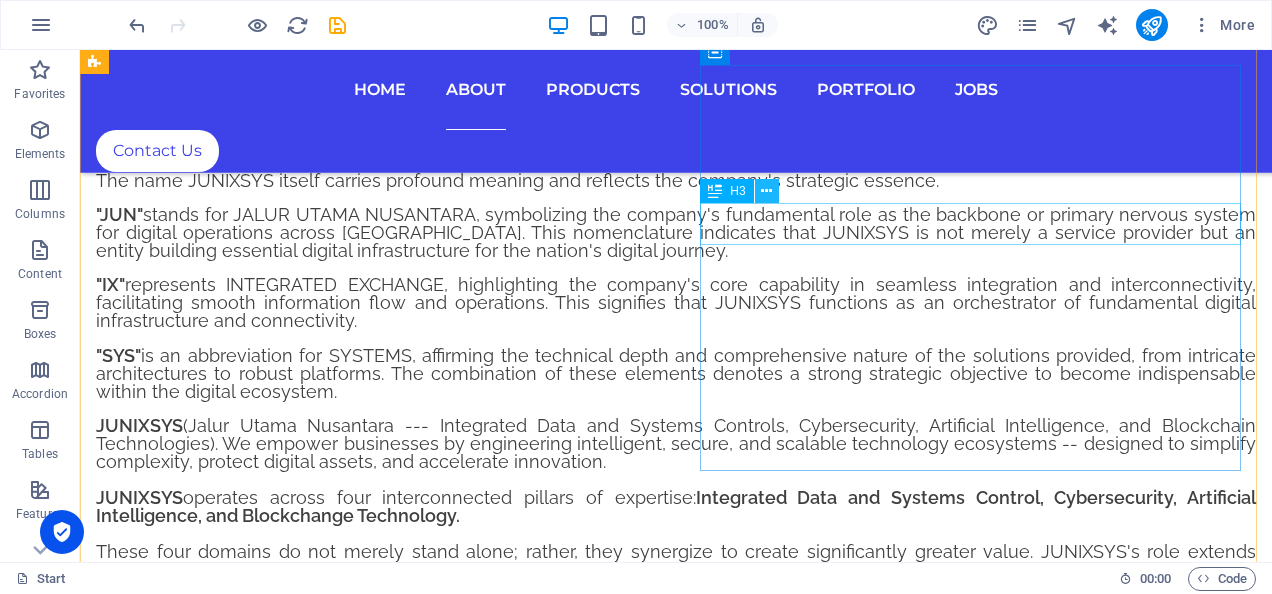click at bounding box center [767, 191] 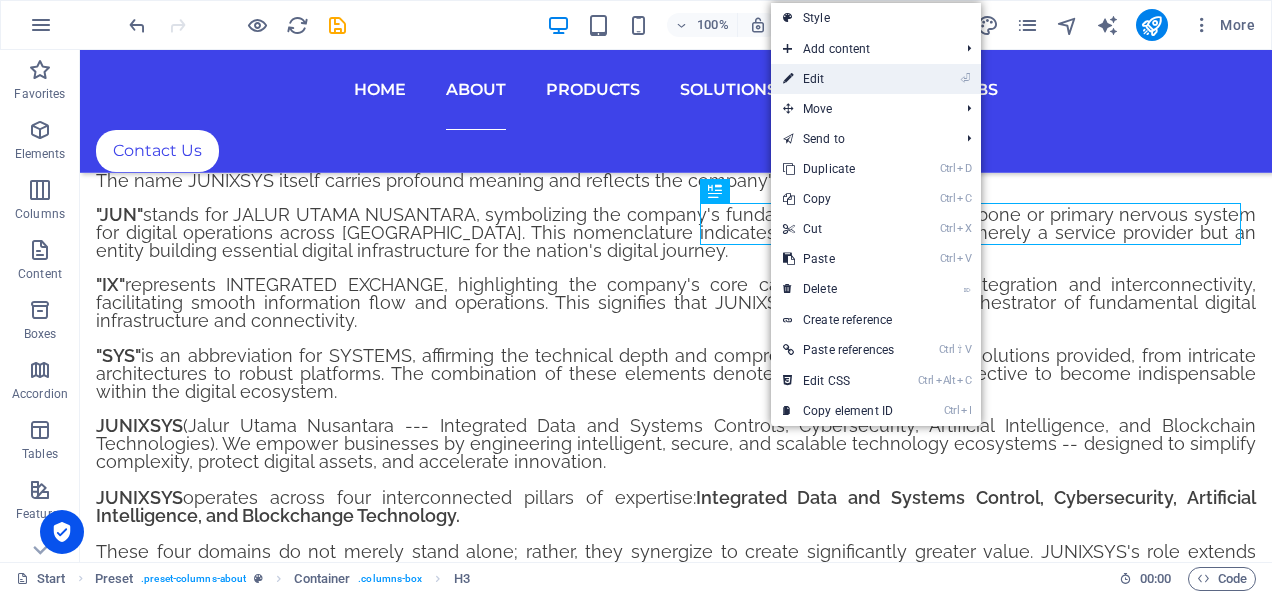 click on "⏎  Edit" at bounding box center (838, 79) 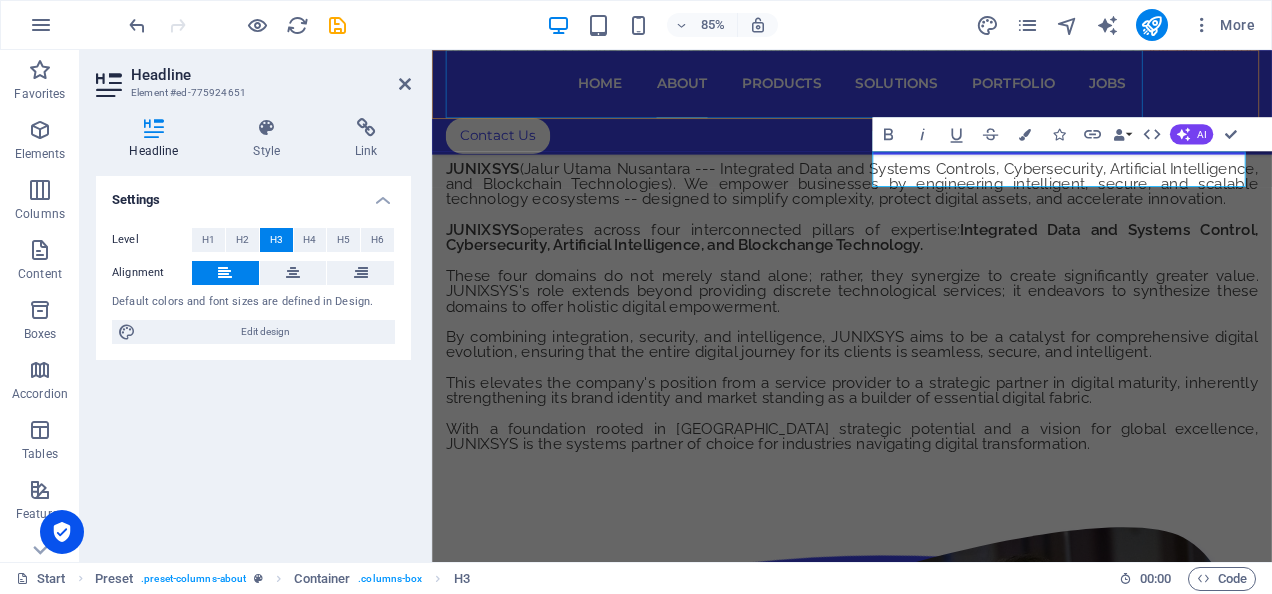 scroll, scrollTop: 3145, scrollLeft: 0, axis: vertical 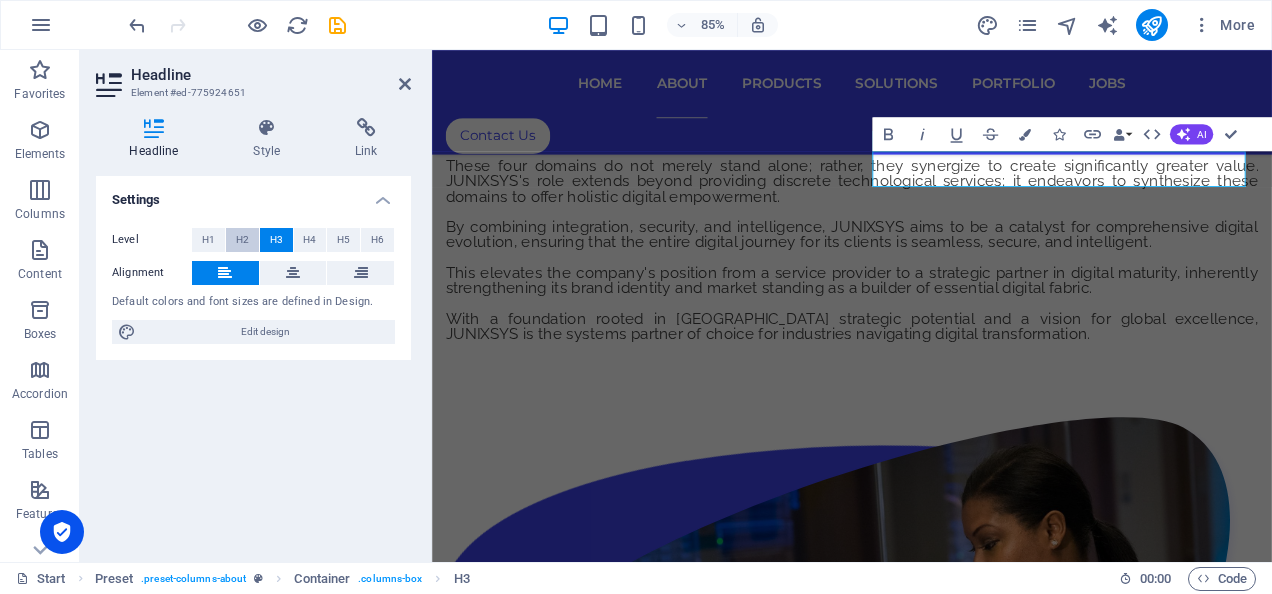 click on "H2" at bounding box center (242, 240) 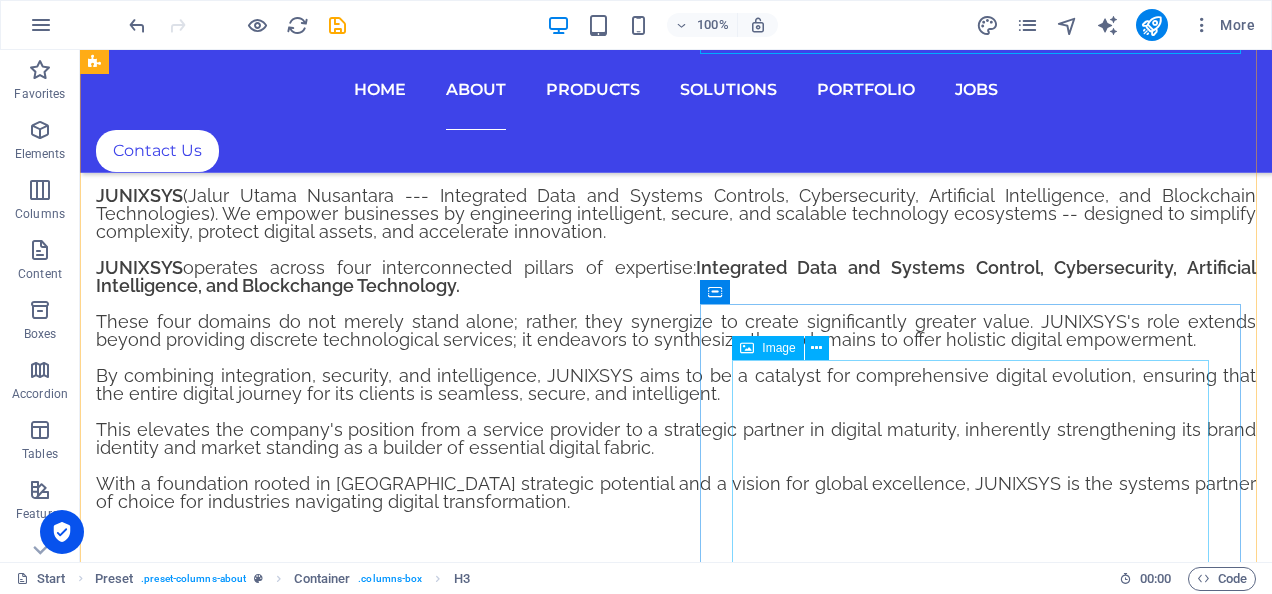 scroll, scrollTop: 3248, scrollLeft: 0, axis: vertical 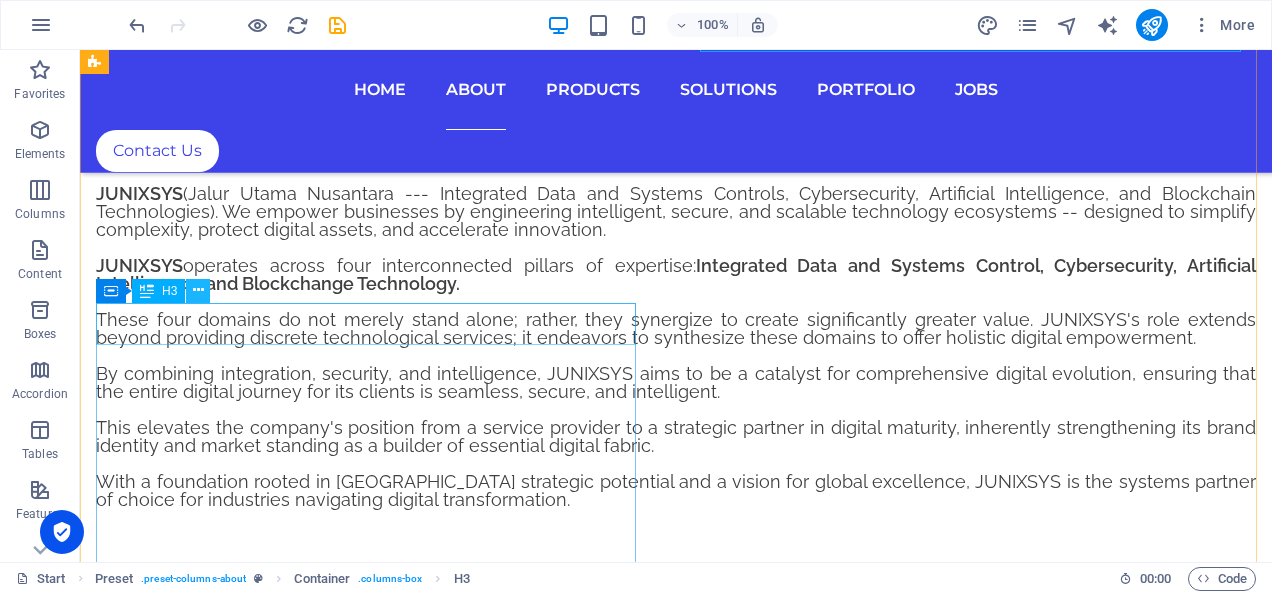 click at bounding box center [198, 291] 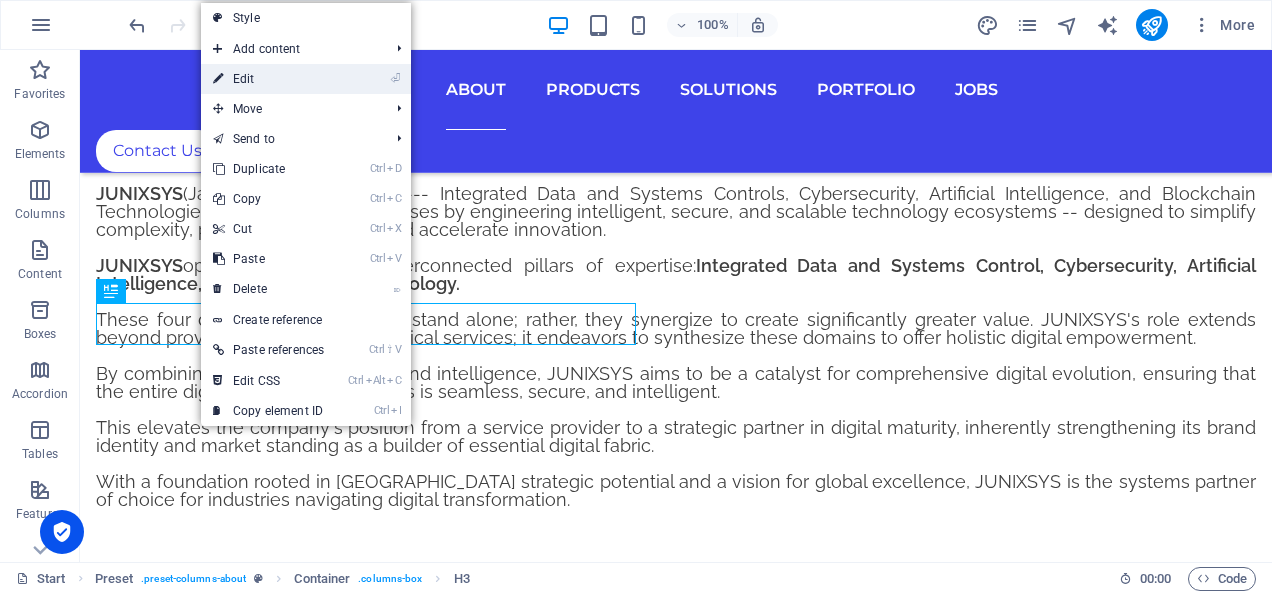 click on "⏎  Edit" at bounding box center (268, 79) 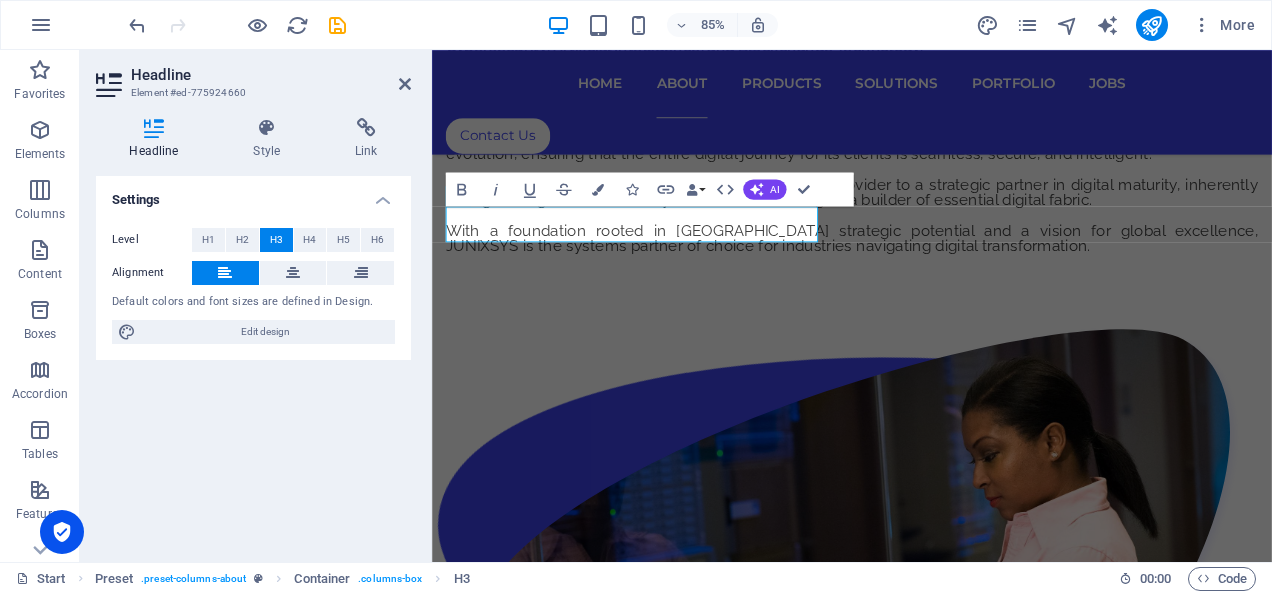 scroll, scrollTop: 3377, scrollLeft: 0, axis: vertical 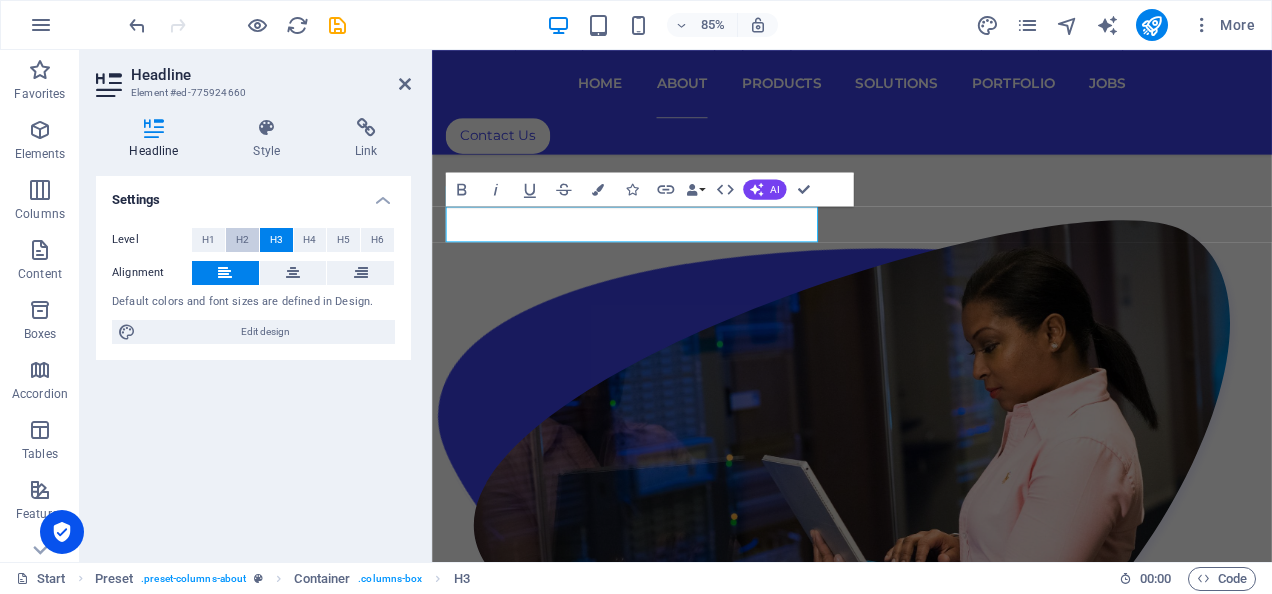 click on "H2" at bounding box center [242, 240] 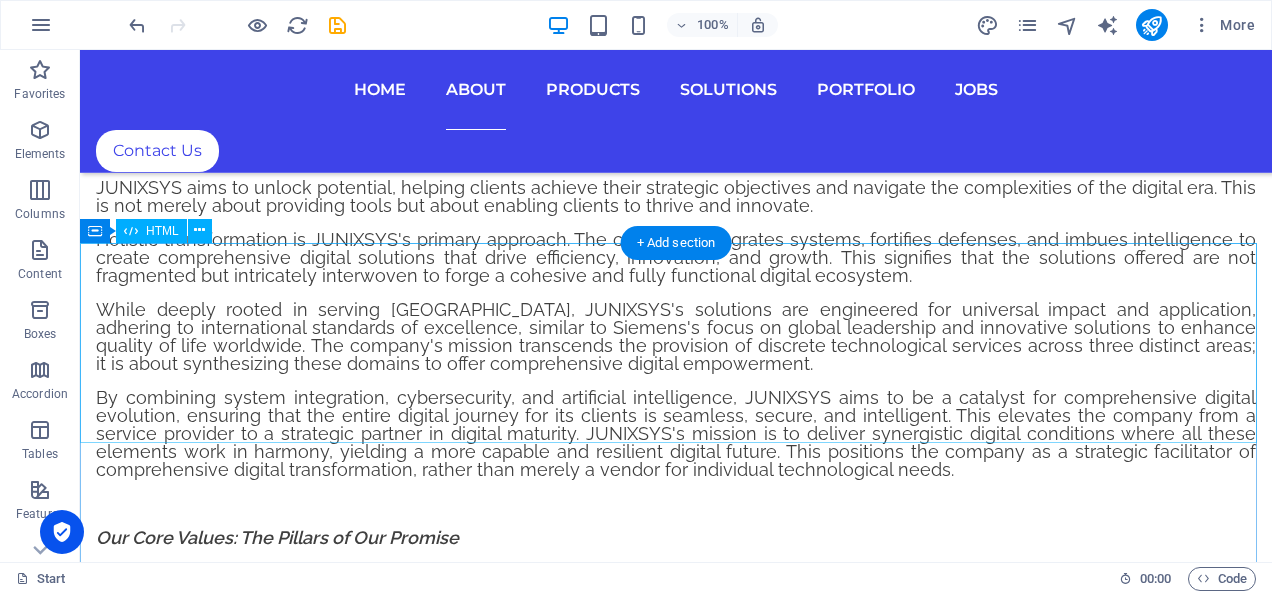 scroll, scrollTop: 6374, scrollLeft: 0, axis: vertical 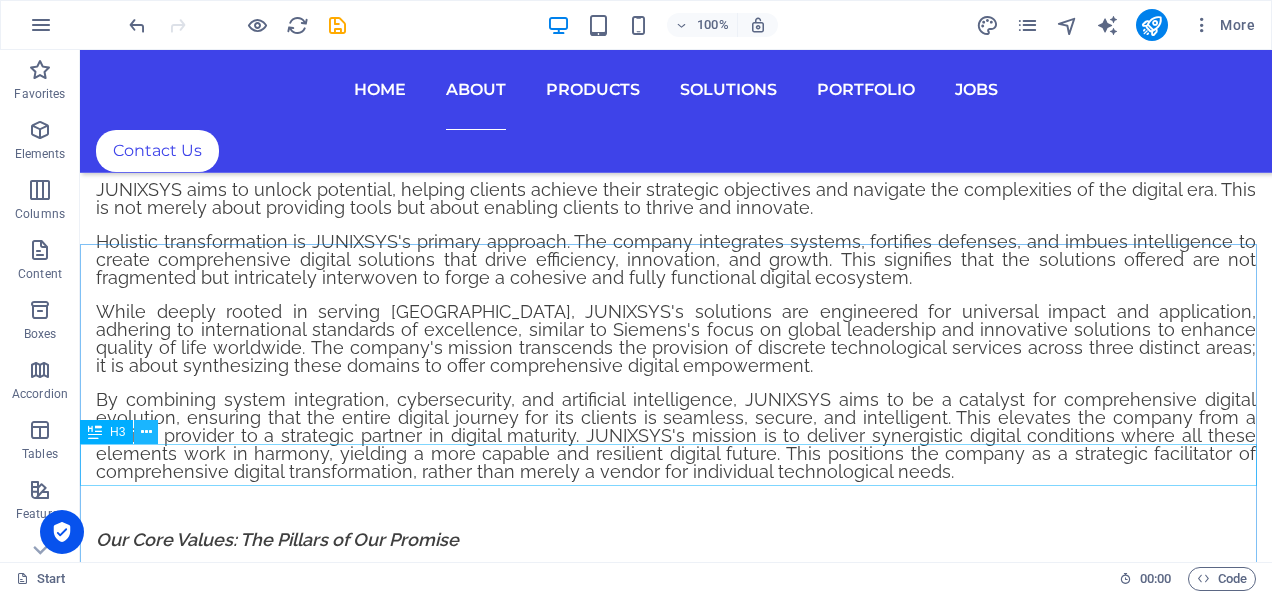 click at bounding box center [146, 432] 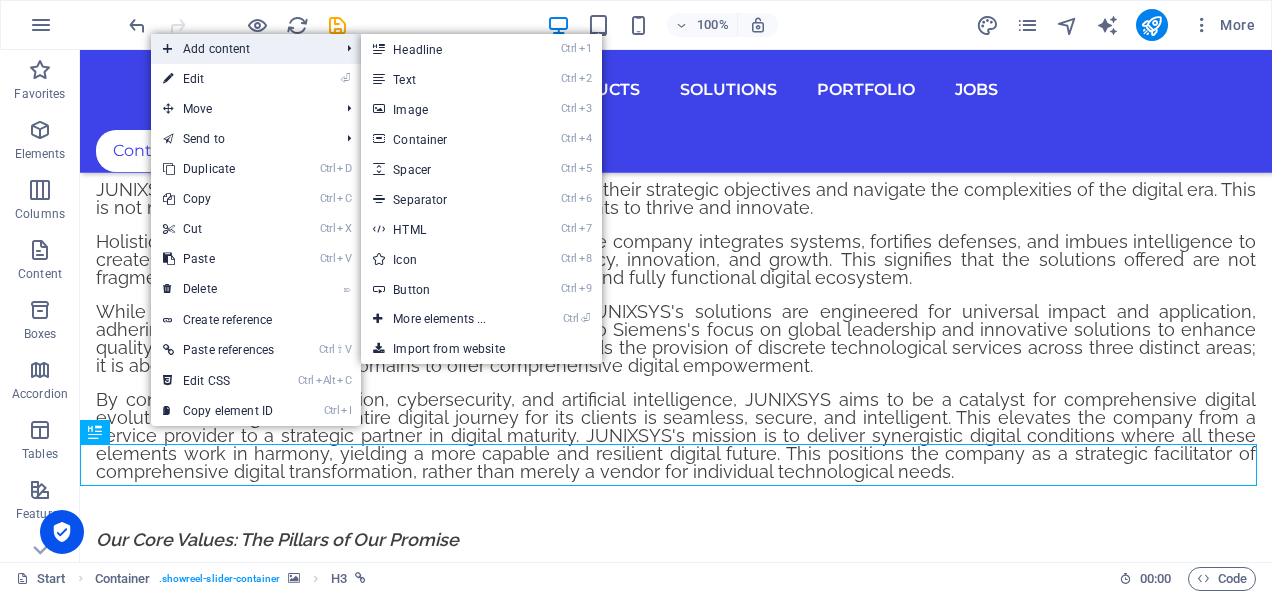 click on "Add content" at bounding box center [241, 49] 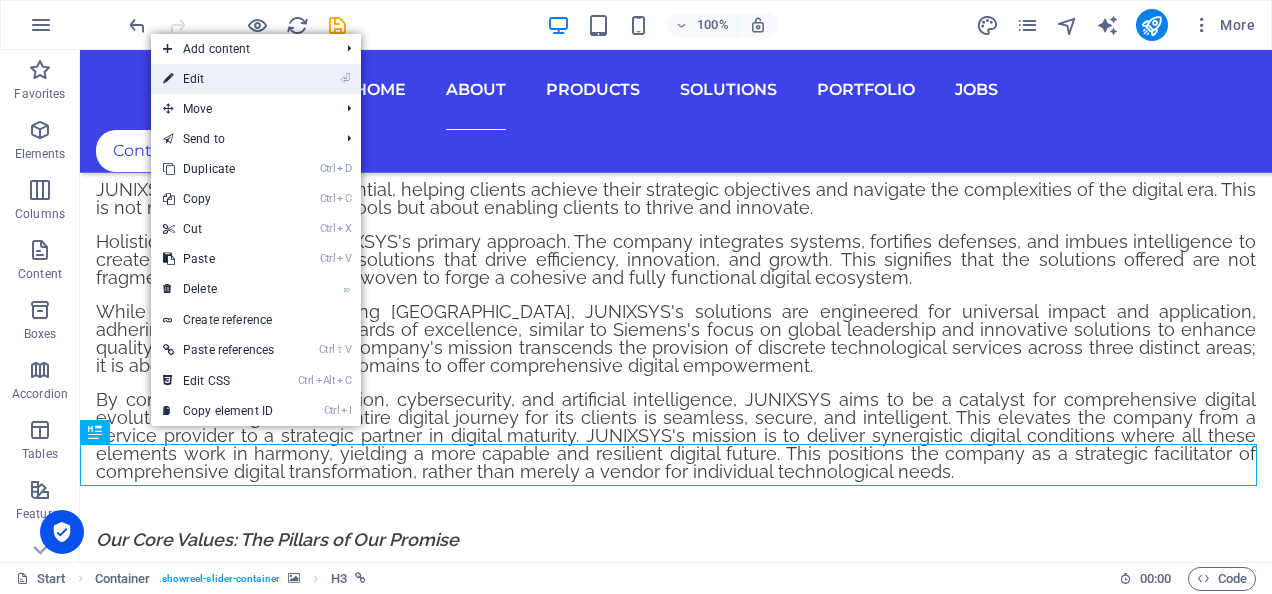 click on "⏎  Edit" at bounding box center (218, 79) 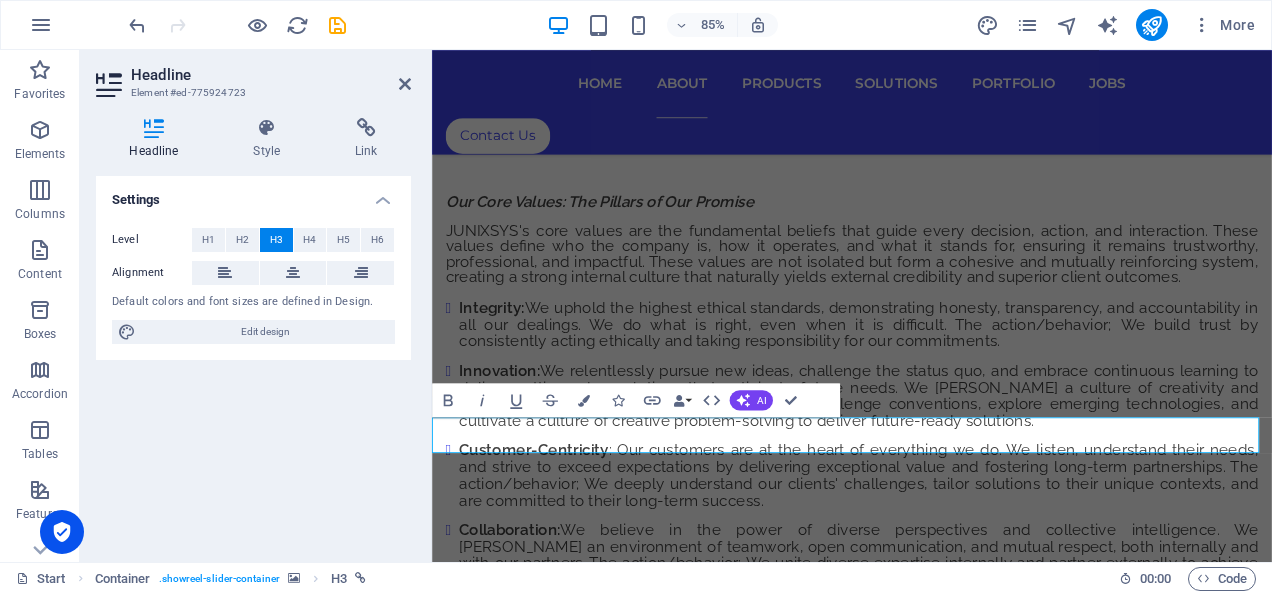 scroll, scrollTop: 6910, scrollLeft: 0, axis: vertical 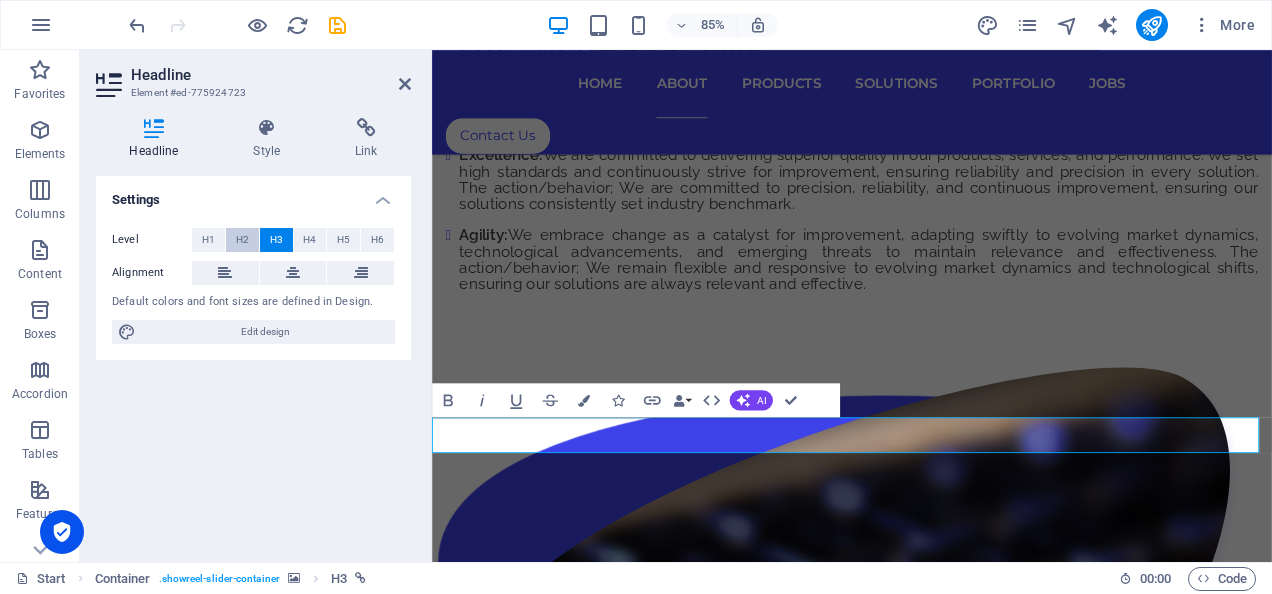 click on "H2" at bounding box center (242, 240) 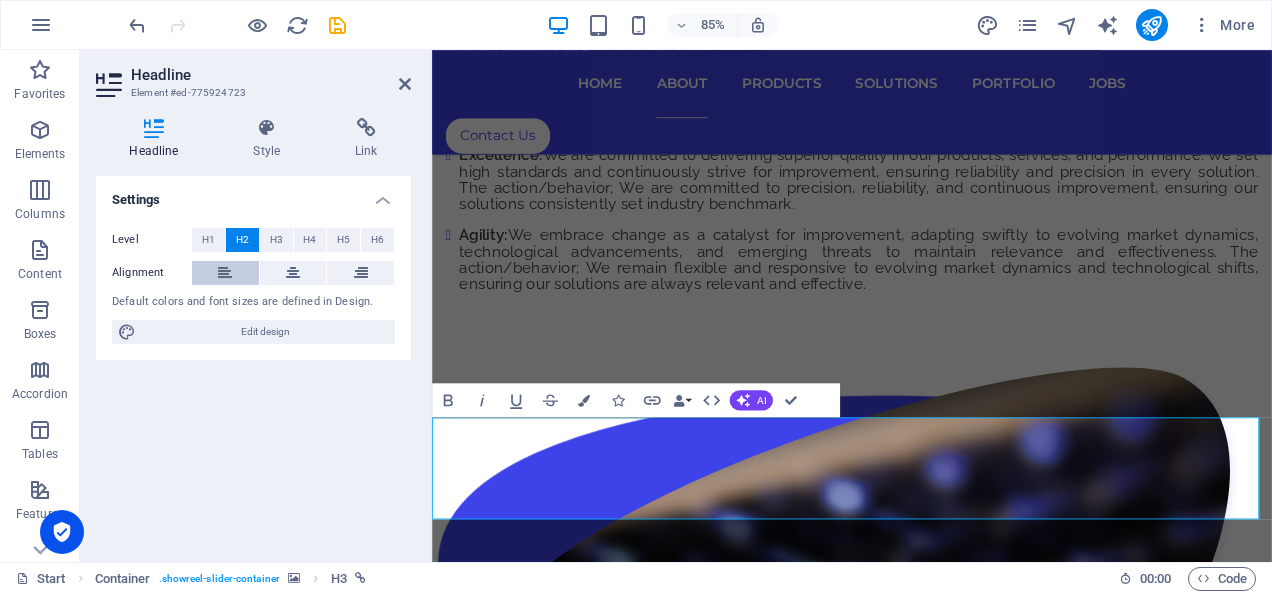 click at bounding box center (225, 273) 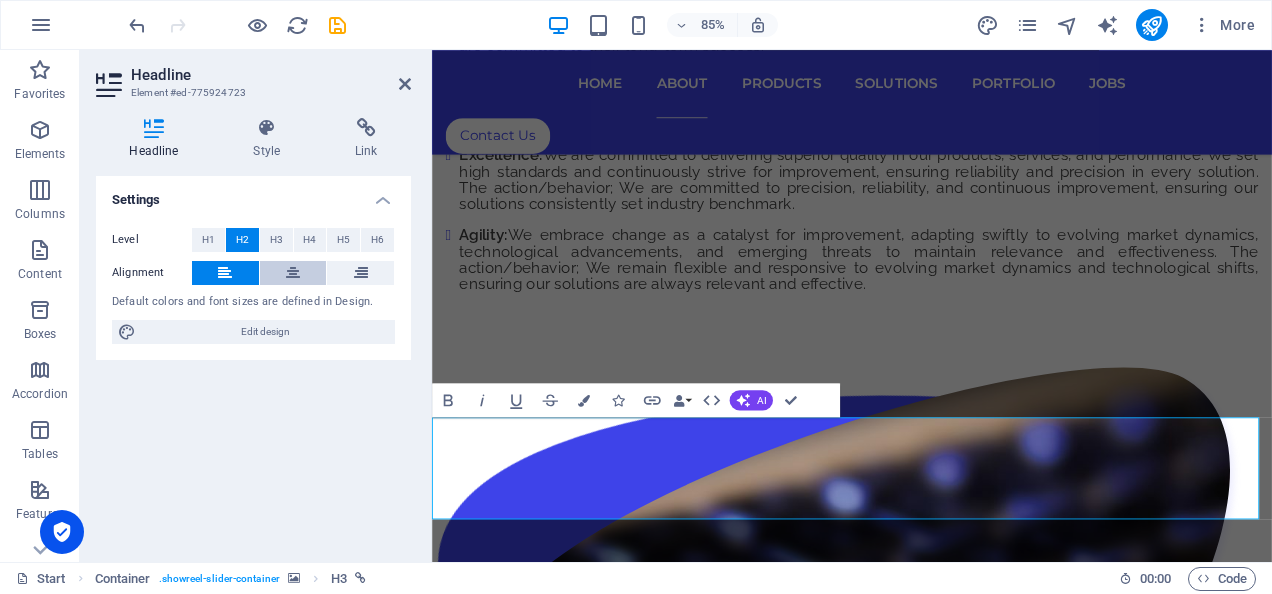 click at bounding box center [293, 273] 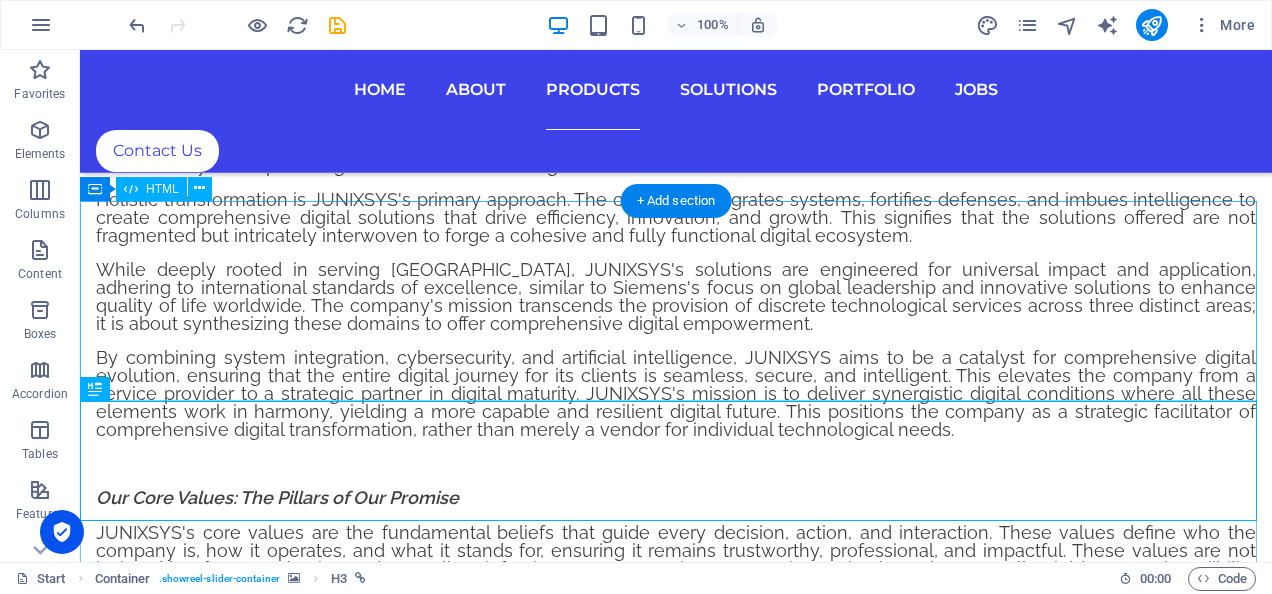 scroll, scrollTop: 6418, scrollLeft: 0, axis: vertical 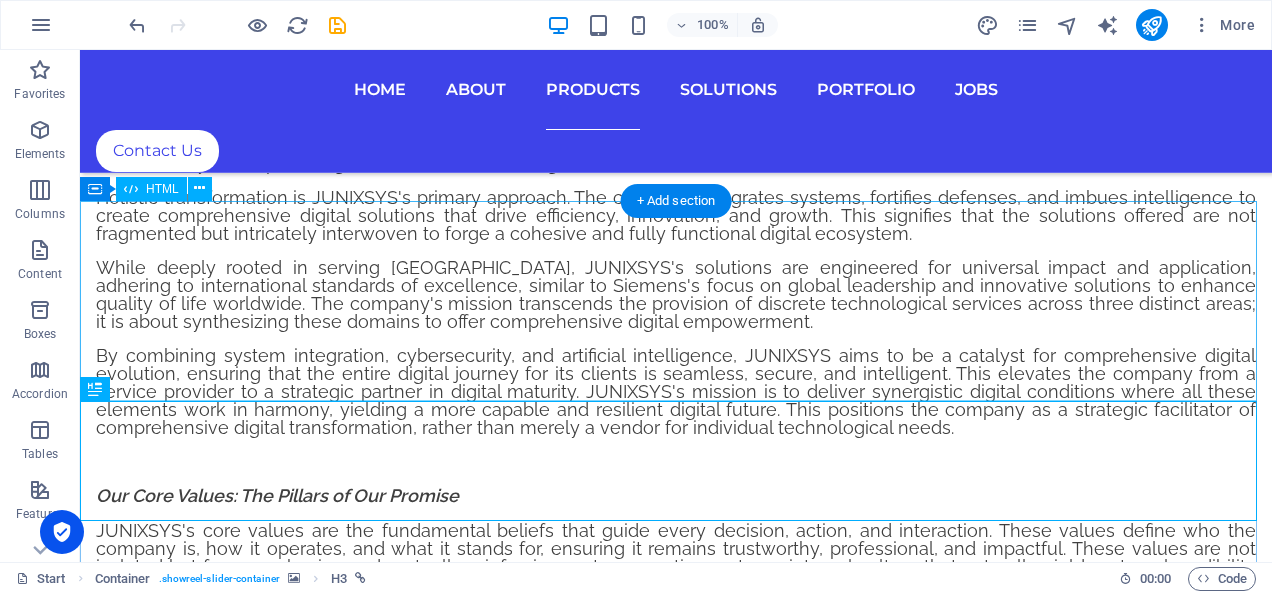 click at bounding box center (676, 6365) 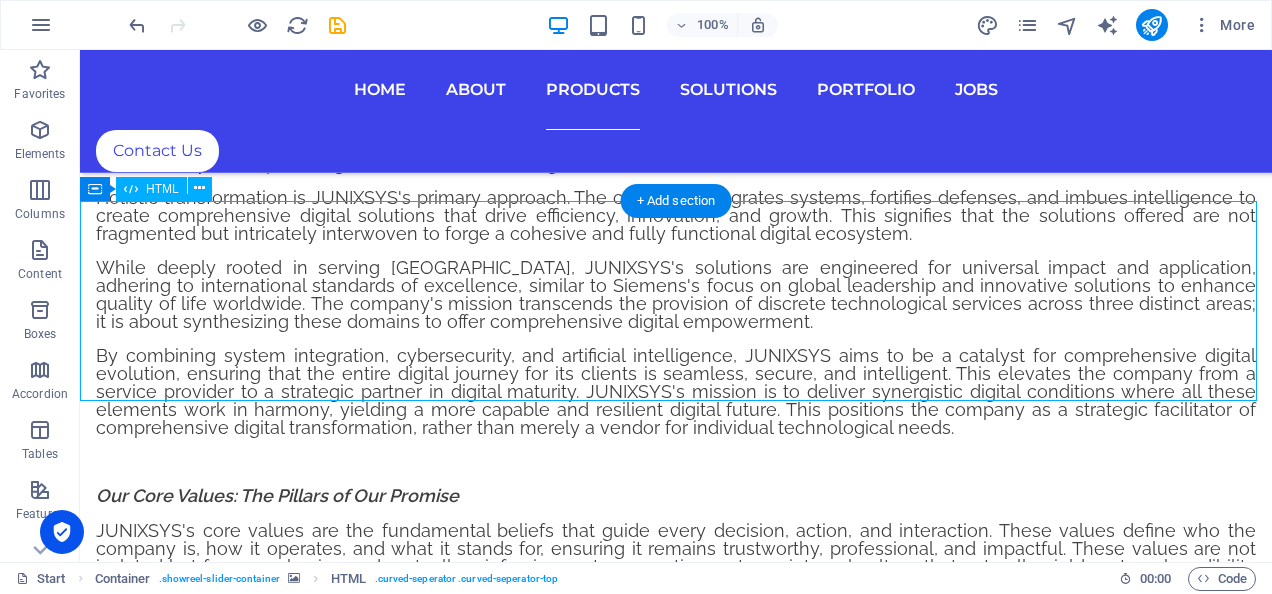 click at bounding box center (676, 6365) 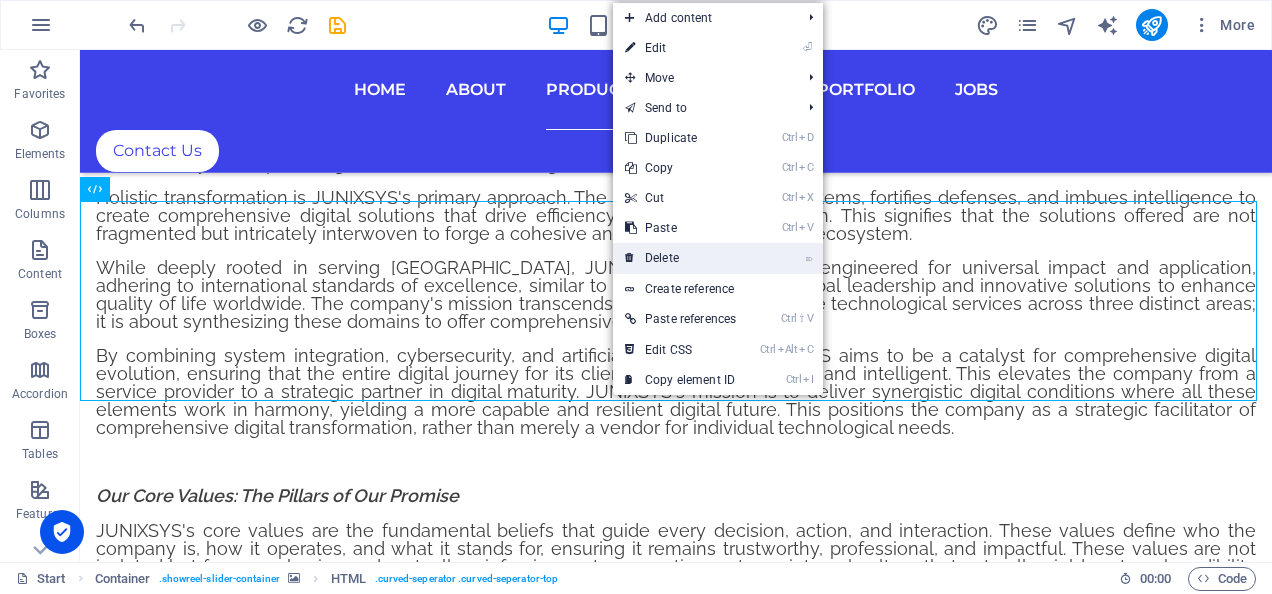 click on "⌦  Delete" at bounding box center [680, 258] 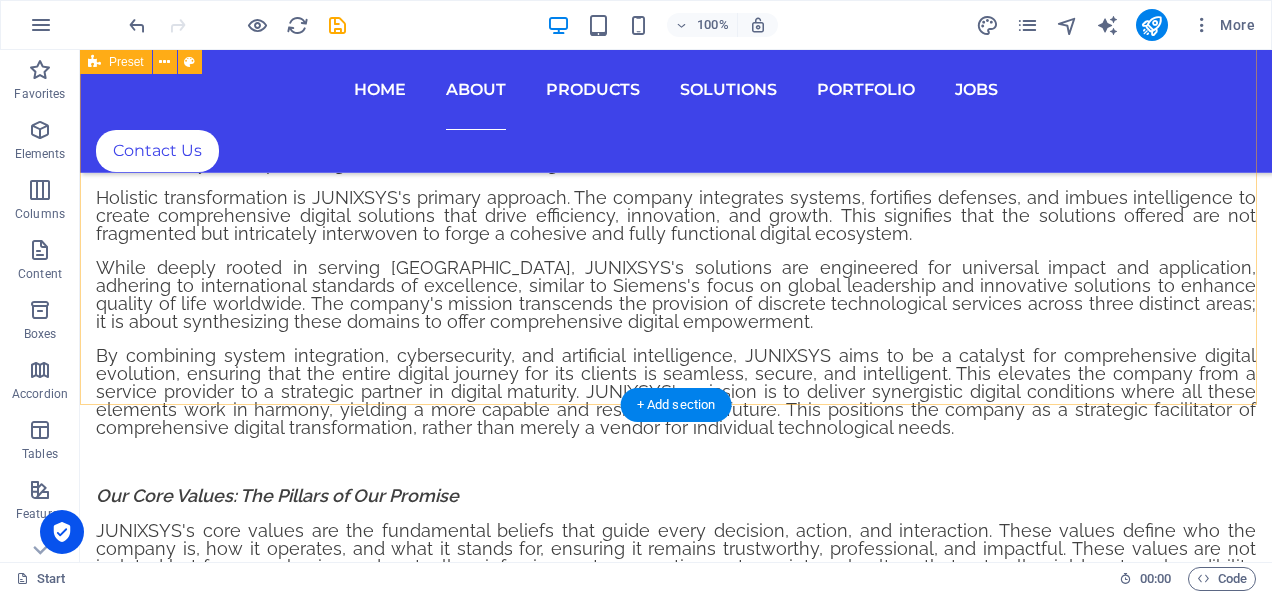 scroll, scrollTop: 6214, scrollLeft: 0, axis: vertical 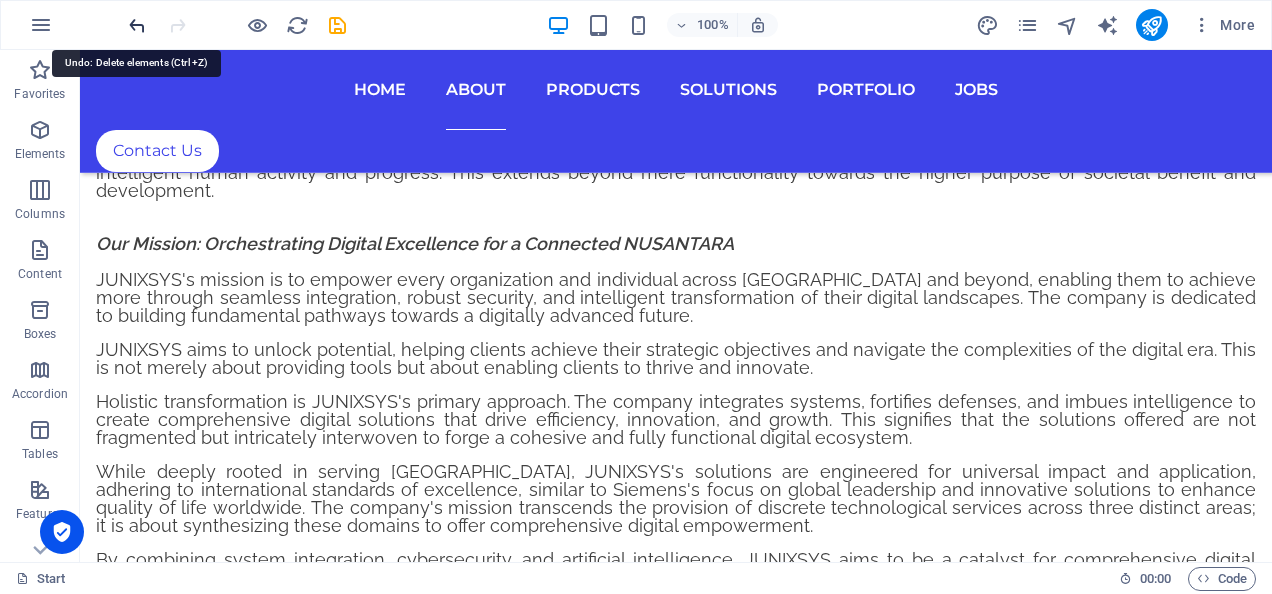 click at bounding box center (137, 25) 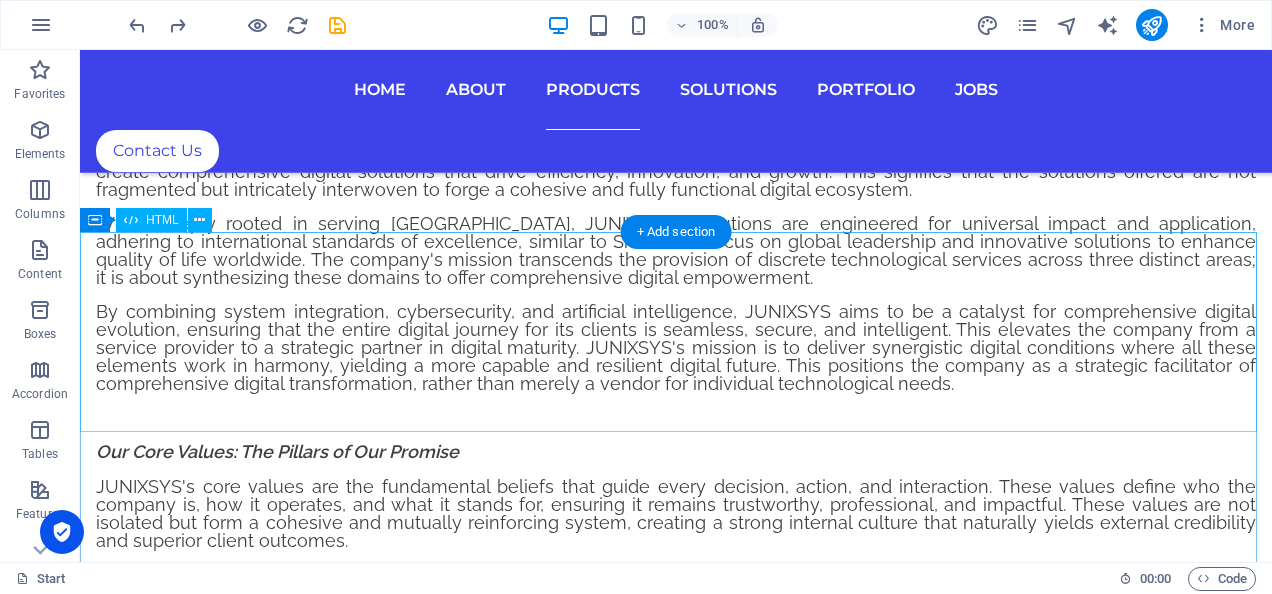 scroll, scrollTop: 6464, scrollLeft: 0, axis: vertical 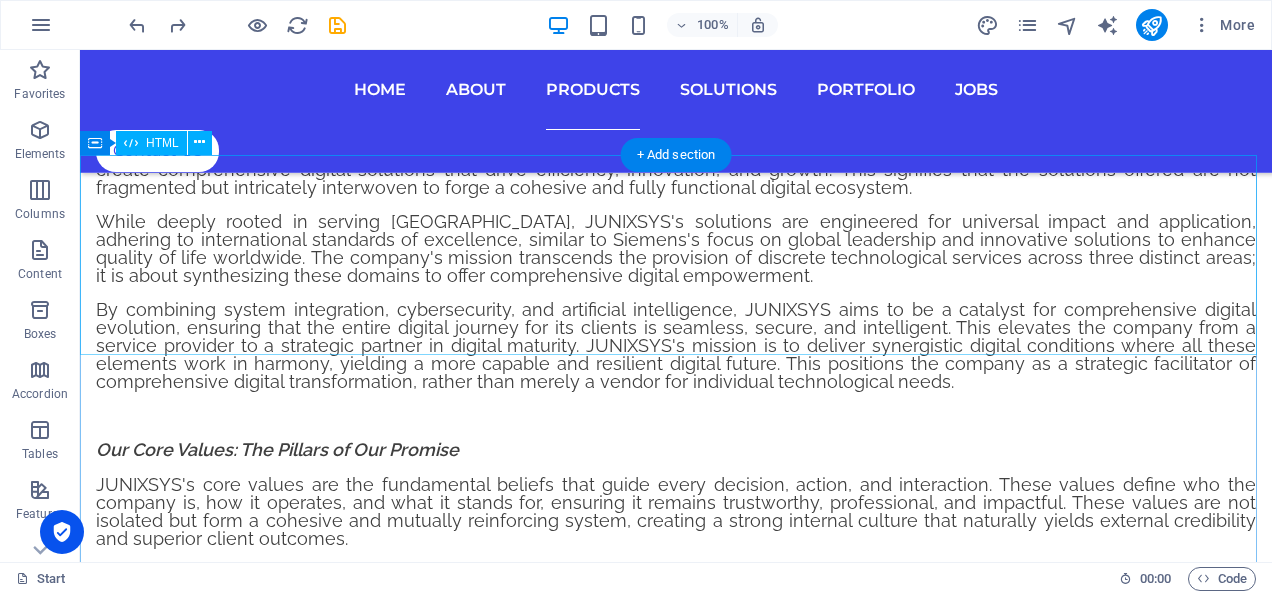 click at bounding box center [676, 6319] 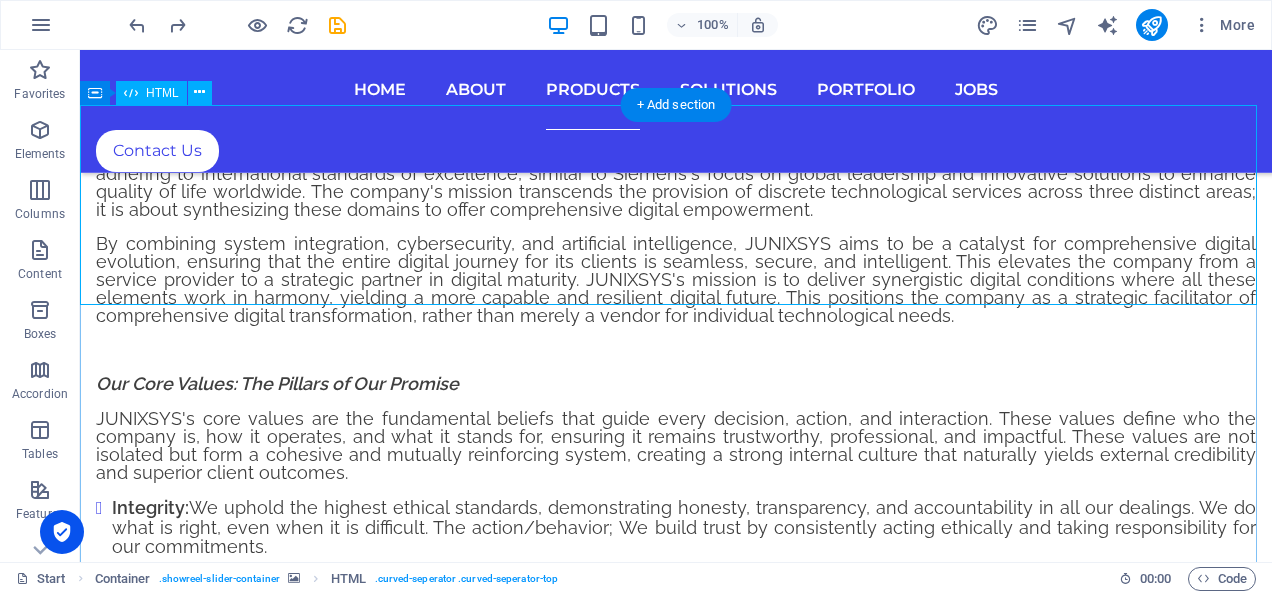 scroll, scrollTop: 6502, scrollLeft: 0, axis: vertical 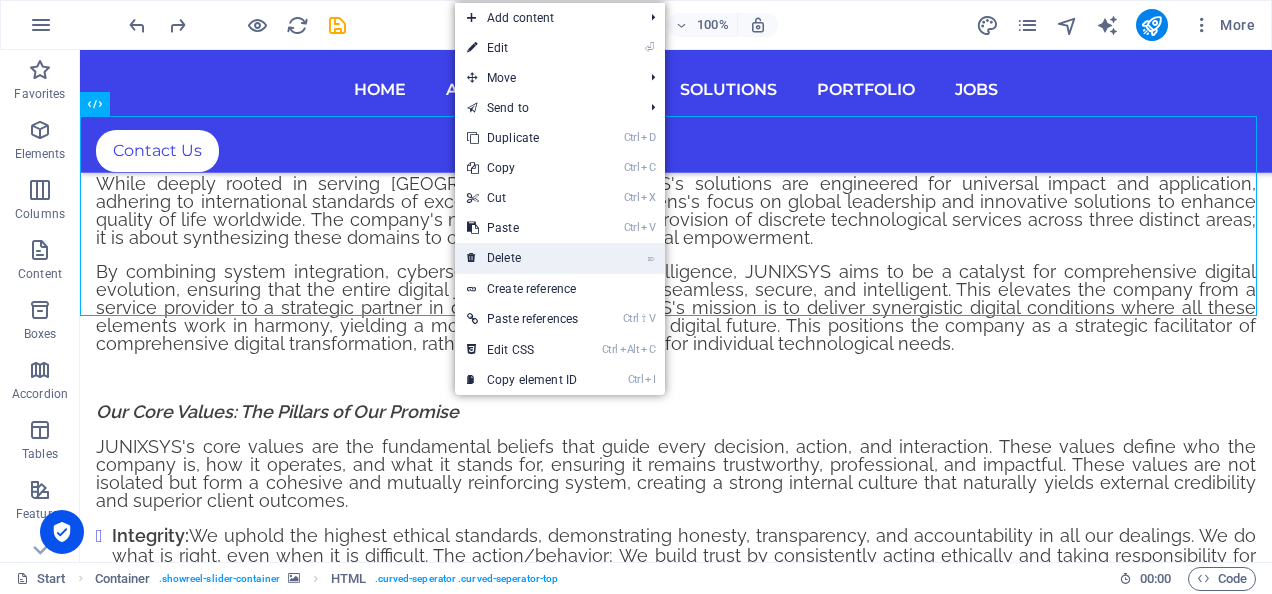 click on "⌦  Delete" at bounding box center [522, 258] 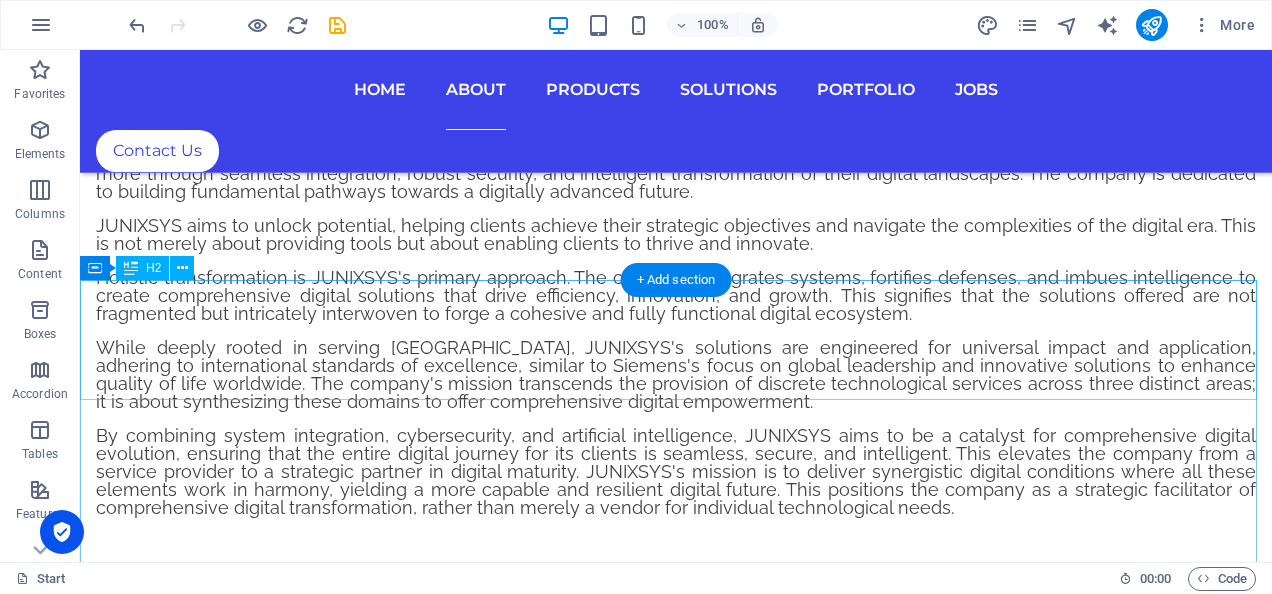 scroll, scrollTop: 6338, scrollLeft: 0, axis: vertical 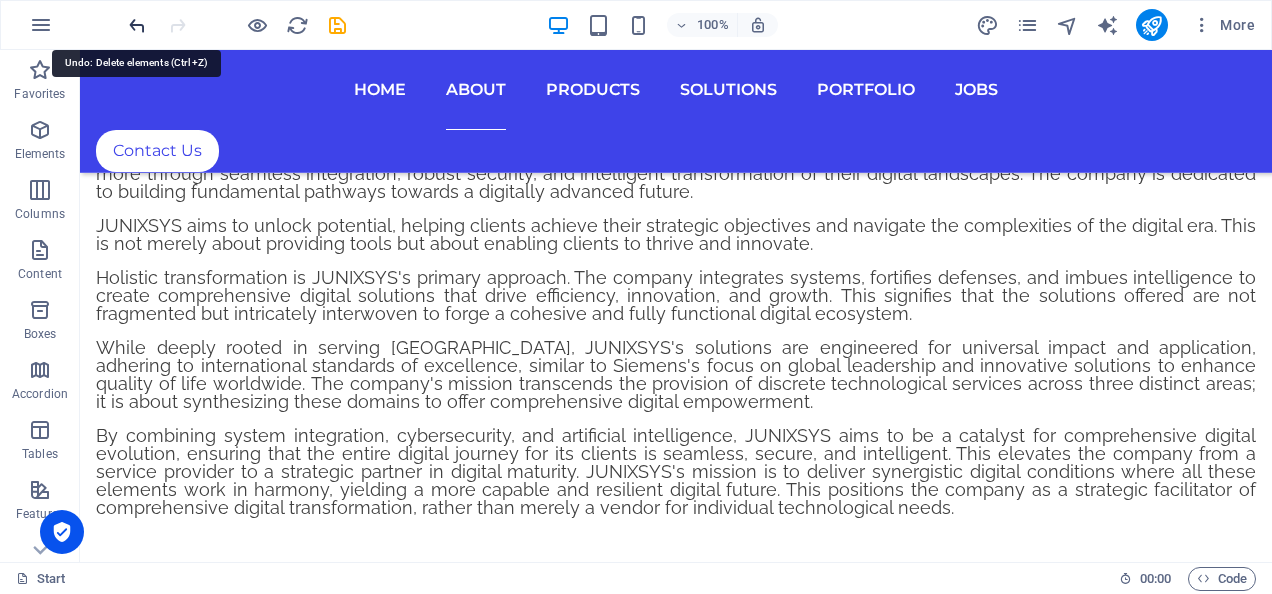 click at bounding box center [137, 25] 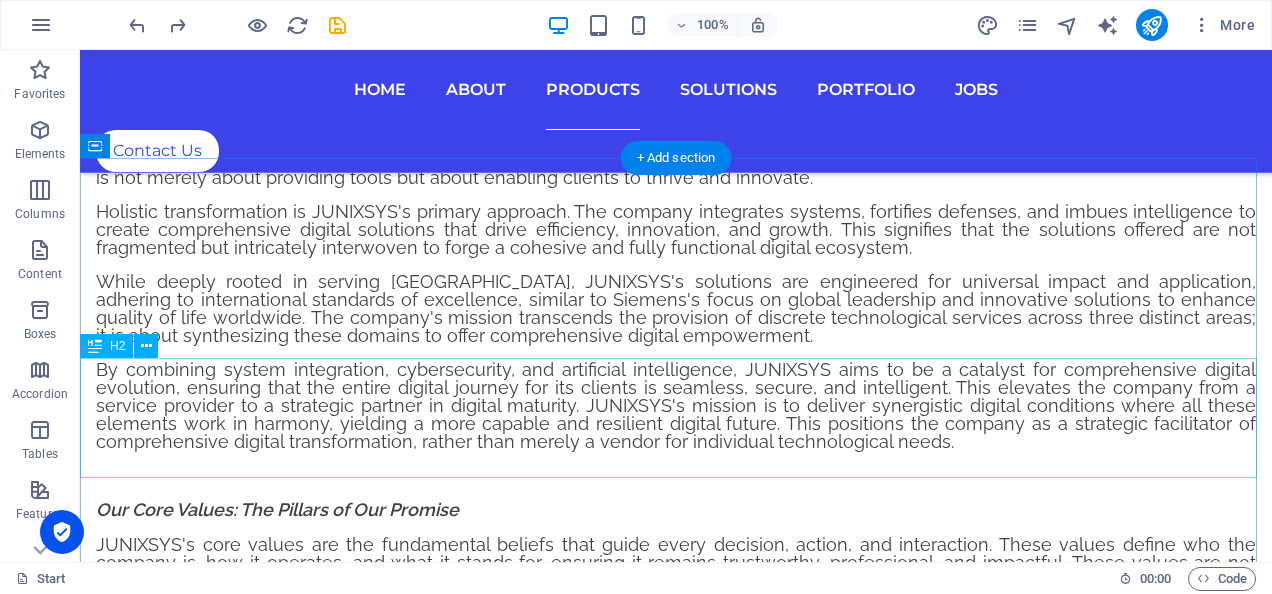 scroll, scrollTop: 6518, scrollLeft: 0, axis: vertical 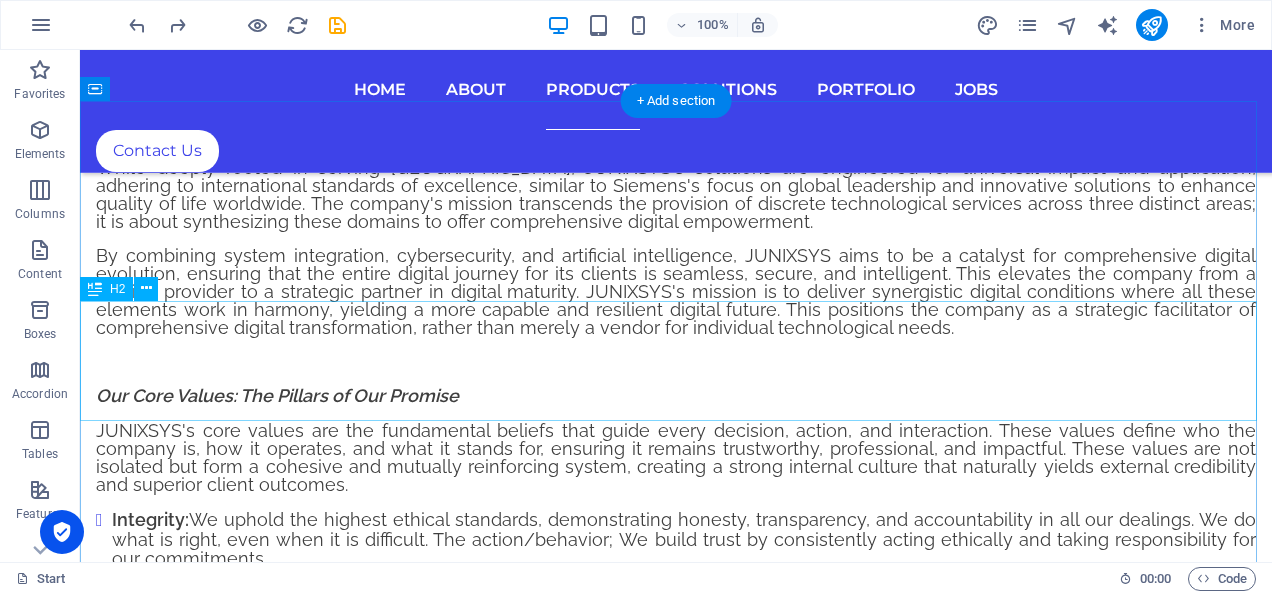 click on "Products" at bounding box center (676, 6425) 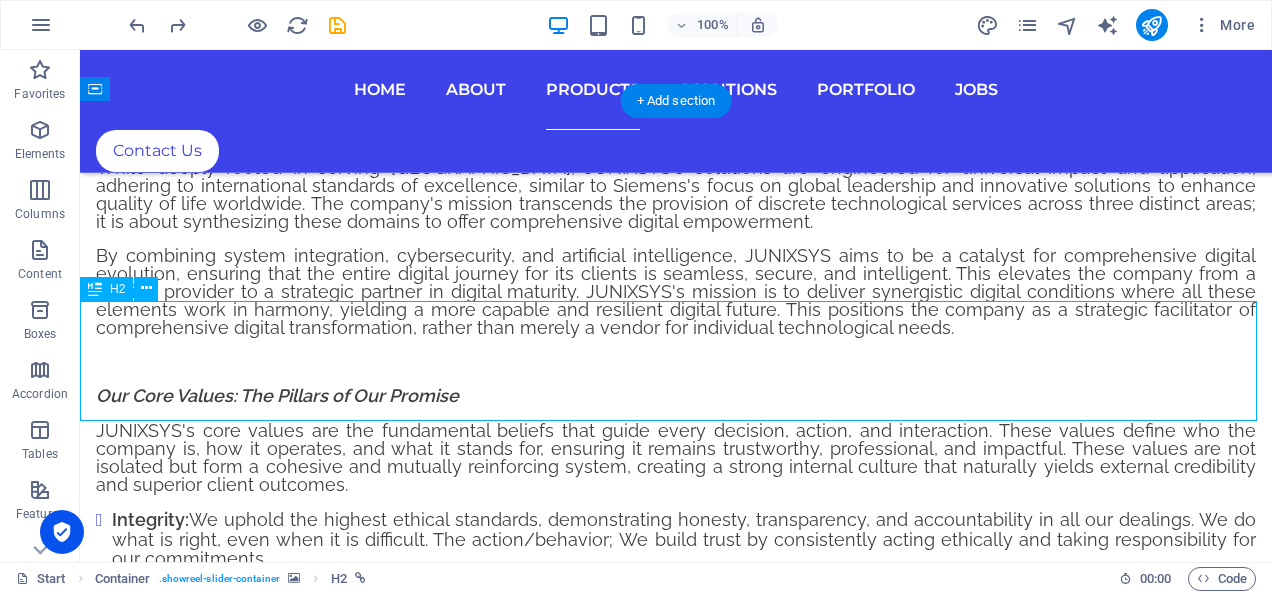 click on "Products" at bounding box center [676, 6425] 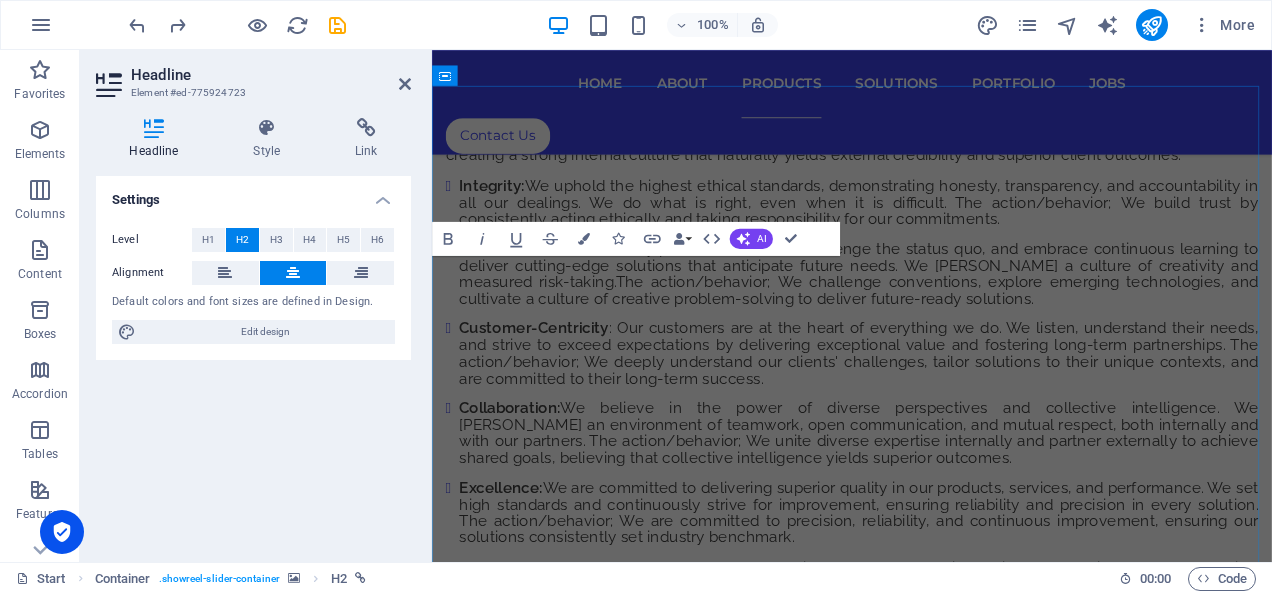scroll, scrollTop: 7100, scrollLeft: 0, axis: vertical 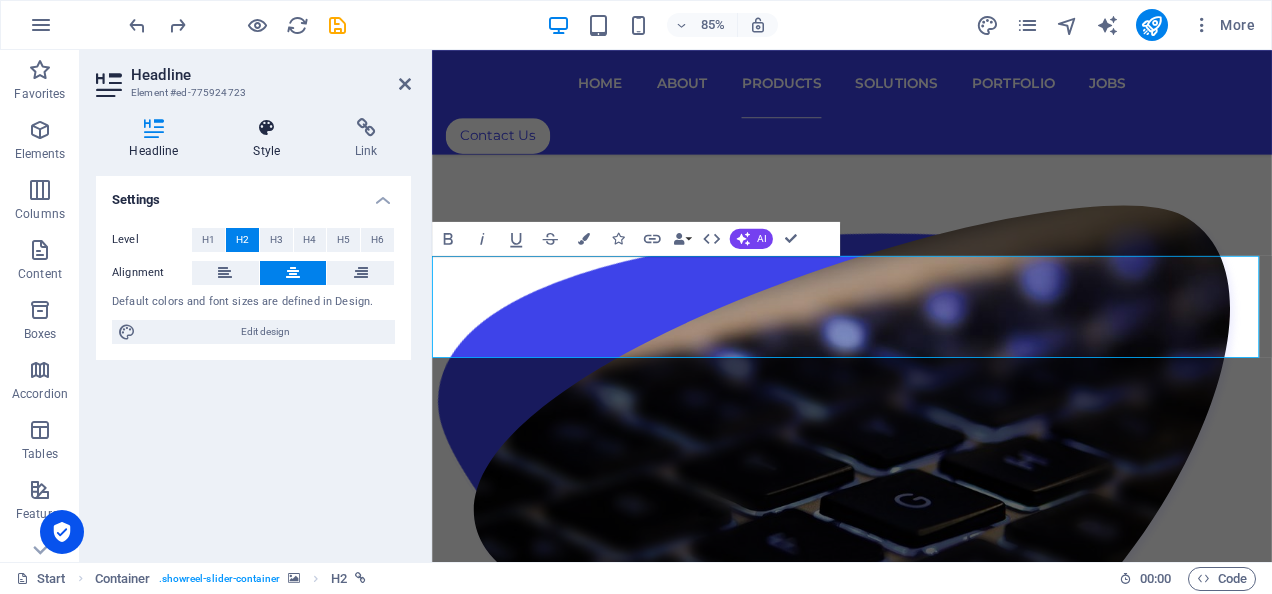 click on "Style" at bounding box center [271, 139] 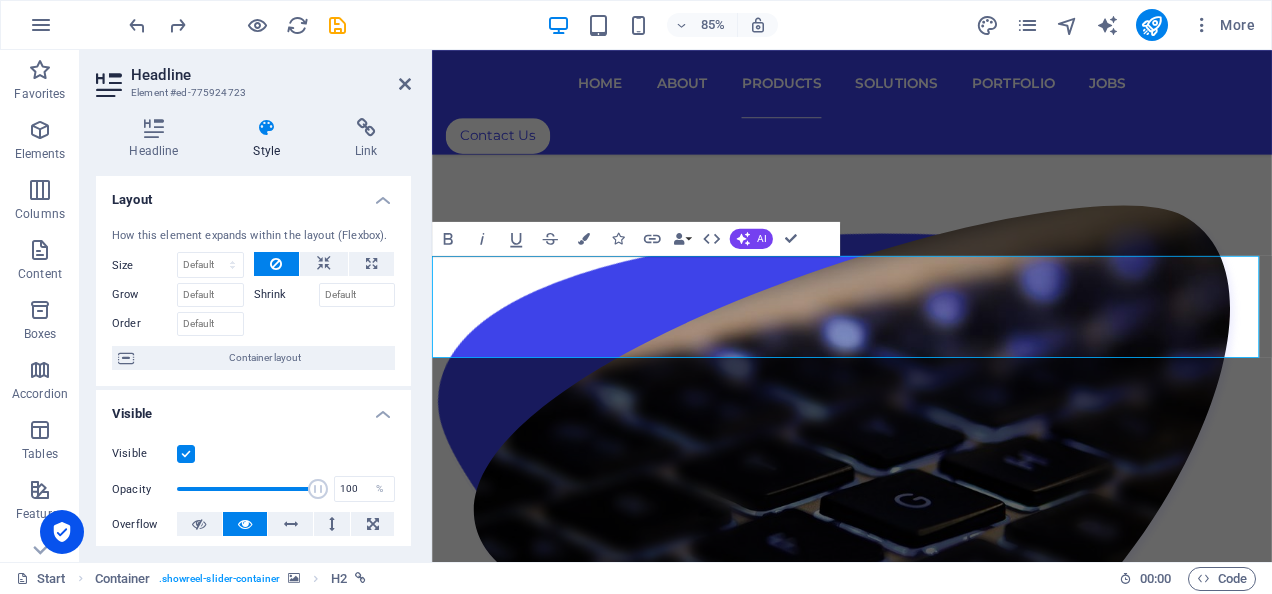 click on "Style" at bounding box center [271, 139] 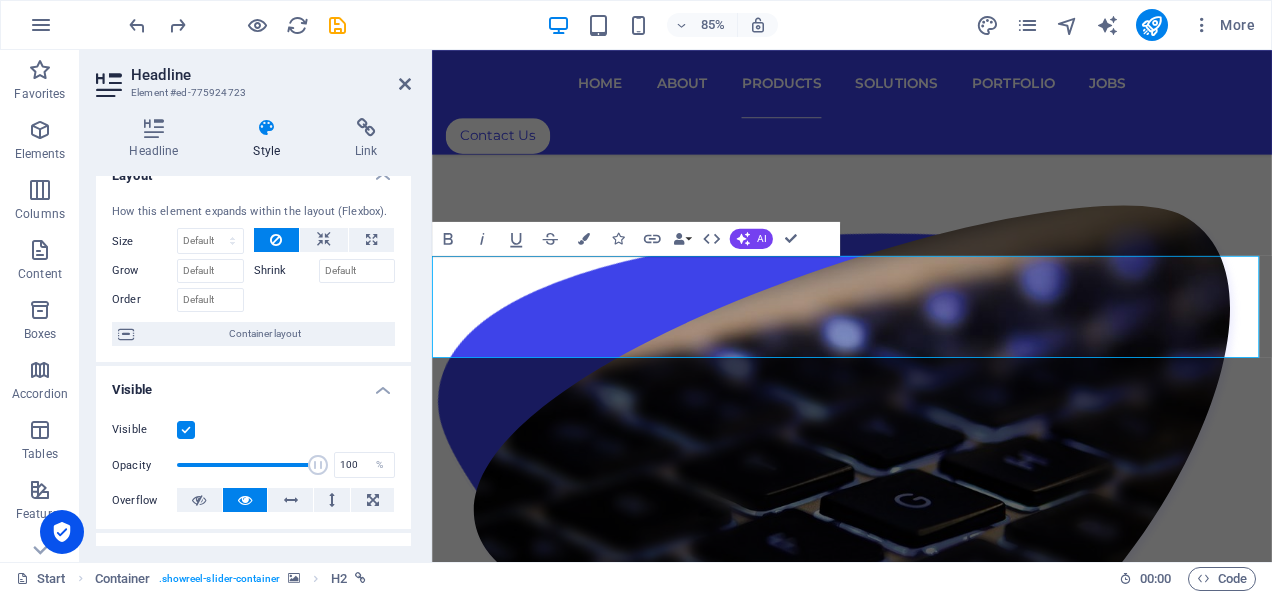 scroll, scrollTop: 25, scrollLeft: 0, axis: vertical 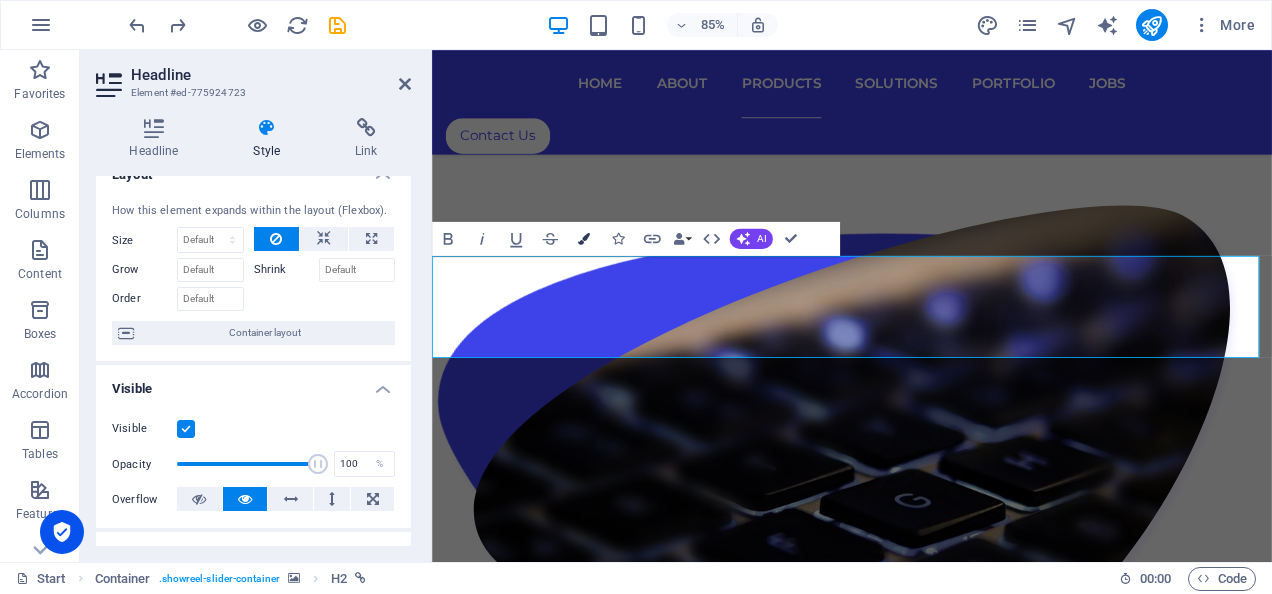 click at bounding box center (584, 239) 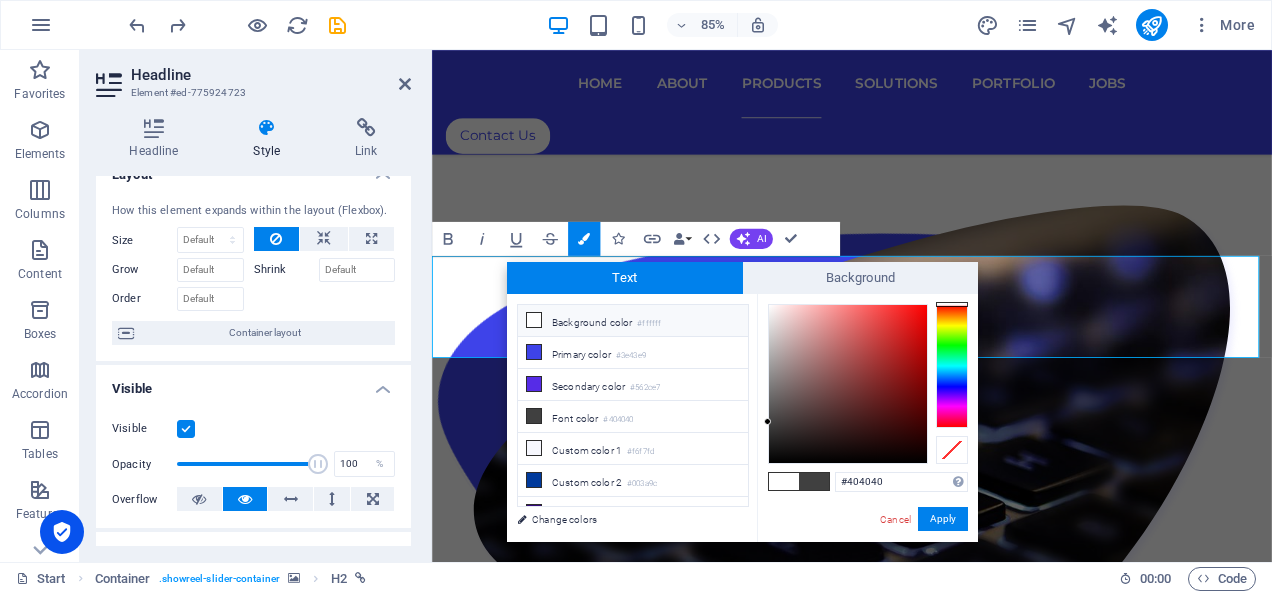 click at bounding box center (814, 481) 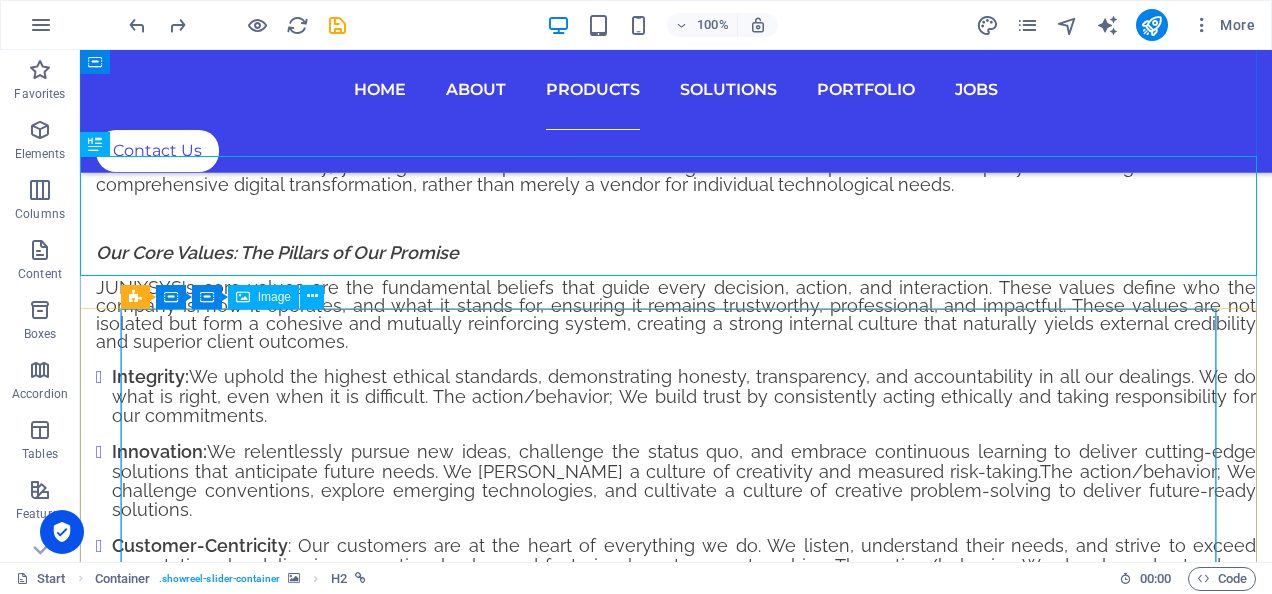 scroll, scrollTop: 6660, scrollLeft: 0, axis: vertical 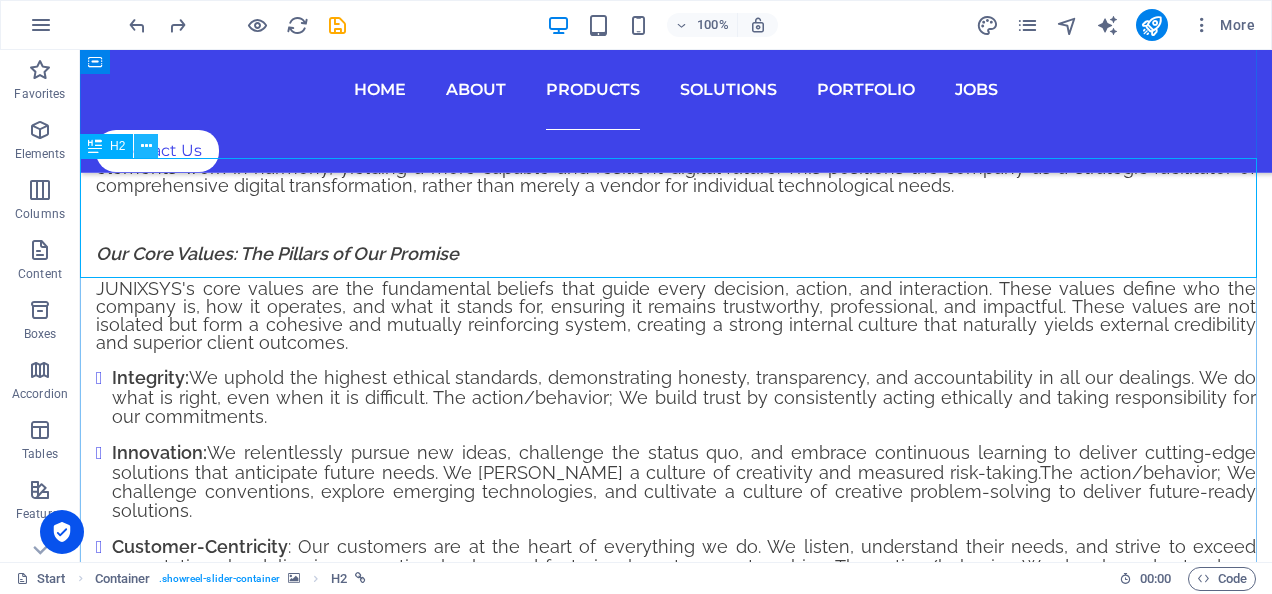click at bounding box center (146, 146) 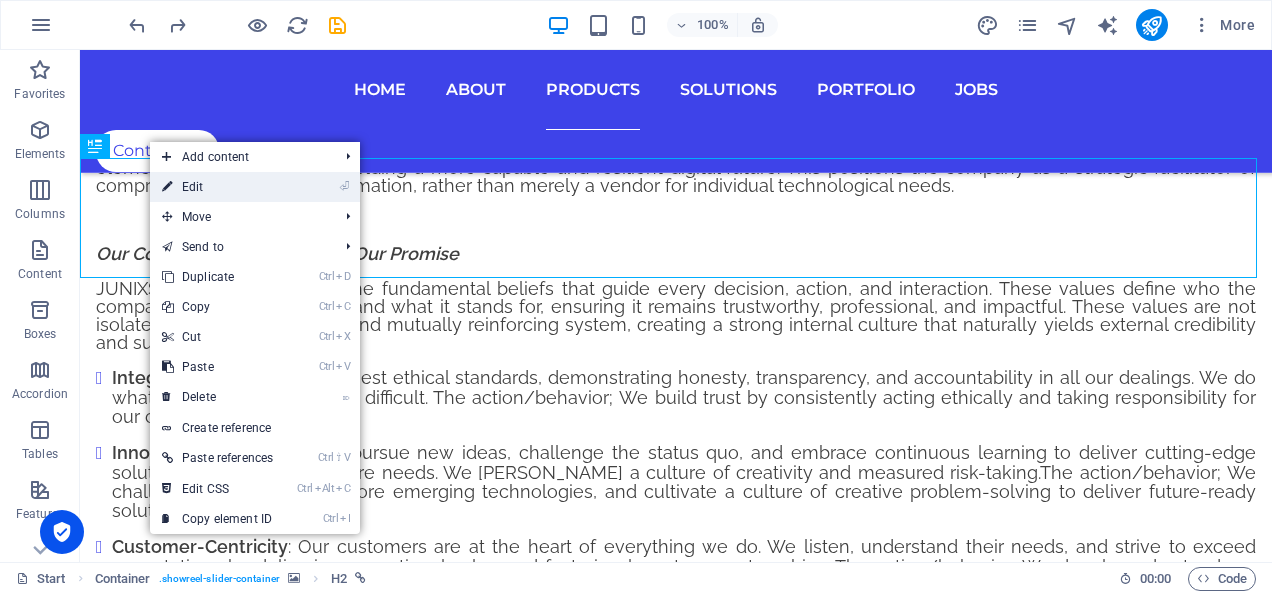 click on "⏎  Edit" at bounding box center (217, 187) 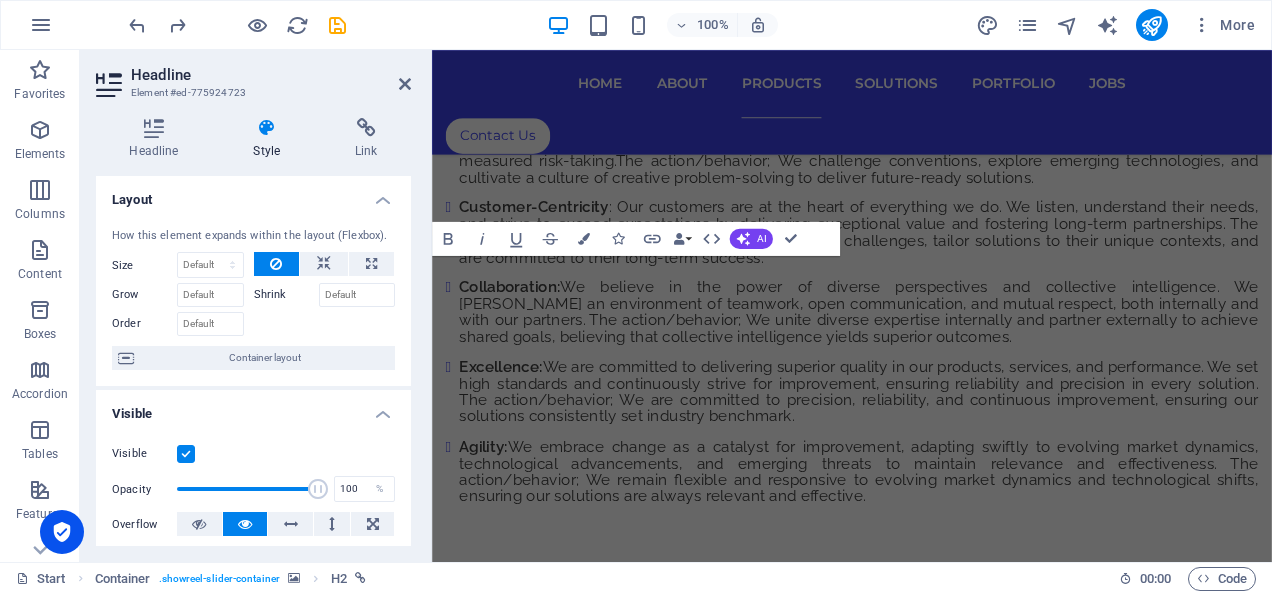 scroll, scrollTop: 7100, scrollLeft: 0, axis: vertical 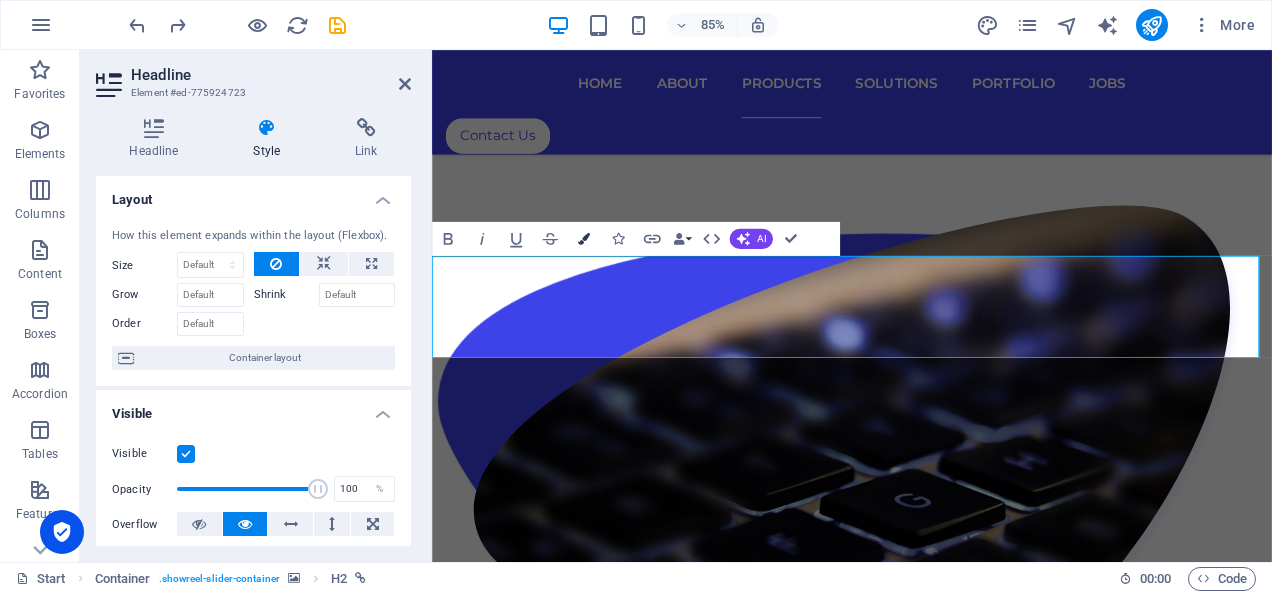 click at bounding box center (584, 239) 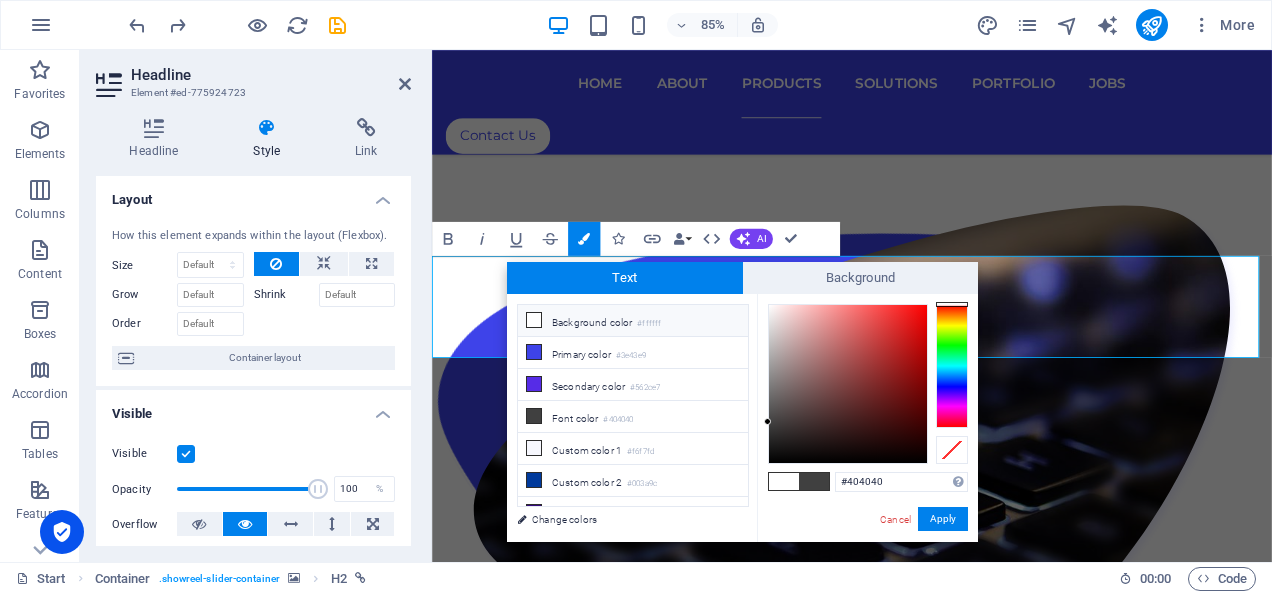 click at bounding box center [784, 481] 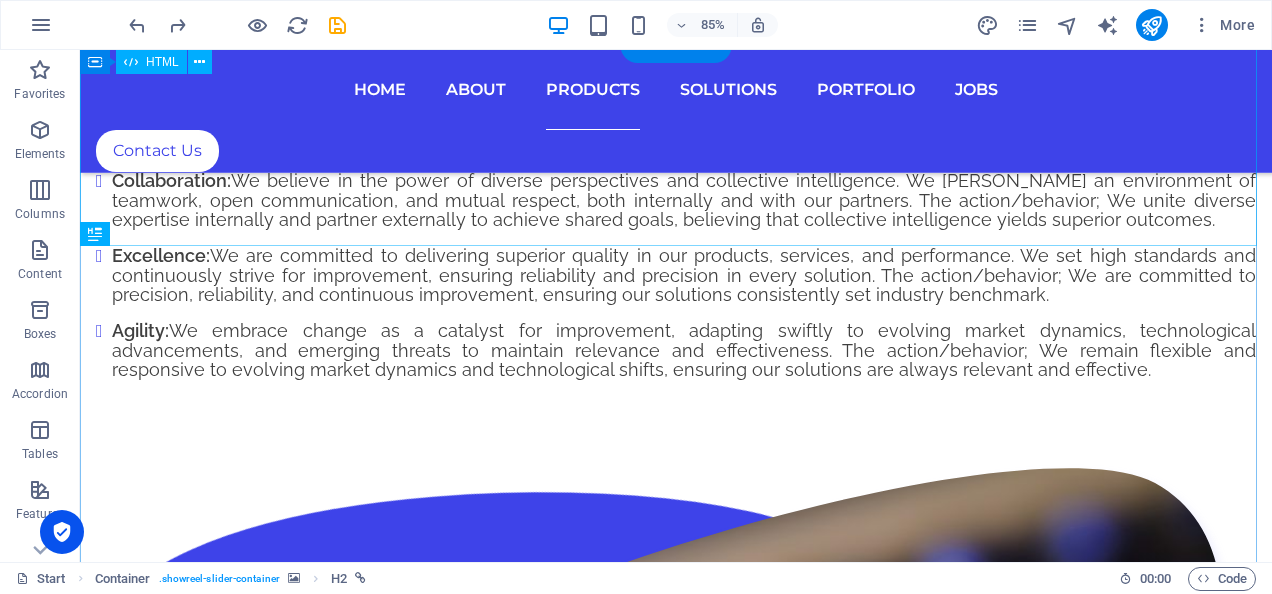 scroll, scrollTop: 6572, scrollLeft: 0, axis: vertical 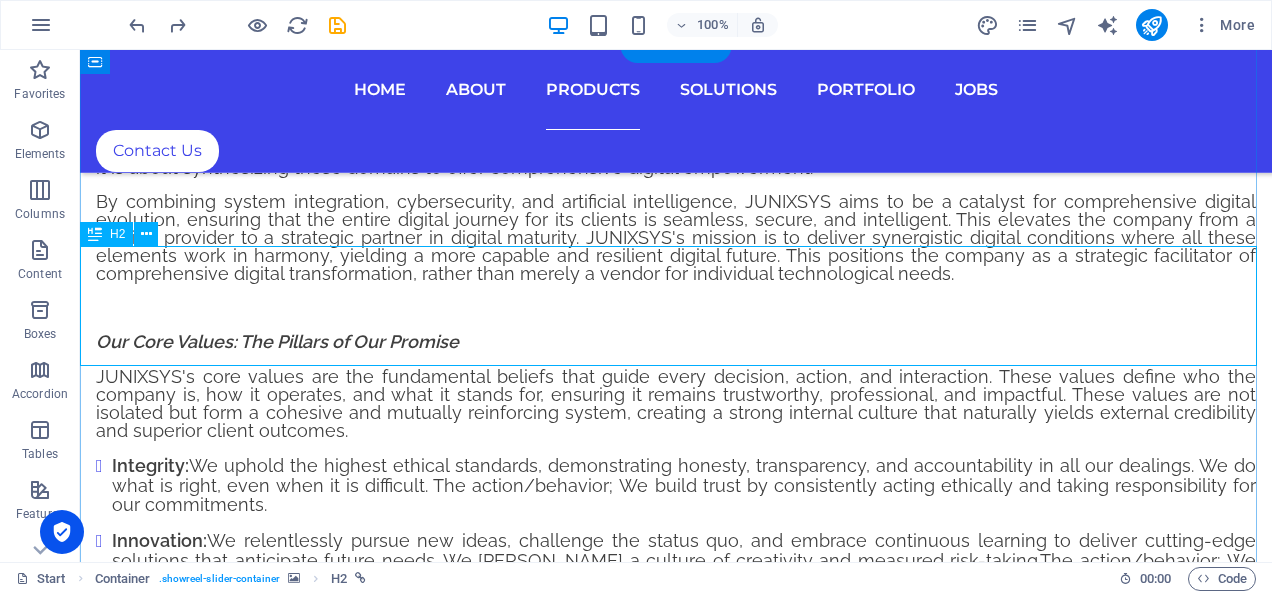 click on "Products" at bounding box center [676, 6371] 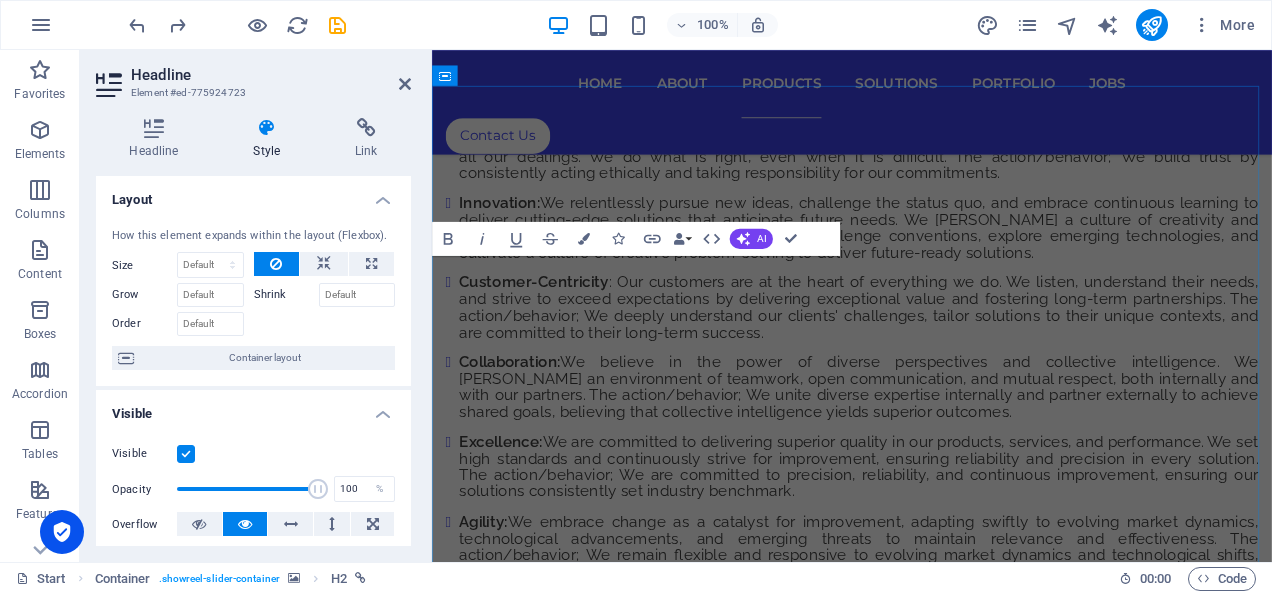 scroll, scrollTop: 7100, scrollLeft: 0, axis: vertical 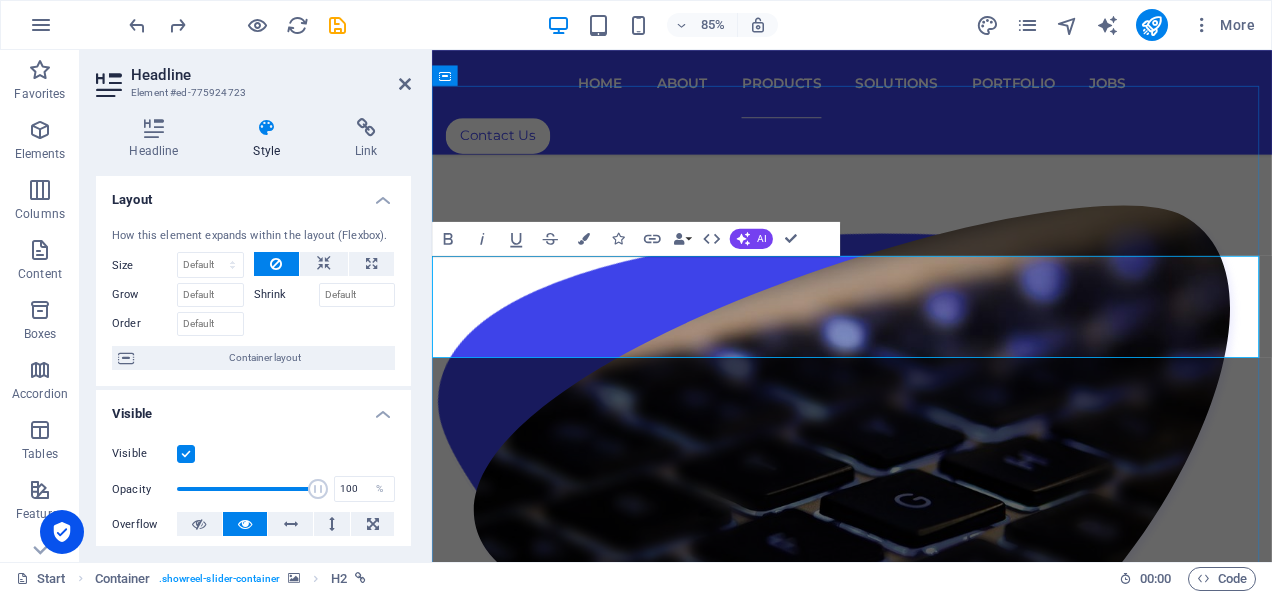 click on "Products" at bounding box center [926, 4962] 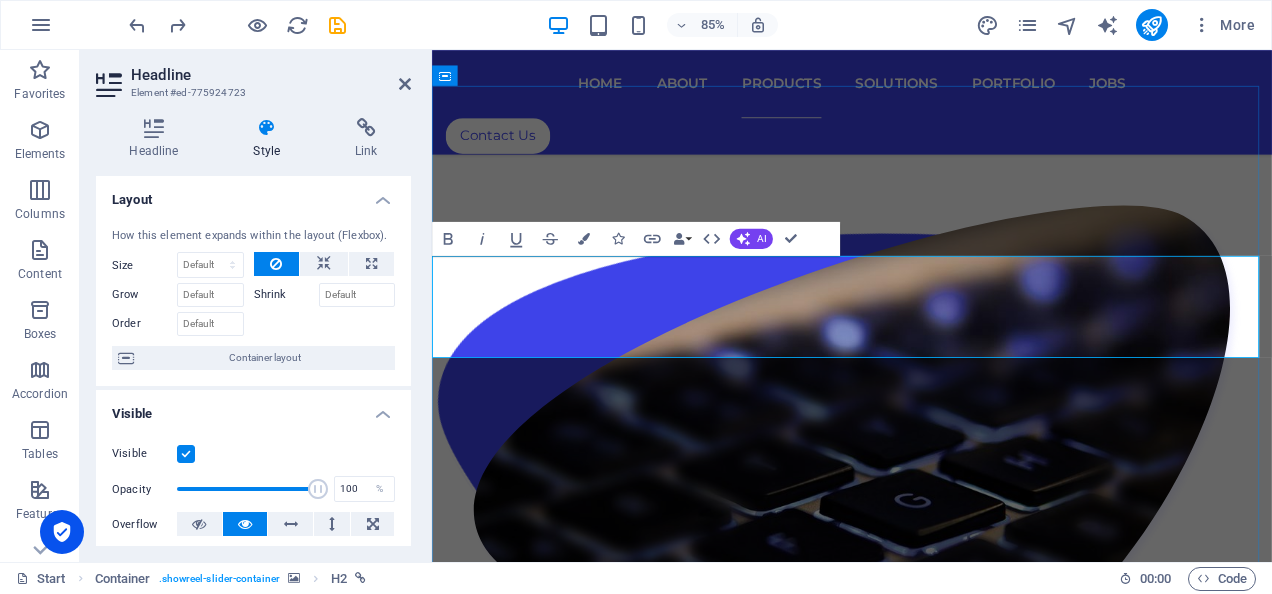 drag, startPoint x: 1072, startPoint y: 352, endPoint x: 708, endPoint y: 380, distance: 365.07535 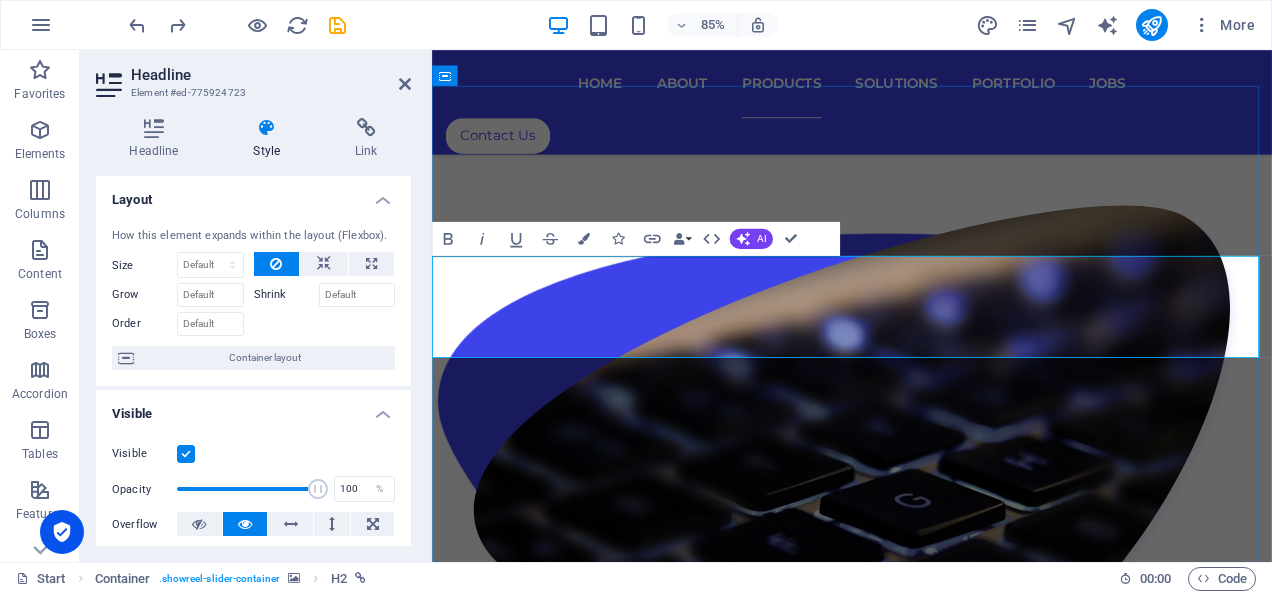 click on "Products" at bounding box center (926, 4962) 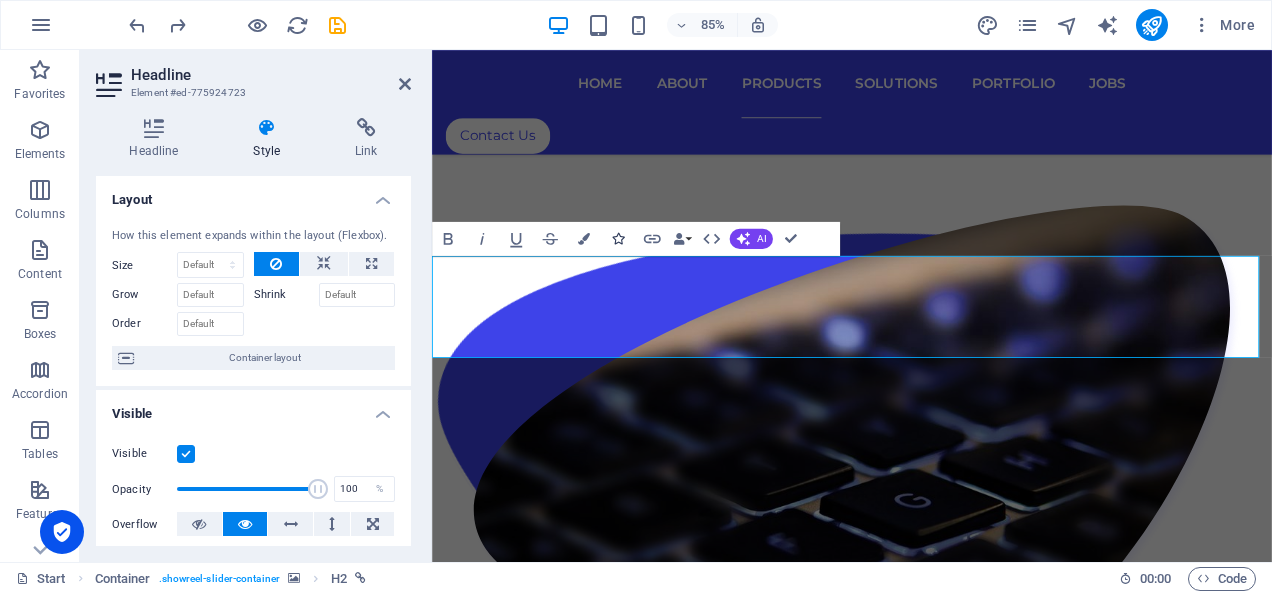 drag, startPoint x: 619, startPoint y: 253, endPoint x: 261, endPoint y: 245, distance: 358.0894 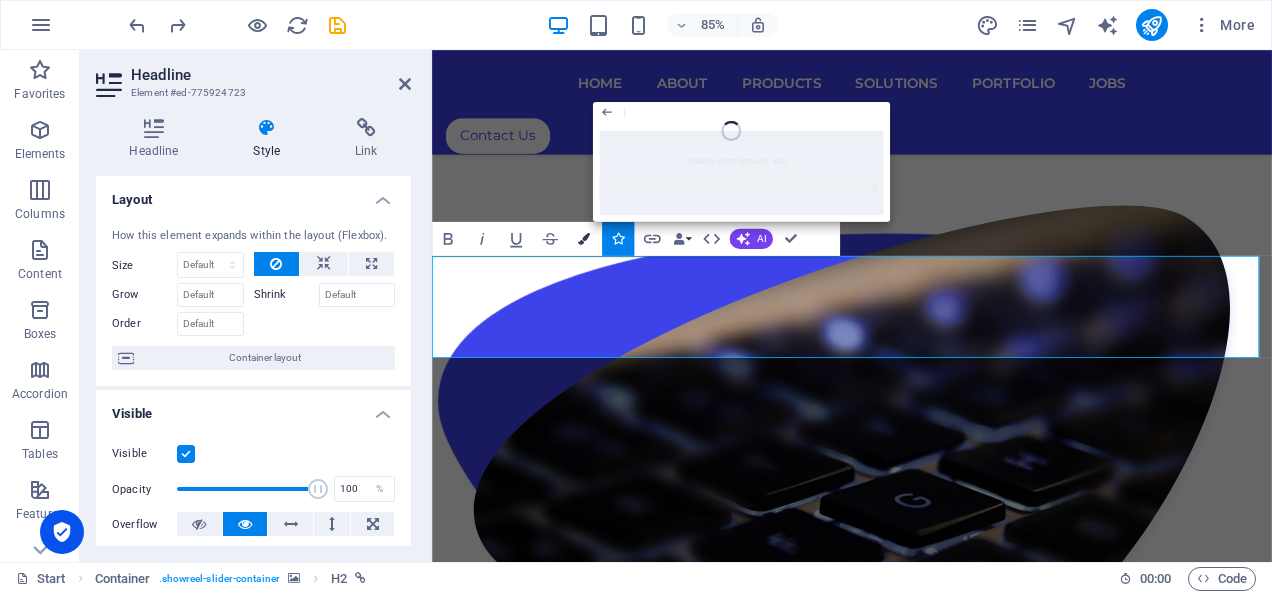 click at bounding box center [584, 239] 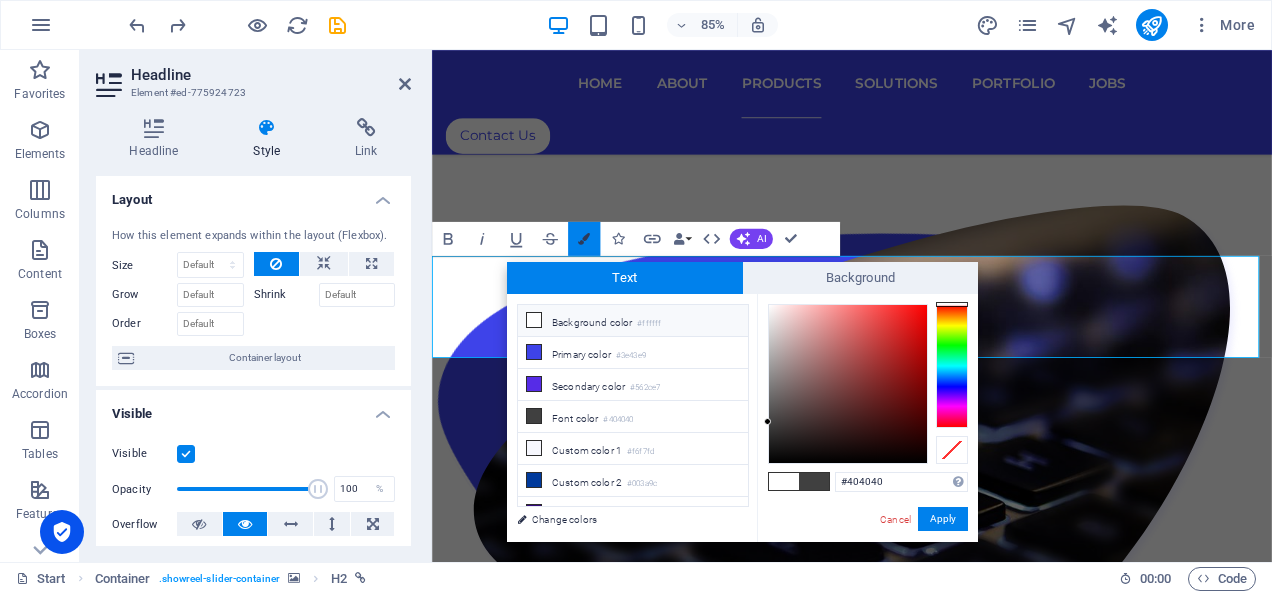 click at bounding box center [584, 239] 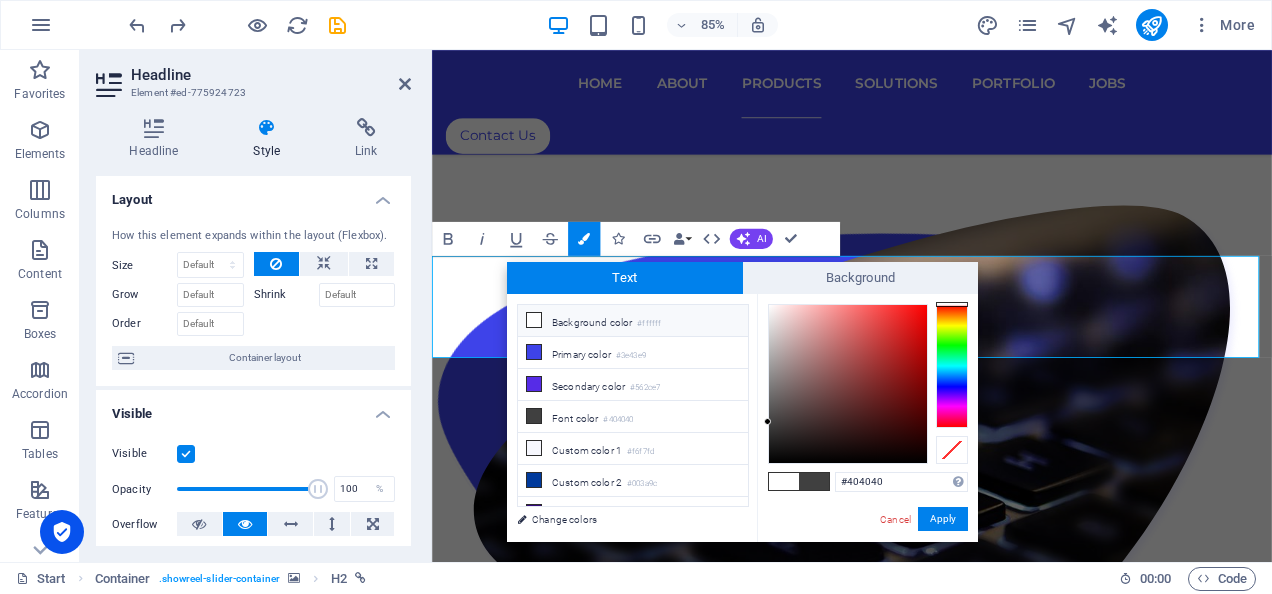 click at bounding box center [814, 481] 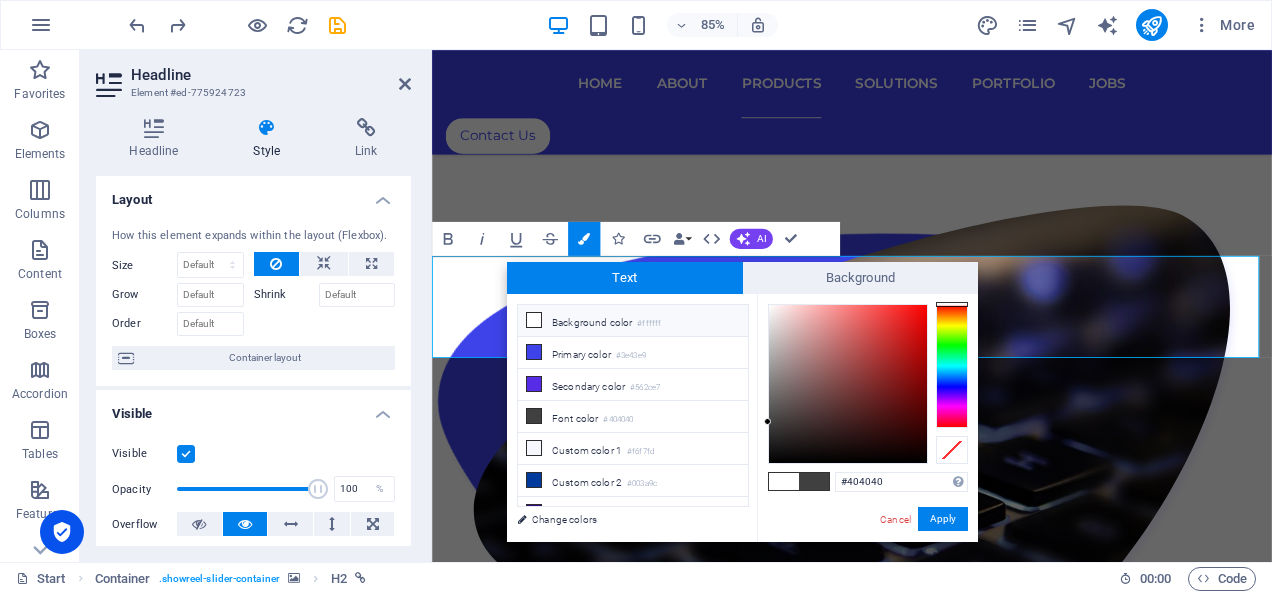 click at bounding box center (784, 481) 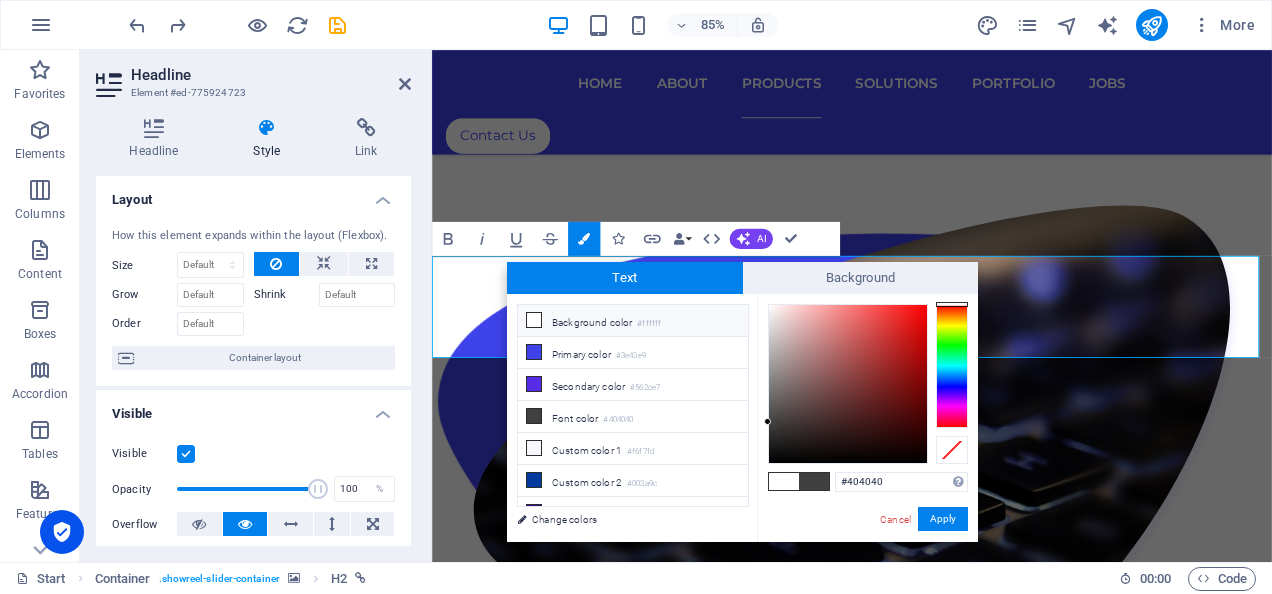 type on "#ffffff" 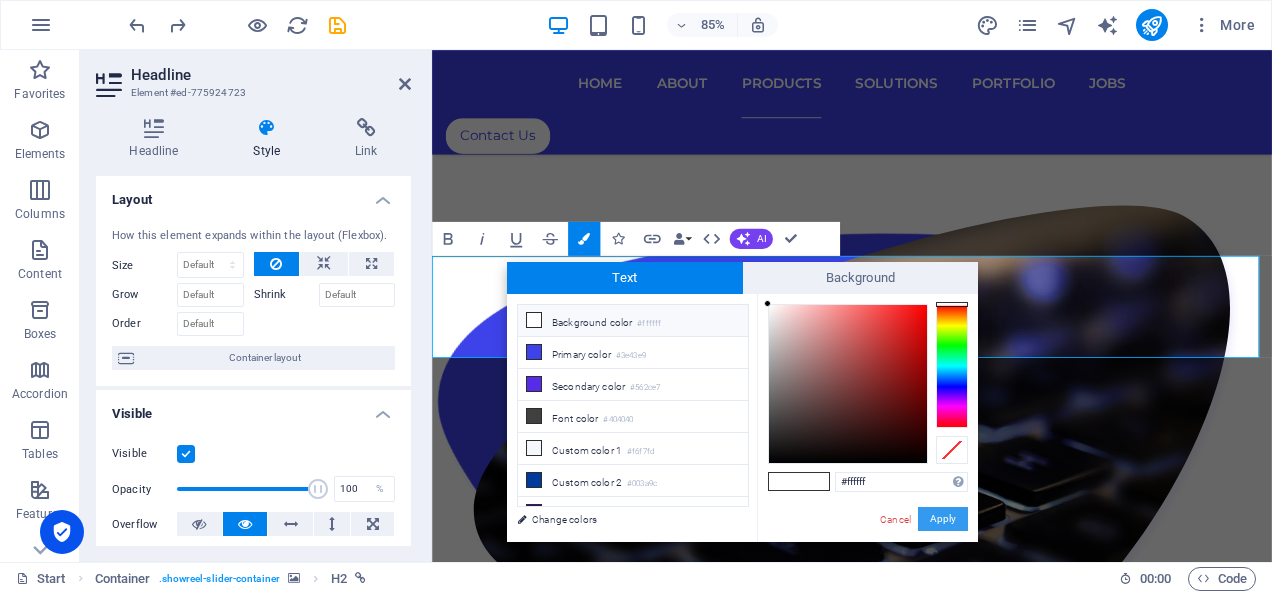 click on "Apply" at bounding box center (943, 519) 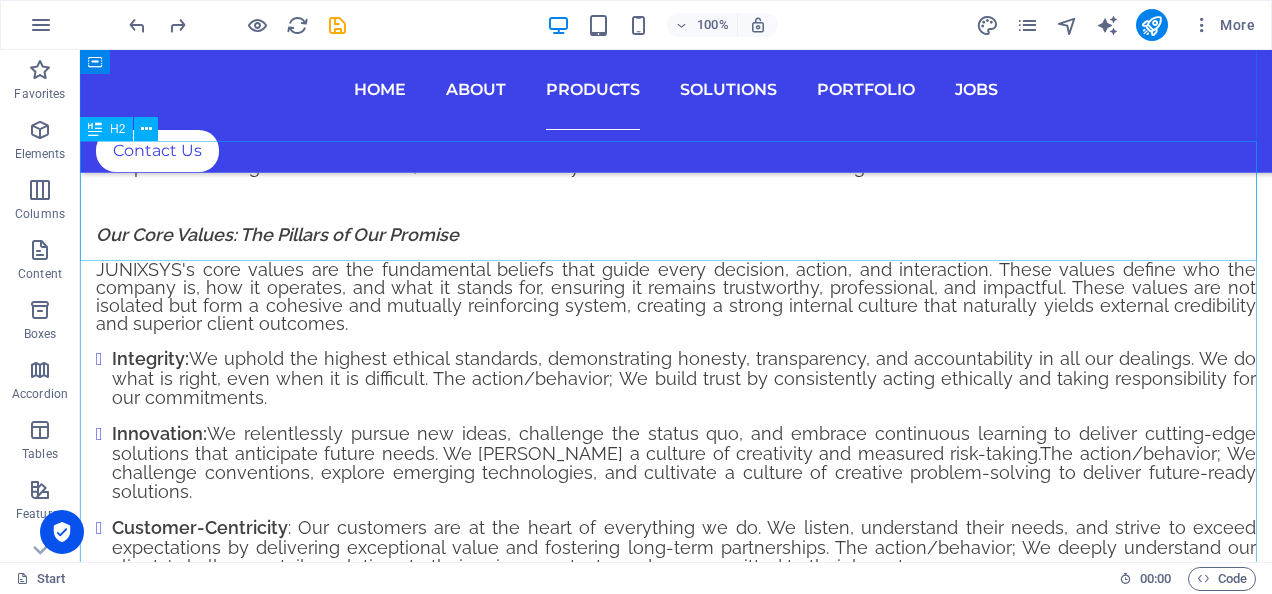 scroll, scrollTop: 6754, scrollLeft: 0, axis: vertical 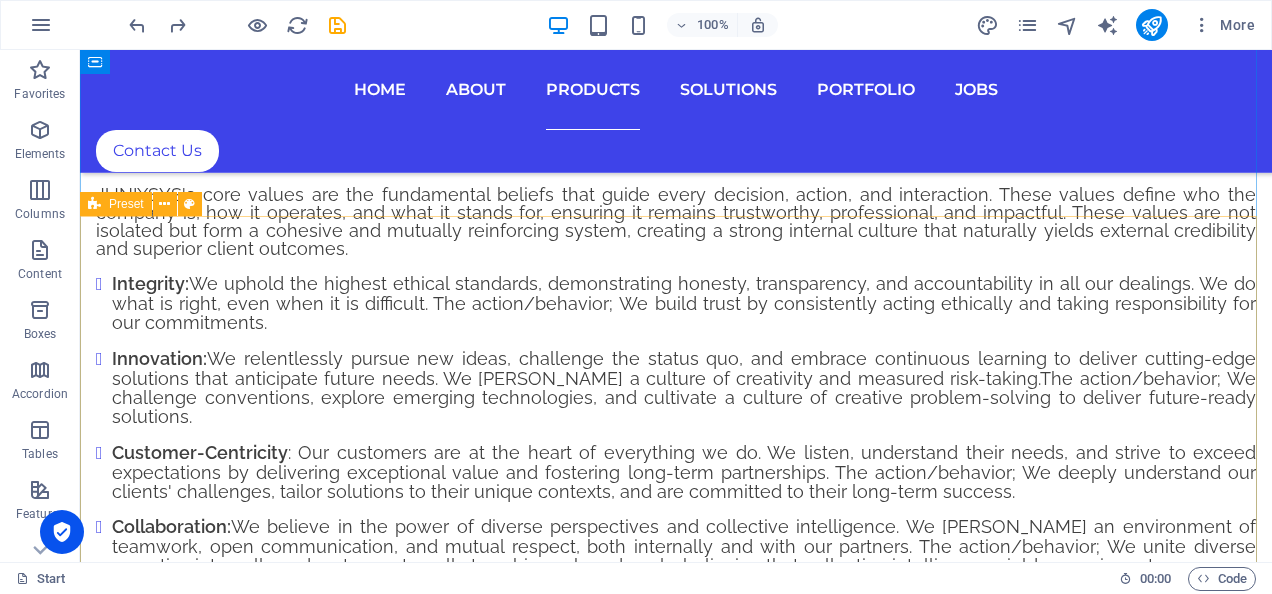 click on "ARTIFICIAL INTELLEGENCE
Artificial Intelligence AI that adapts, automates, and augments Find out more!
Data Integration Platform Integrated platforms that talk and learn together Find out more! CYBER SECURITY
Cyber Securuty Cyber Security that's proactive, but not reactive Find out more! BLOCKCHAIN TECHNOLOGY
Blockchain Technology Blockchain that transparently enables trust Find out more! INTEGRATED AUTOMATIC CONTROL SYSTEMS
Integrated Automatic Control Systems Integrated Automatic Control Systems that High Technology Combination to integration, automation, and optimalization for All Industries Find out more!" at bounding box center [676, 8163] 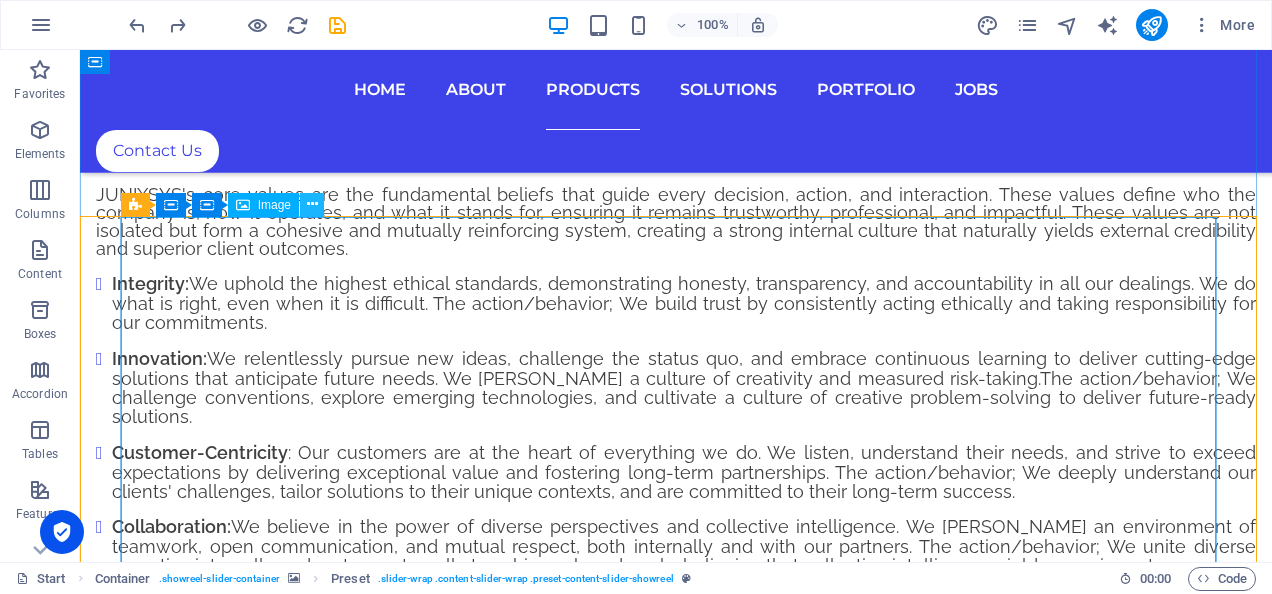 click at bounding box center [312, 205] 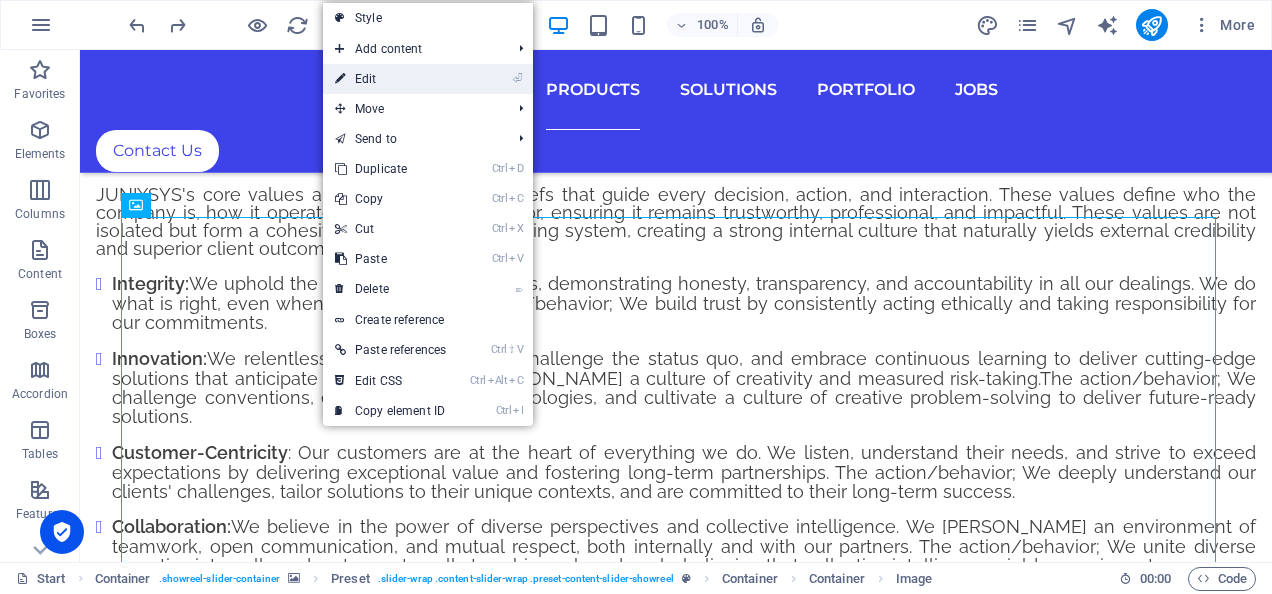 click on "⏎  Edit" at bounding box center (390, 79) 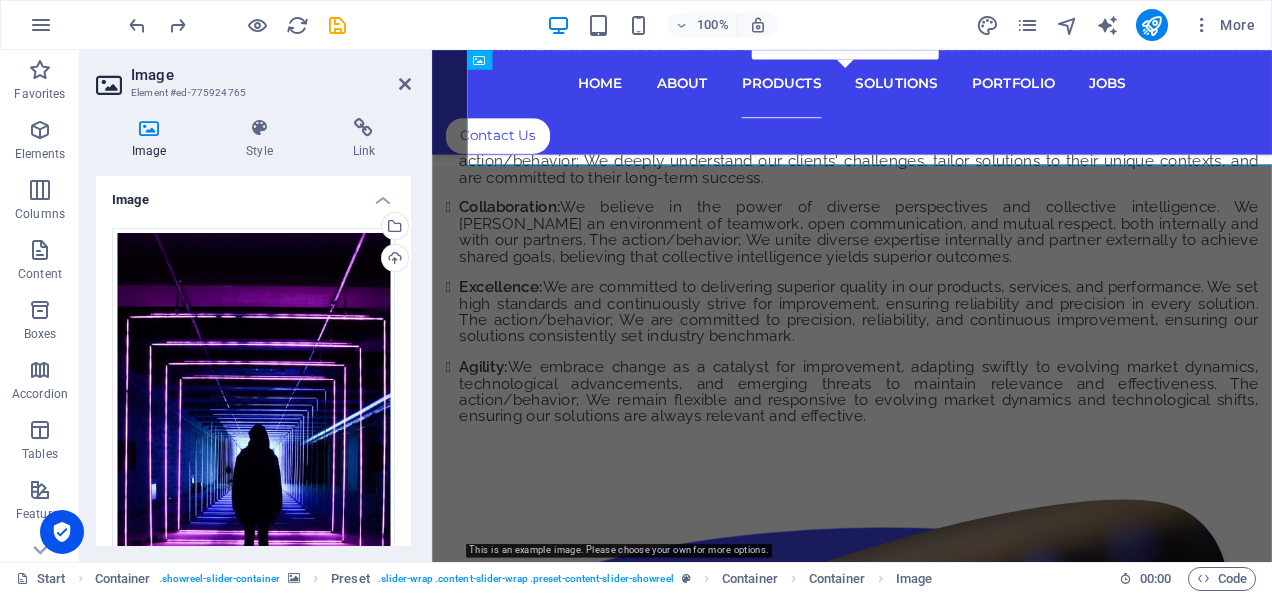 scroll, scrollTop: 7471, scrollLeft: 0, axis: vertical 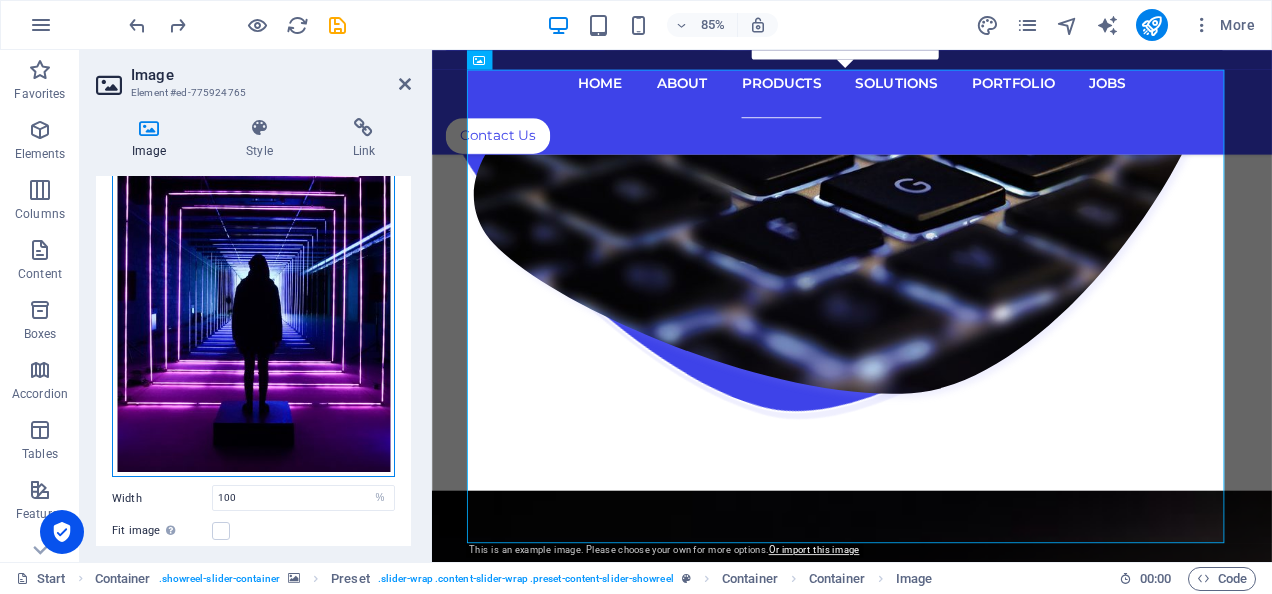 click on "Drag files here, click to choose files or select files from Files or our free stock photos & videos" at bounding box center [253, 268] 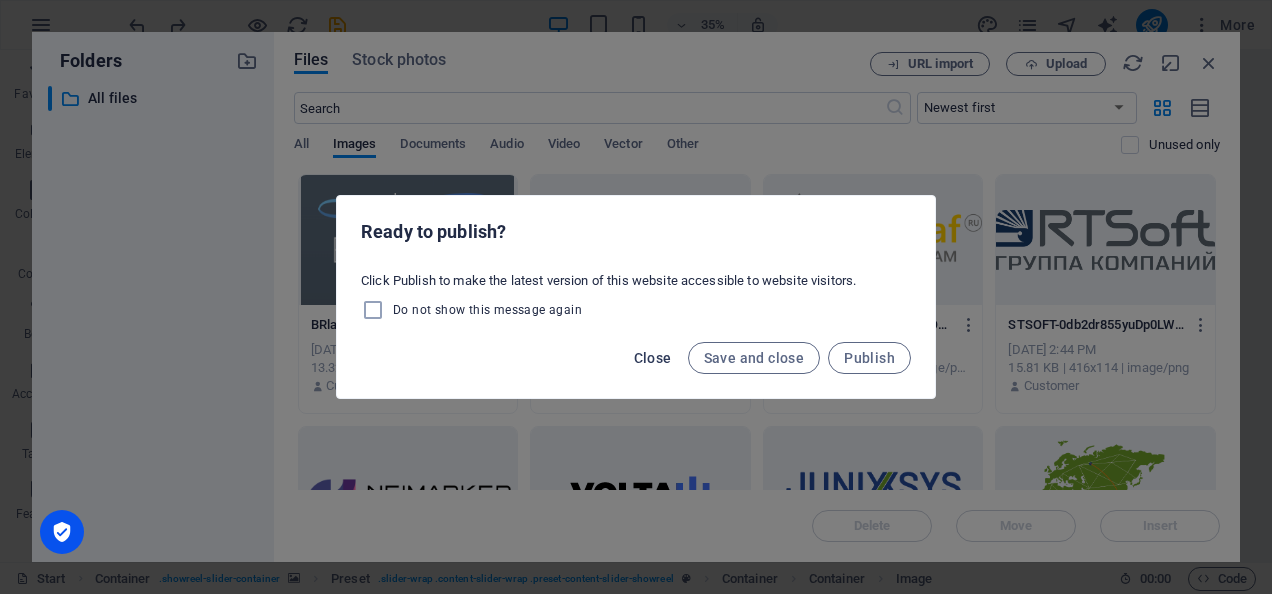 click on "Close" at bounding box center [653, 358] 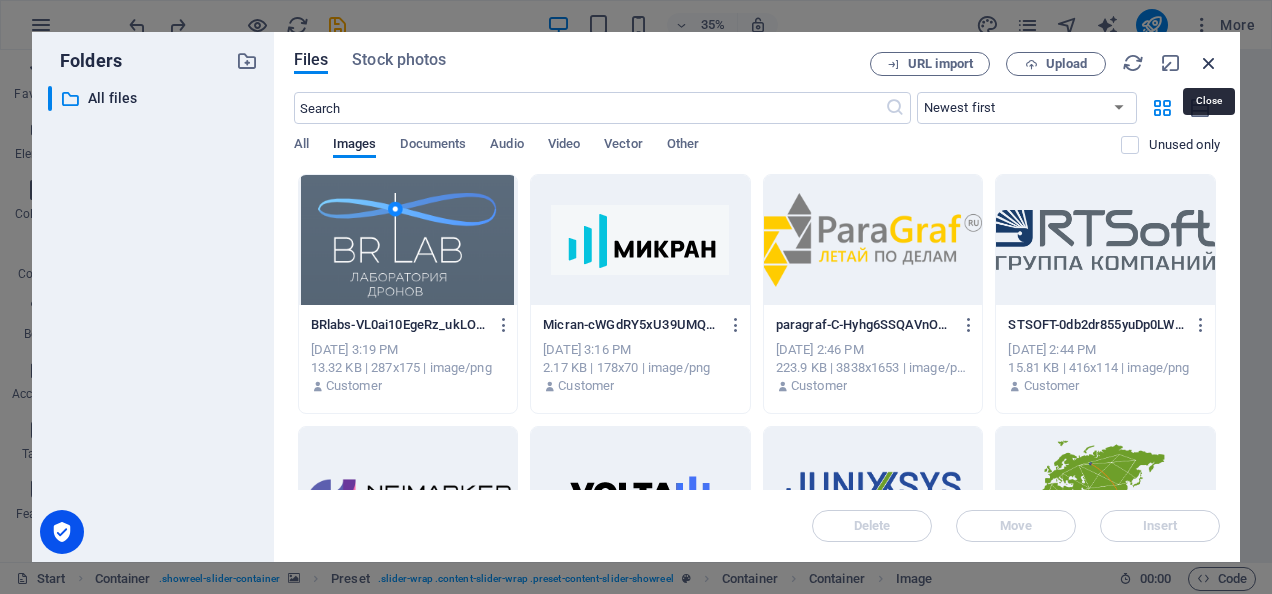 click at bounding box center [1209, 63] 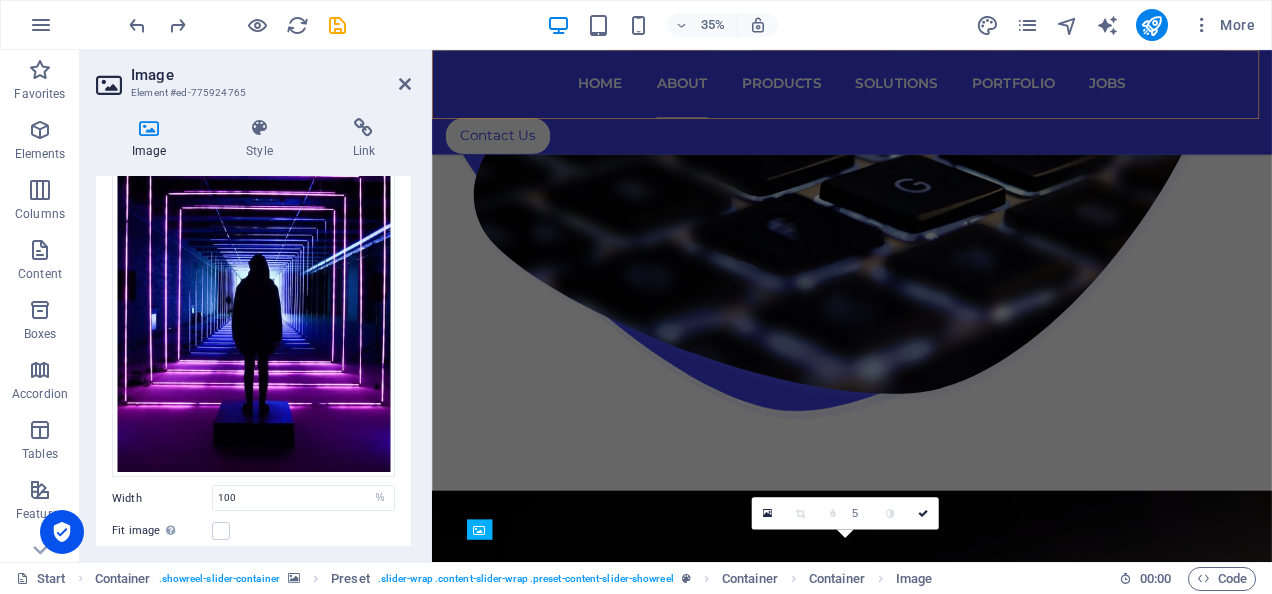 scroll, scrollTop: 6918, scrollLeft: 0, axis: vertical 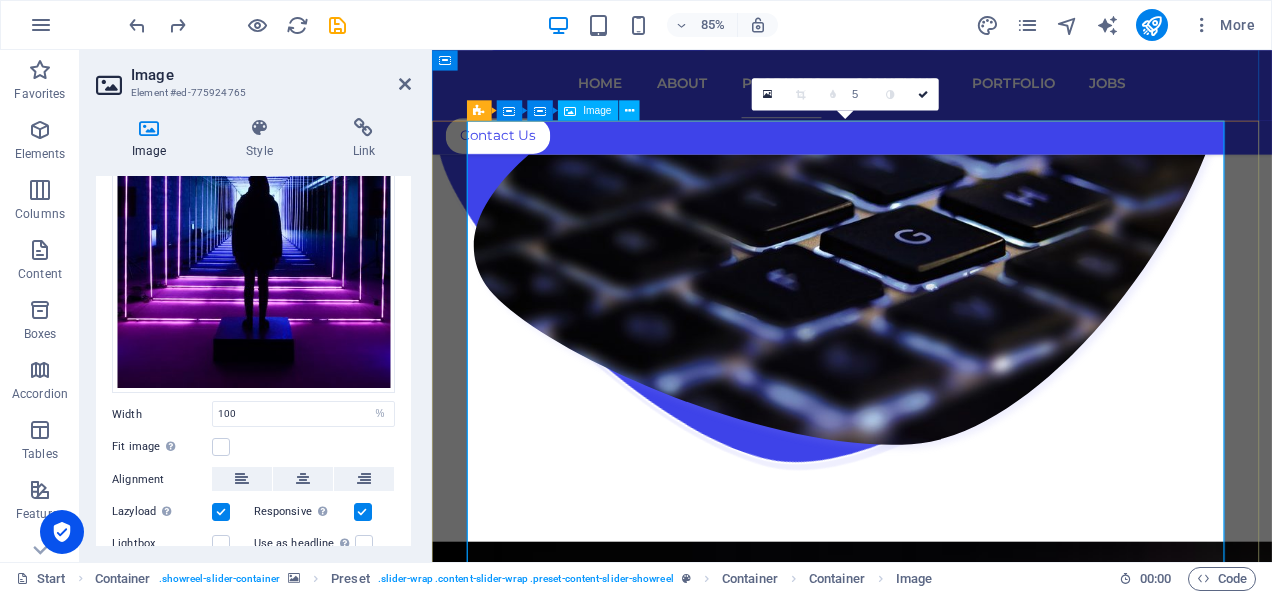 click on "ARTIFICIAL INTELLEGENCE" at bounding box center (926, 5027) 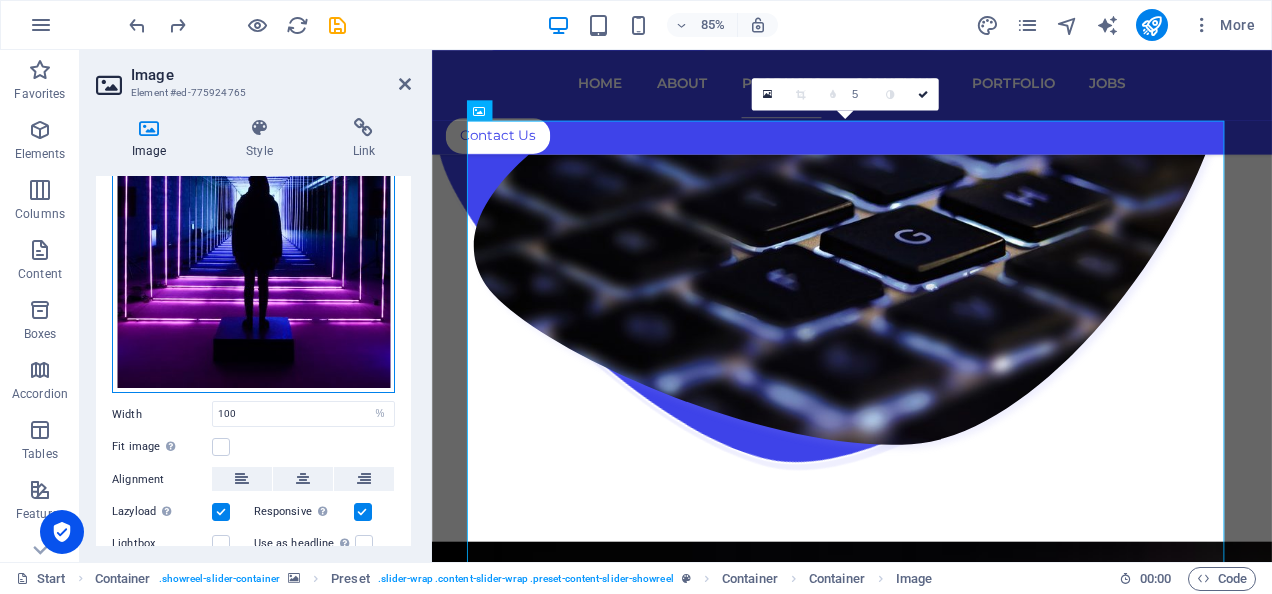 click on "Drag files here, click to choose files or select files from Files or our free stock photos & videos" at bounding box center [253, 184] 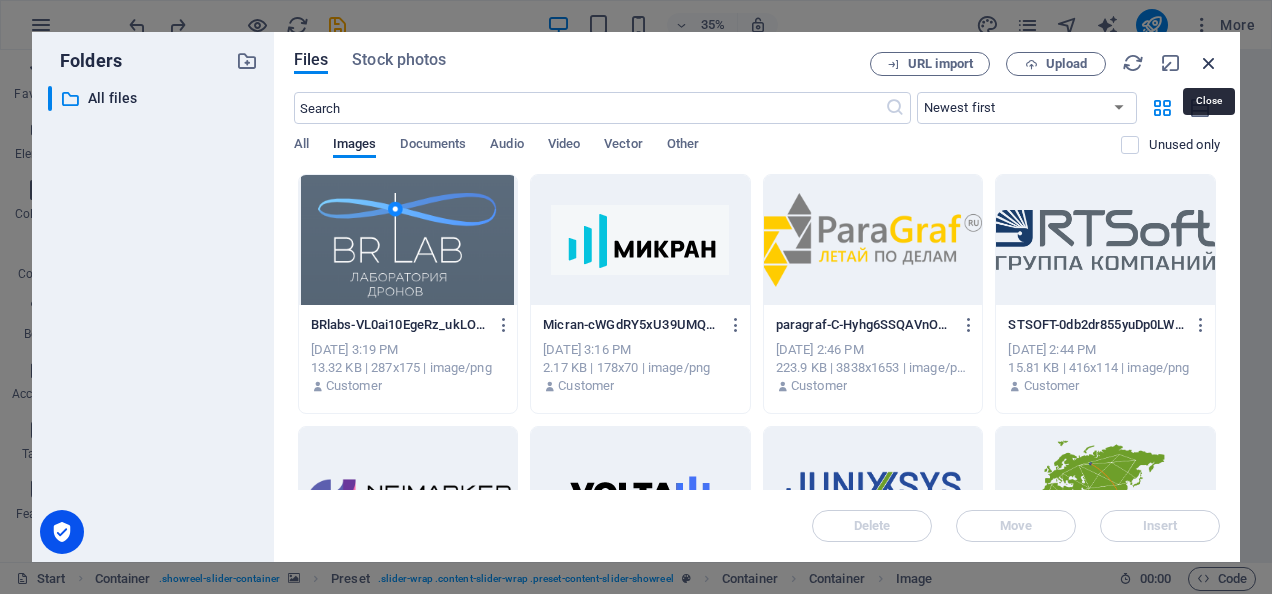click at bounding box center [1209, 63] 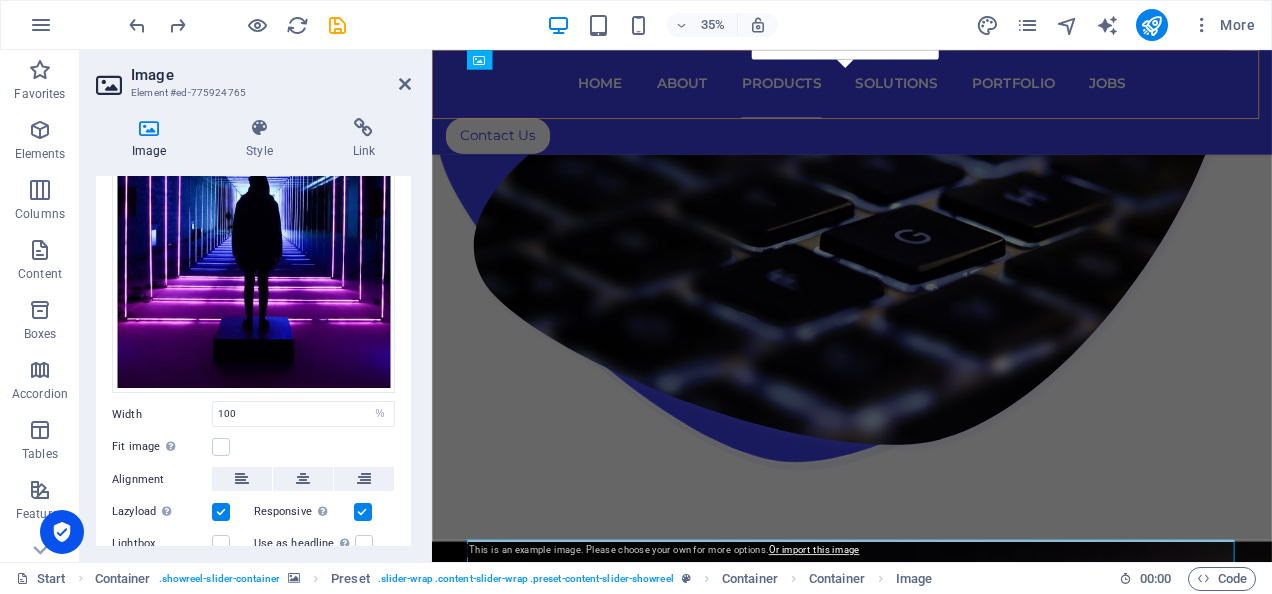 scroll, scrollTop: 7471, scrollLeft: 0, axis: vertical 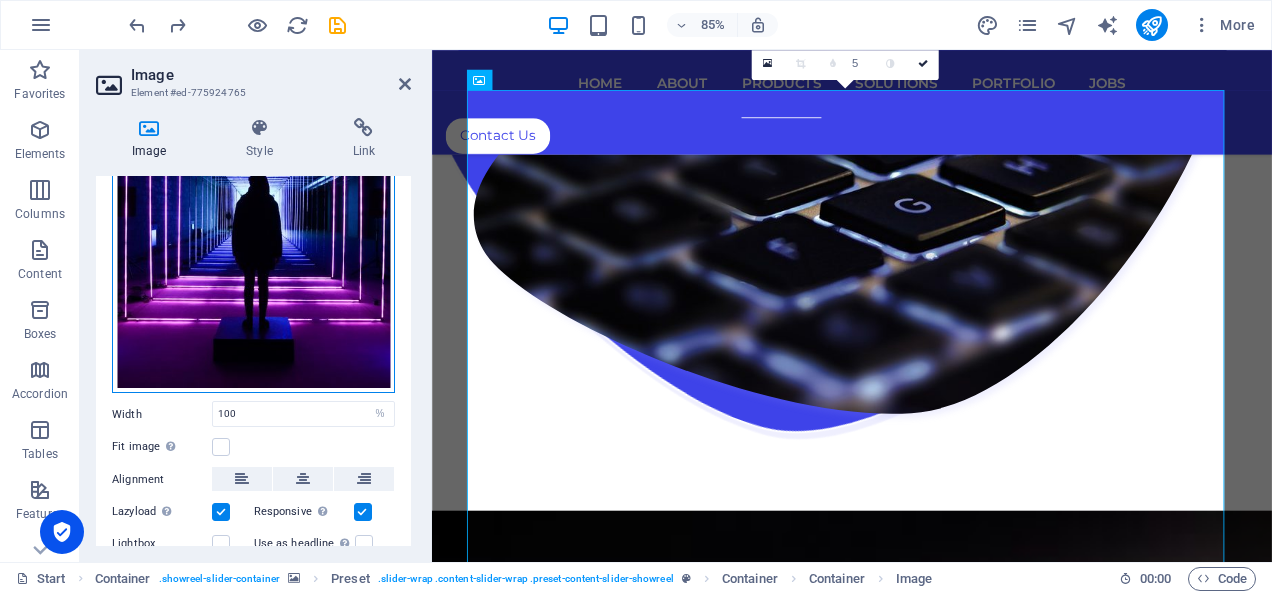 click on "Drag files here, click to choose files or select files from Files or our free stock photos & videos" at bounding box center (253, 184) 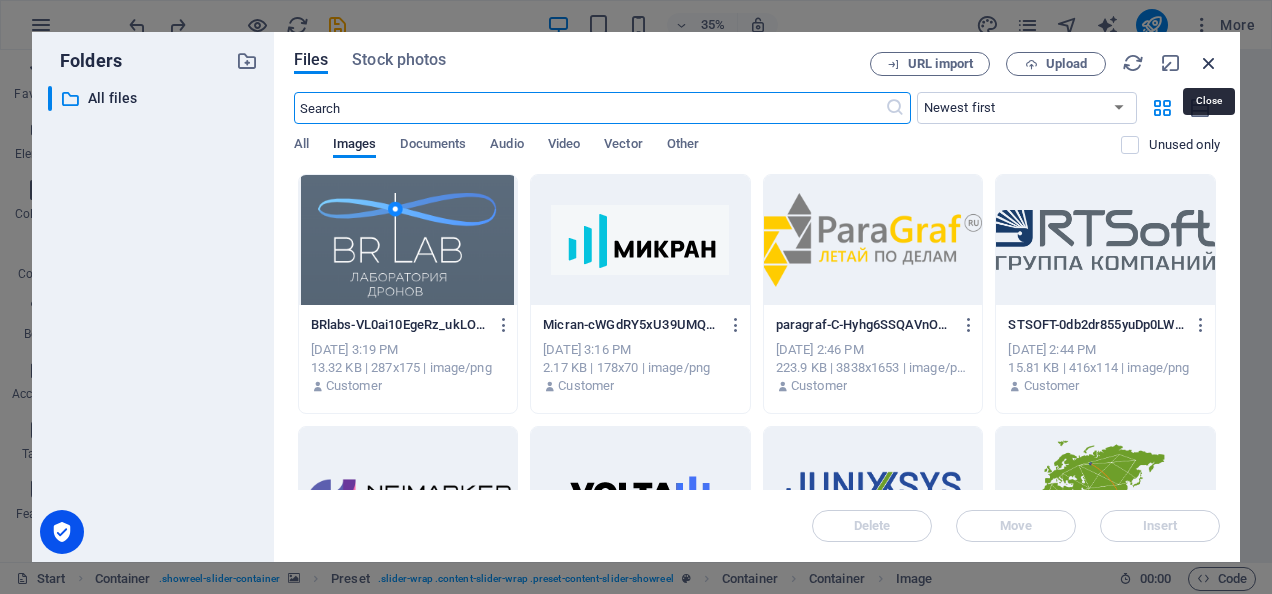 click at bounding box center (1209, 63) 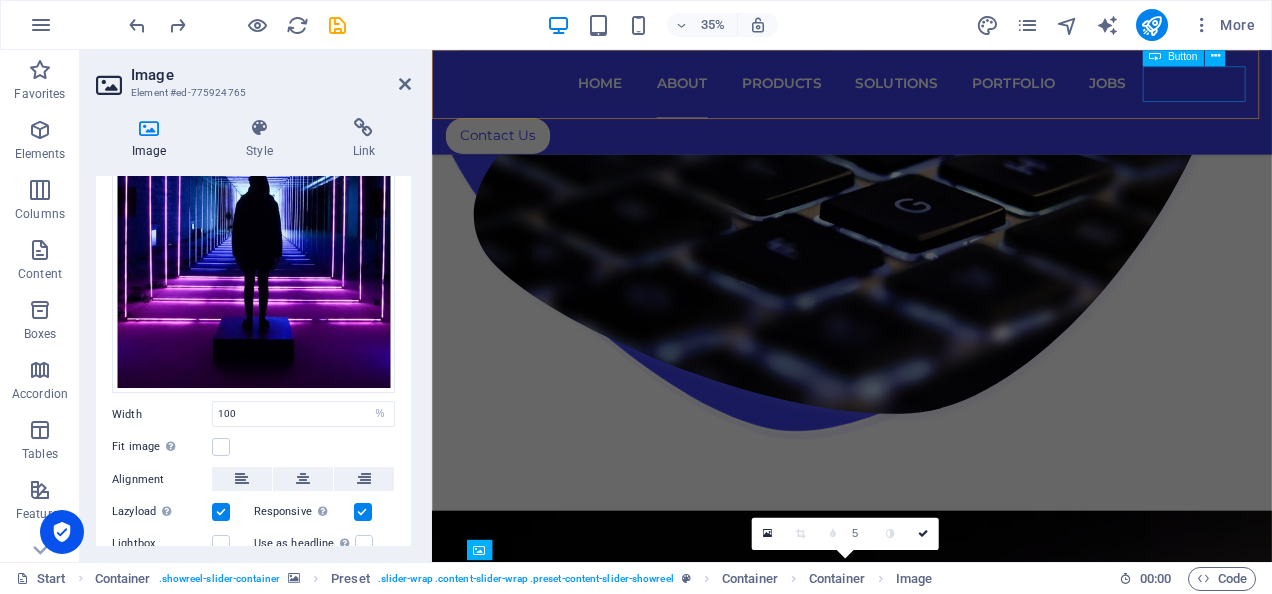 scroll, scrollTop: 6894, scrollLeft: 0, axis: vertical 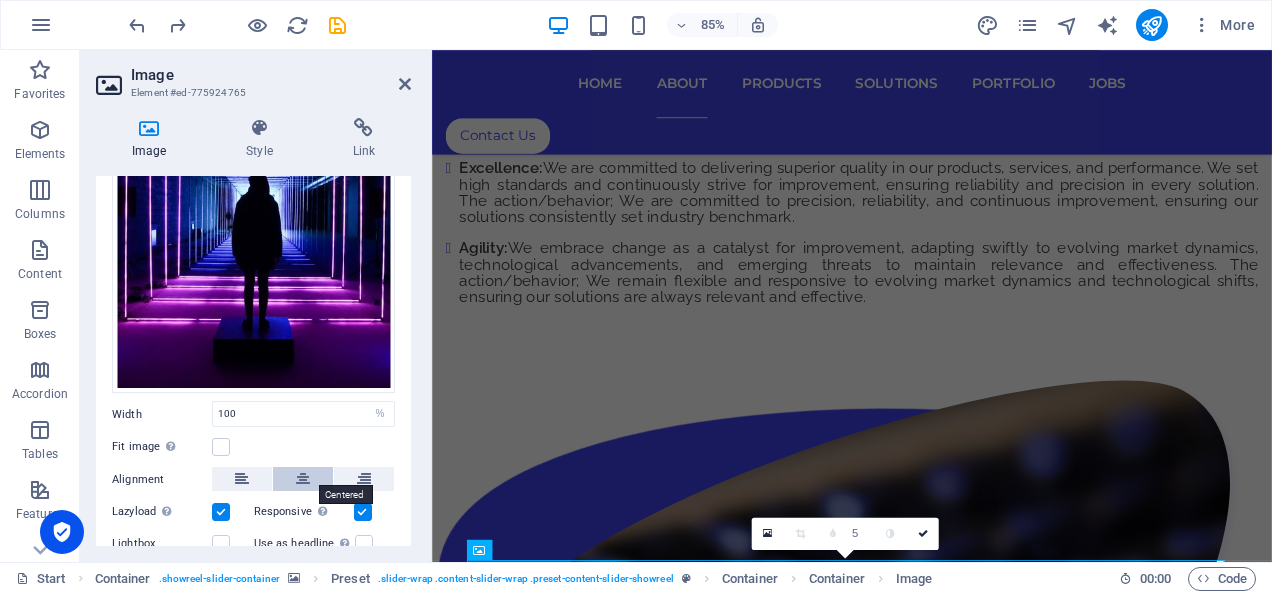 click at bounding box center (303, 479) 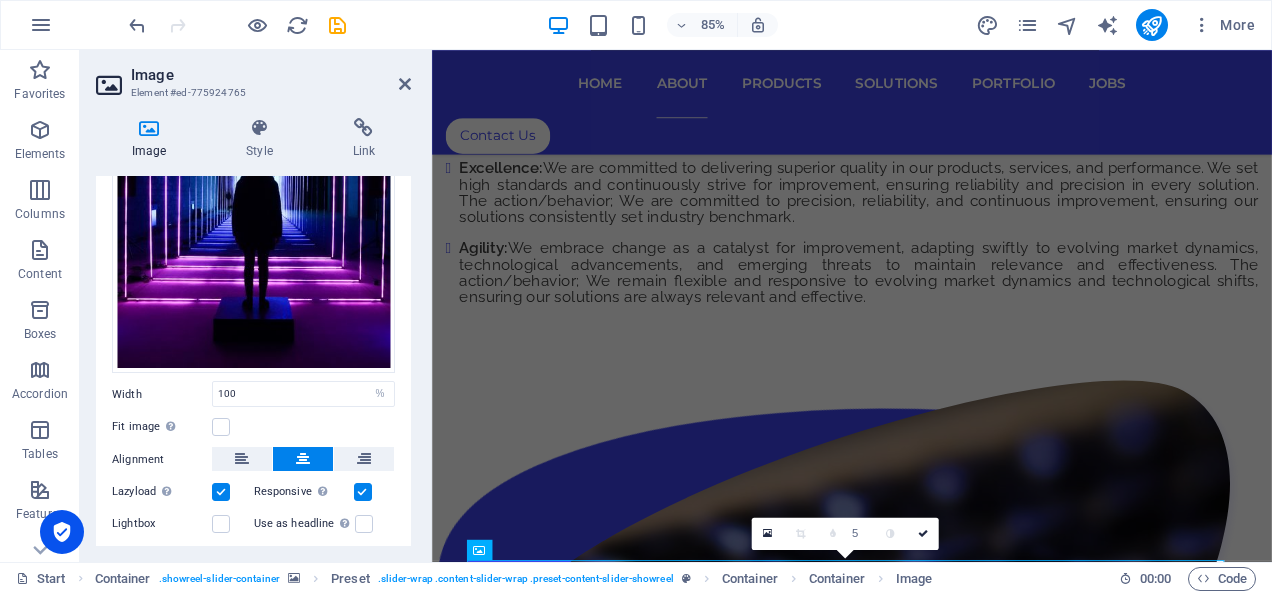 scroll, scrollTop: 276, scrollLeft: 0, axis: vertical 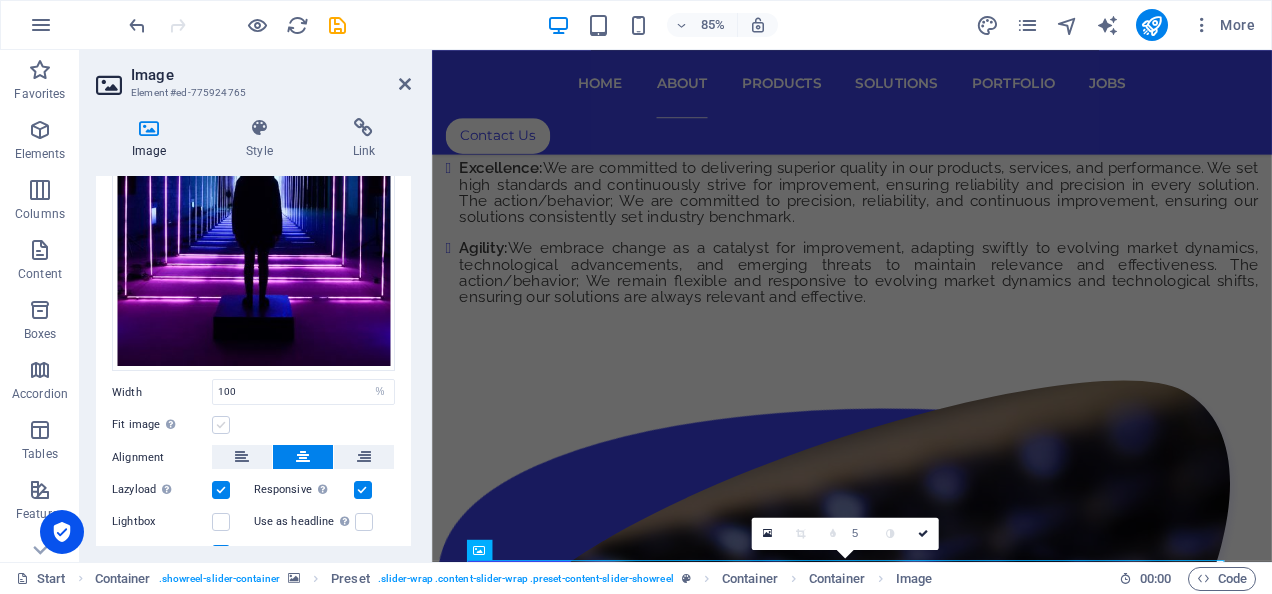 click at bounding box center [221, 425] 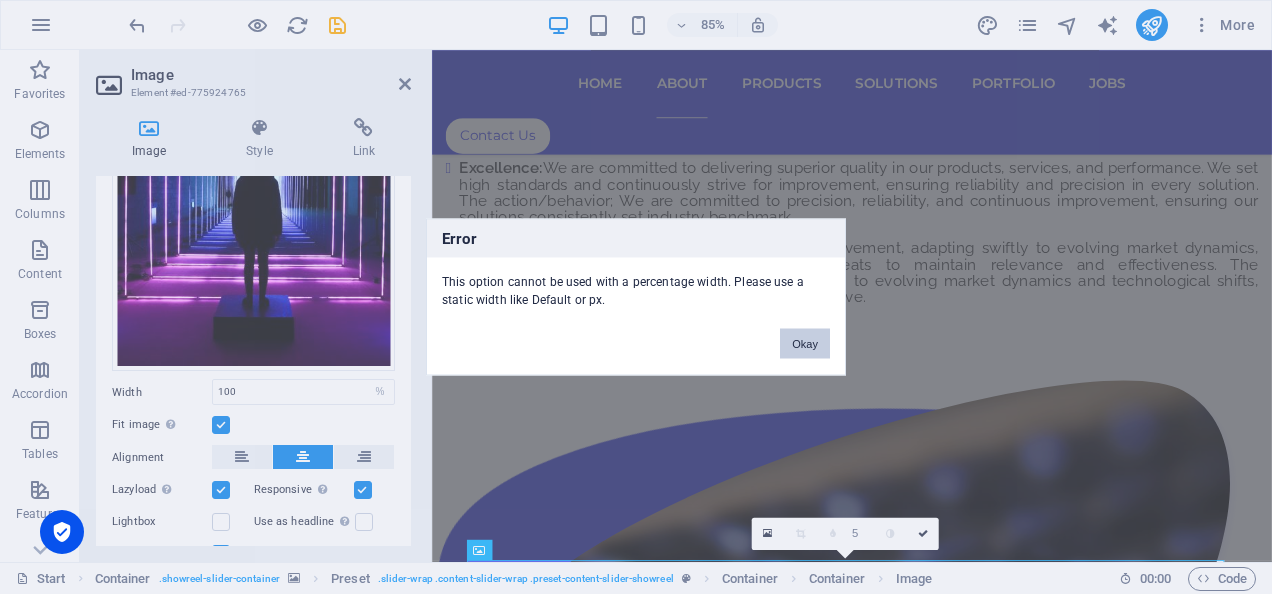 click on "Okay" at bounding box center [805, 344] 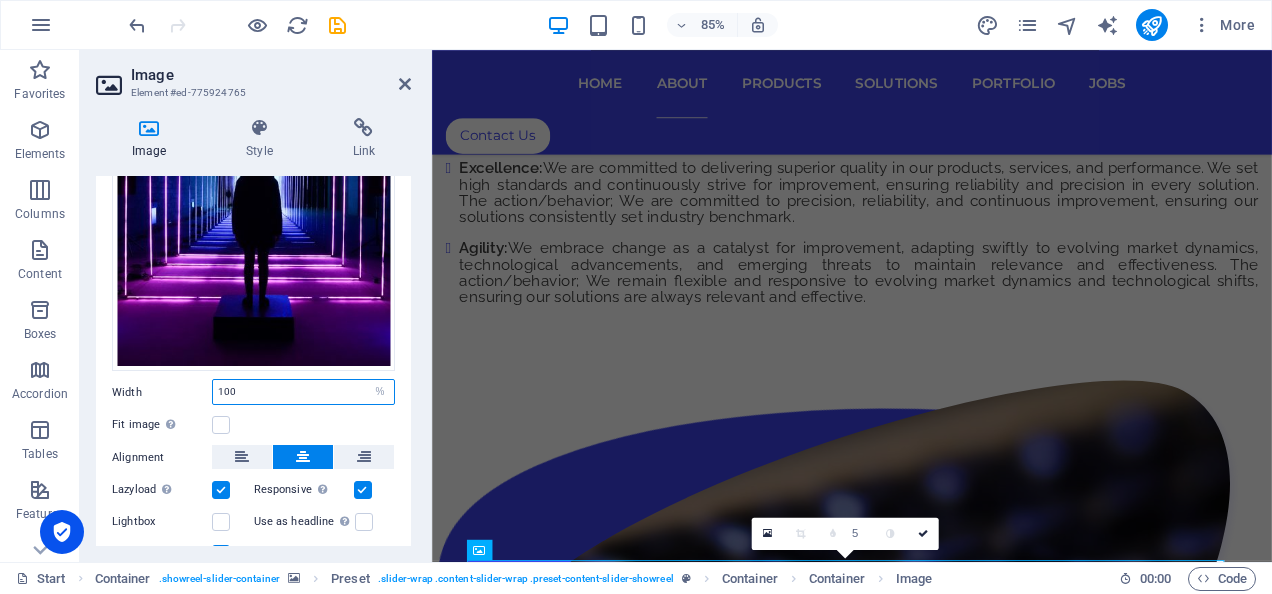click on "100" at bounding box center [303, 392] 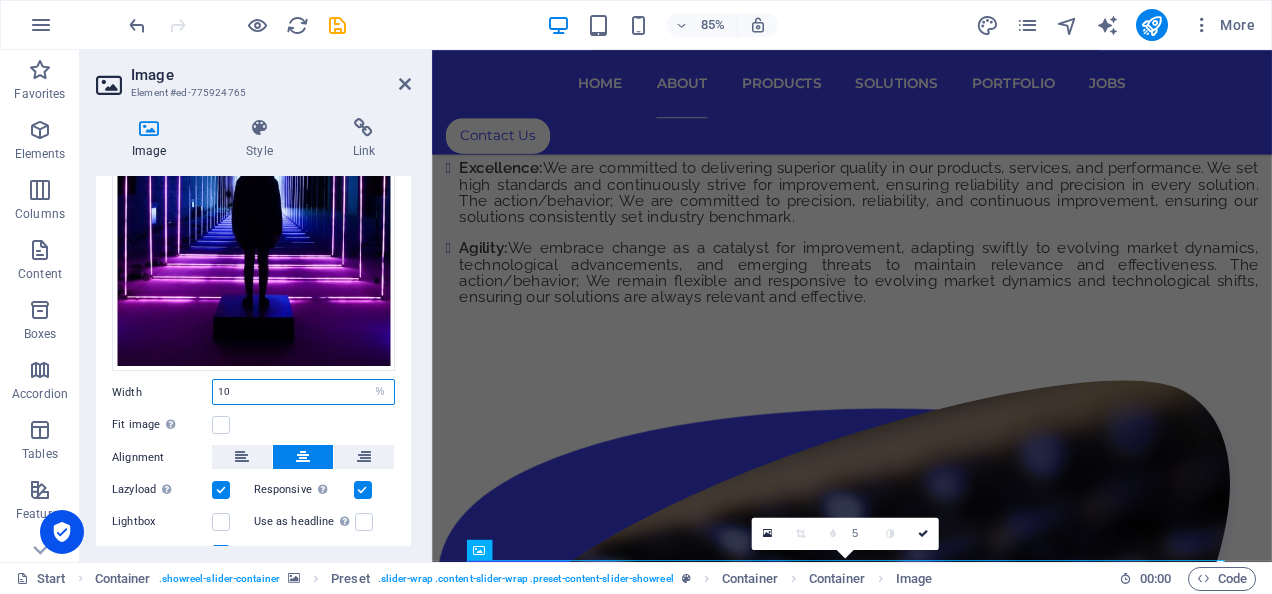 type on "1" 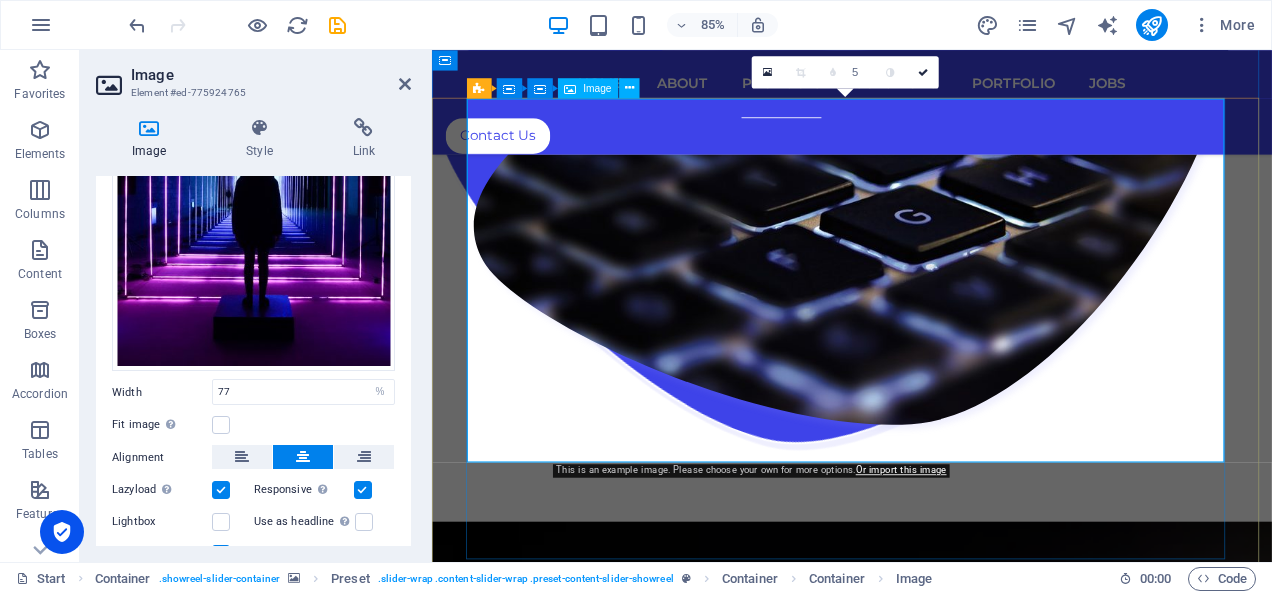 scroll, scrollTop: 7434, scrollLeft: 0, axis: vertical 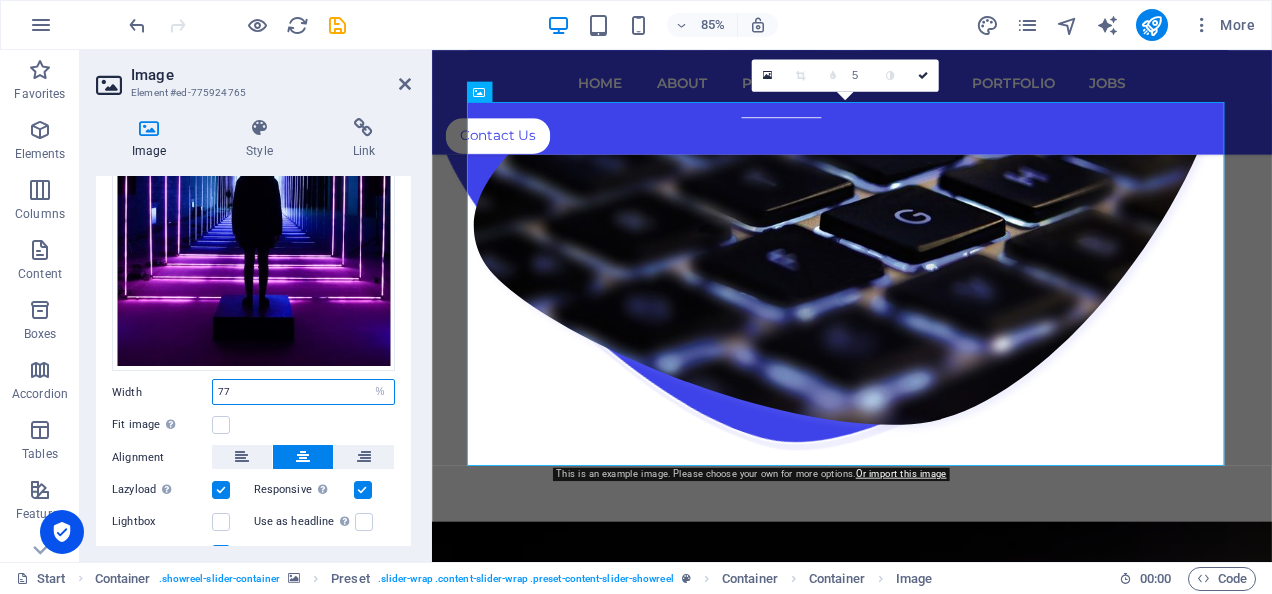 click on "77" at bounding box center (303, 392) 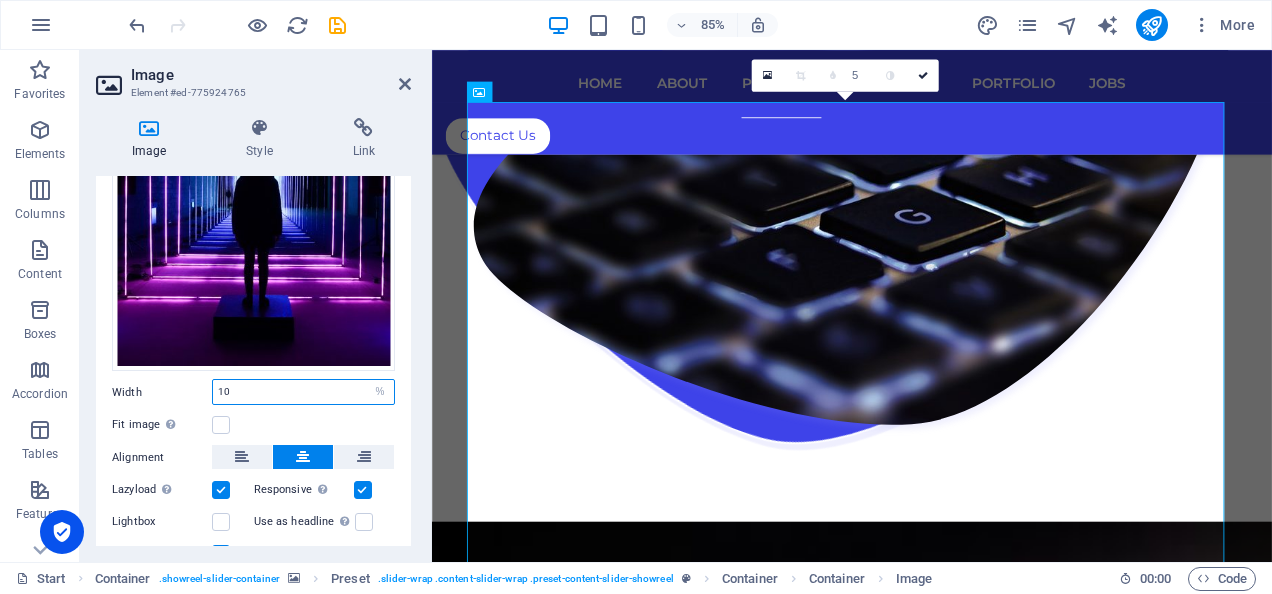 type on "1" 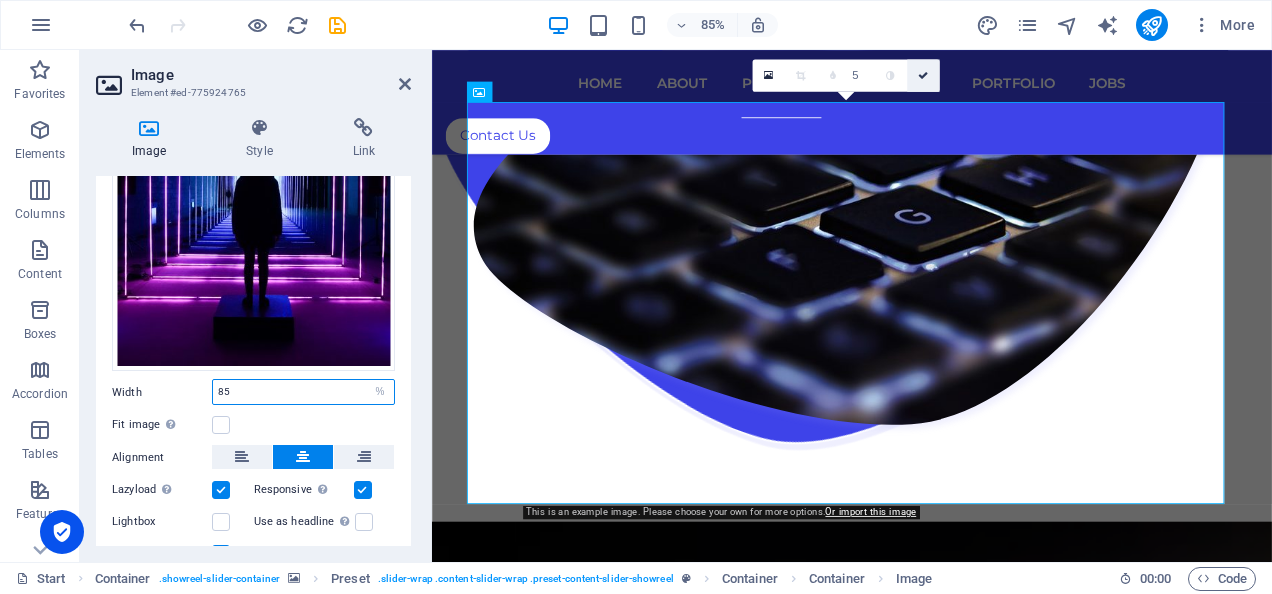 type on "85" 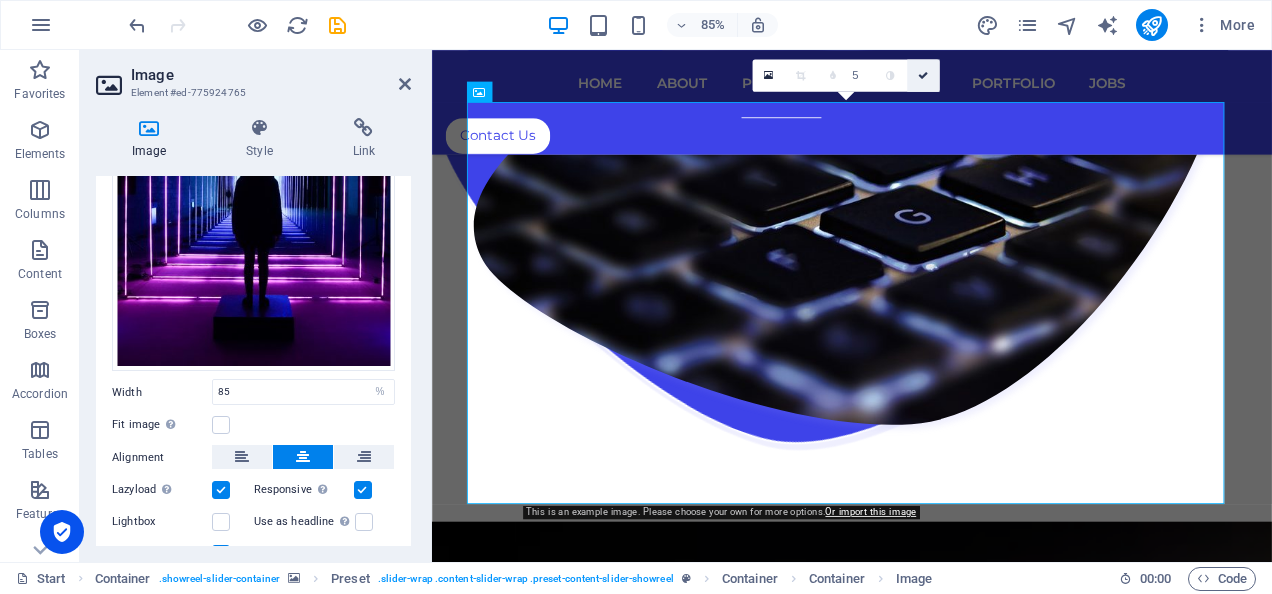 click at bounding box center (923, 75) 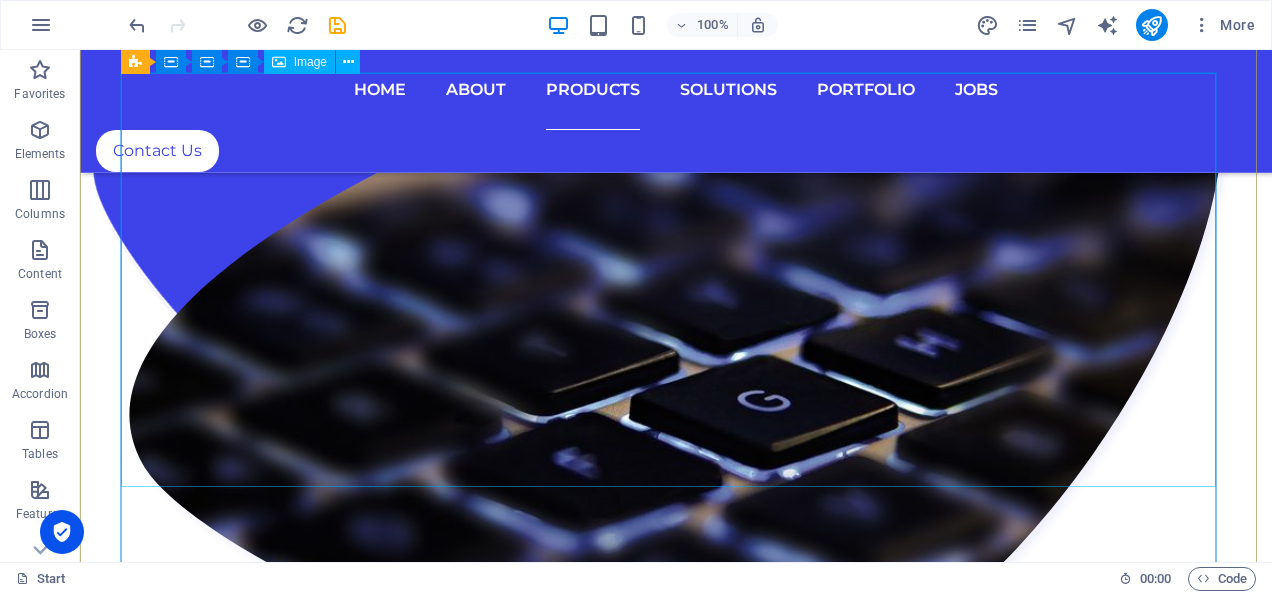 scroll, scrollTop: 7592, scrollLeft: 0, axis: vertical 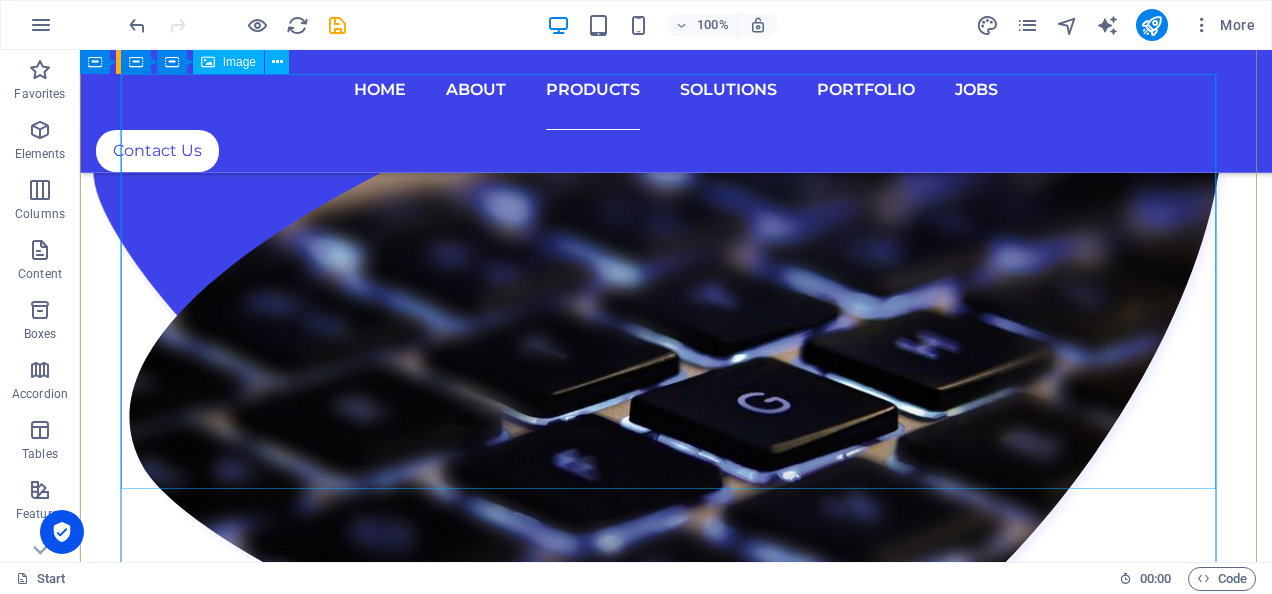 click at bounding box center [676, 6254] 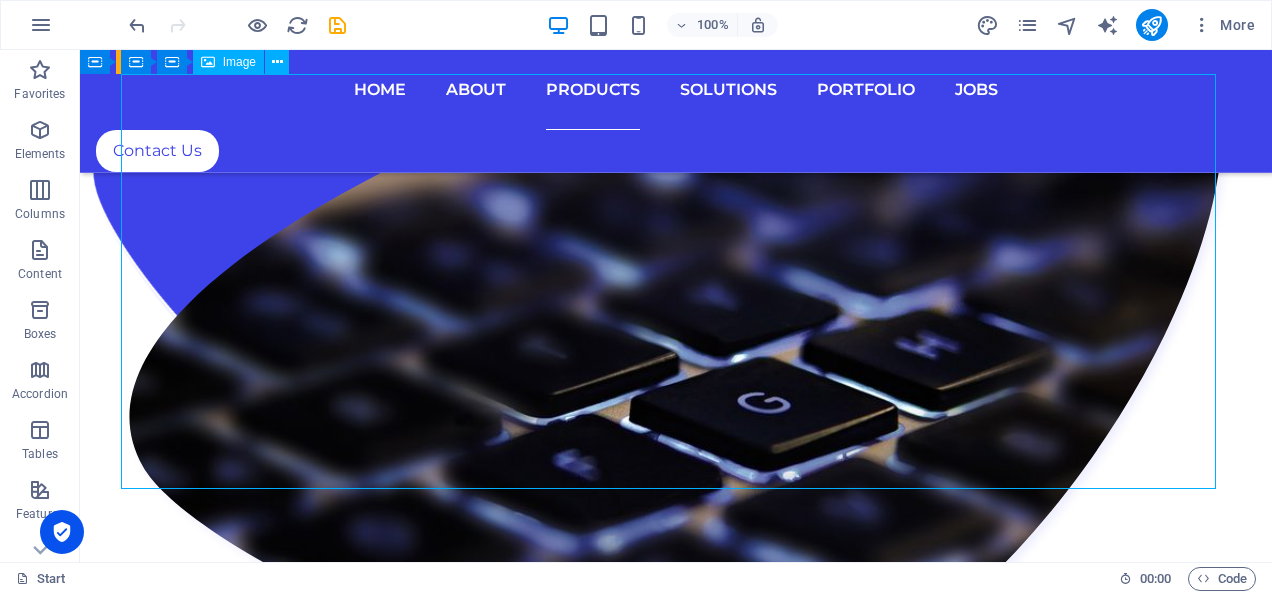click at bounding box center [676, 6254] 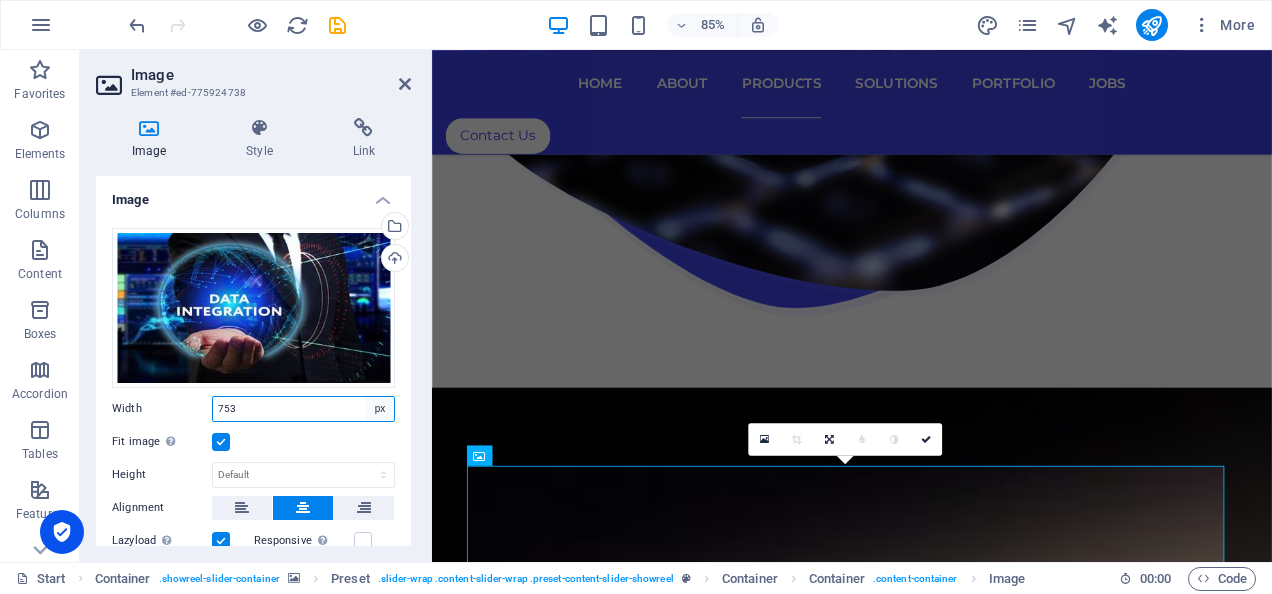 click on "Default auto px rem % em vh vw" at bounding box center [380, 409] 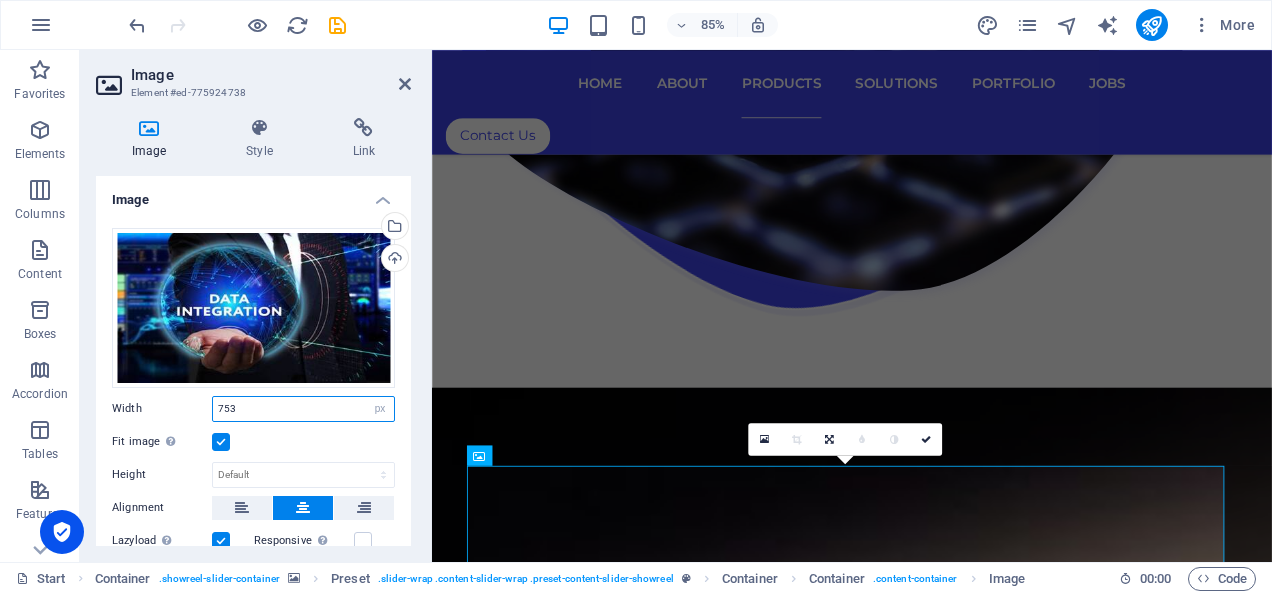 select on "%" 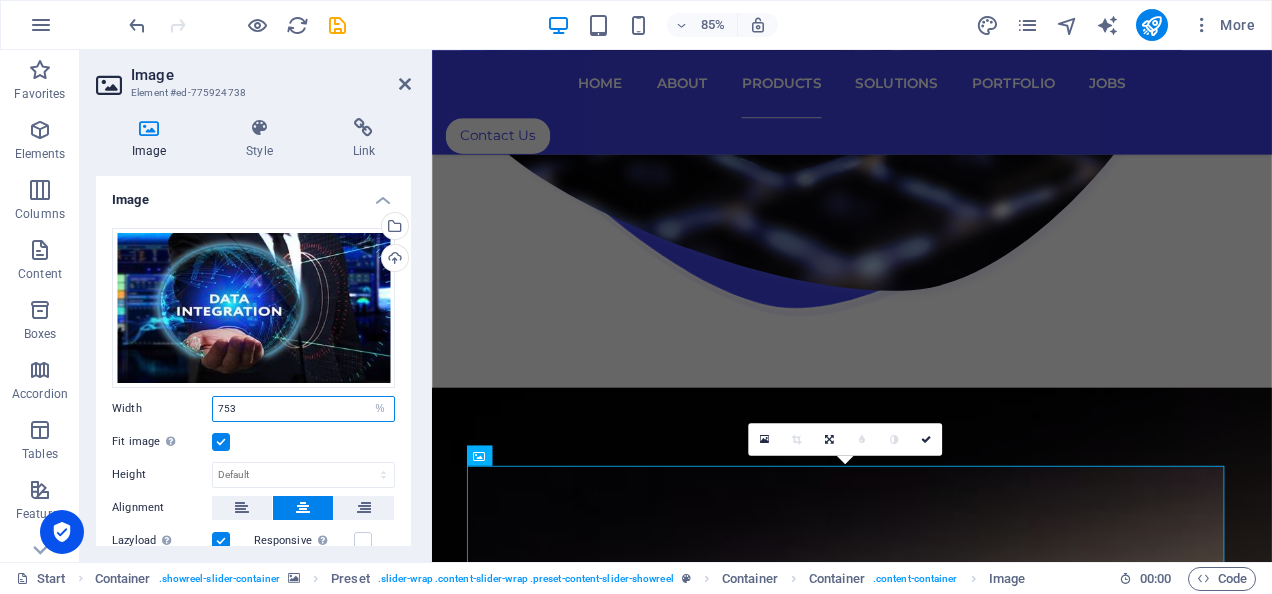 click on "Default auto px rem % em vh vw" at bounding box center (380, 409) 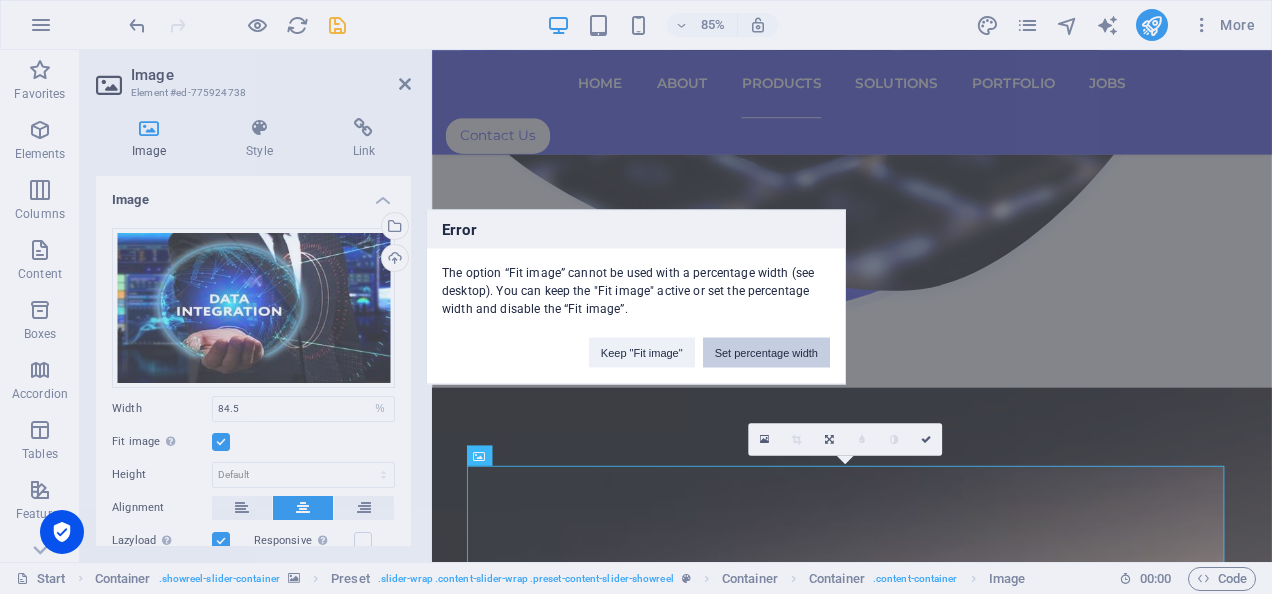 click on "Set percentage width" at bounding box center (766, 353) 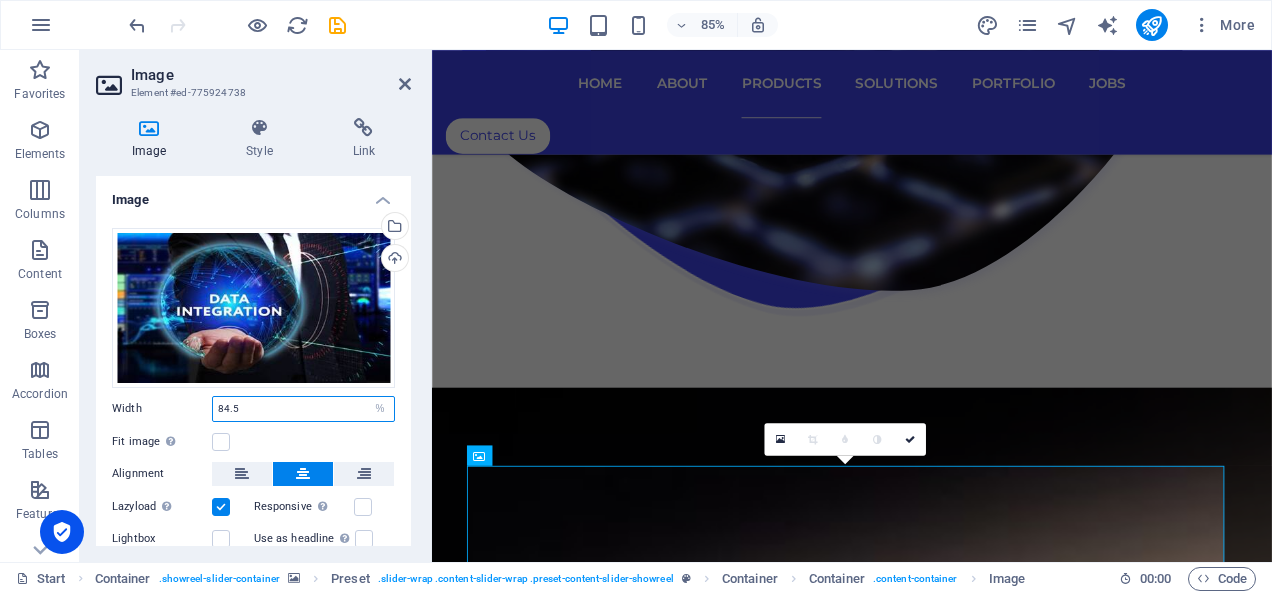 click on "84.5" at bounding box center [303, 409] 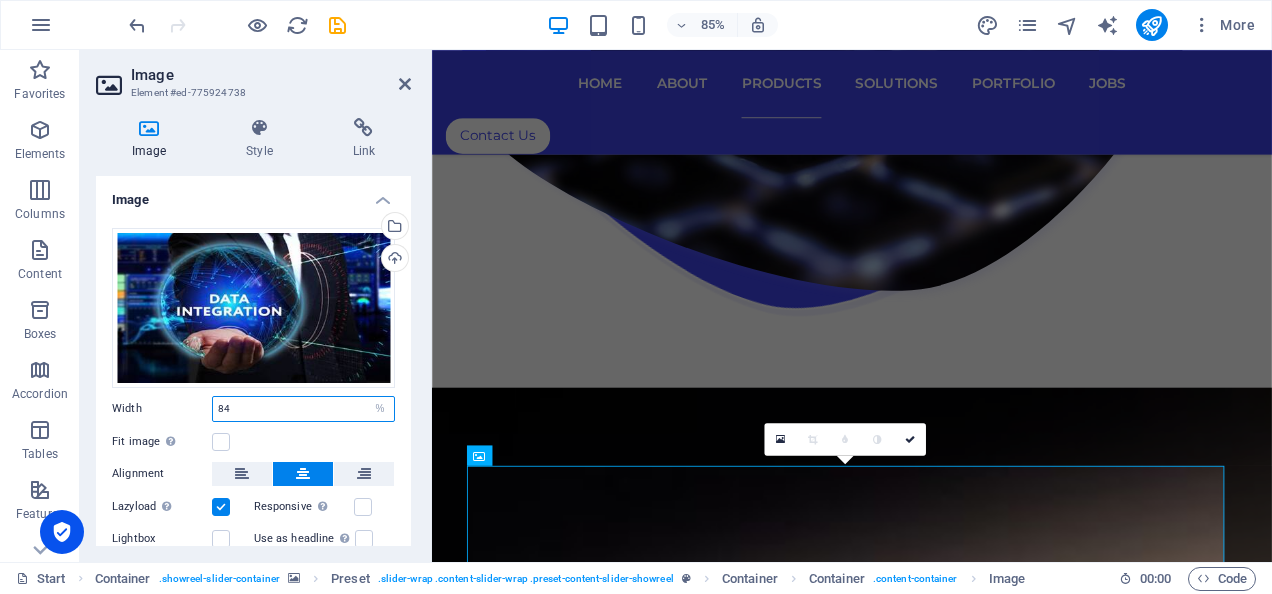 type on "8" 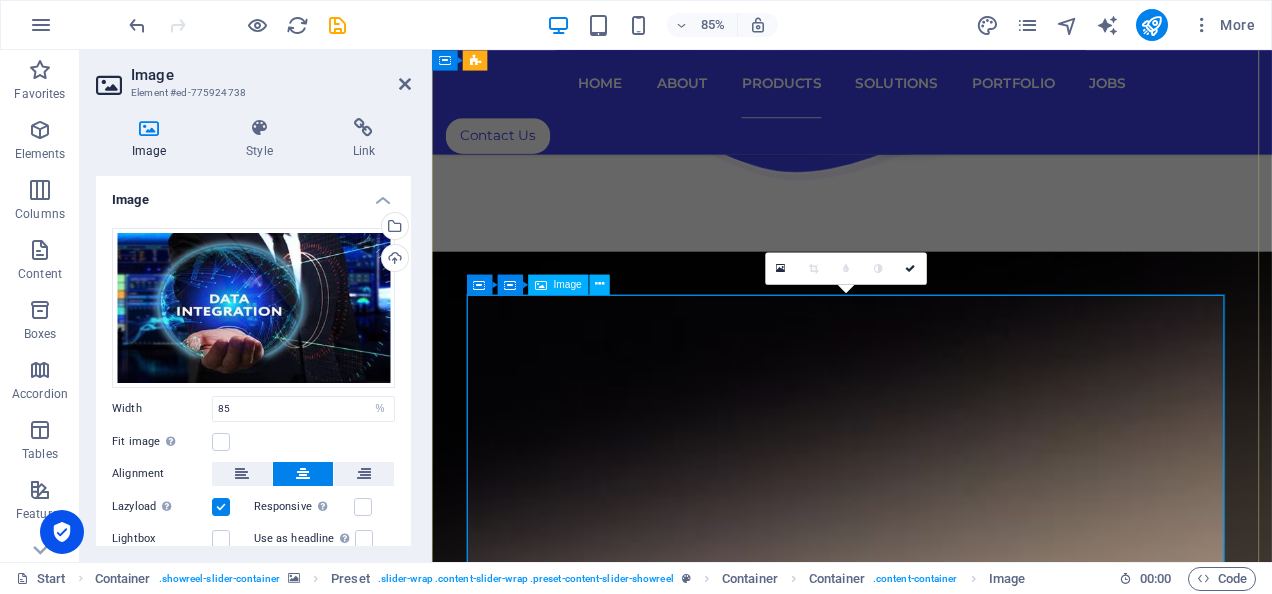 scroll, scrollTop: 7794, scrollLeft: 0, axis: vertical 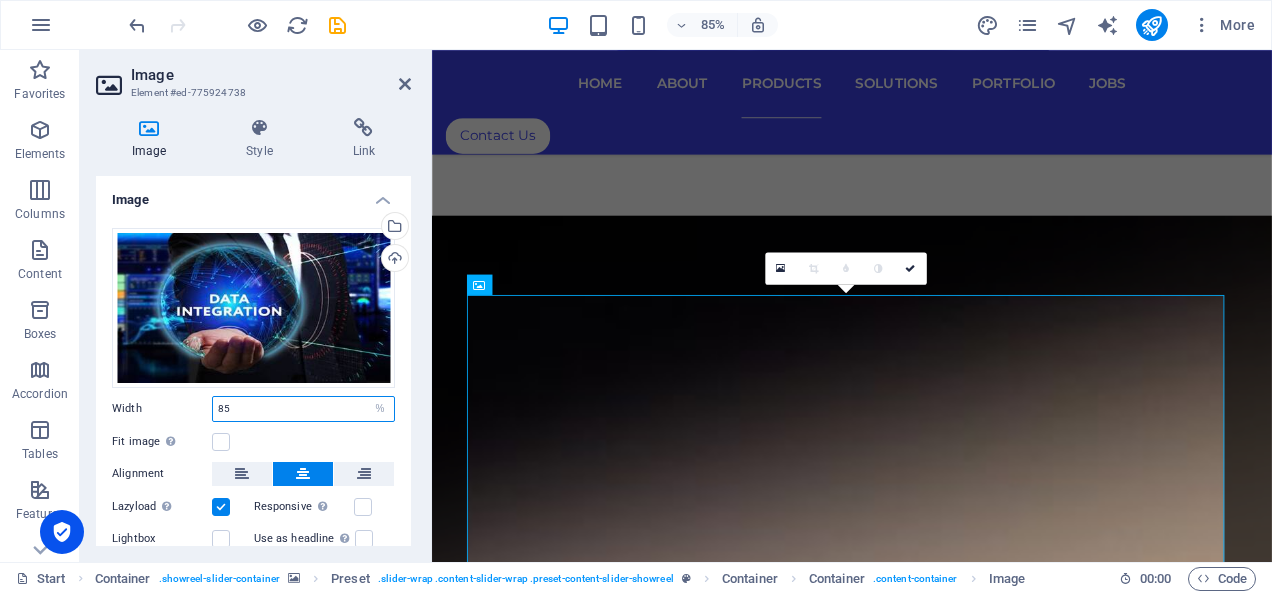 click on "85" at bounding box center (303, 409) 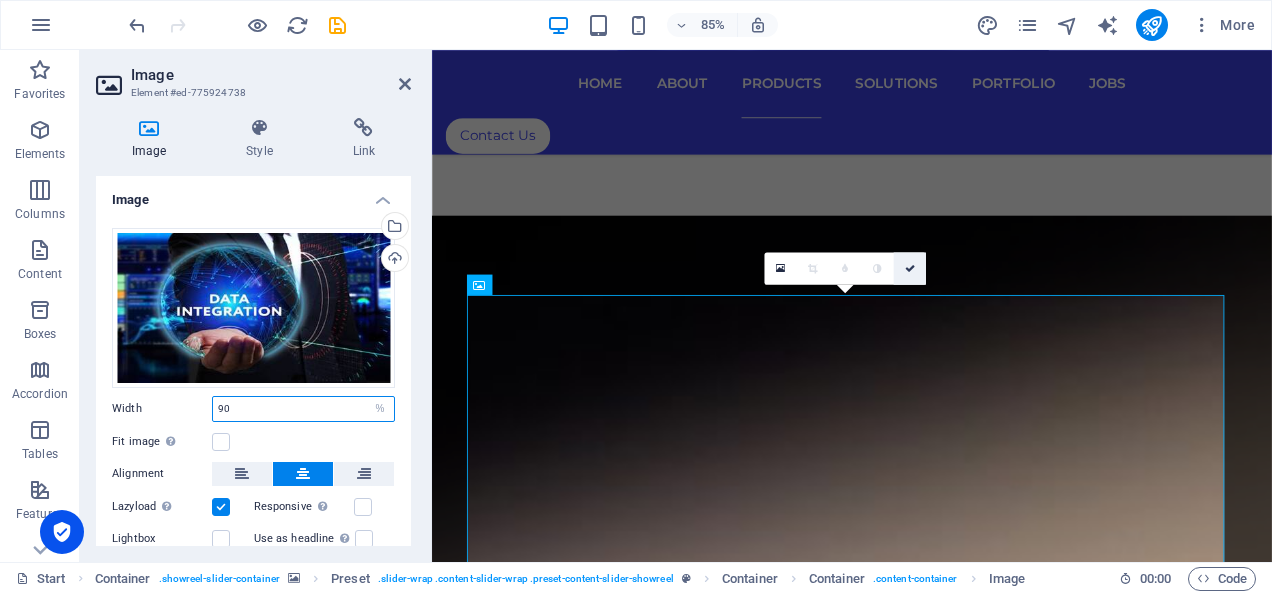 type on "90" 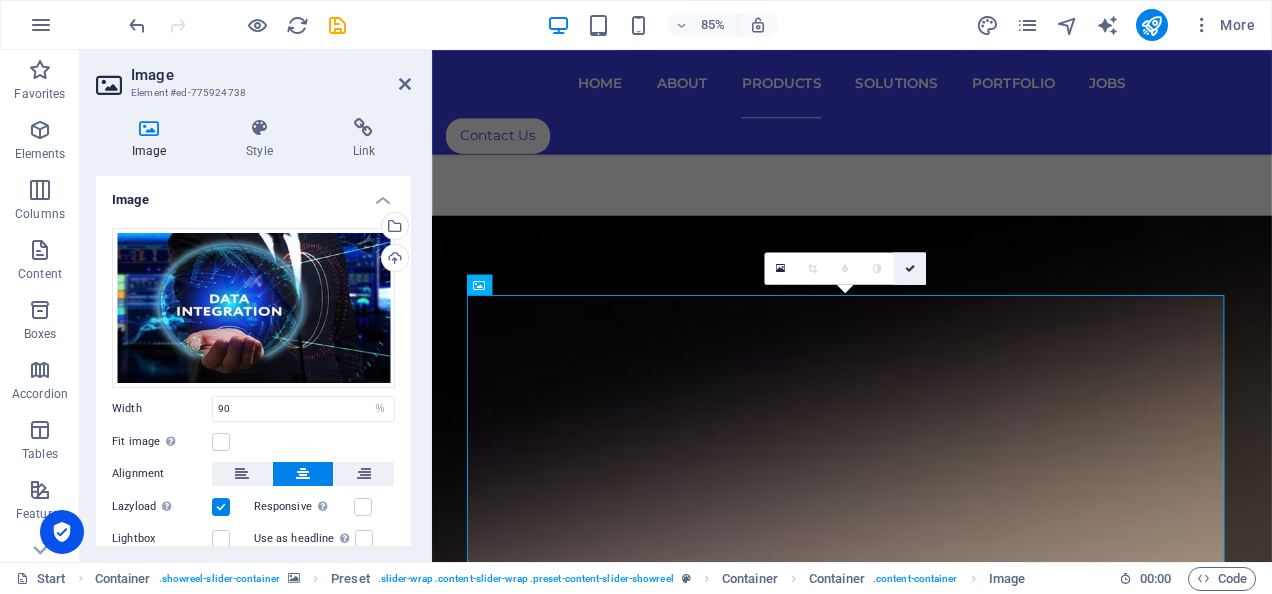 click at bounding box center (910, 268) 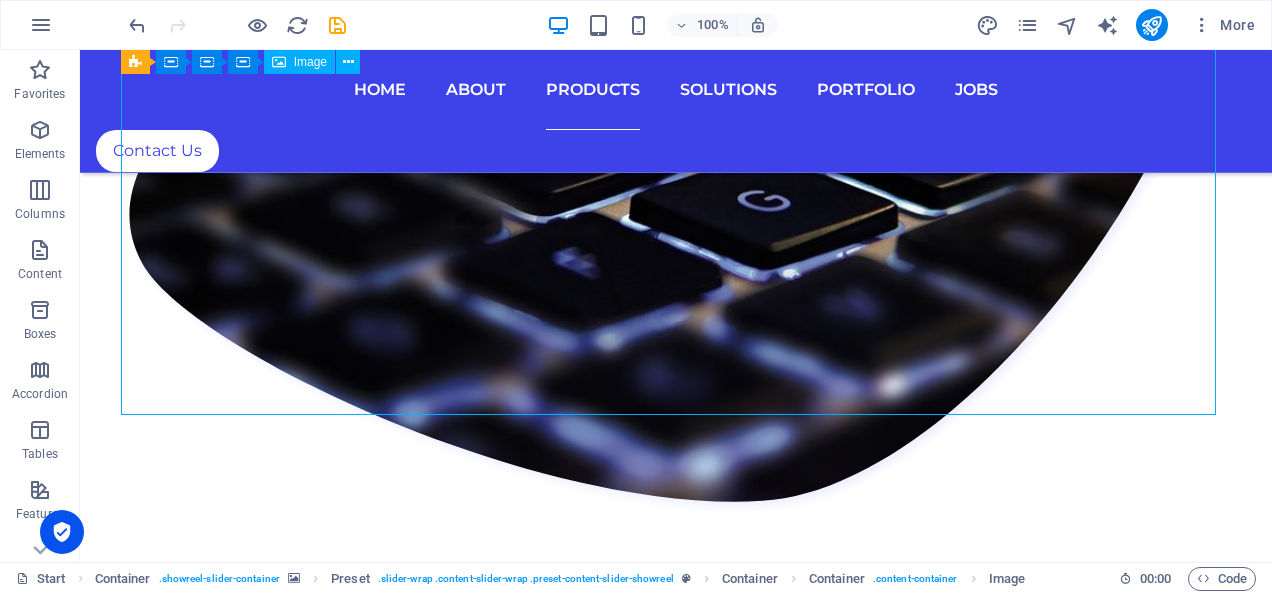 drag, startPoint x: 996, startPoint y: 318, endPoint x: 948, endPoint y: 539, distance: 226.1526 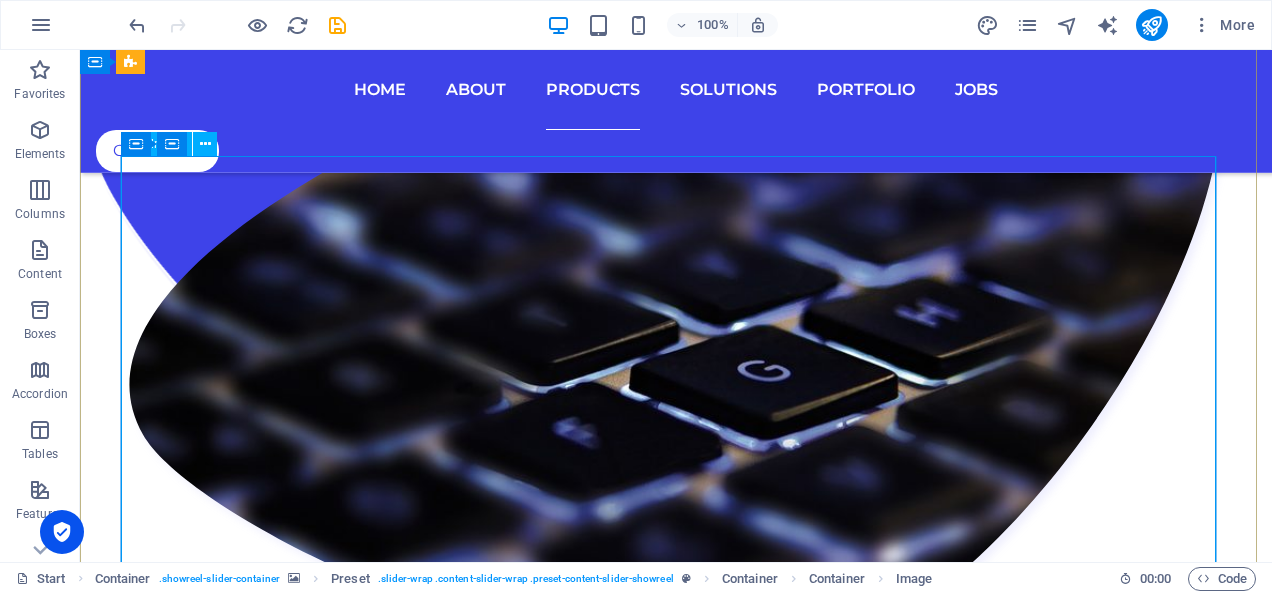 scroll, scrollTop: 7380, scrollLeft: 0, axis: vertical 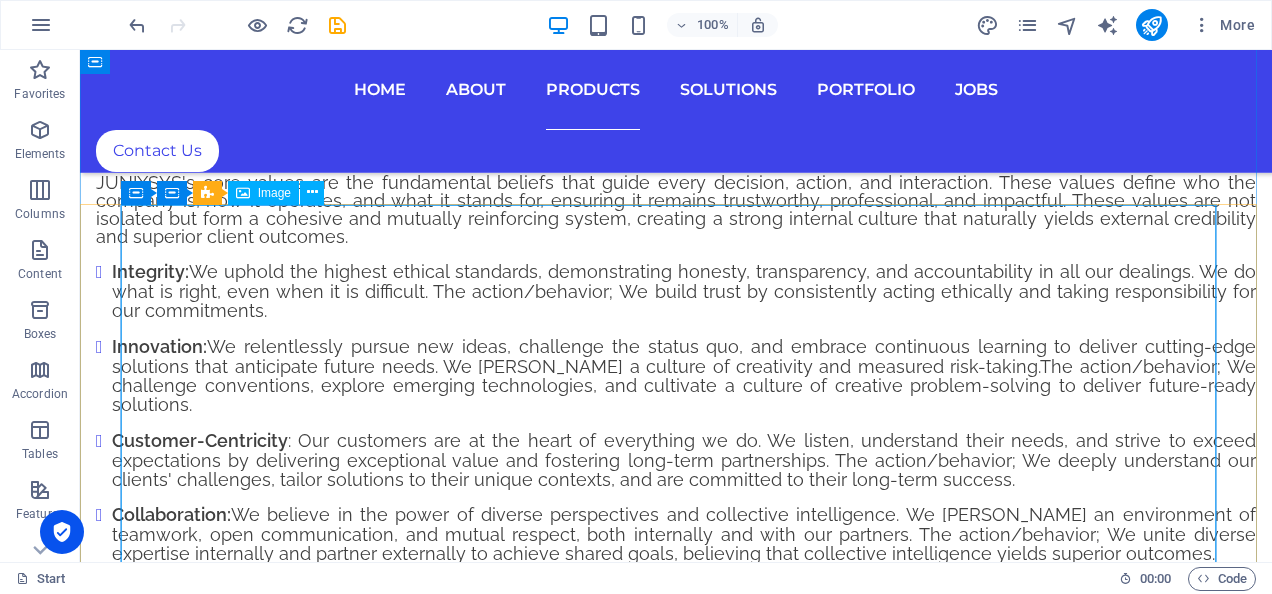 click on "ARTIFICIAL INTELLEGENCE" at bounding box center (676, 6591) 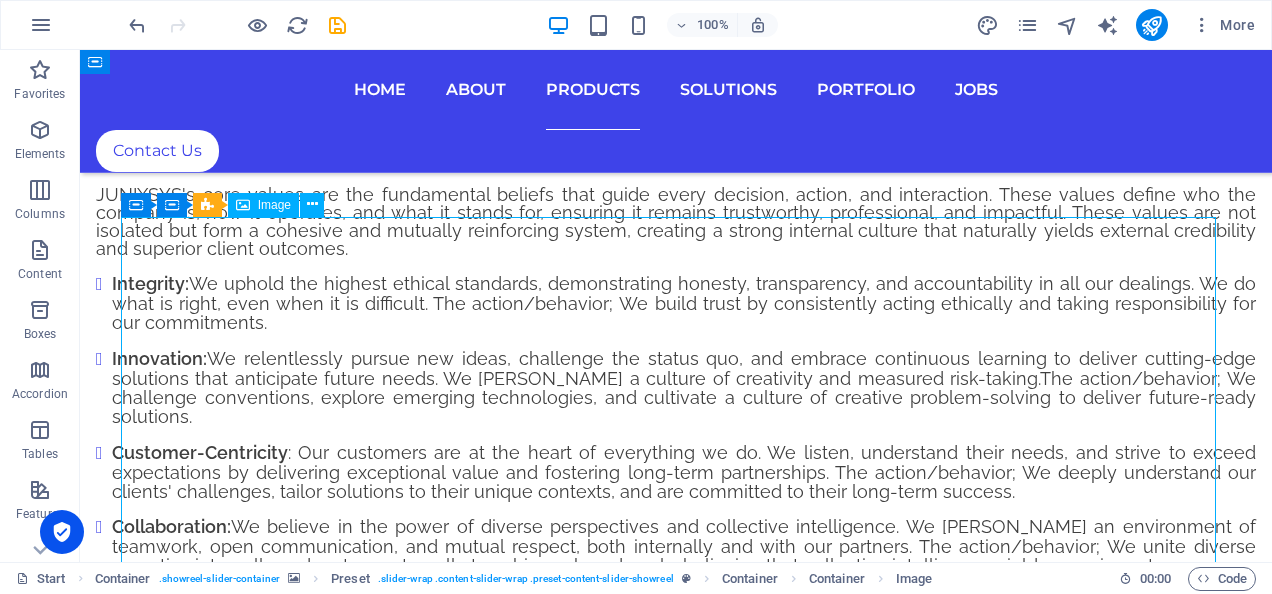 scroll, scrollTop: 6754, scrollLeft: 0, axis: vertical 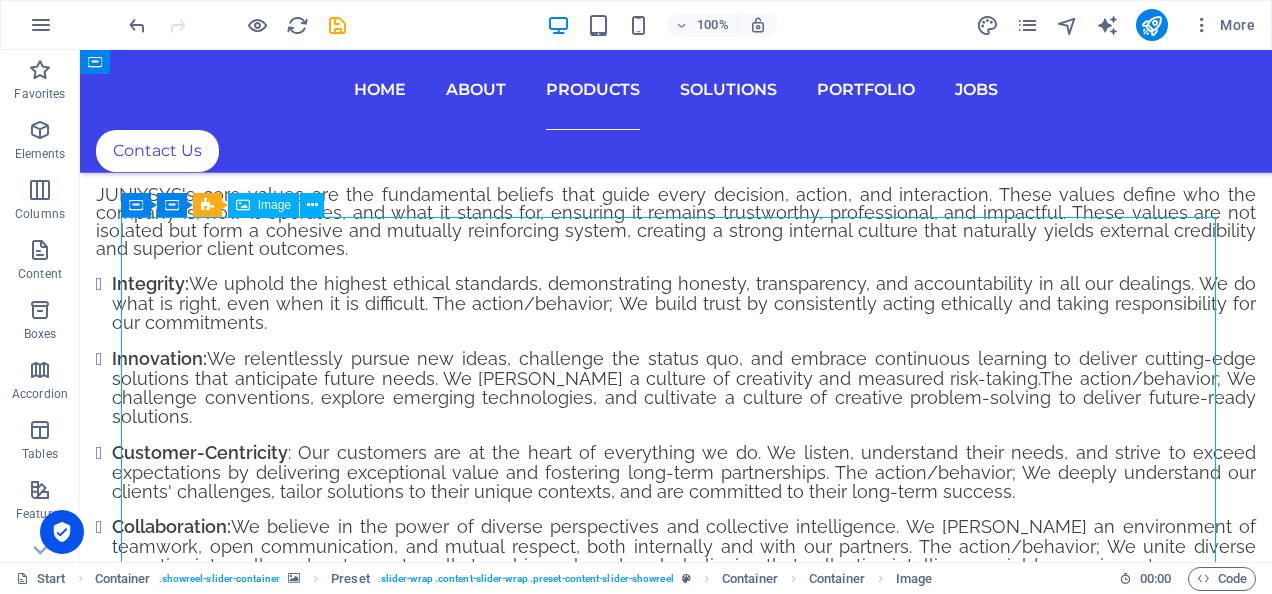 click on "ARTIFICIAL INTELLEGENCE" at bounding box center (676, 6603) 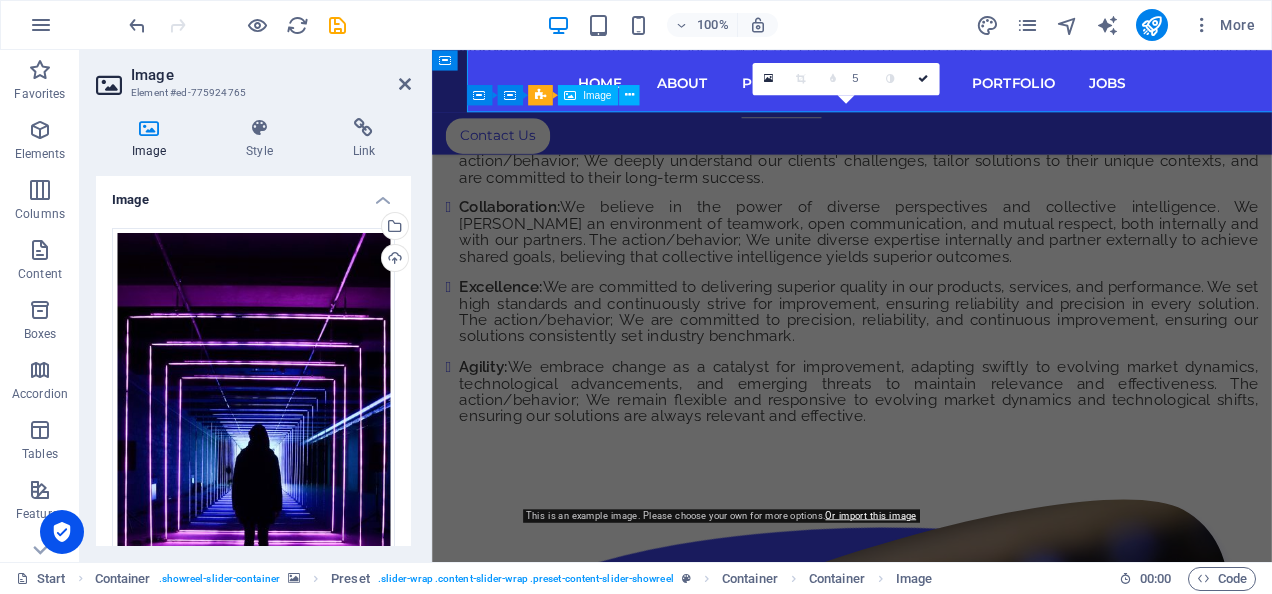 scroll, scrollTop: 7430, scrollLeft: 0, axis: vertical 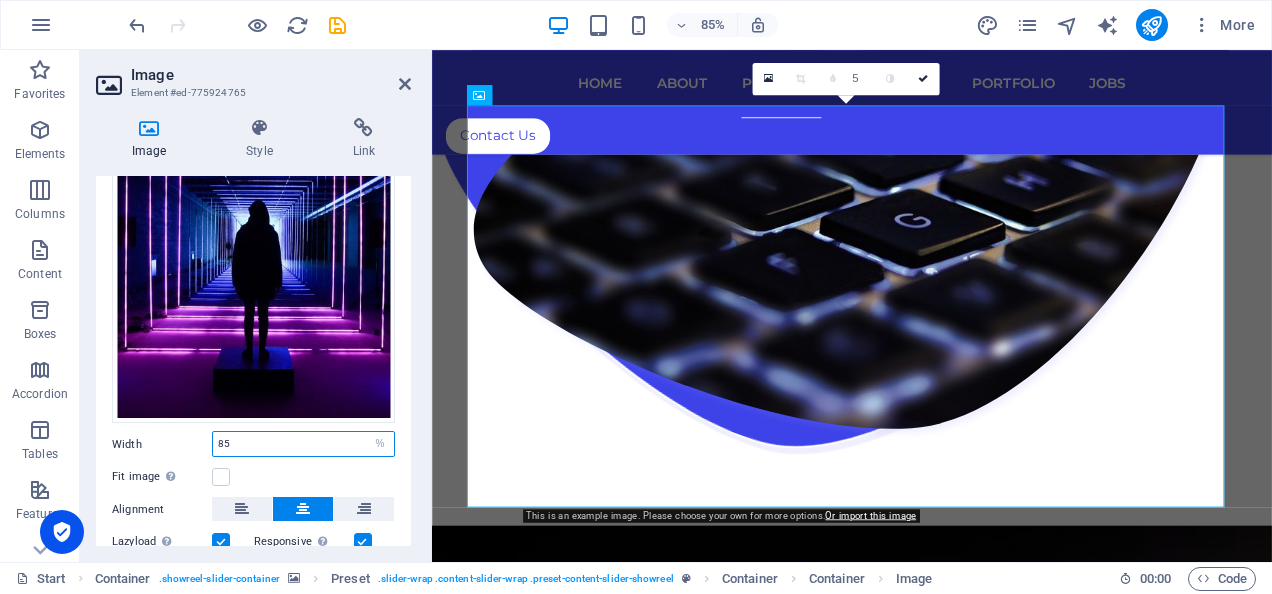 click on "85" at bounding box center [303, 444] 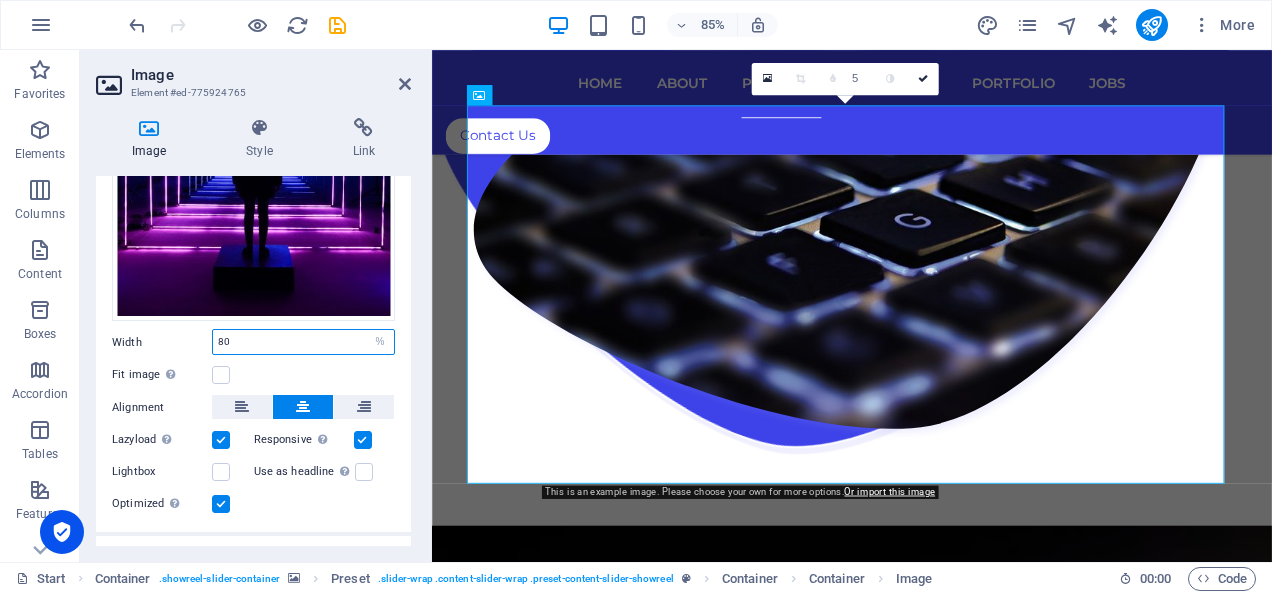 scroll, scrollTop: 324, scrollLeft: 0, axis: vertical 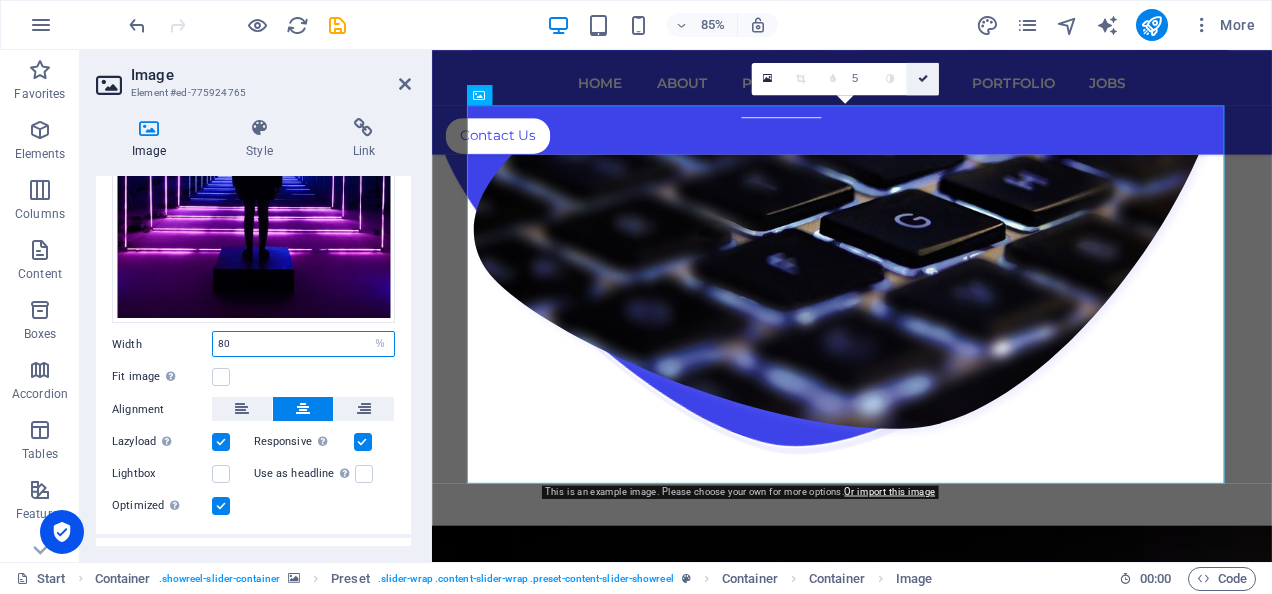 type on "80" 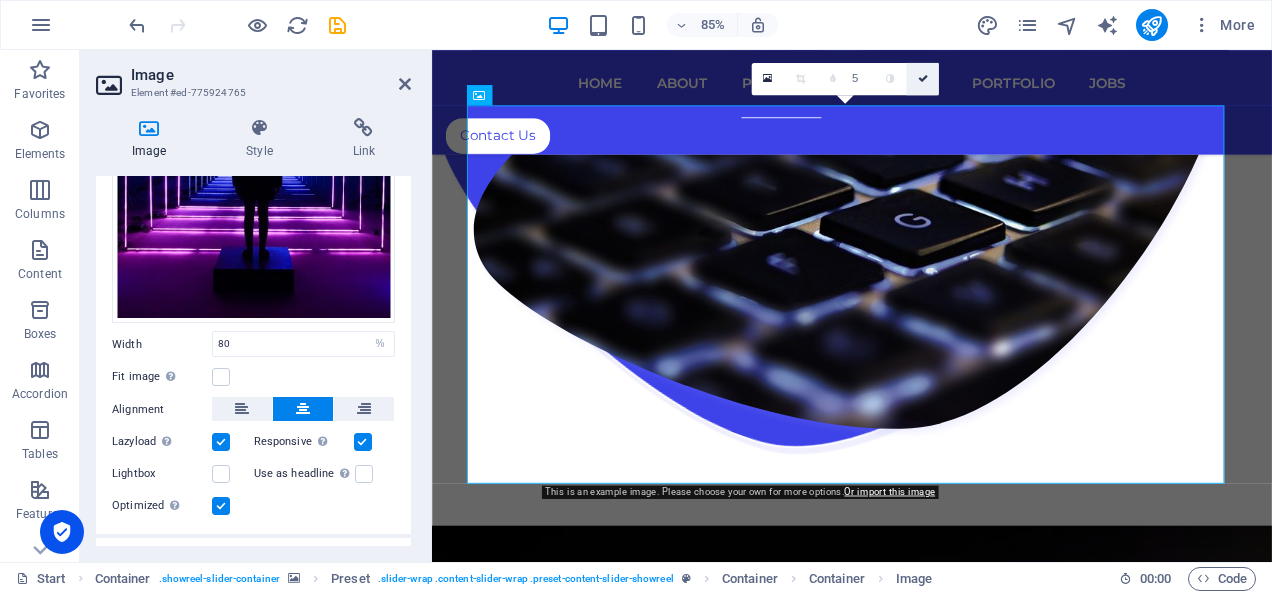 click at bounding box center [923, 78] 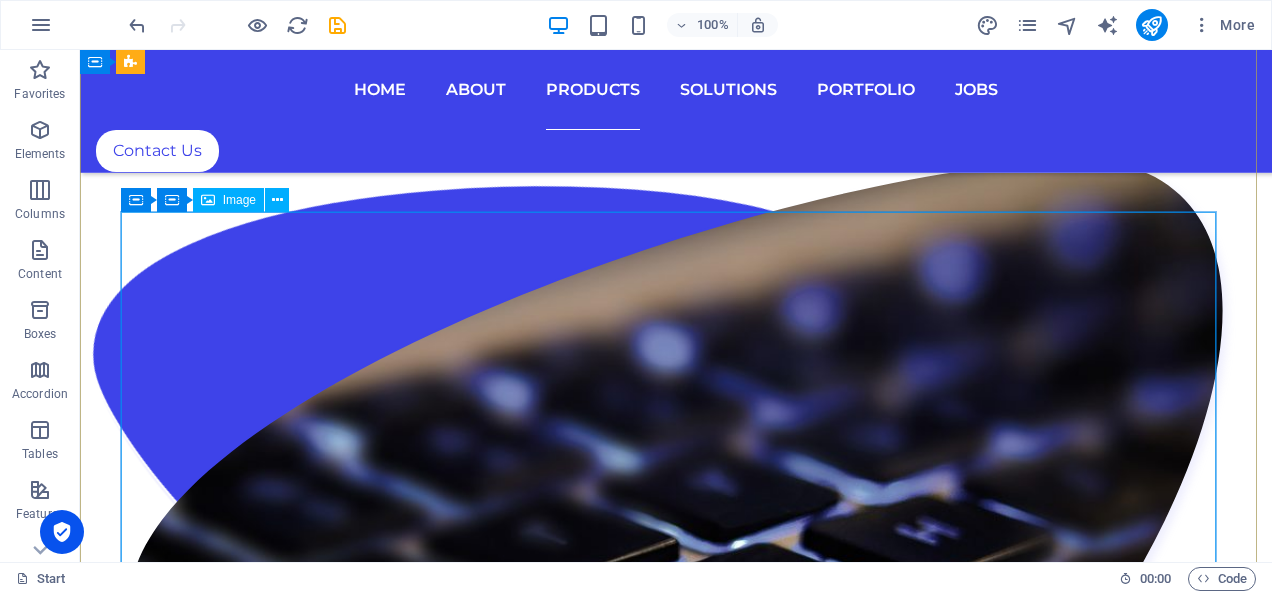 scroll, scrollTop: 7534, scrollLeft: 0, axis: vertical 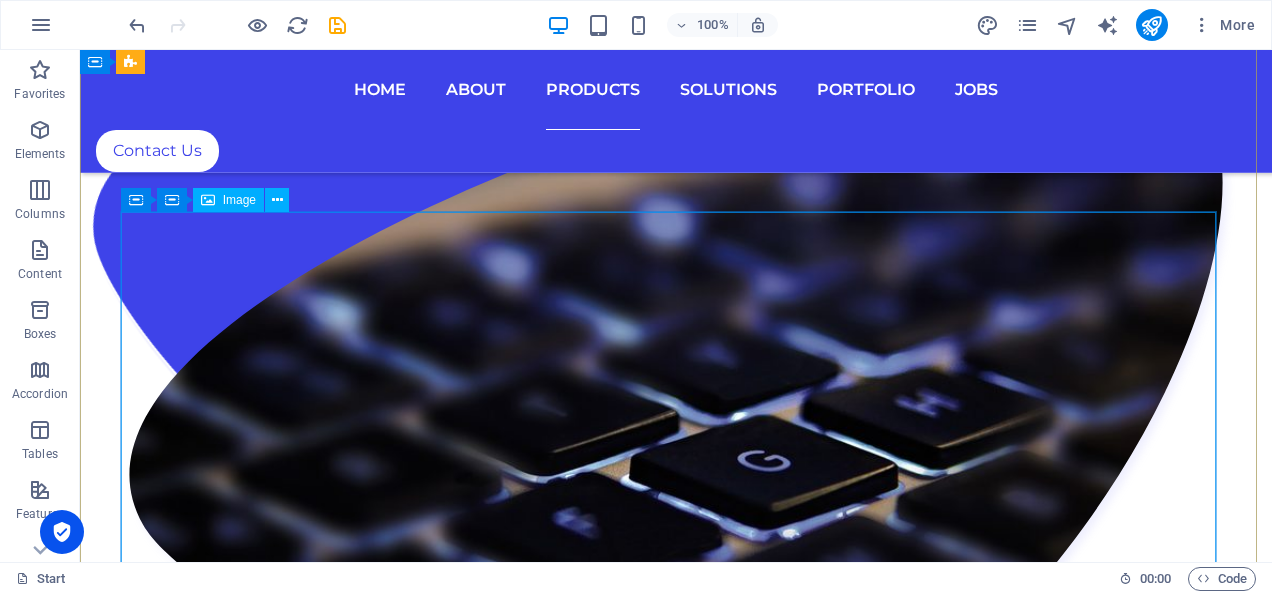 click at bounding box center (676, 6553) 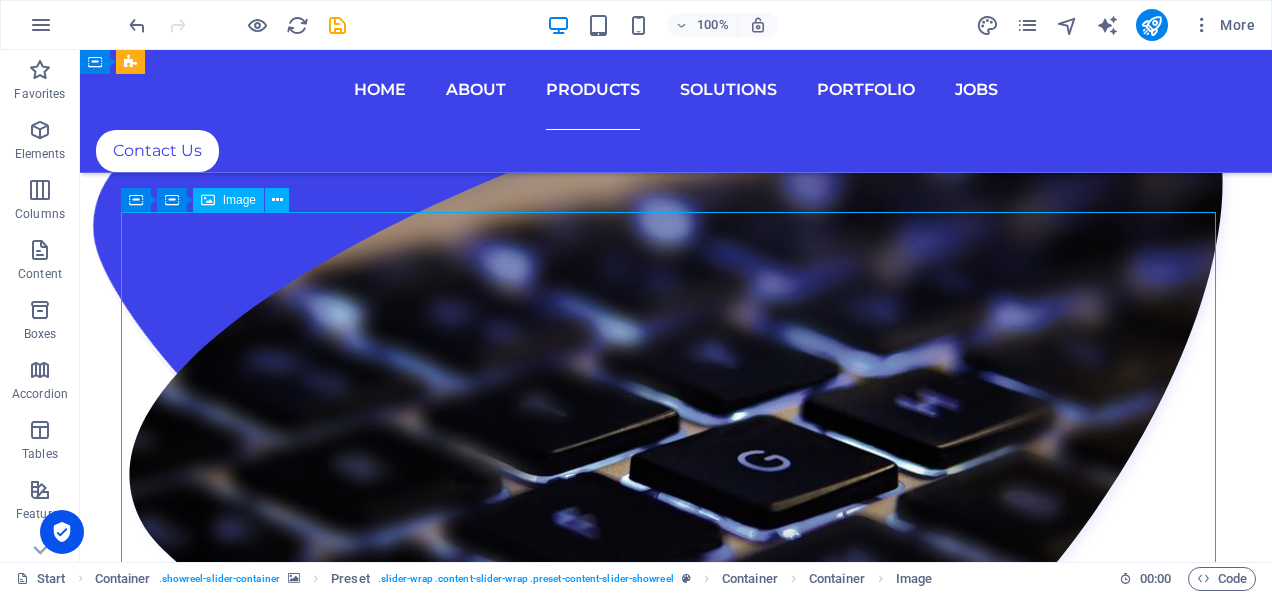 click at bounding box center [676, 6553] 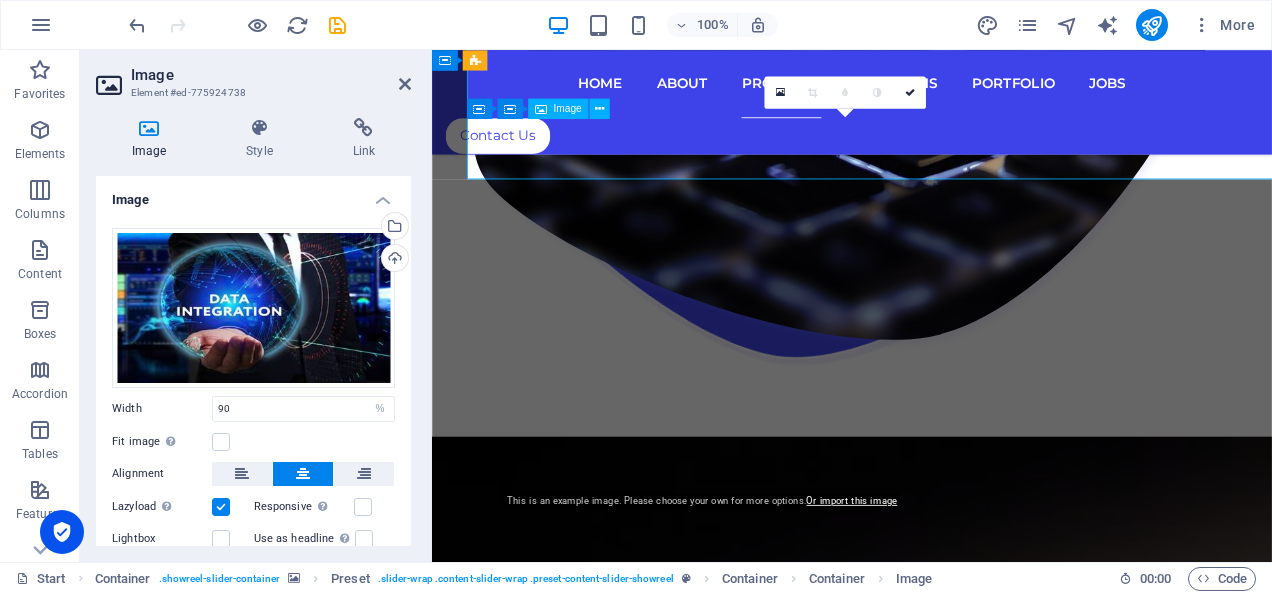 scroll, scrollTop: 8086, scrollLeft: 0, axis: vertical 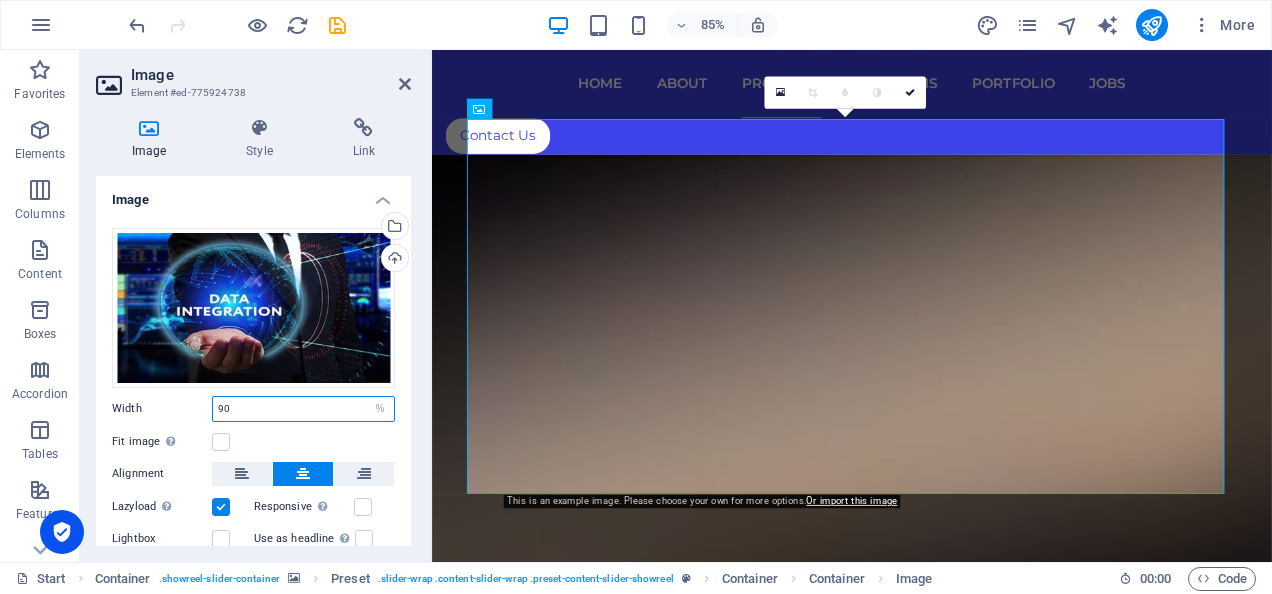 click on "90" at bounding box center (303, 409) 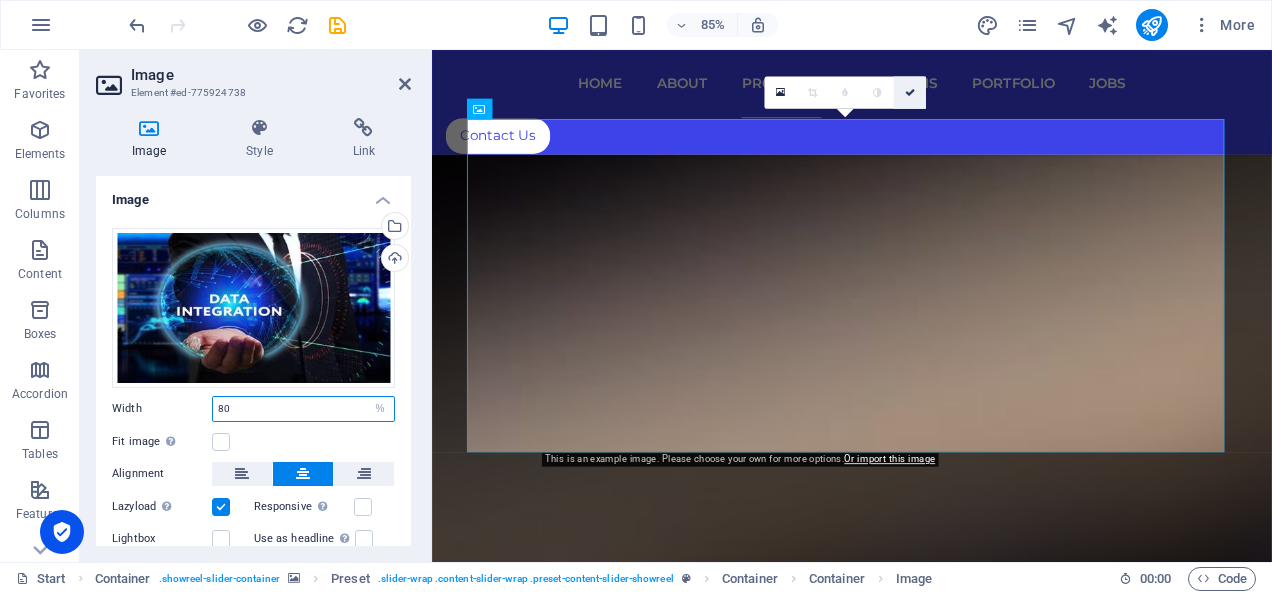 type on "80" 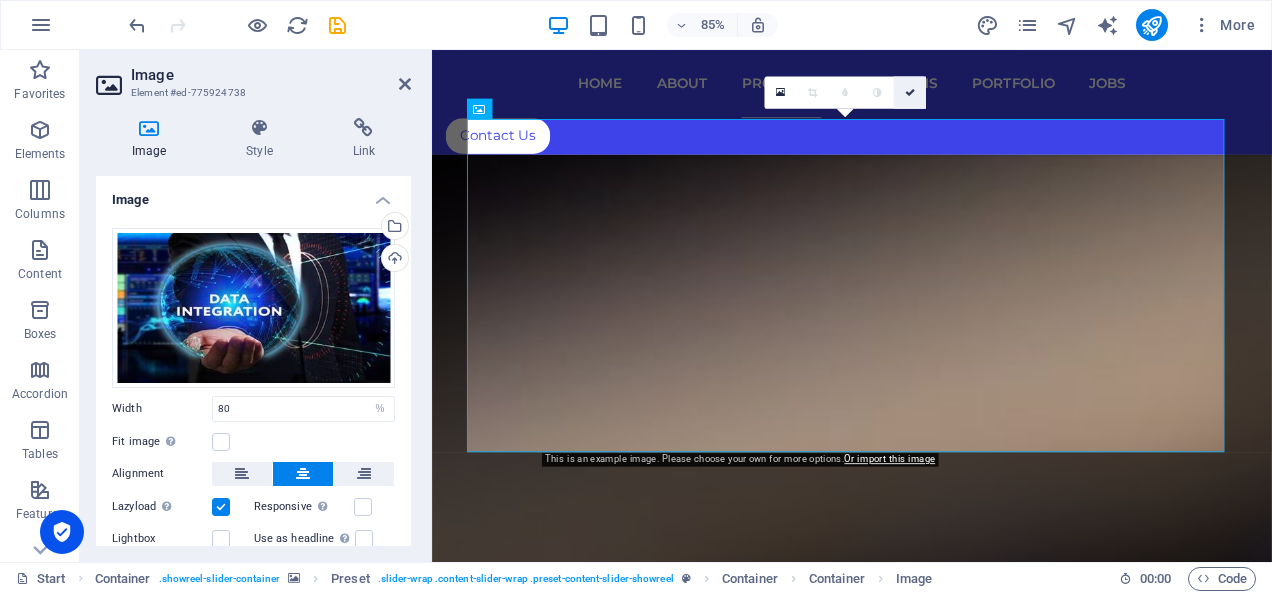 click at bounding box center [910, 93] 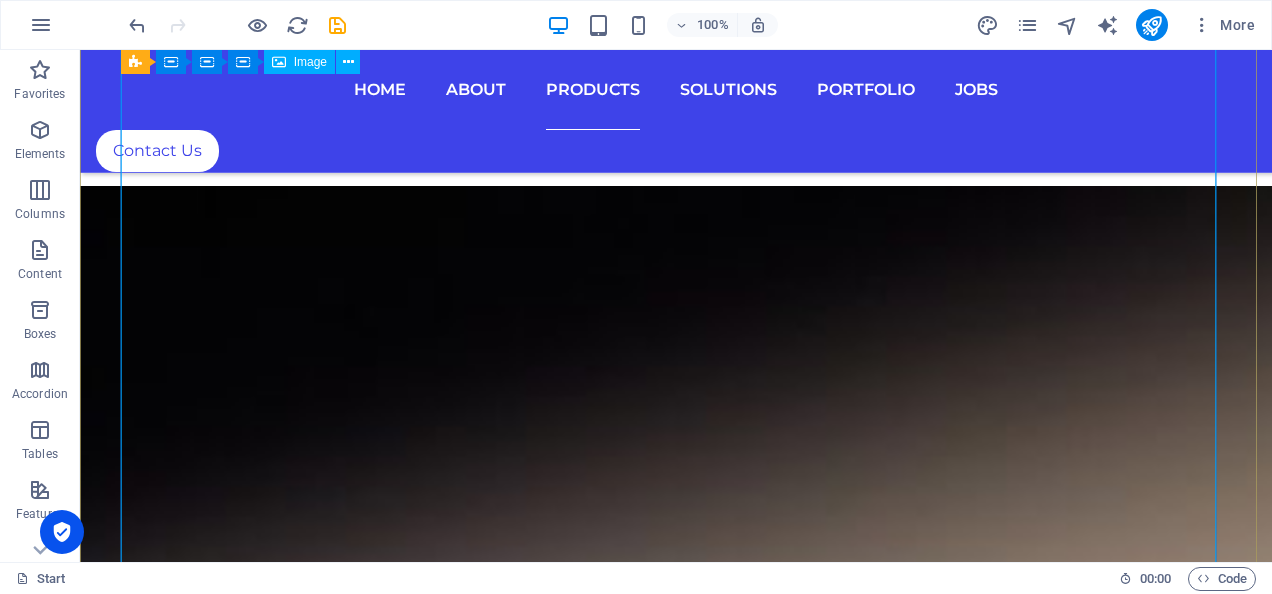 scroll, scrollTop: 8222, scrollLeft: 0, axis: vertical 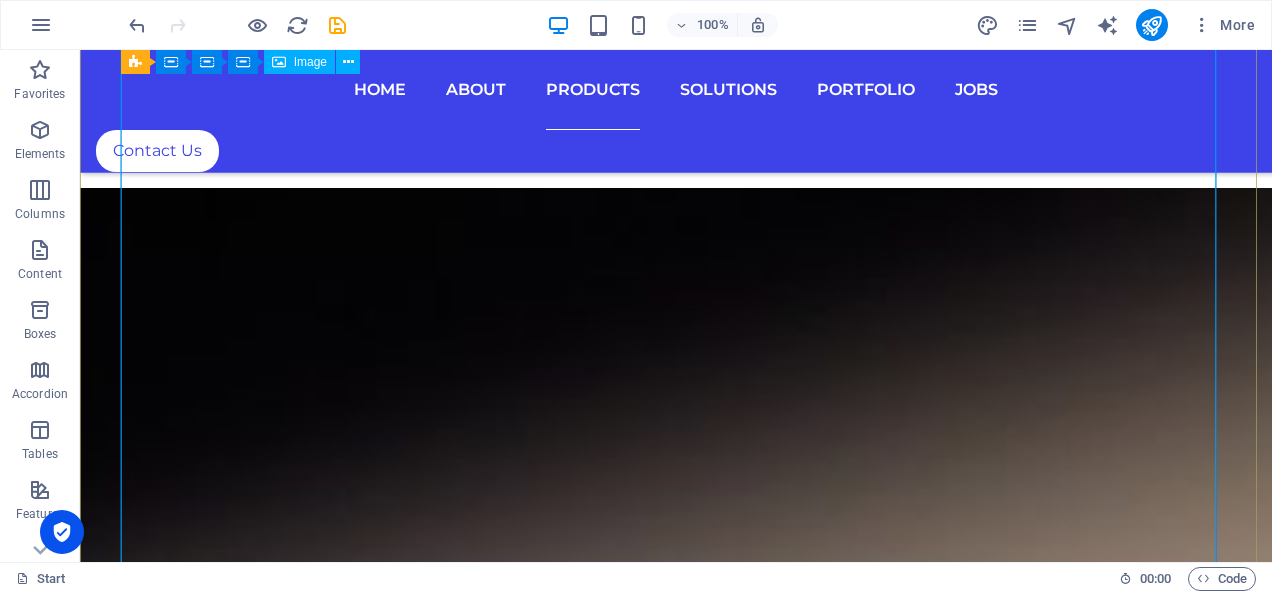 click on "CYBER SECURITY" at bounding box center [676, 6365] 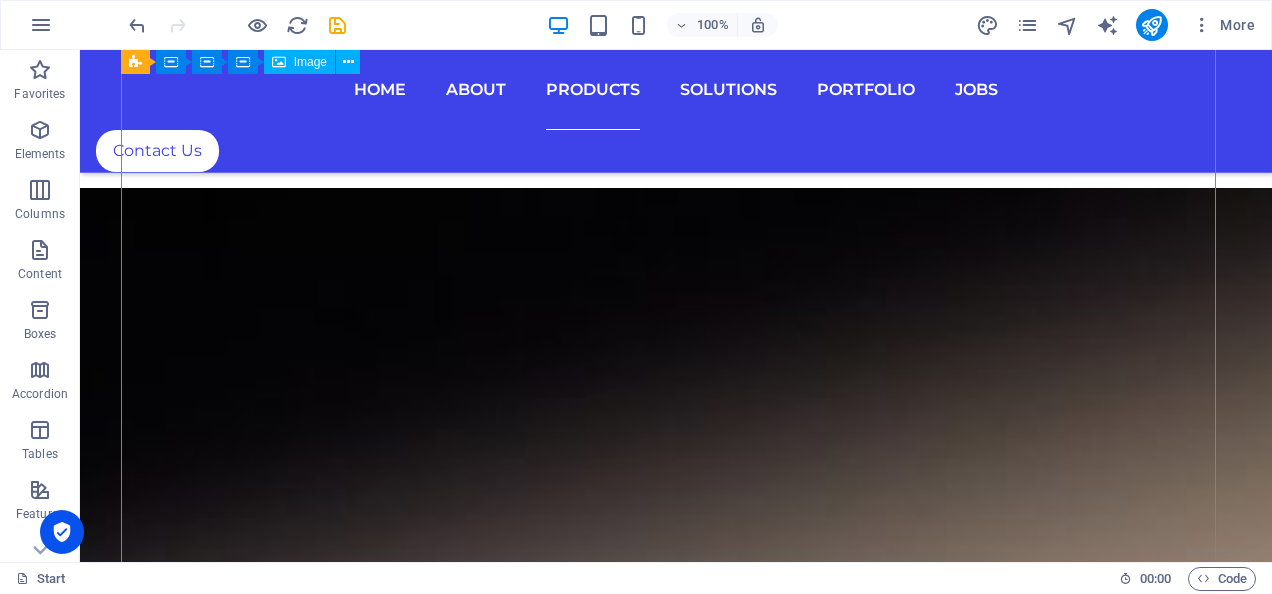 click on "CYBER SECURITY" at bounding box center (676, 6365) 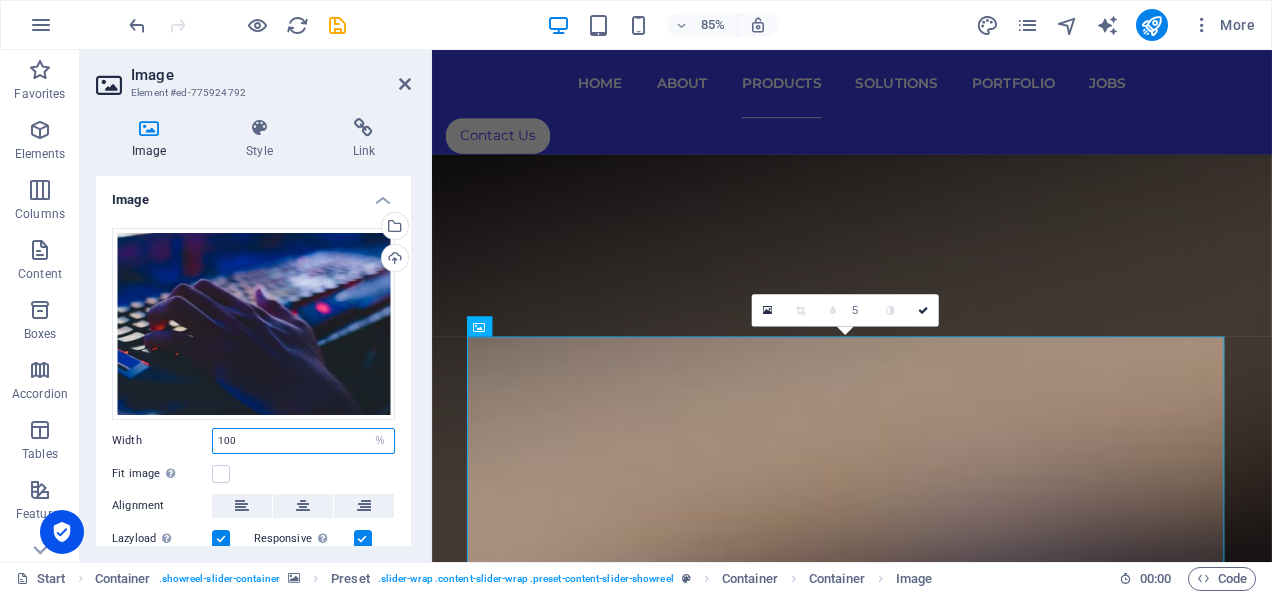 click on "100" at bounding box center (303, 441) 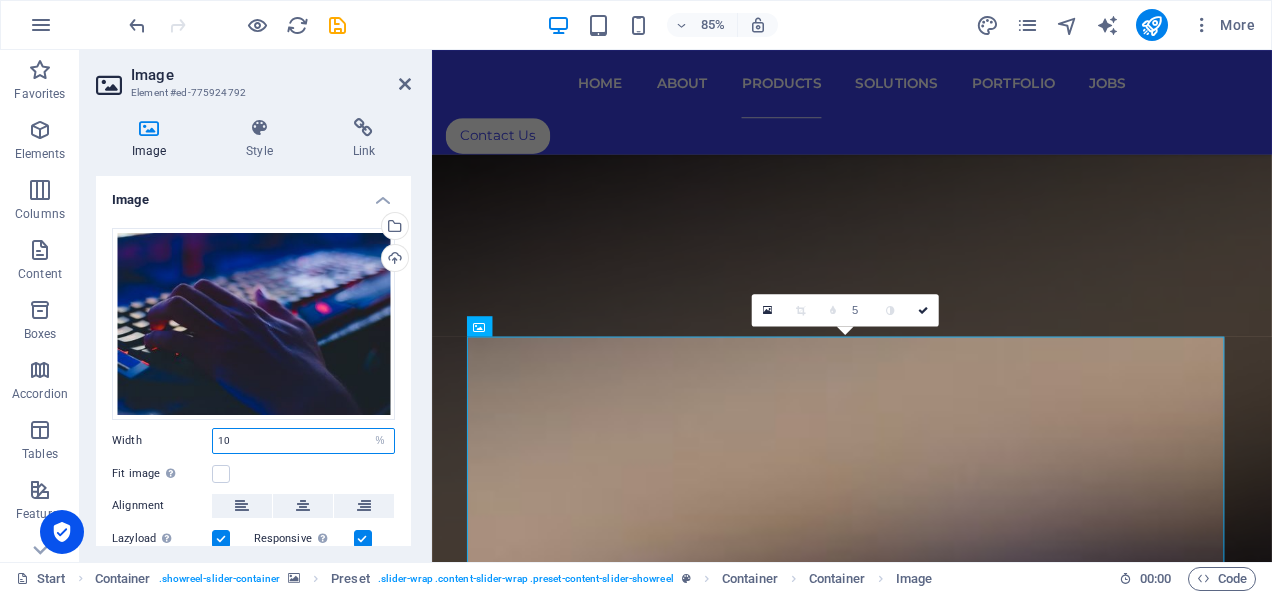 type on "1" 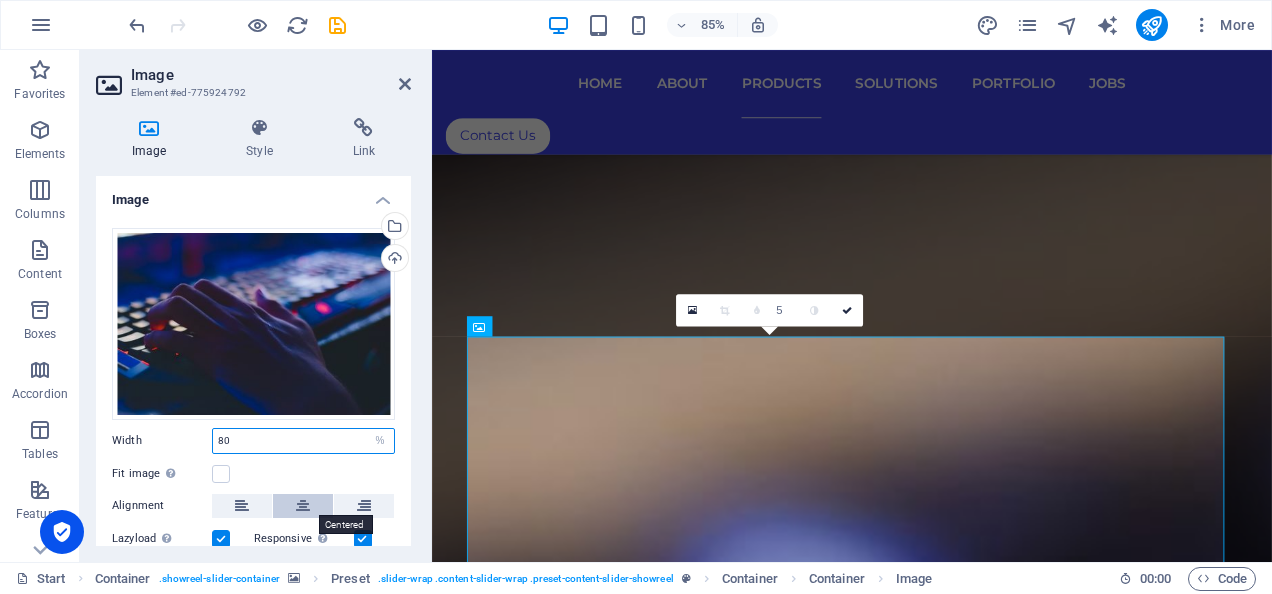 type on "80" 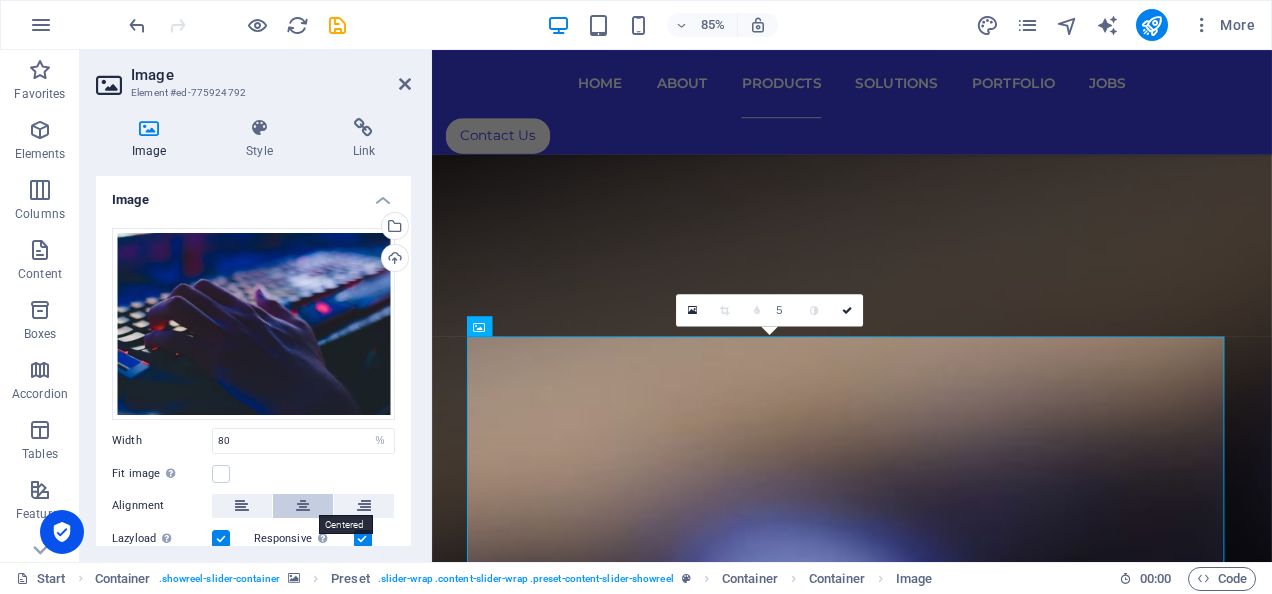 click at bounding box center (303, 506) 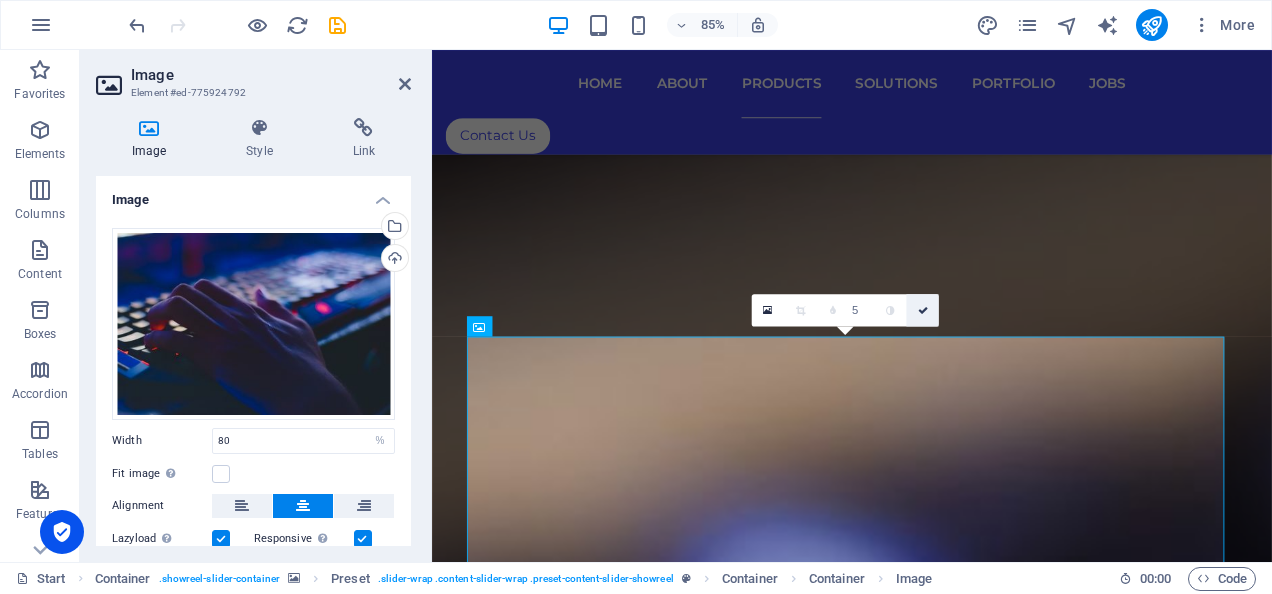 click at bounding box center [923, 310] 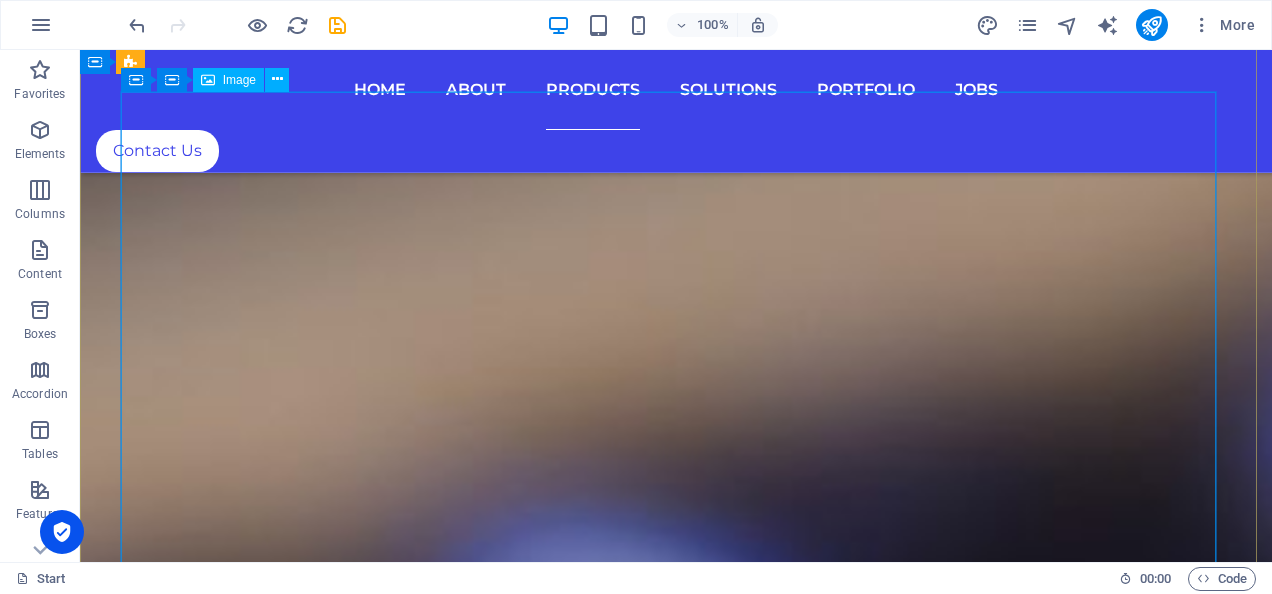 scroll, scrollTop: 8810, scrollLeft: 0, axis: vertical 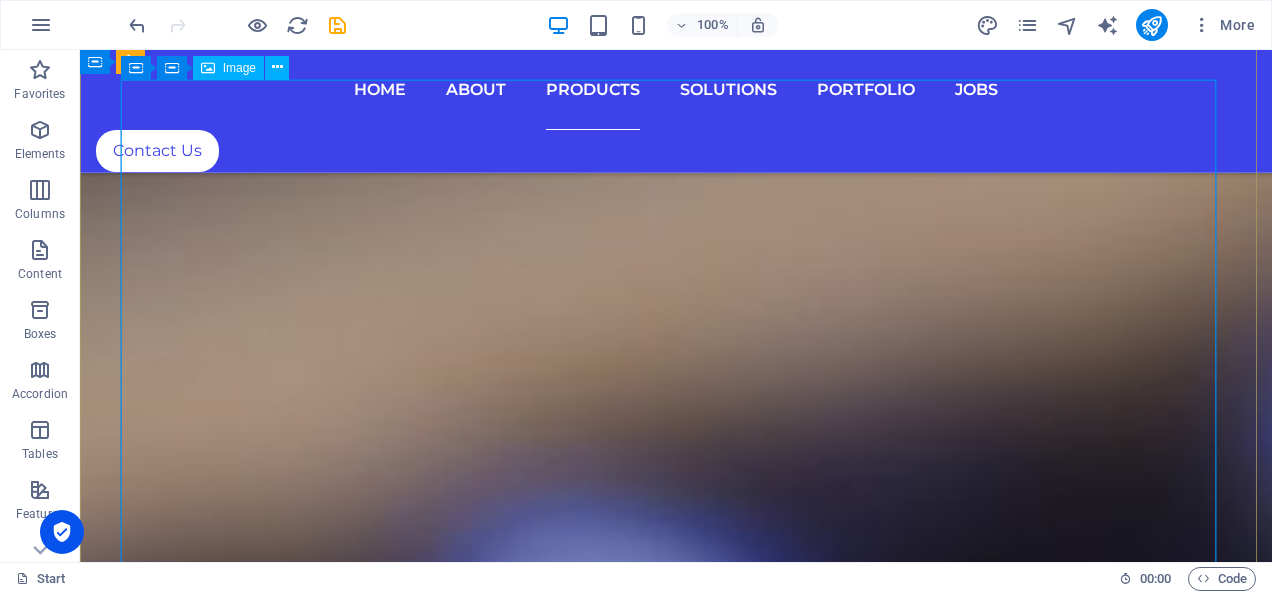 click on "BLOCKCHAIN TECHNOLOGY" at bounding box center [676, 6311] 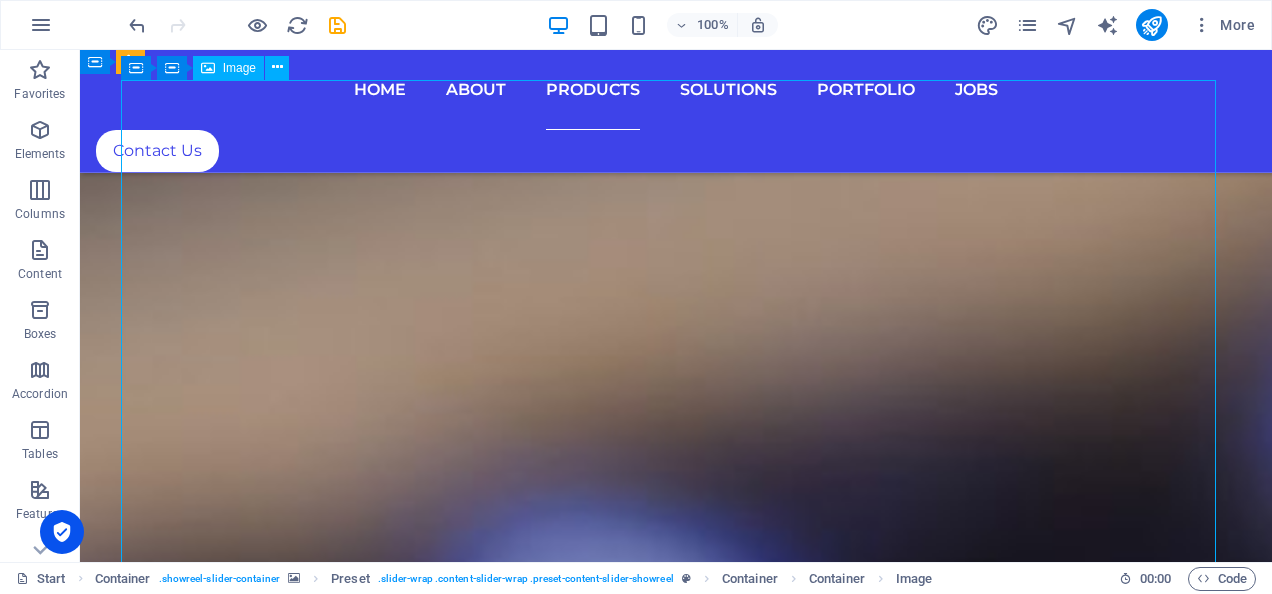 click on "BLOCKCHAIN TECHNOLOGY" at bounding box center (676, 6311) 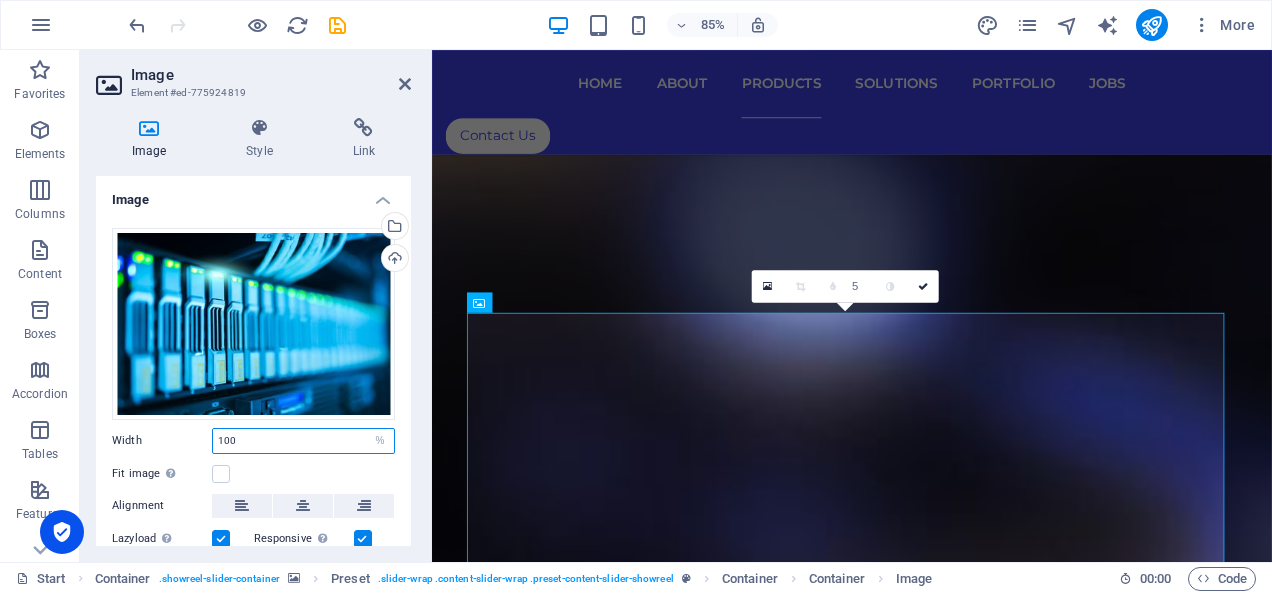 click on "100" at bounding box center [303, 441] 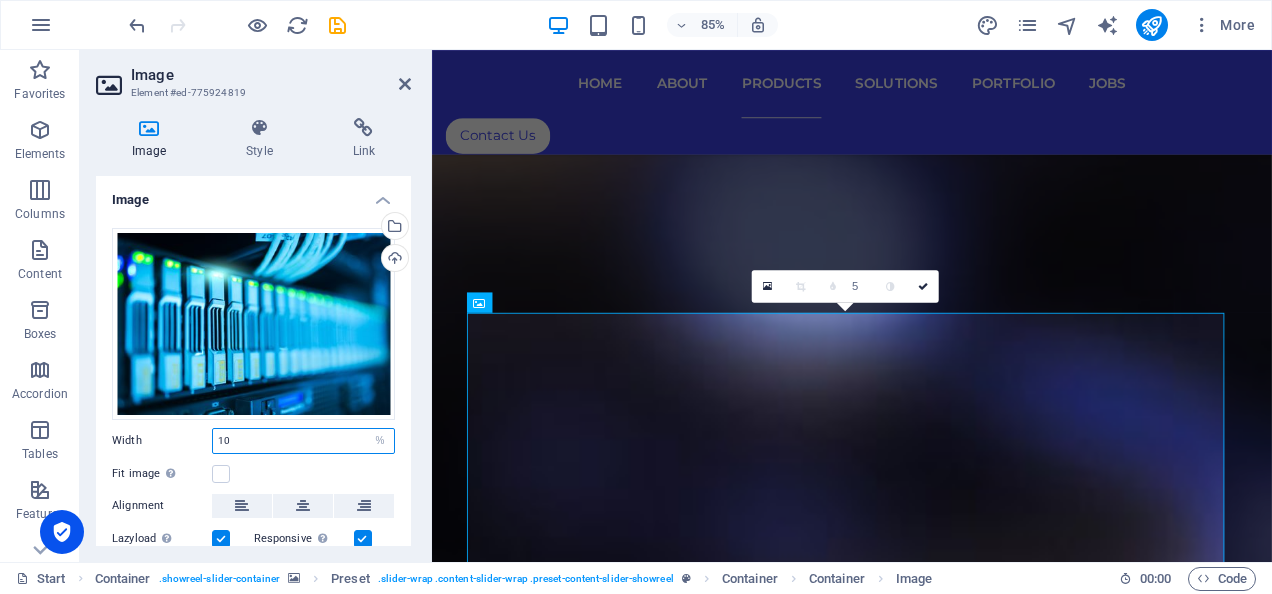 type on "1" 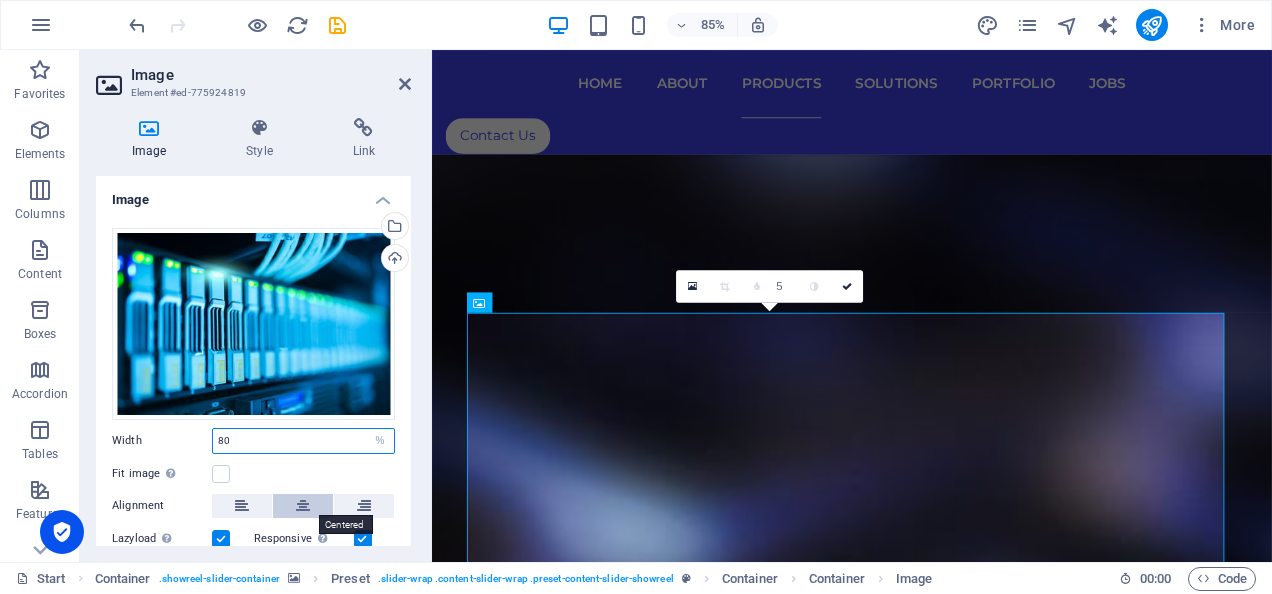 scroll, scrollTop: 1, scrollLeft: 0, axis: vertical 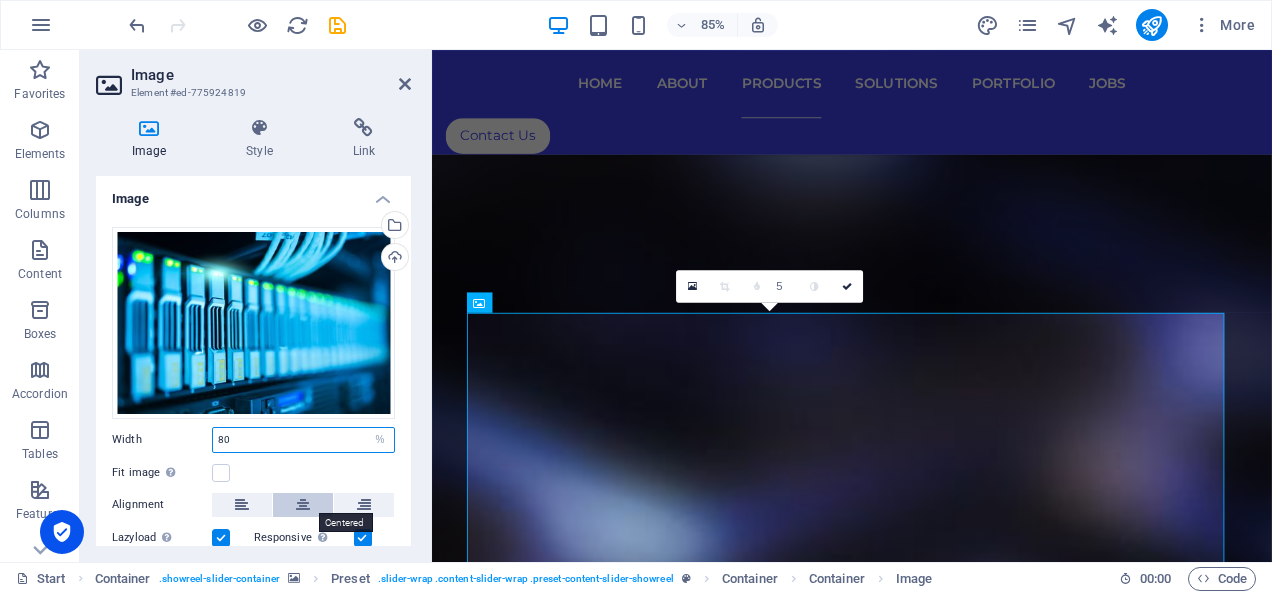 type on "80" 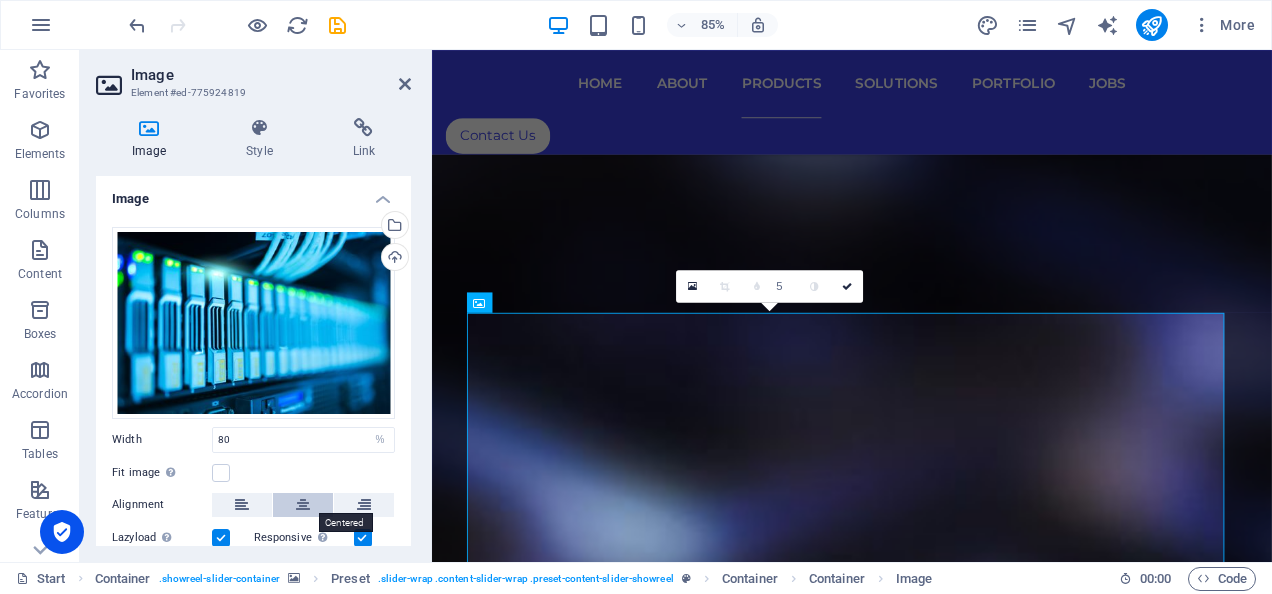 click at bounding box center (303, 505) 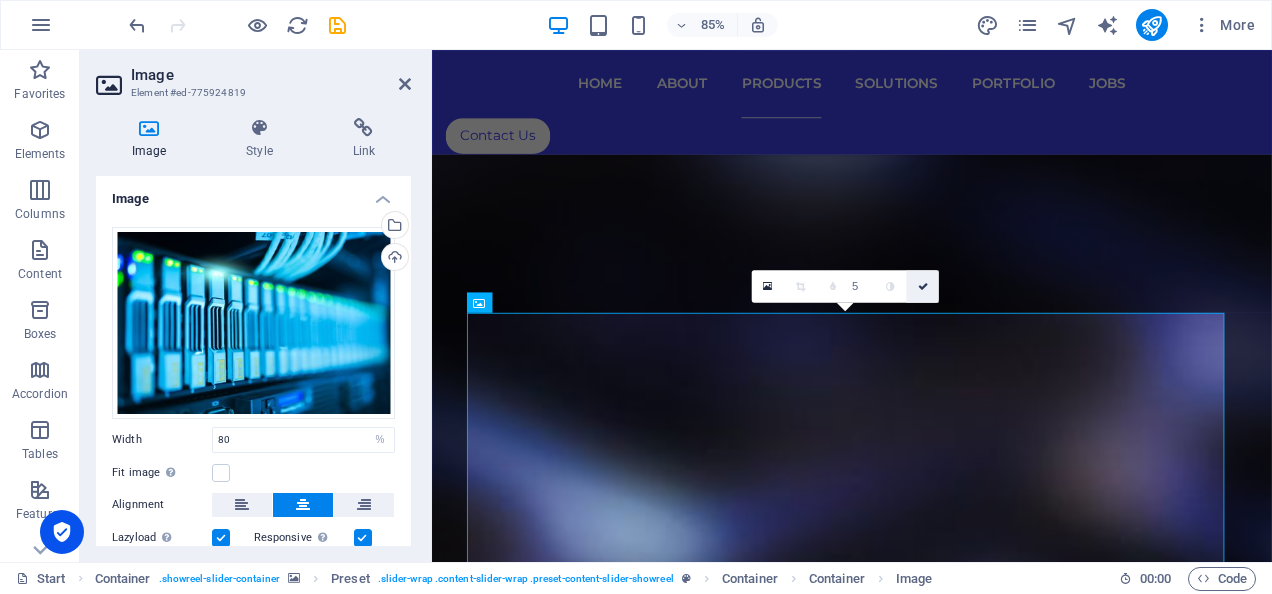 click at bounding box center (923, 286) 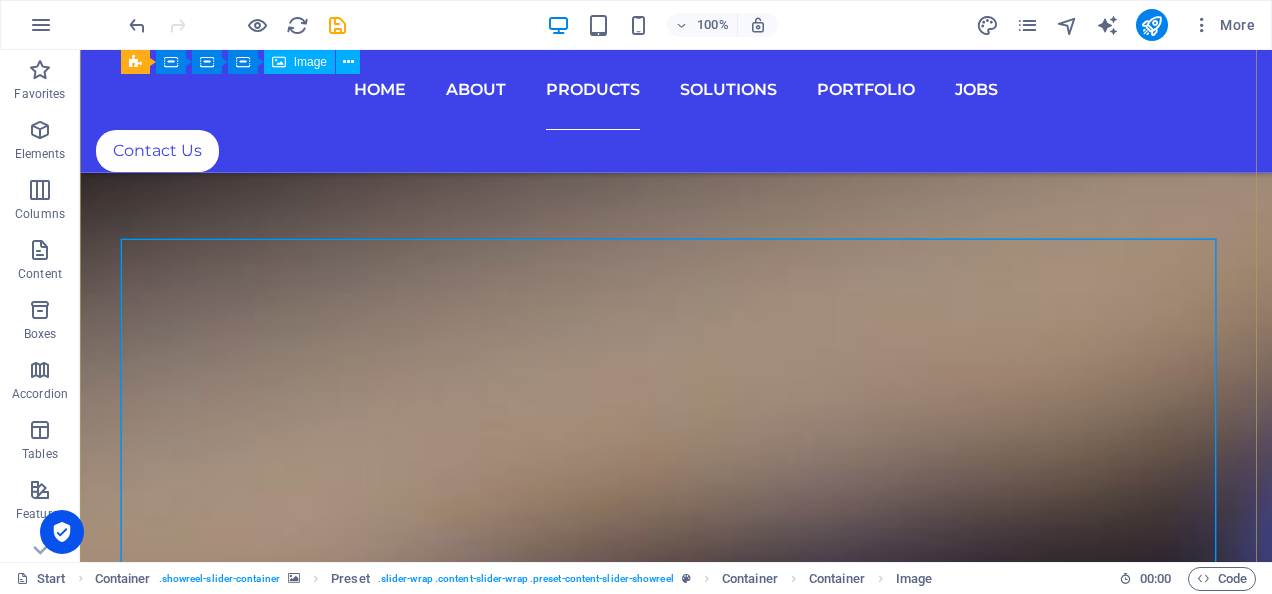 scroll, scrollTop: 8648, scrollLeft: 0, axis: vertical 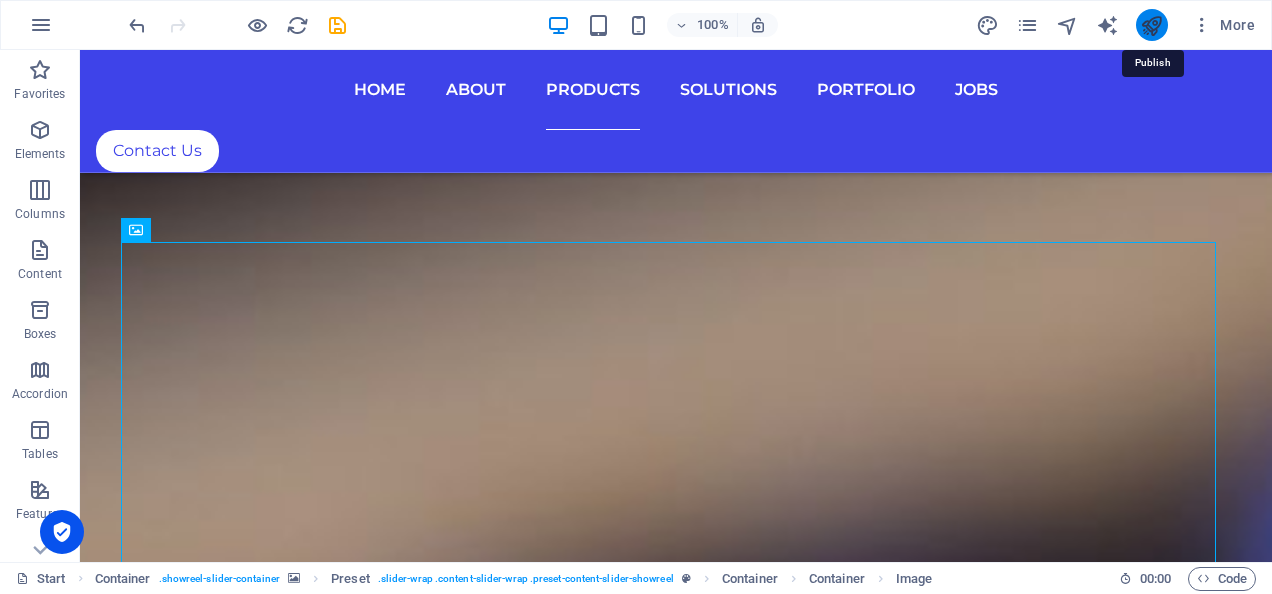 click at bounding box center [1151, 25] 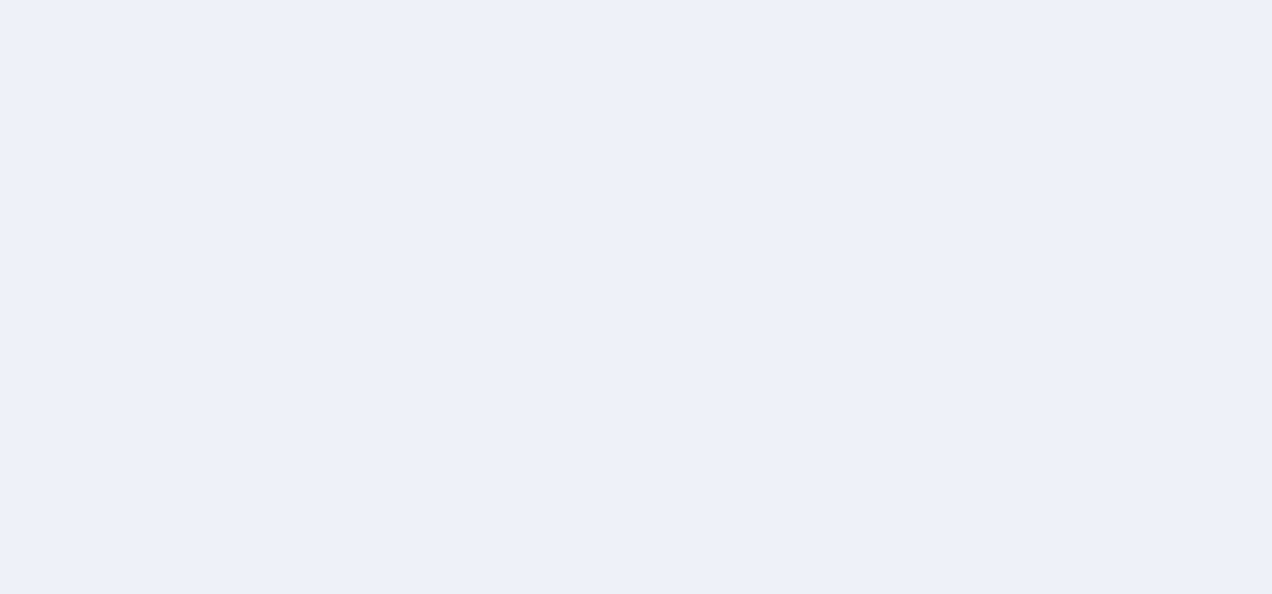 scroll, scrollTop: 0, scrollLeft: 0, axis: both 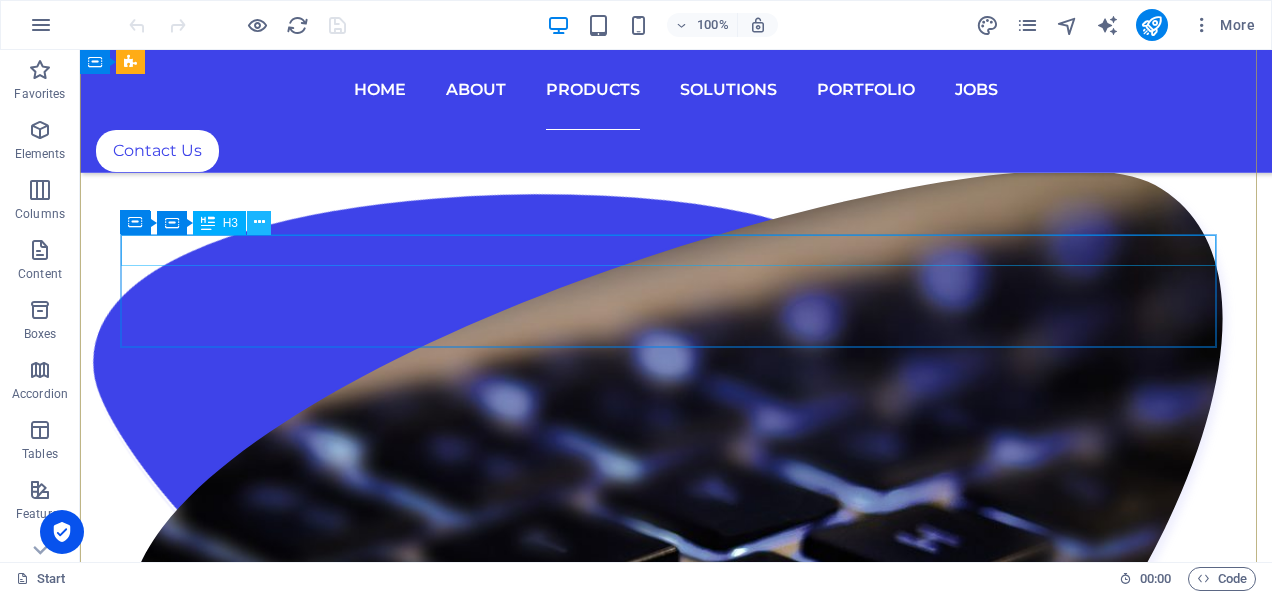 click at bounding box center (259, 222) 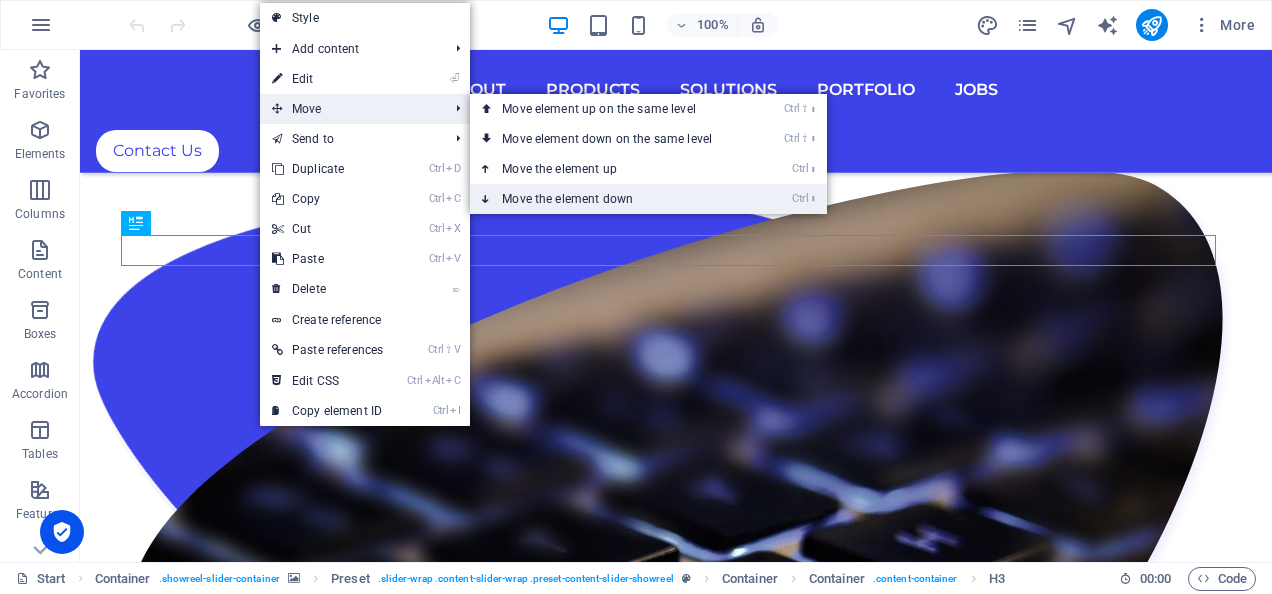 click on "Ctrl ⬇  Move the element down" at bounding box center [611, 199] 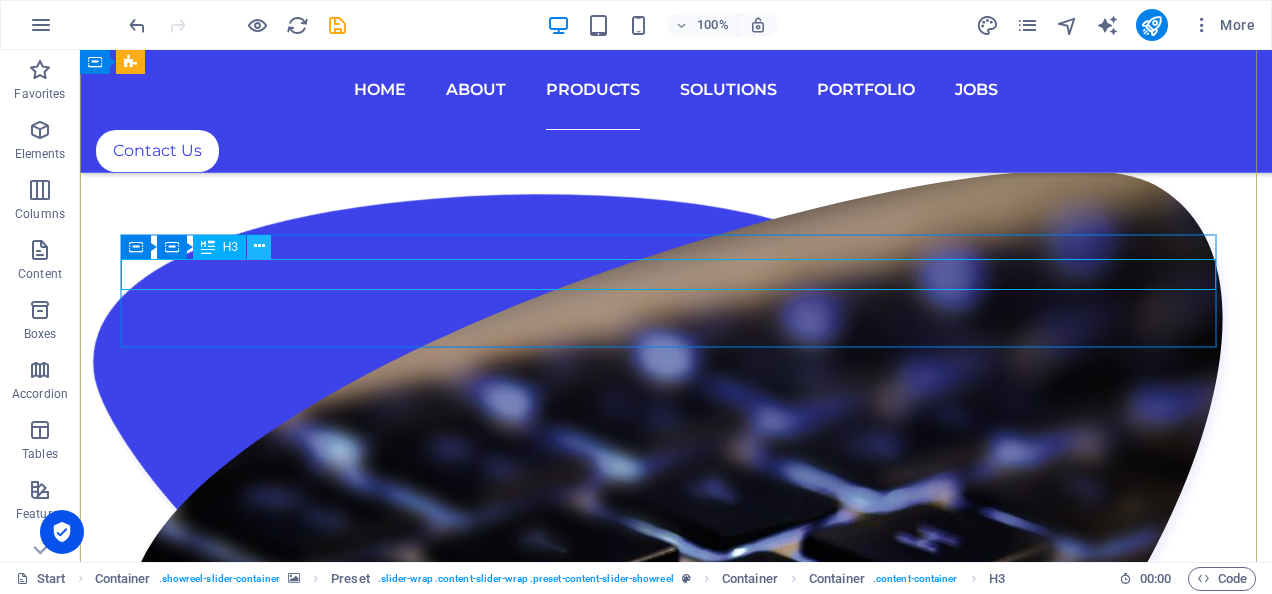 click at bounding box center (259, 246) 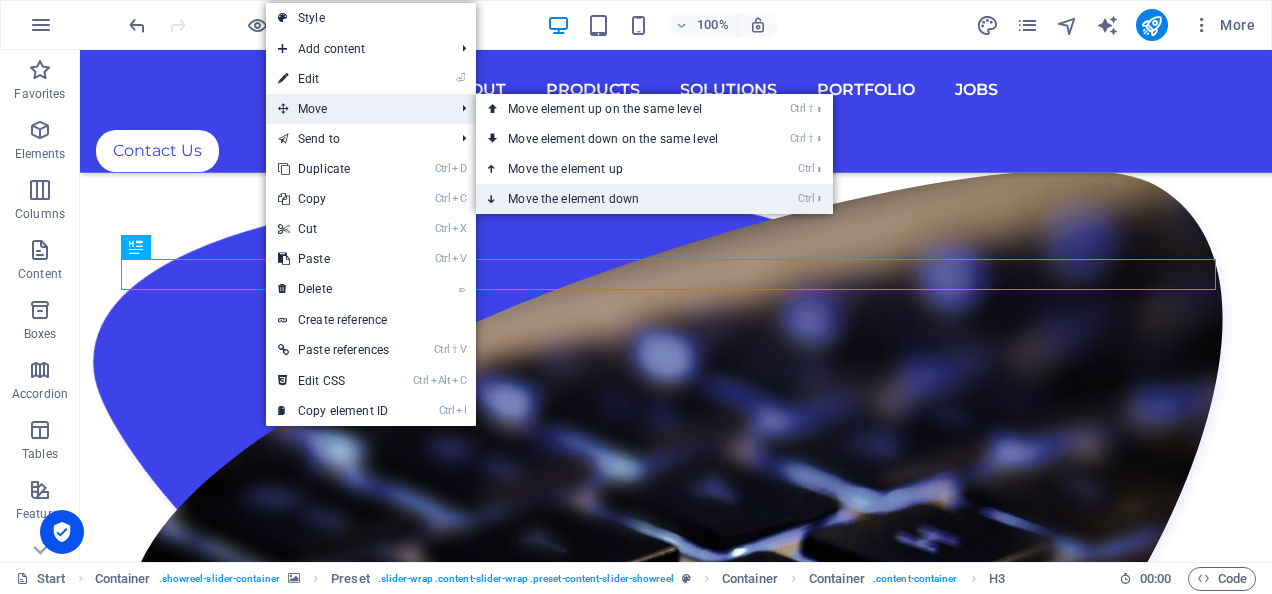 click on "Ctrl ⬇  Move the element down" at bounding box center [617, 199] 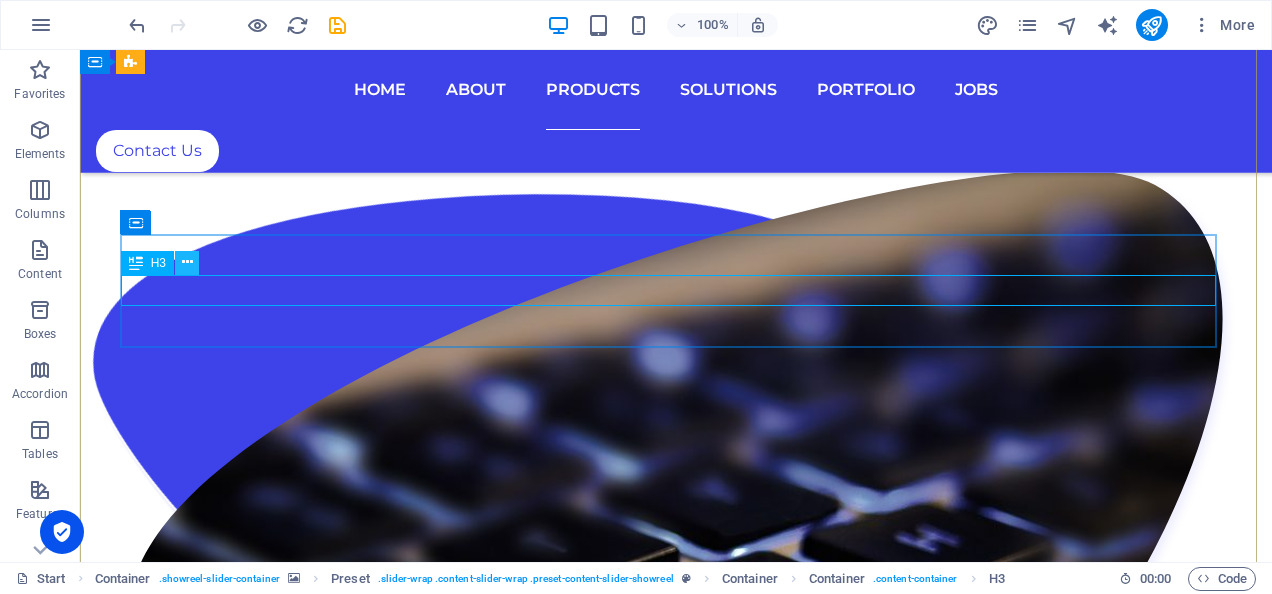 click at bounding box center [187, 262] 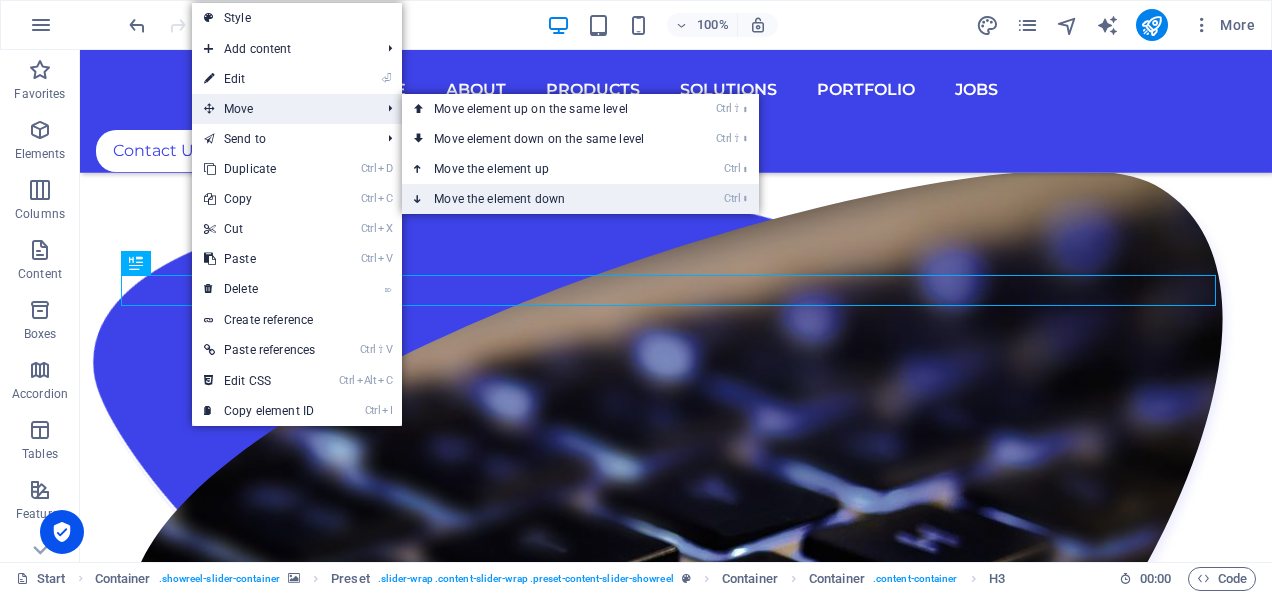 click on "Ctrl ⬇  Move the element down" at bounding box center (543, 199) 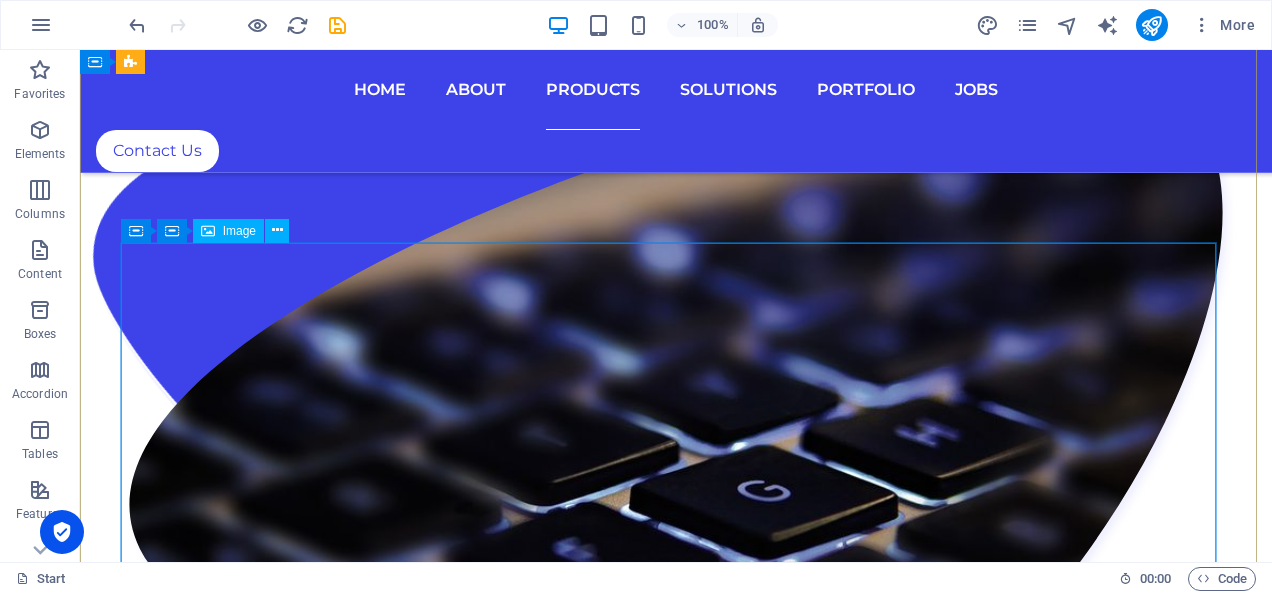 scroll, scrollTop: 7488, scrollLeft: 0, axis: vertical 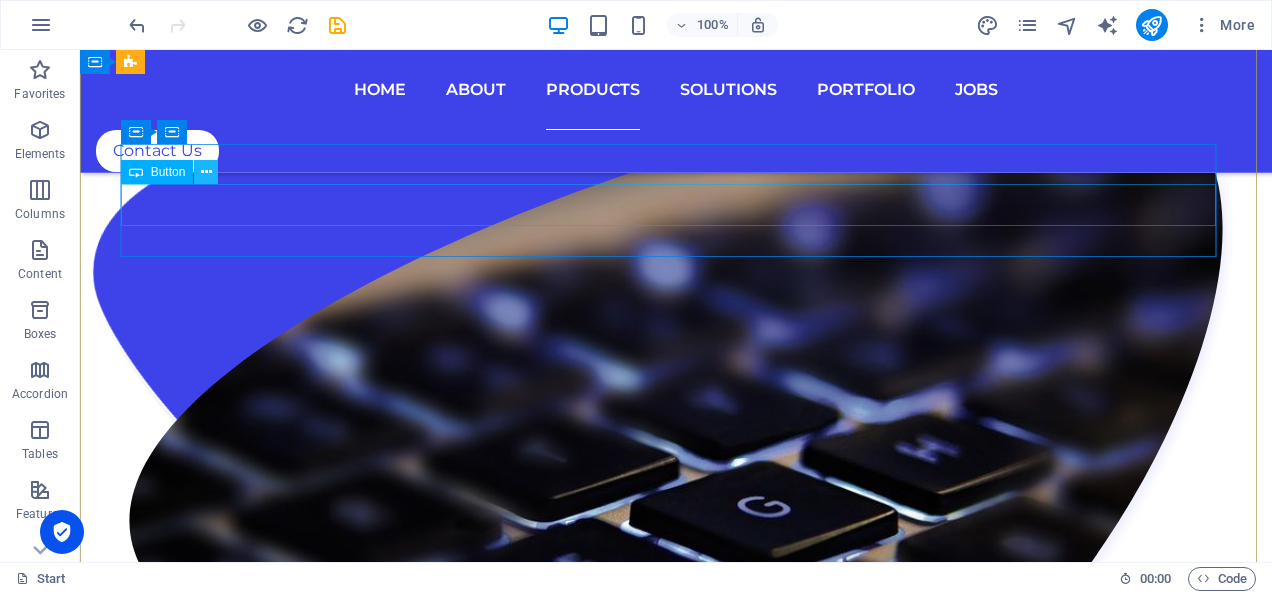 click at bounding box center [206, 172] 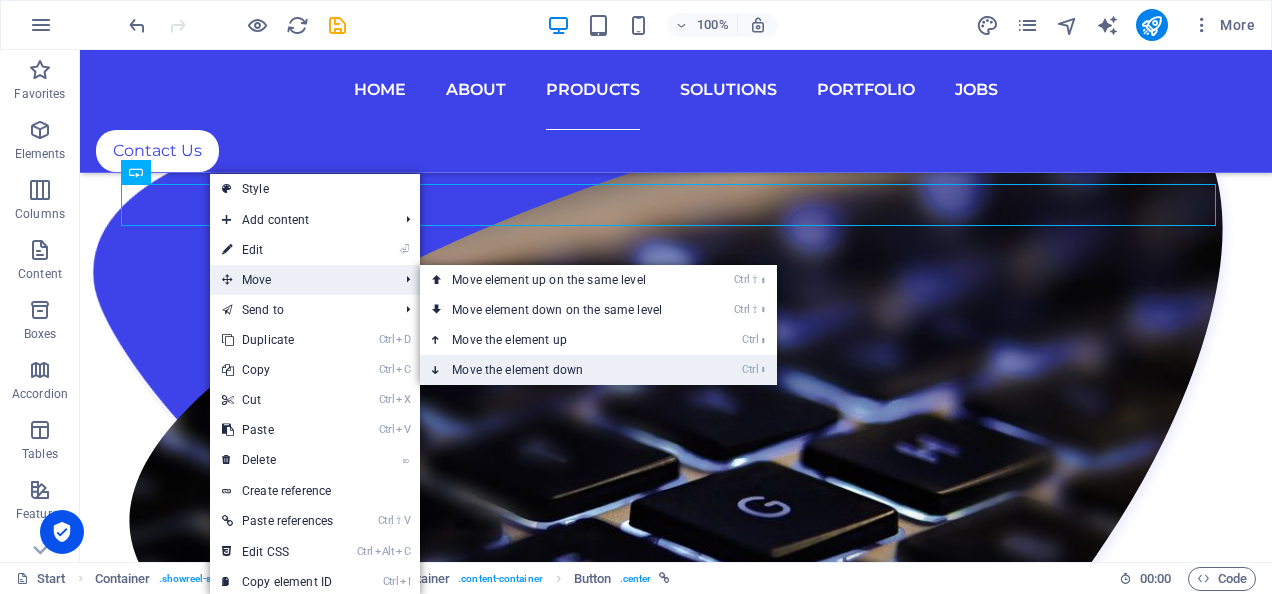 click on "Ctrl ⬇  Move the element down" at bounding box center (561, 370) 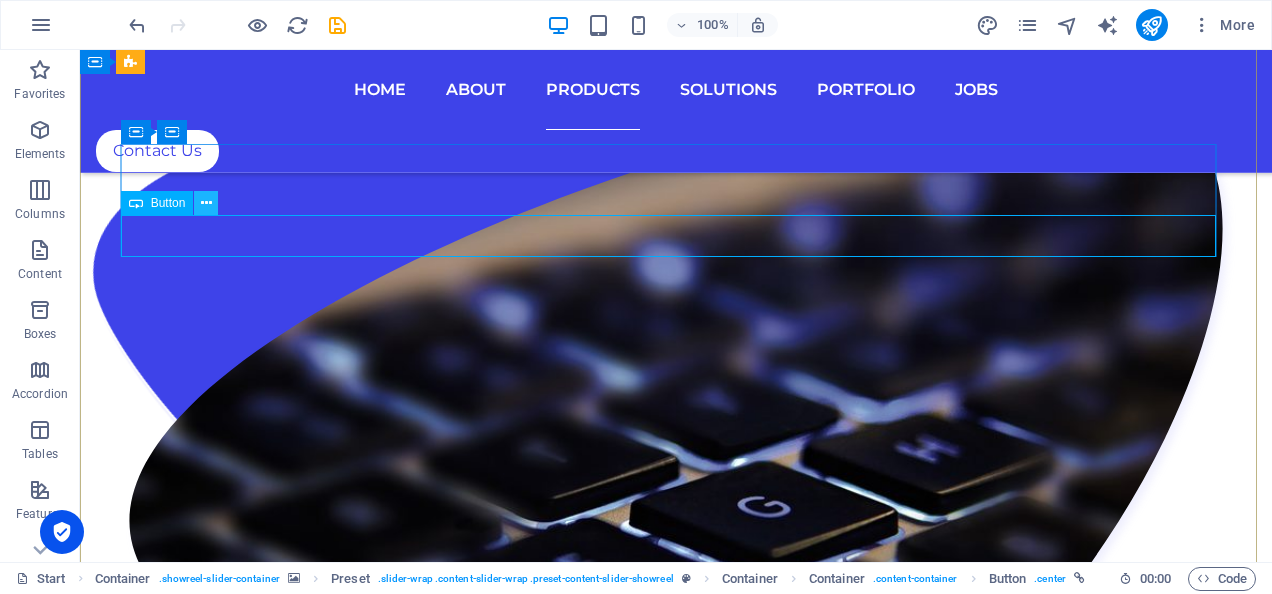 click at bounding box center (206, 203) 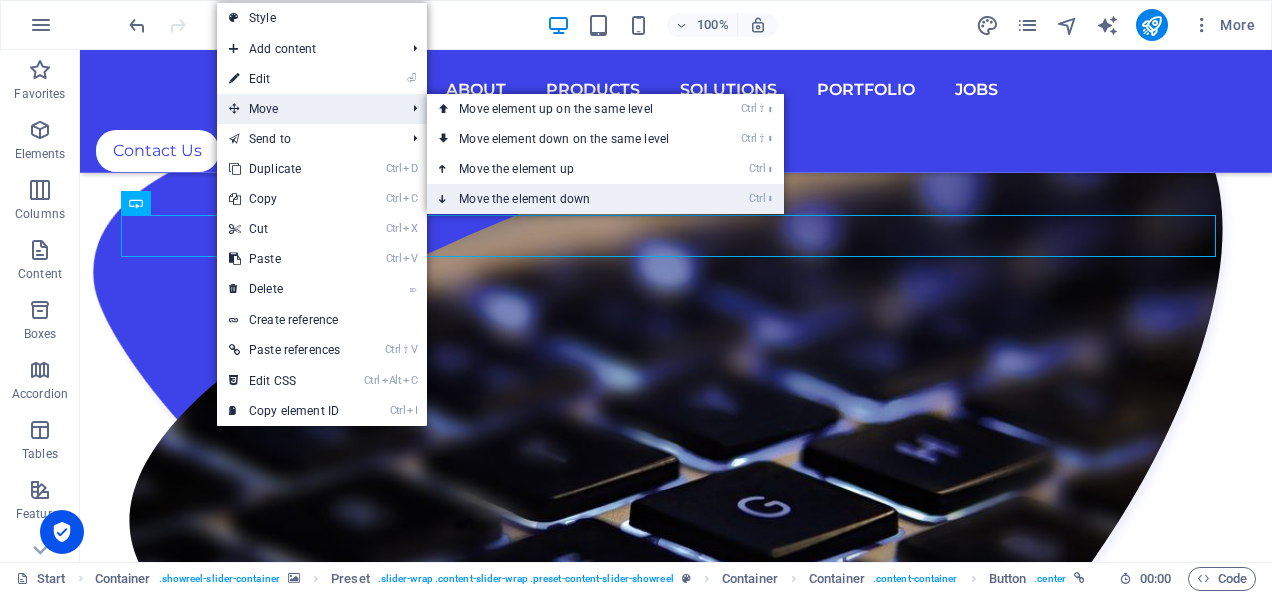 click on "Ctrl ⬇  Move the element down" at bounding box center [568, 199] 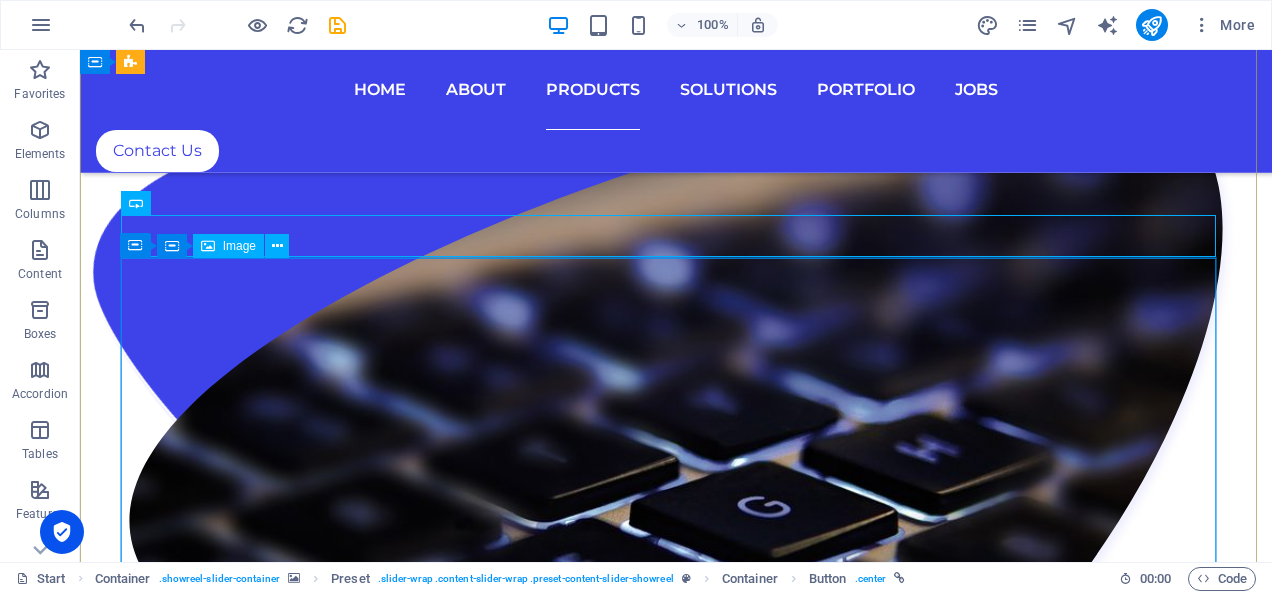 scroll, scrollTop: 7290, scrollLeft: 0, axis: vertical 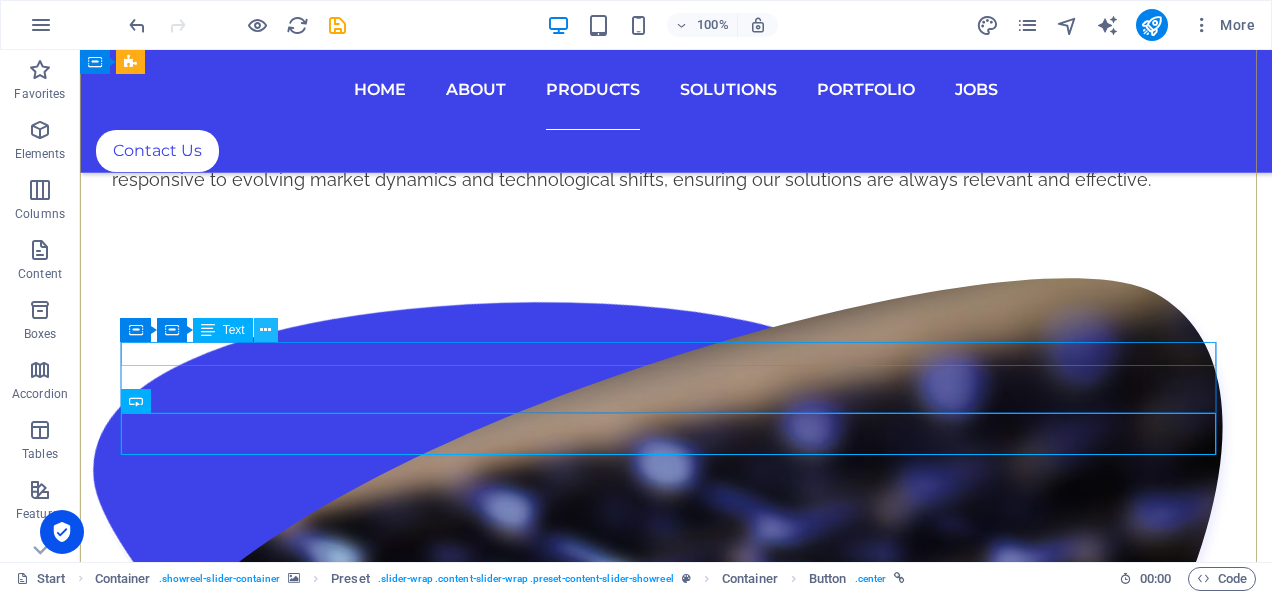 click at bounding box center [265, 330] 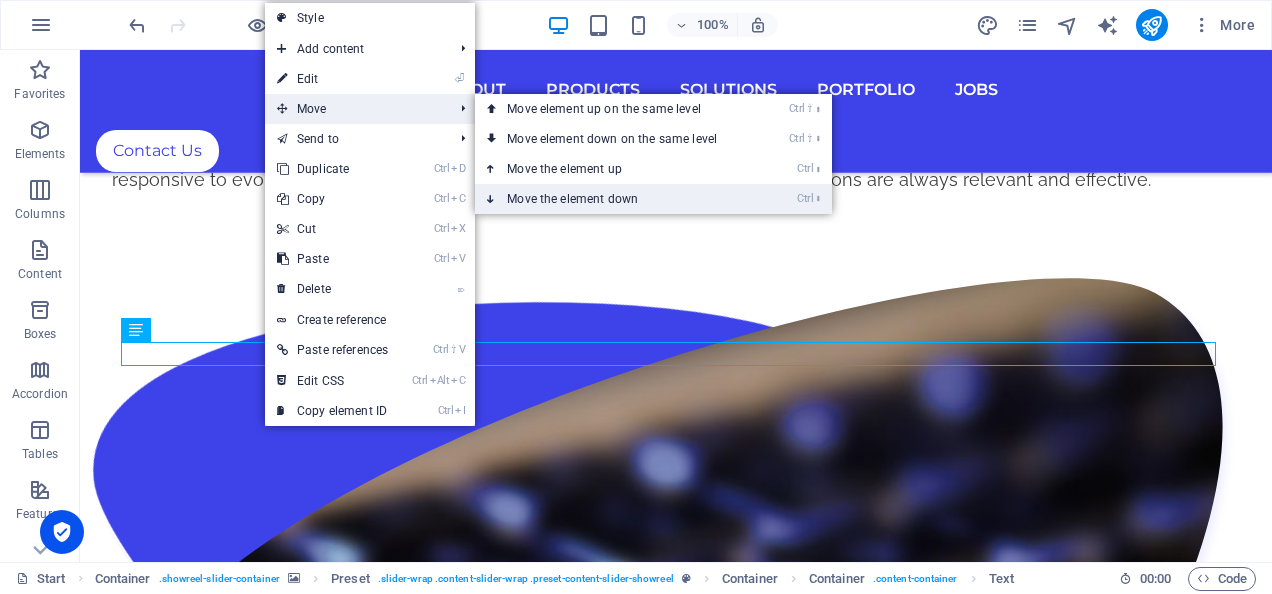 click on "Ctrl ⬇  Move the element down" at bounding box center (616, 199) 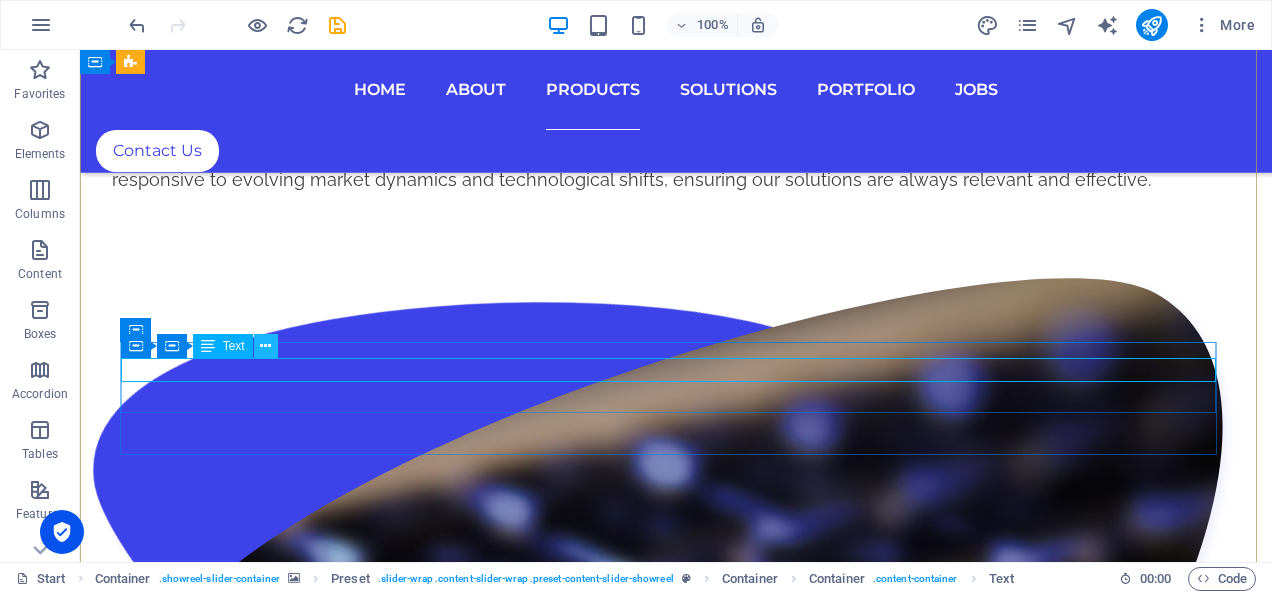 click at bounding box center [265, 346] 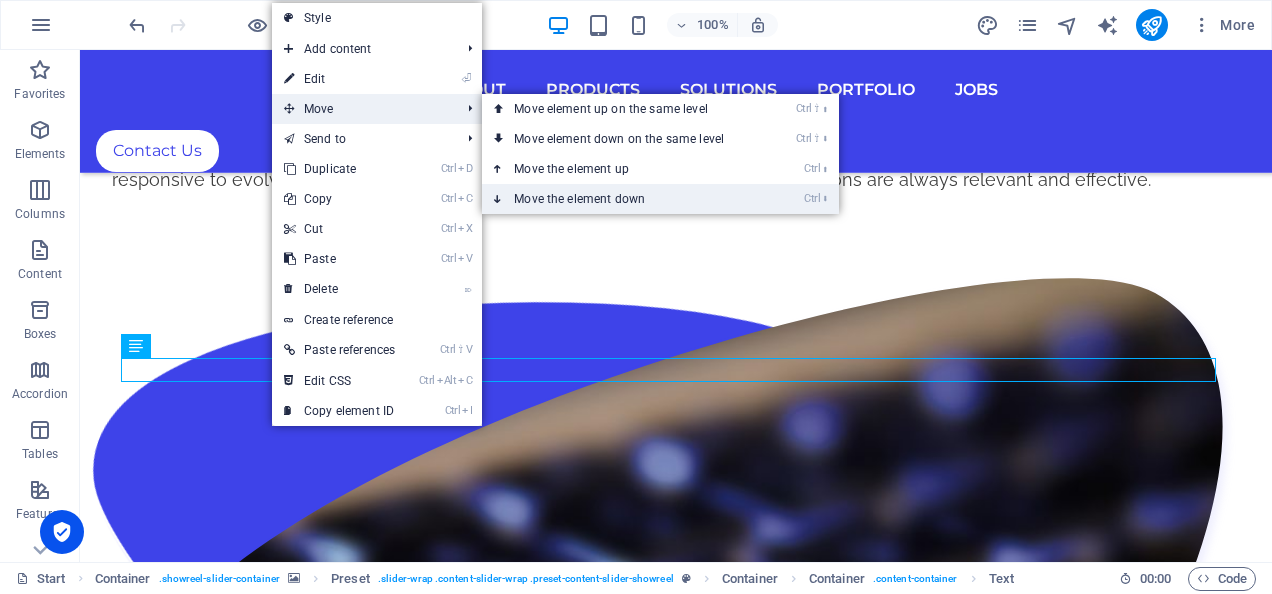 click on "Ctrl ⬇  Move the element down" at bounding box center (623, 199) 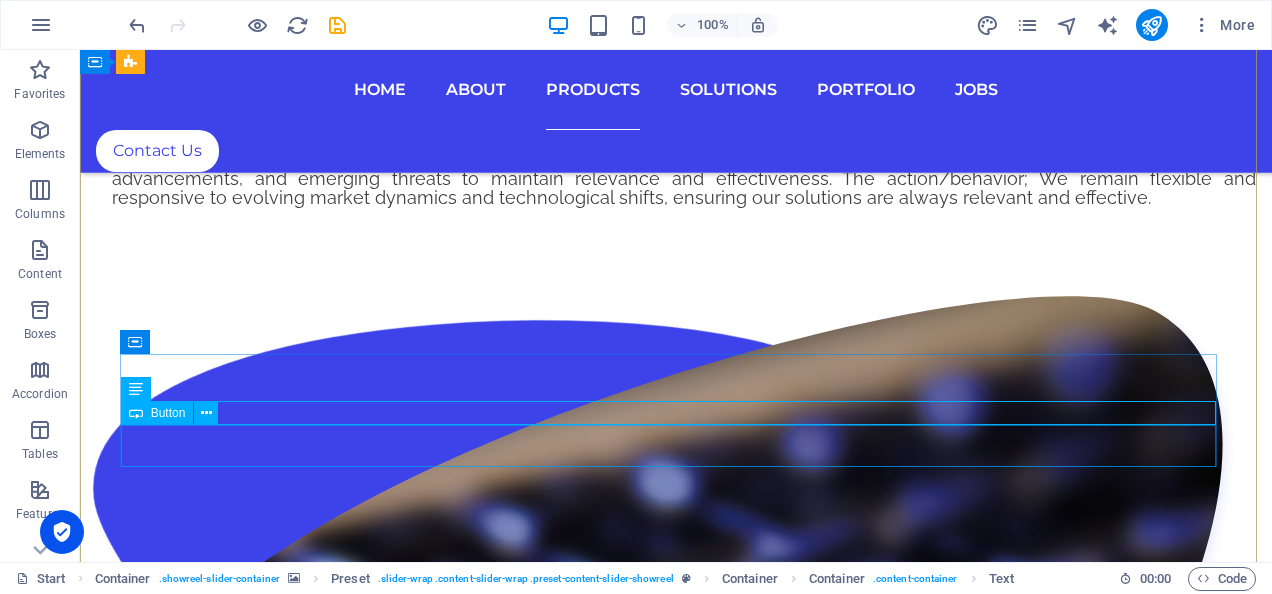 scroll, scrollTop: 7258, scrollLeft: 0, axis: vertical 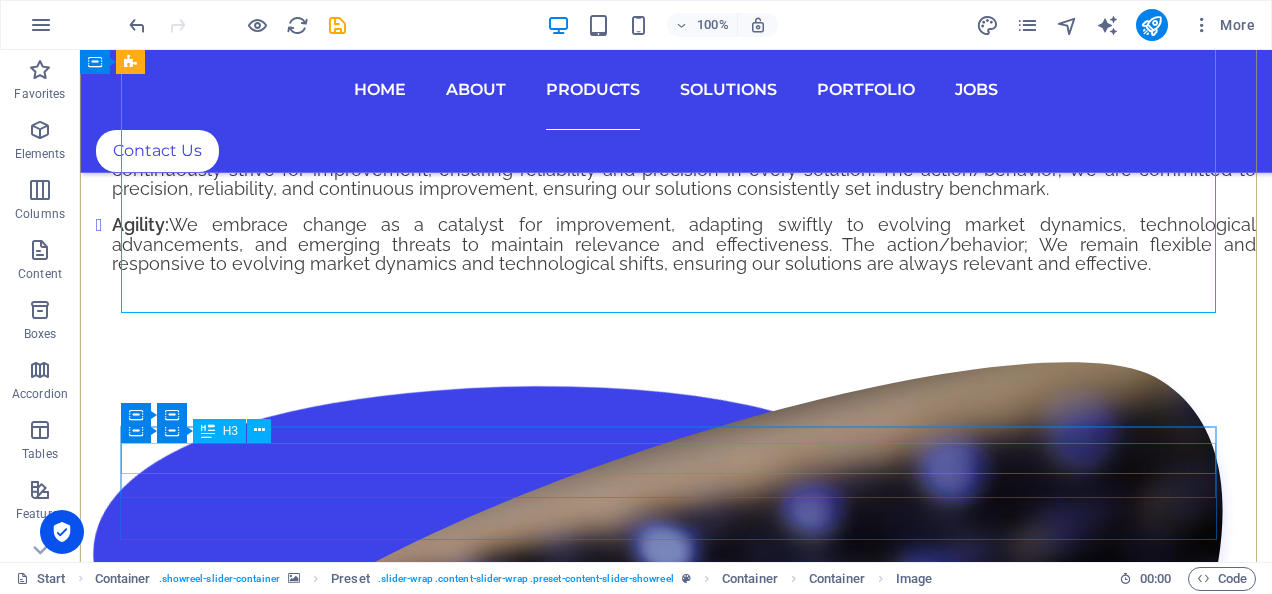 click on "Data Integration Platform" at bounding box center [676, 6188] 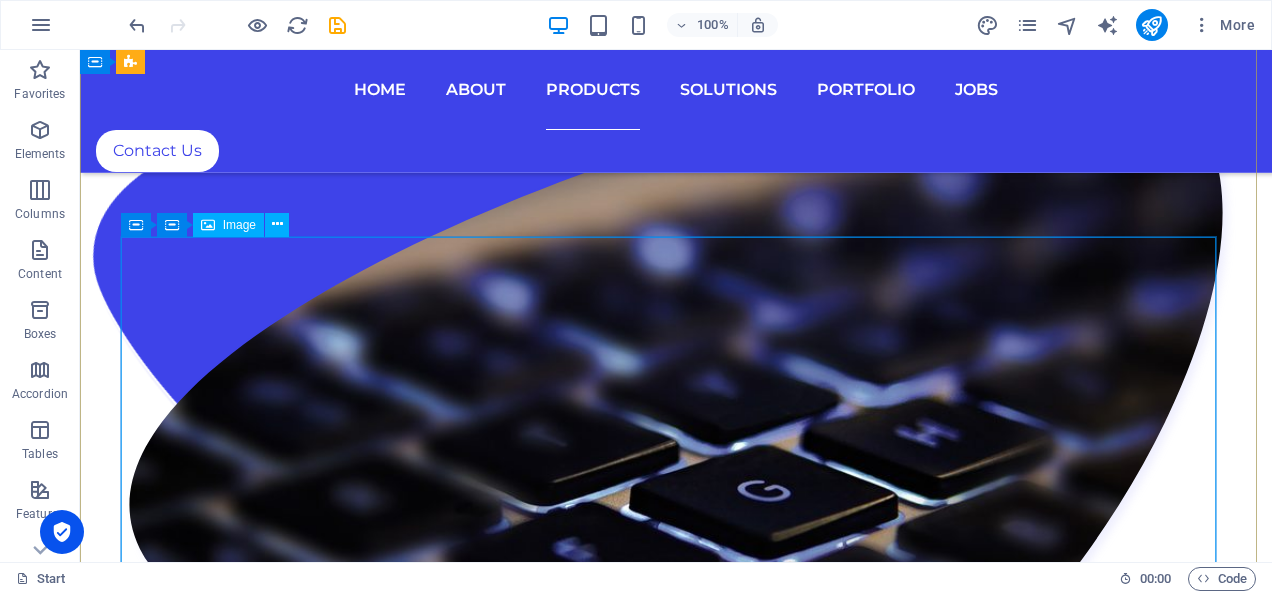 scroll, scrollTop: 7502, scrollLeft: 0, axis: vertical 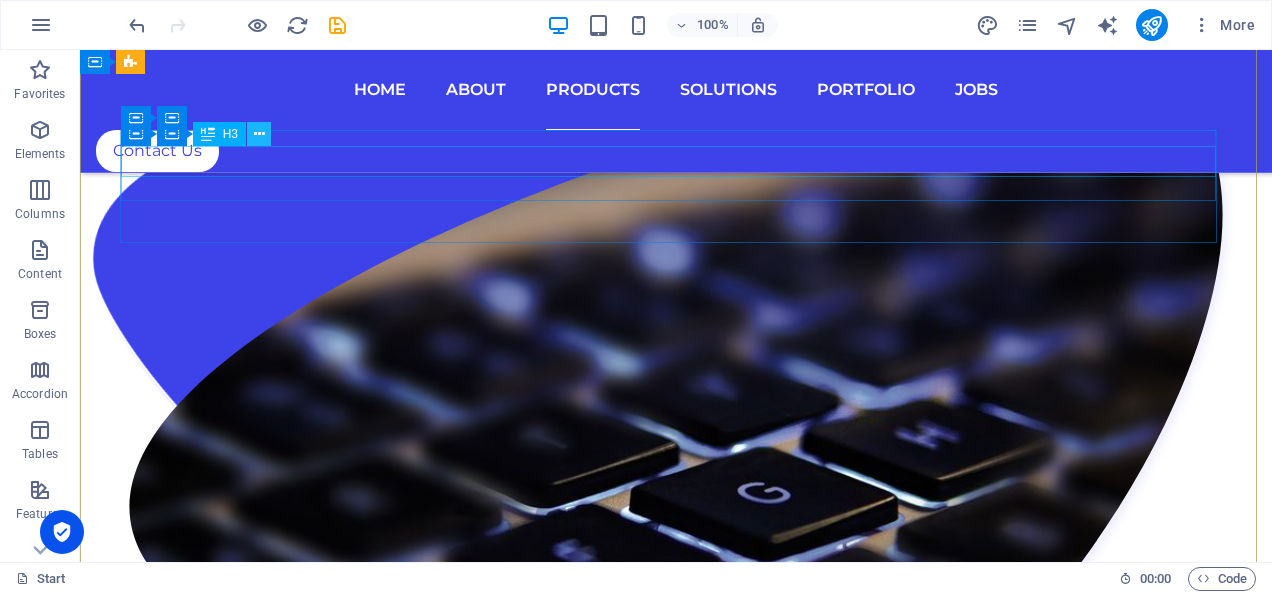 click at bounding box center (259, 134) 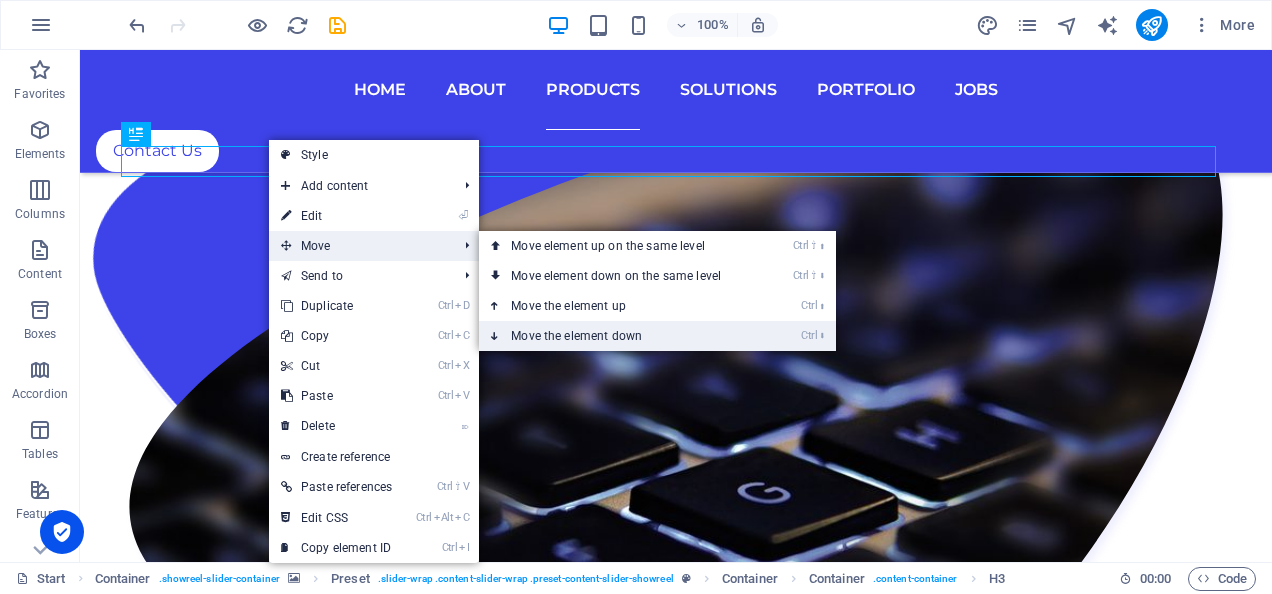 click on "Ctrl ⬇  Move the element down" at bounding box center (620, 336) 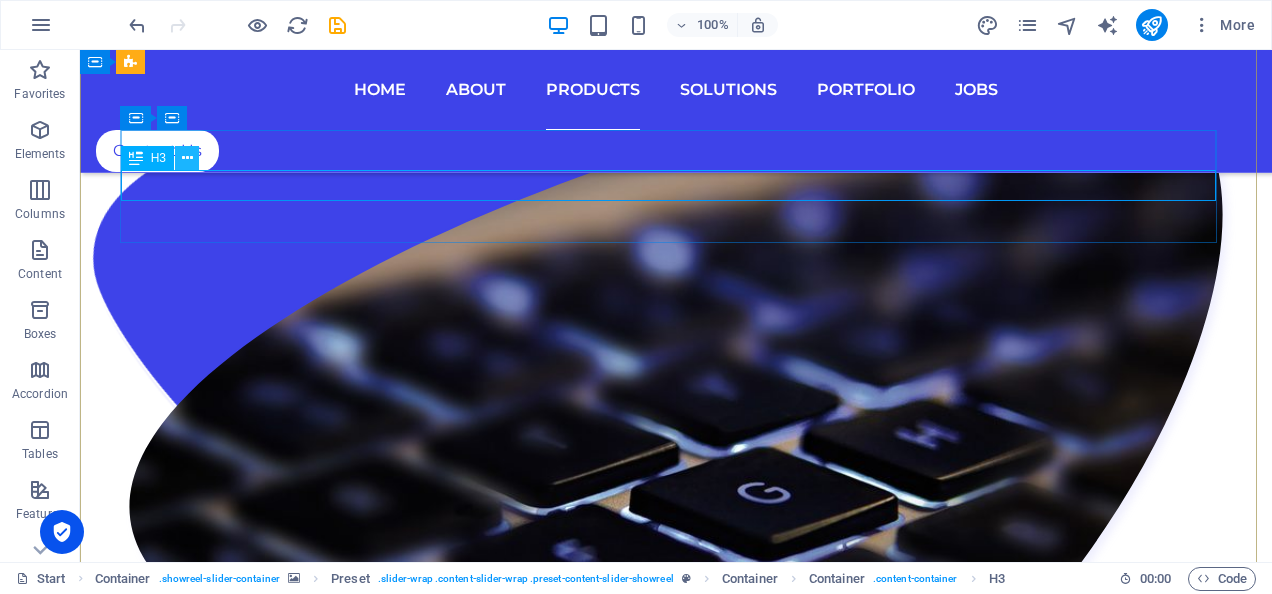 click at bounding box center [187, 158] 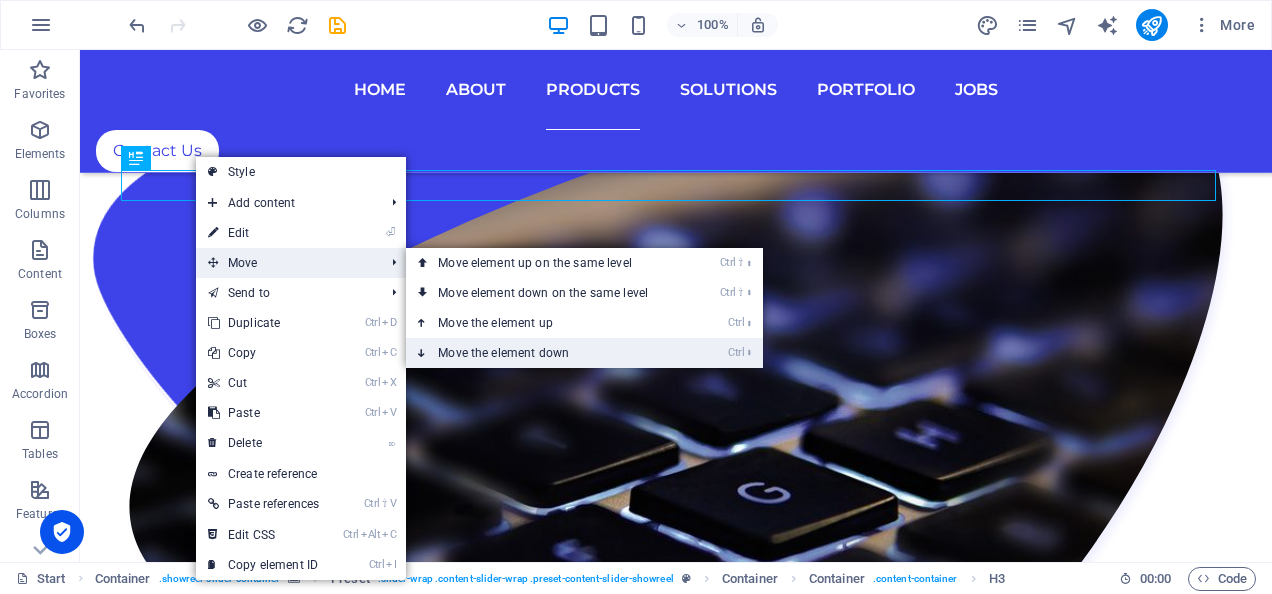 click on "Ctrl ⬇  Move the element down" at bounding box center (547, 353) 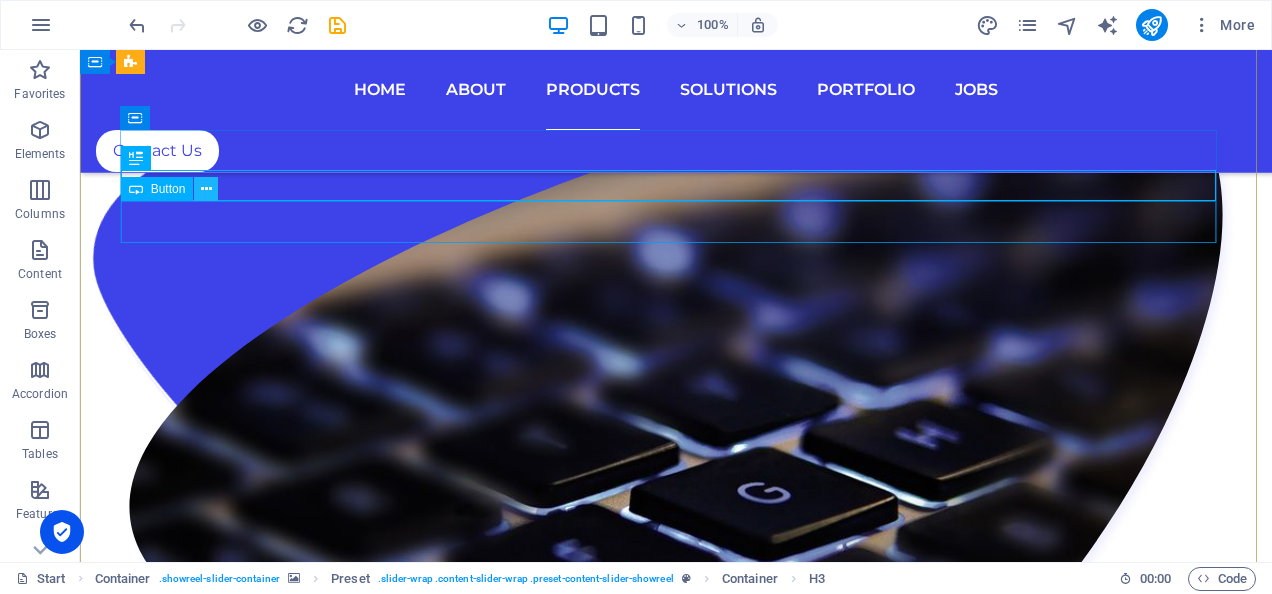 click at bounding box center (206, 189) 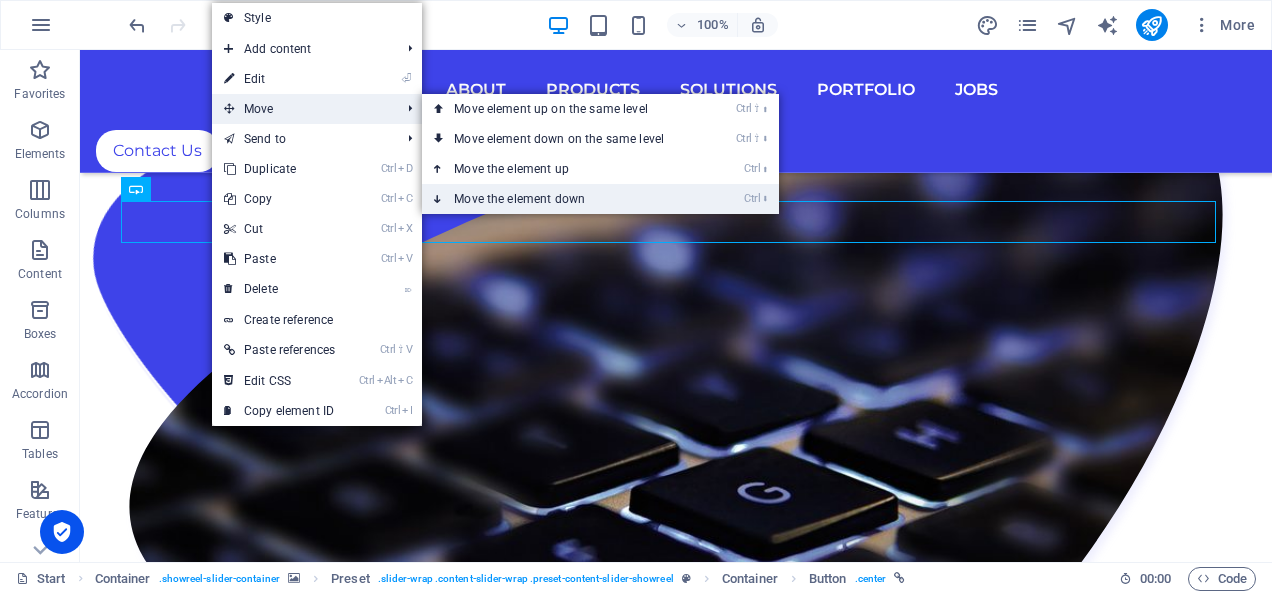 click on "Ctrl ⬇  Move the element down" at bounding box center [563, 199] 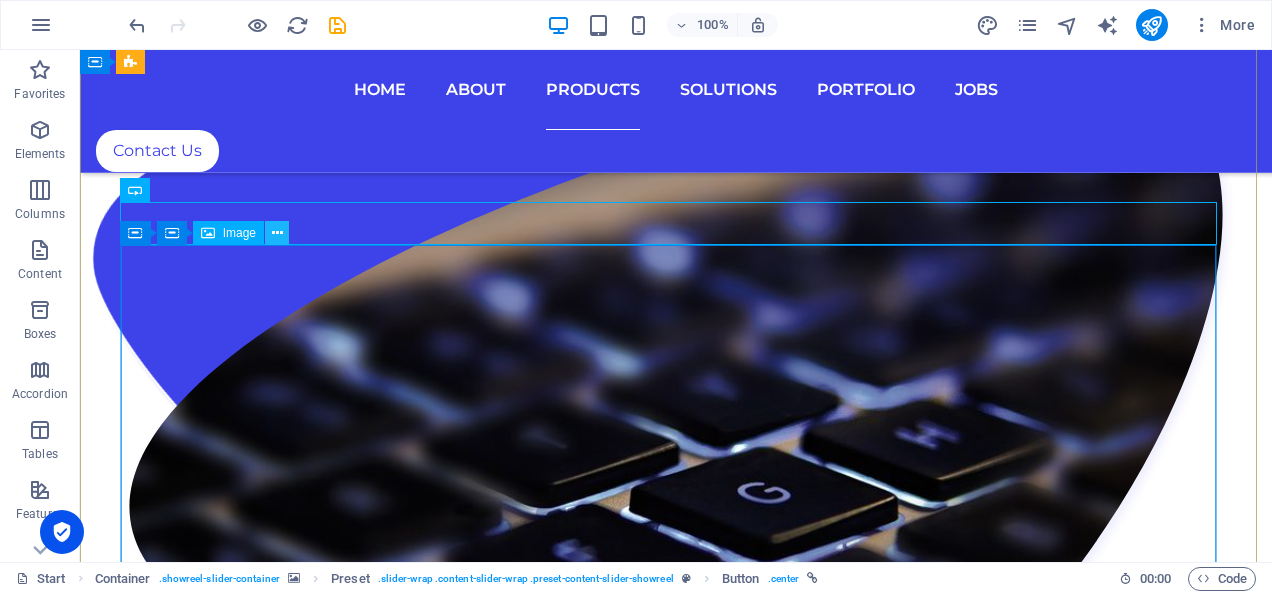 click at bounding box center [277, 233] 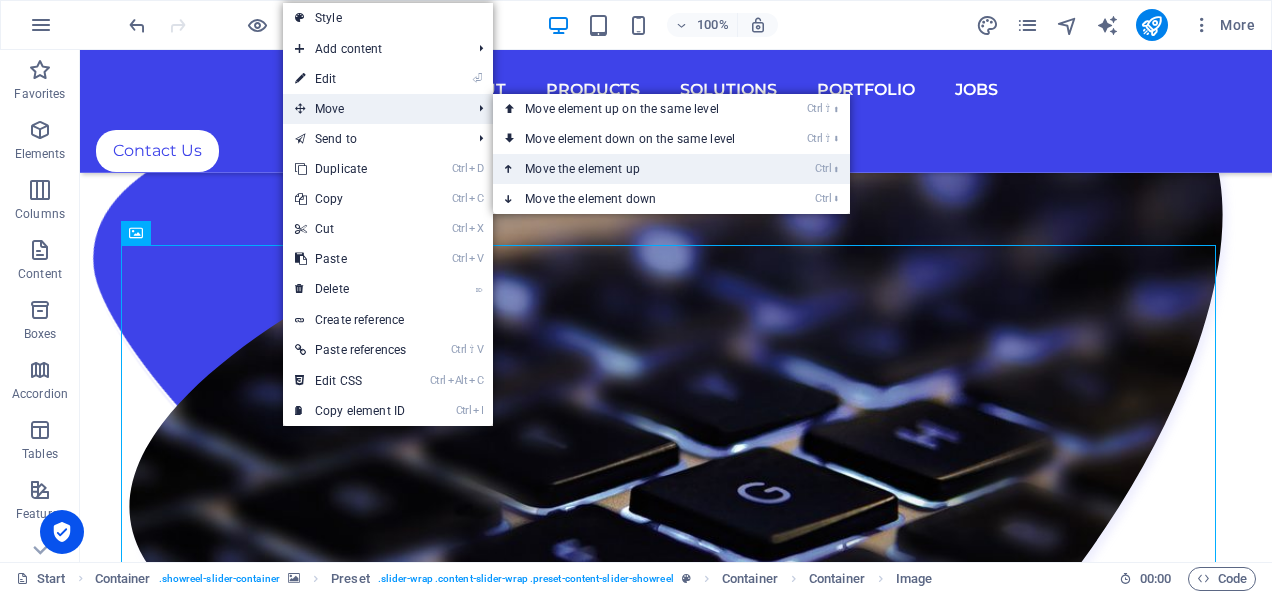 click on "Ctrl ⬆  Move the element up" at bounding box center [634, 169] 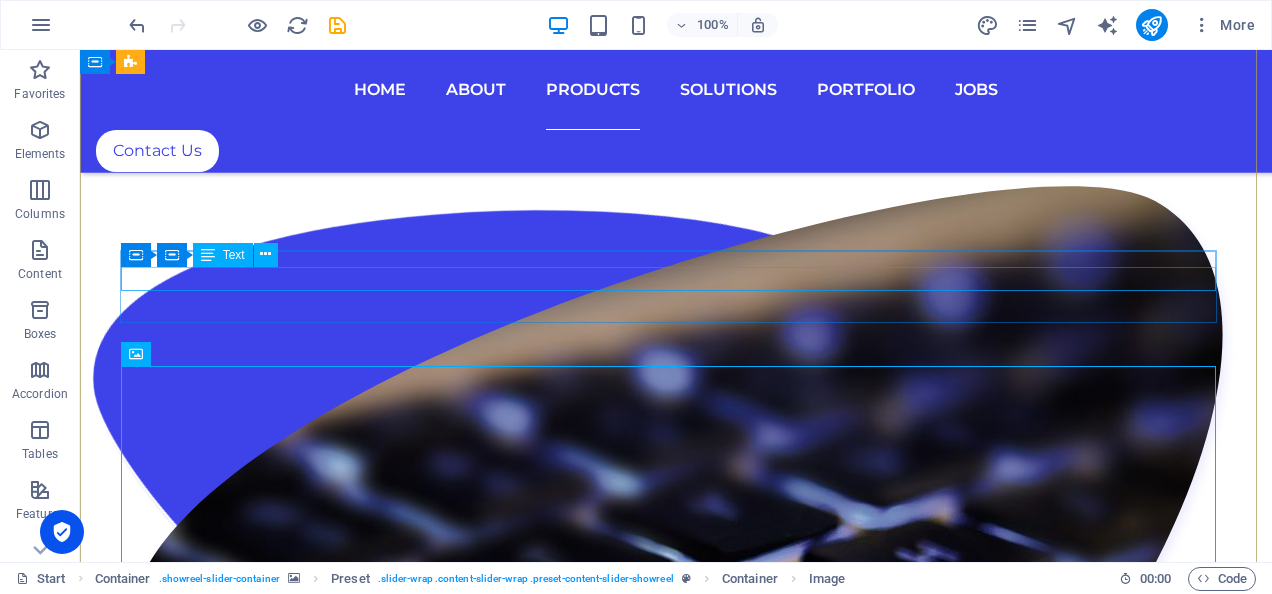 scroll, scrollTop: 7376, scrollLeft: 0, axis: vertical 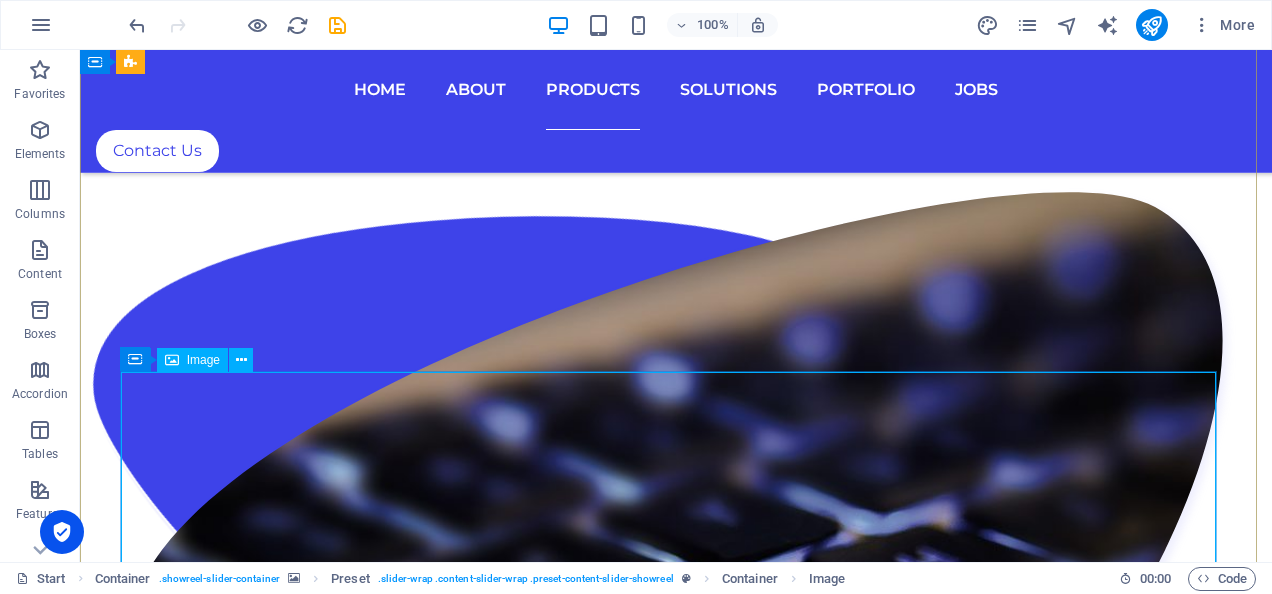 click at bounding box center (676, 6351) 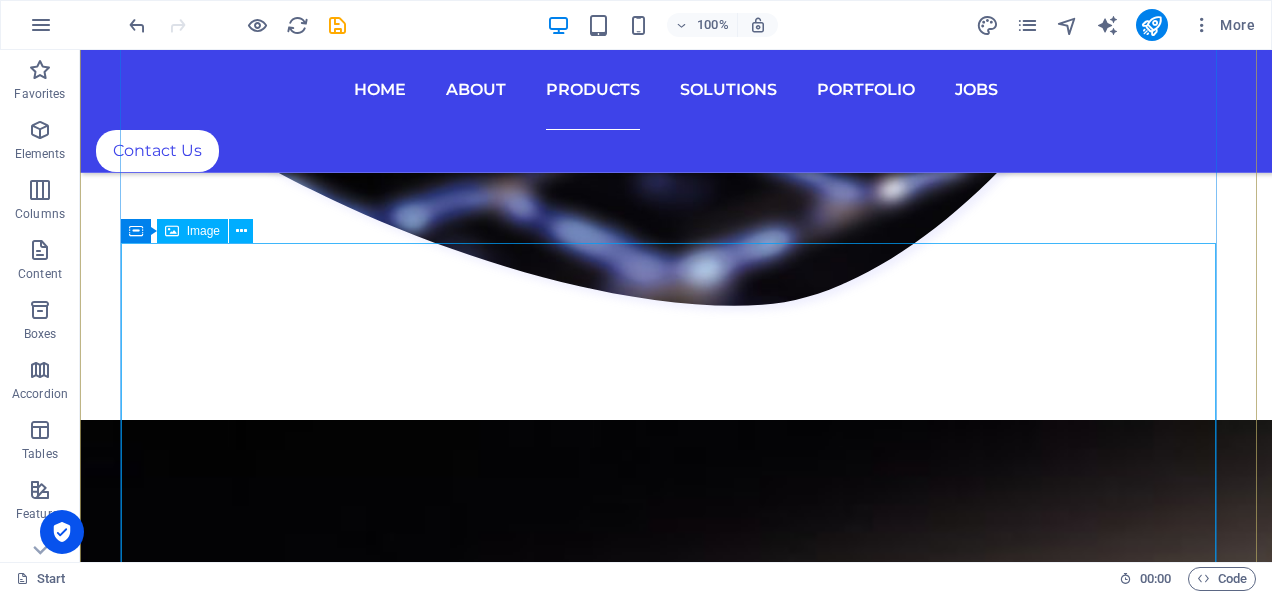 scroll, scrollTop: 7990, scrollLeft: 0, axis: vertical 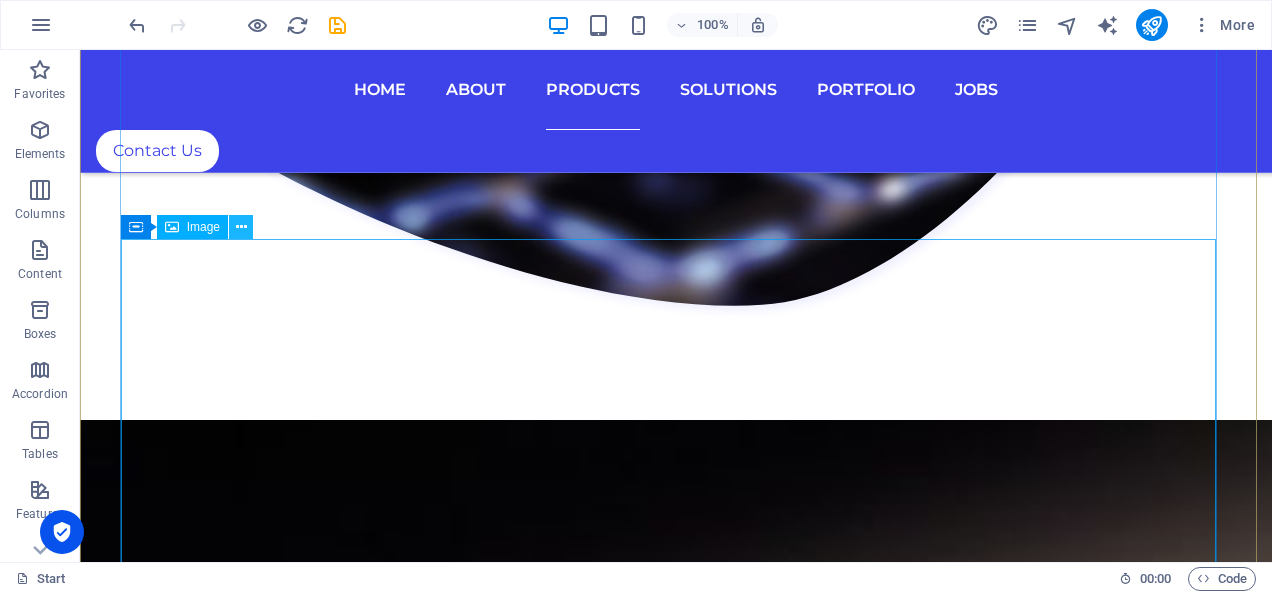 click at bounding box center [241, 227] 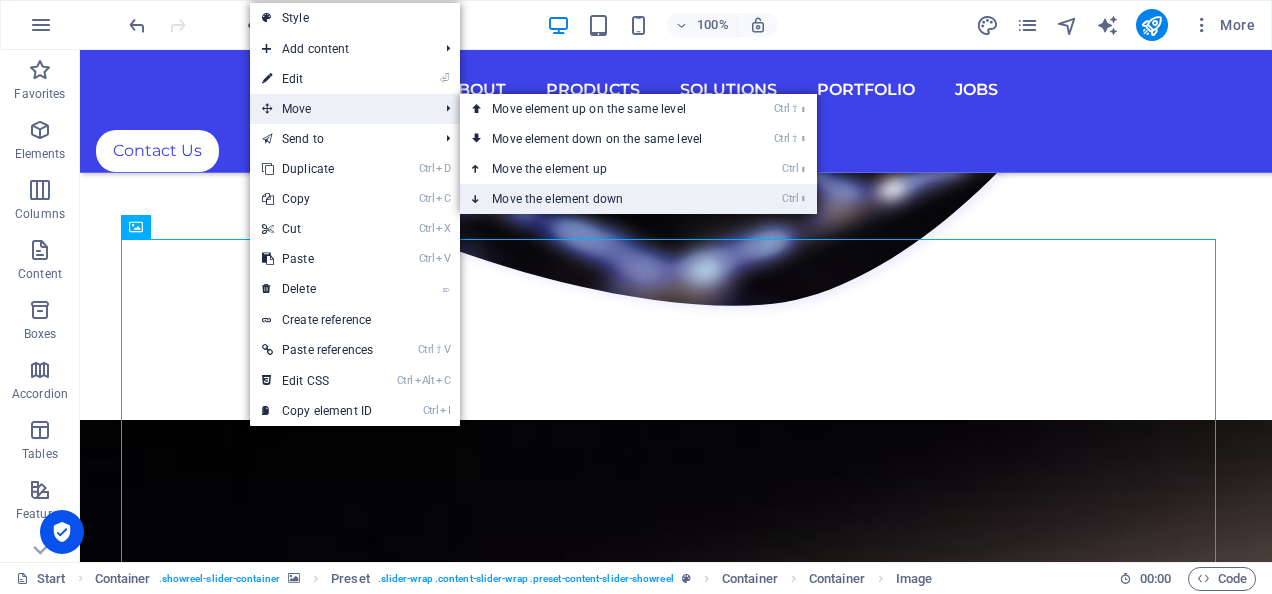 click on "Ctrl ⬇  Move the element down" at bounding box center (601, 199) 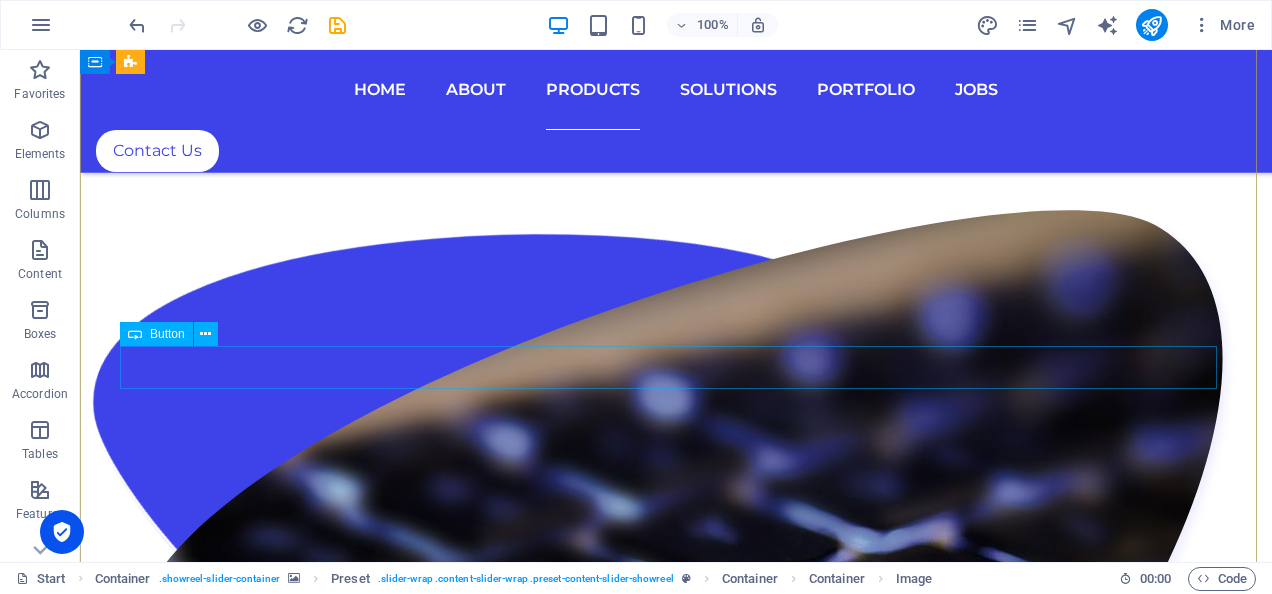 scroll, scrollTop: 7356, scrollLeft: 0, axis: vertical 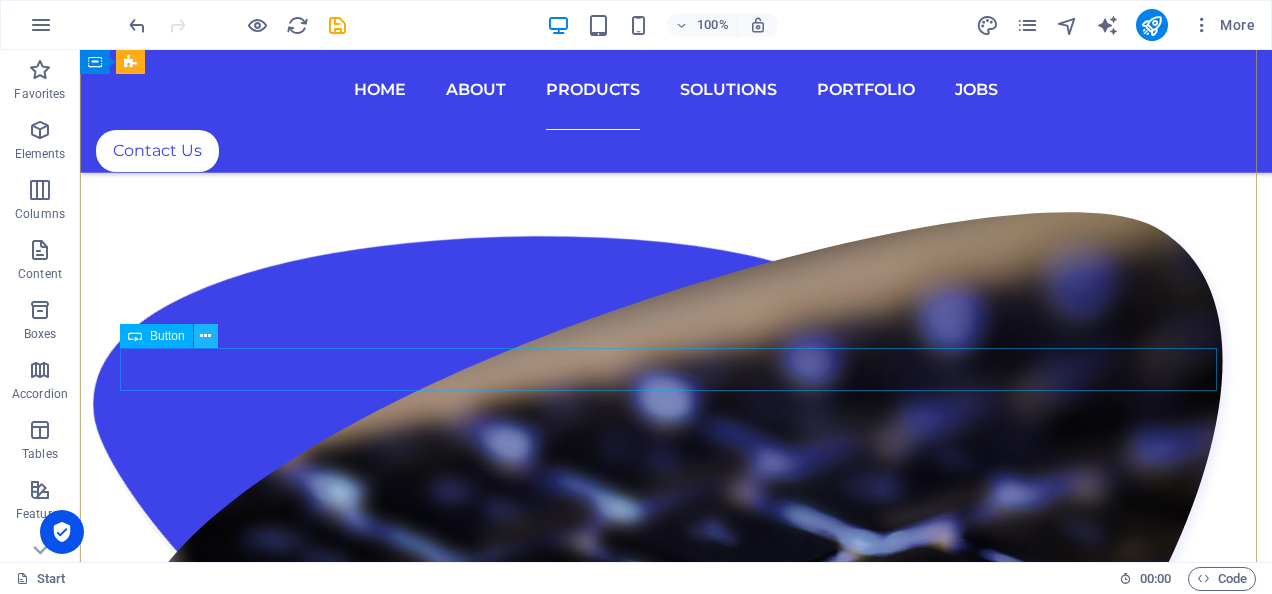 click at bounding box center (205, 336) 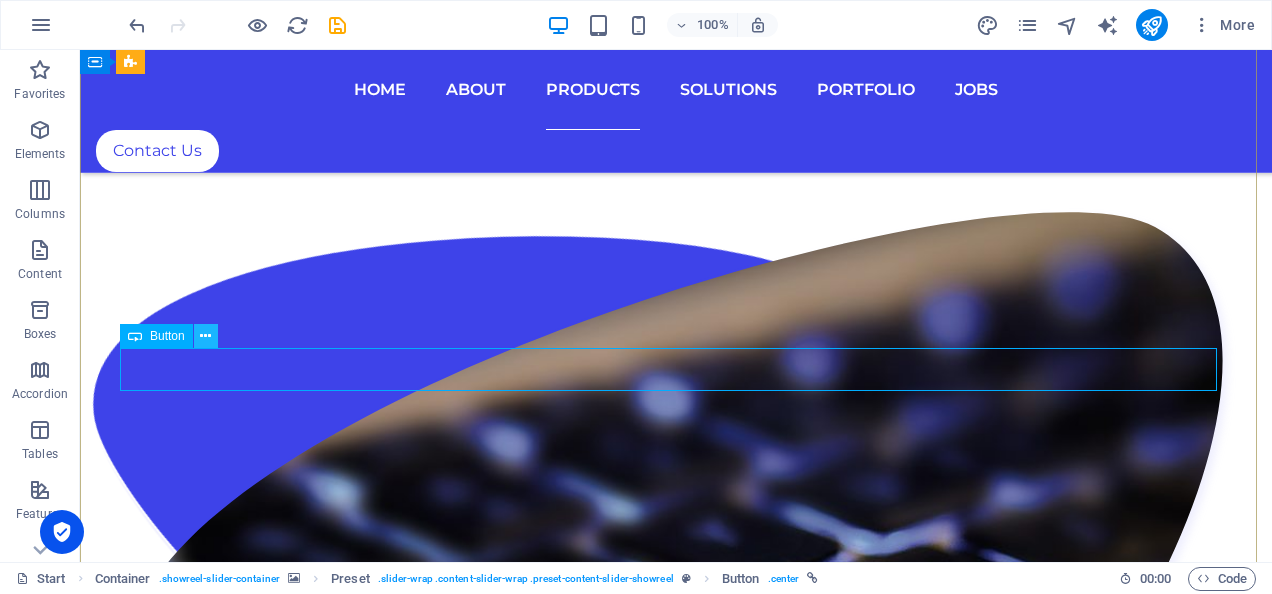 click at bounding box center (205, 336) 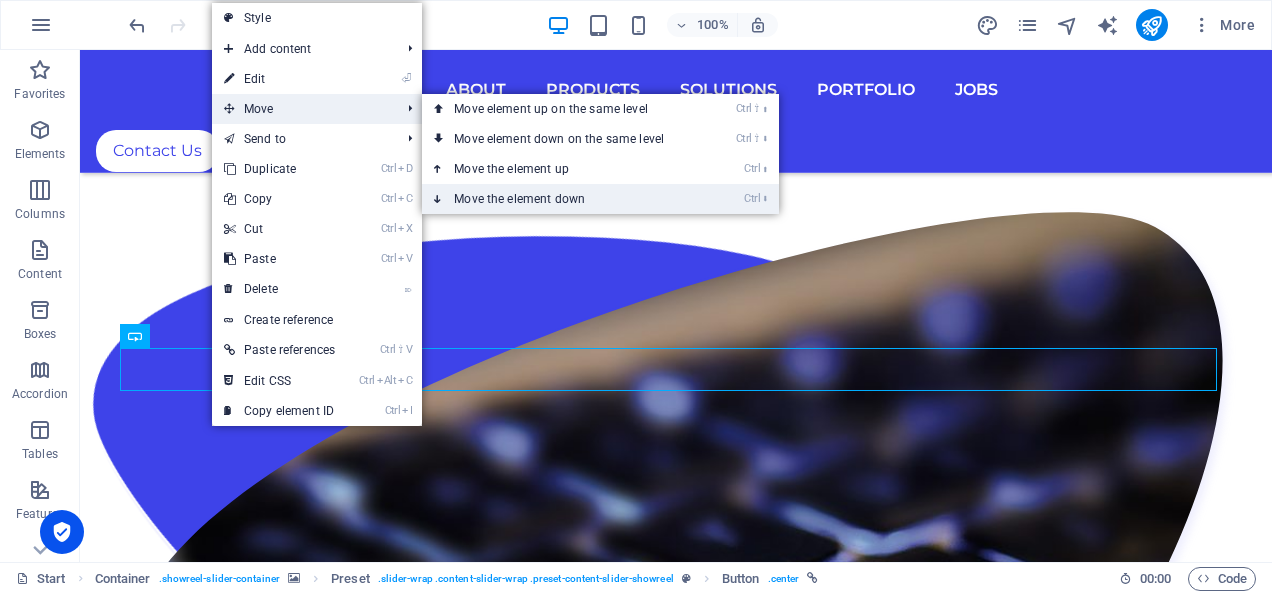 click on "Ctrl ⬇  Move the element down" at bounding box center (563, 199) 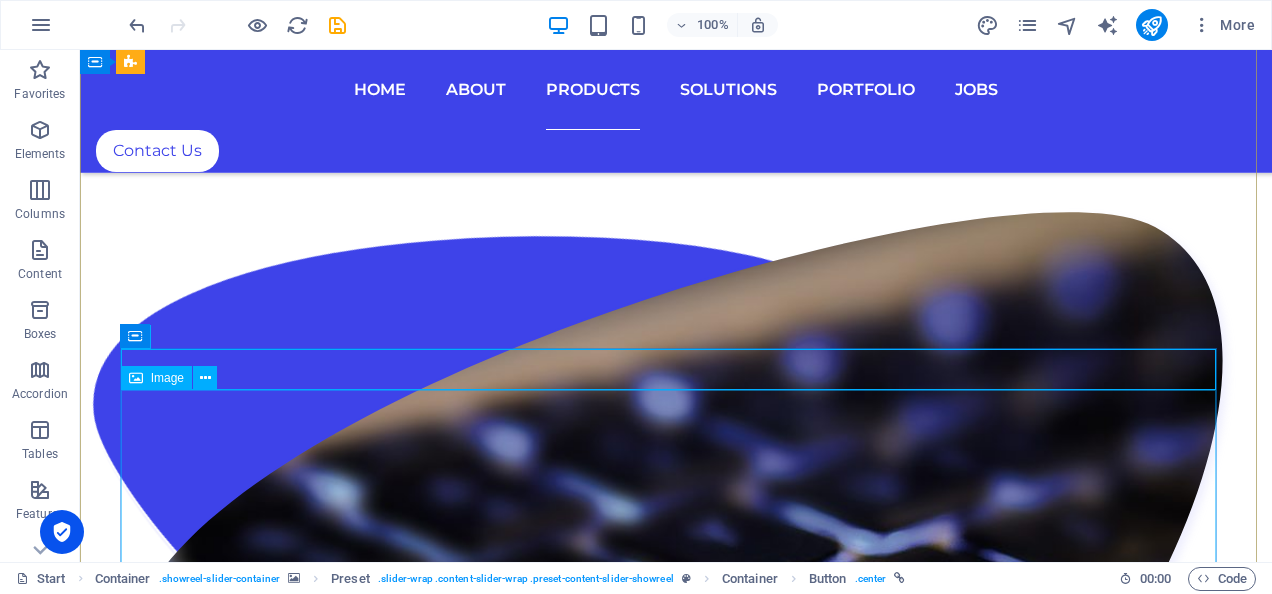 click at bounding box center [676, 6367] 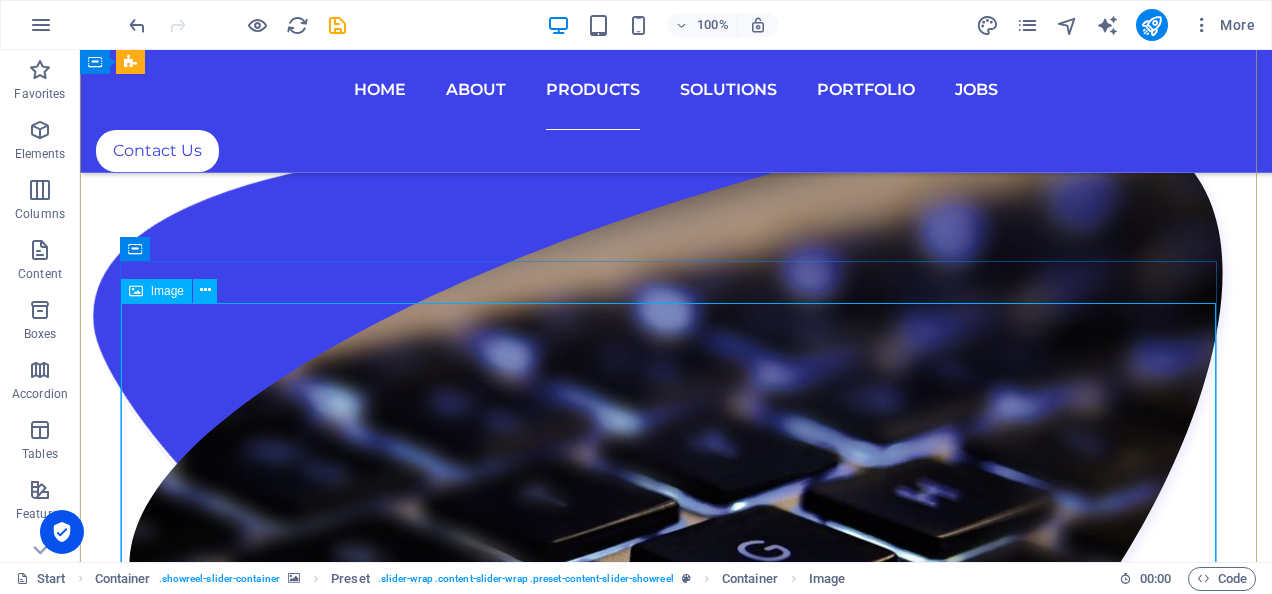 scroll, scrollTop: 7444, scrollLeft: 0, axis: vertical 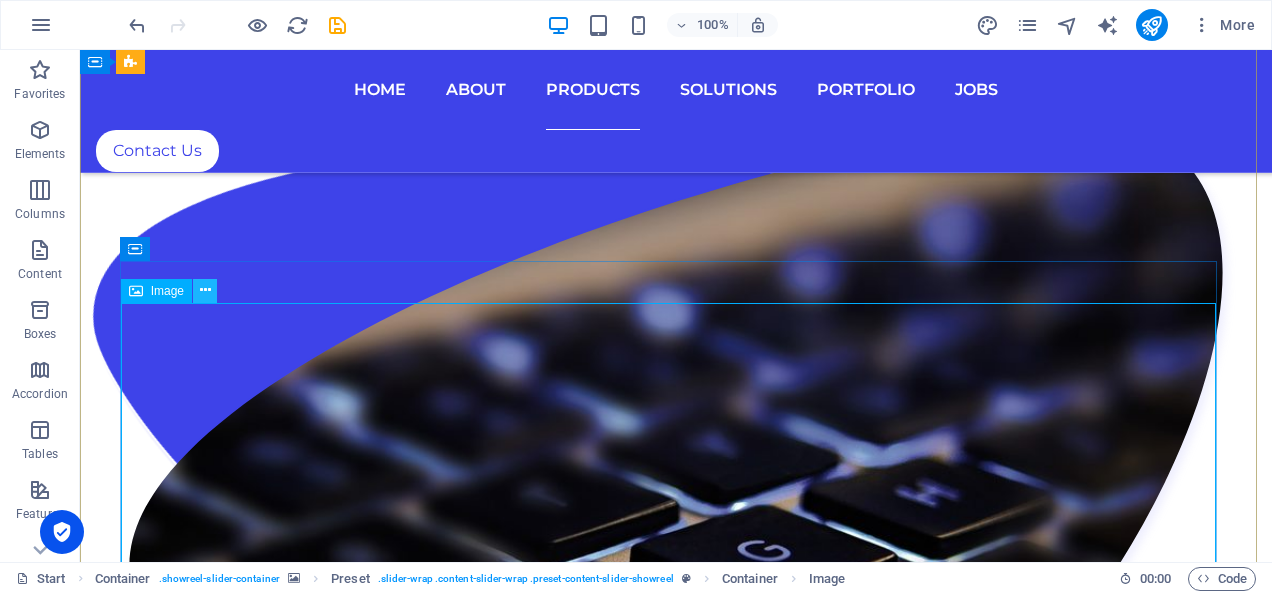 click at bounding box center [205, 290] 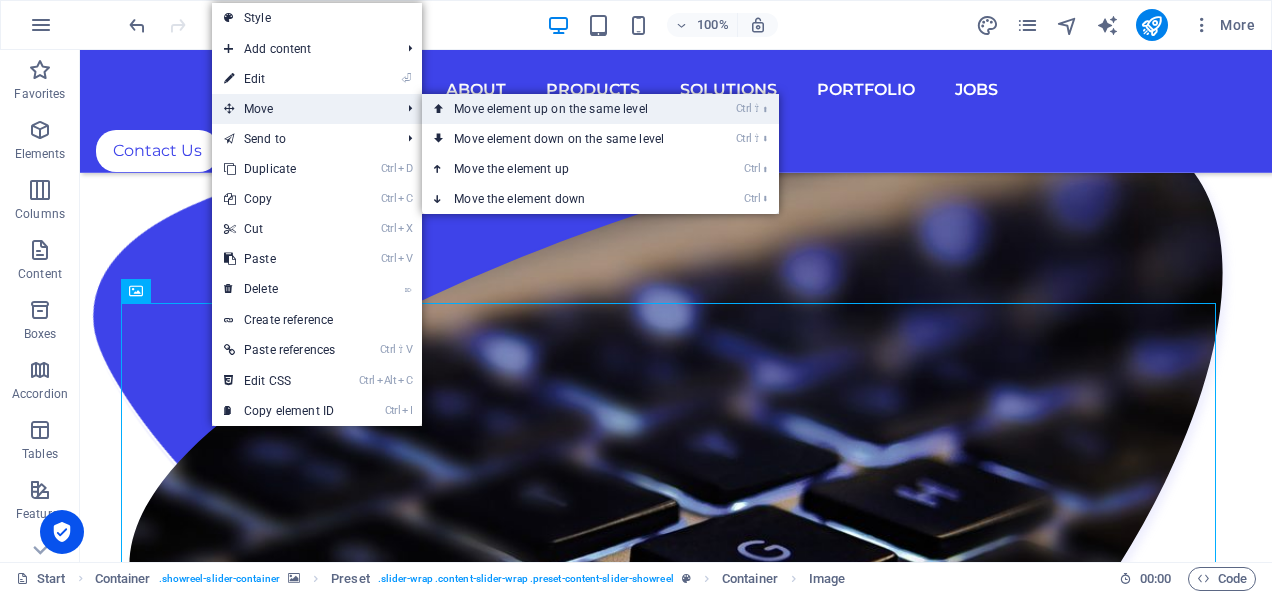 click on "Ctrl ⇧ ⬆  Move element up on the same level" at bounding box center (563, 109) 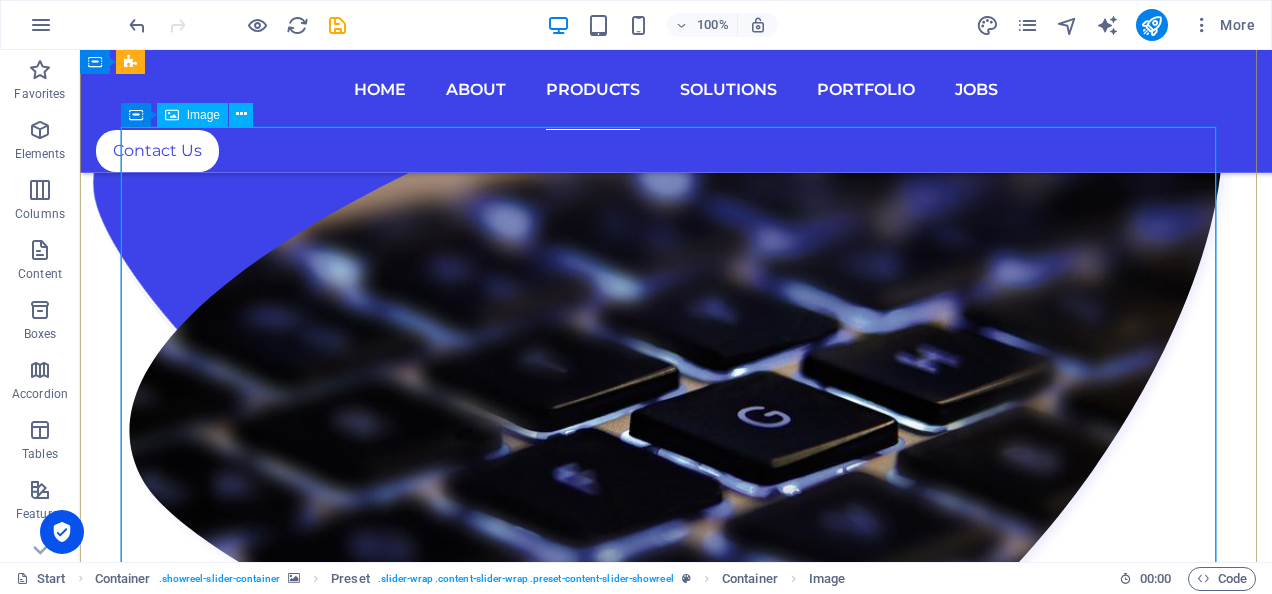 scroll, scrollTop: 7412, scrollLeft: 0, axis: vertical 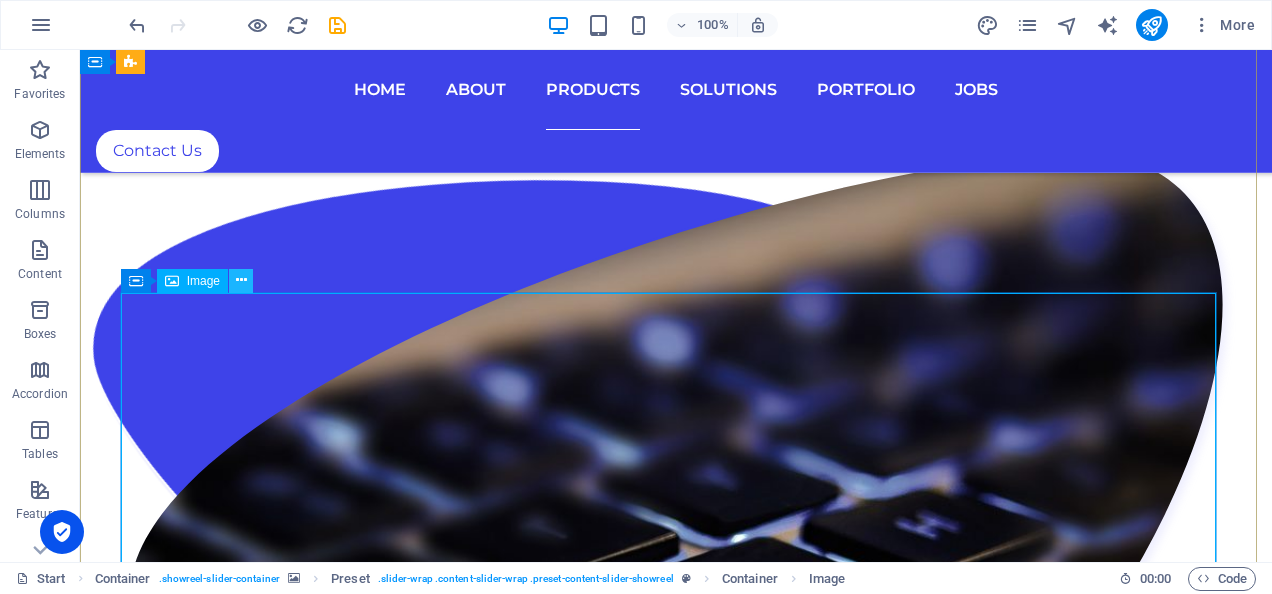 click at bounding box center (241, 280) 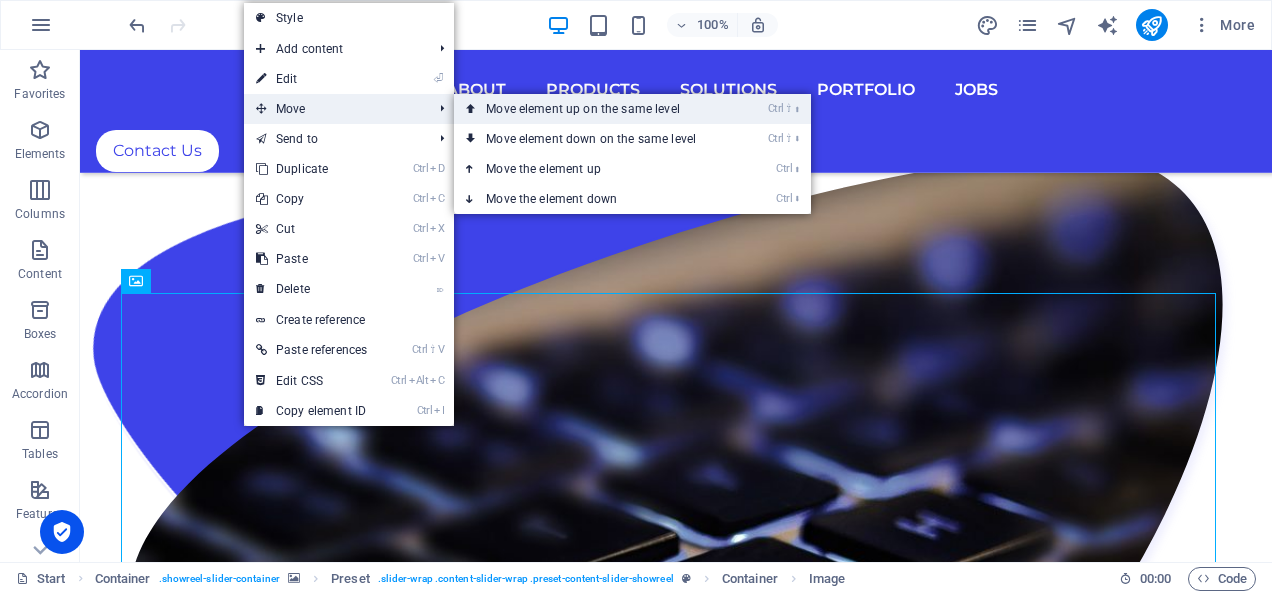 click on "Ctrl ⇧ ⬆  Move element up on the same level" at bounding box center (595, 109) 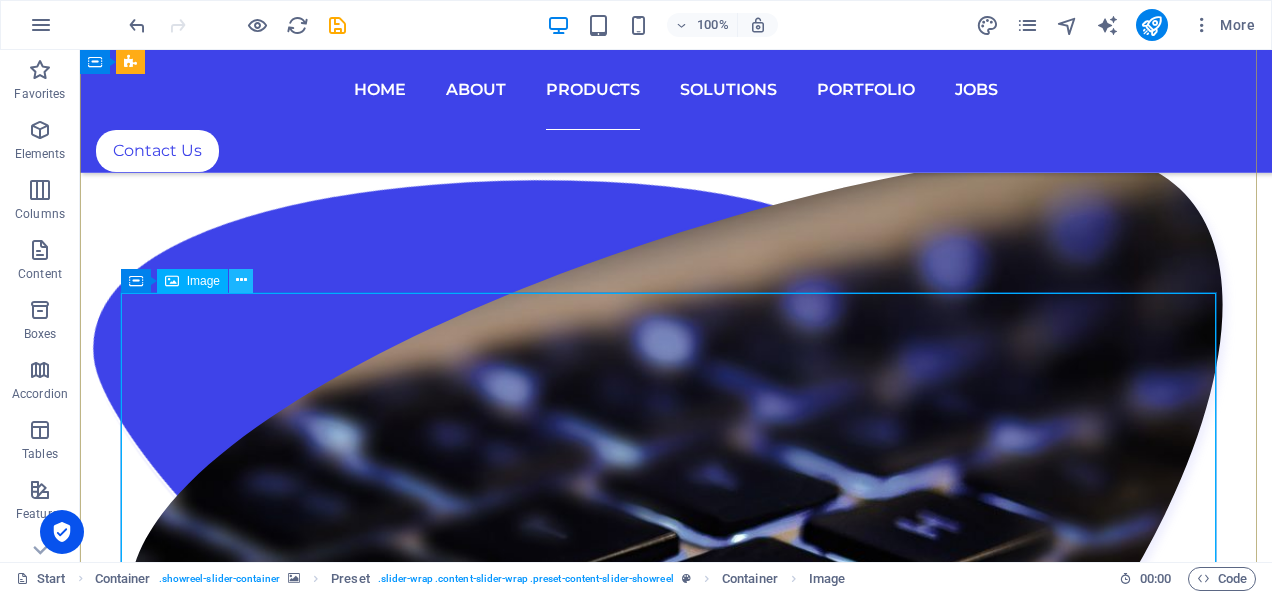 click at bounding box center (241, 281) 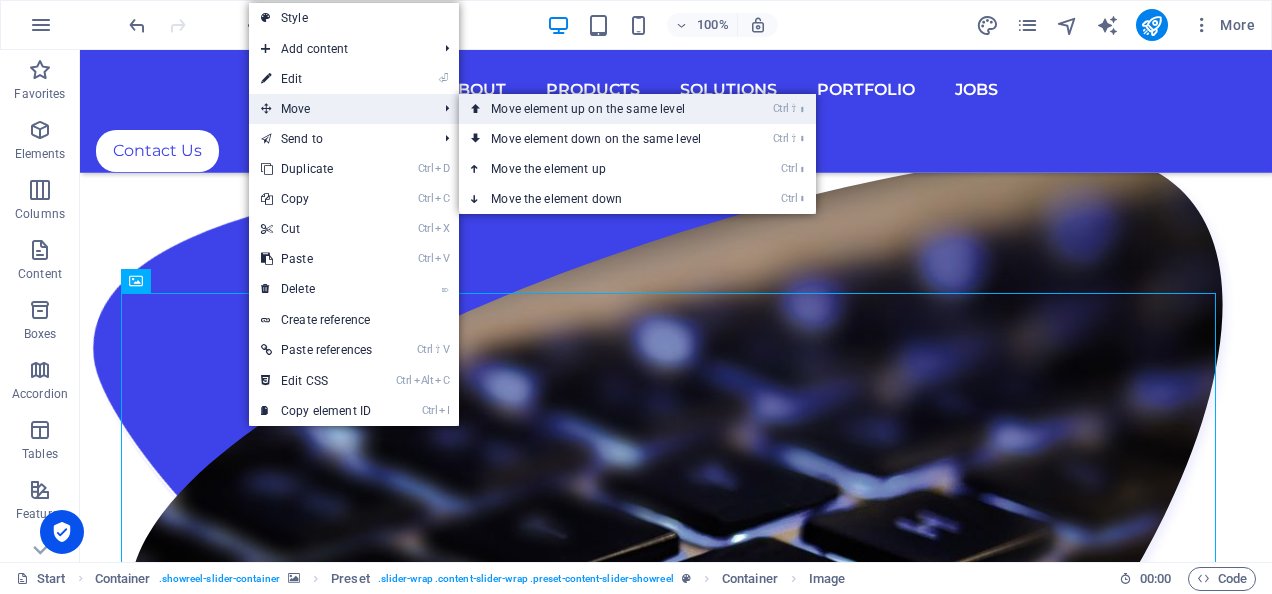 click on "Ctrl ⇧ ⬆  Move element up on the same level" at bounding box center [600, 109] 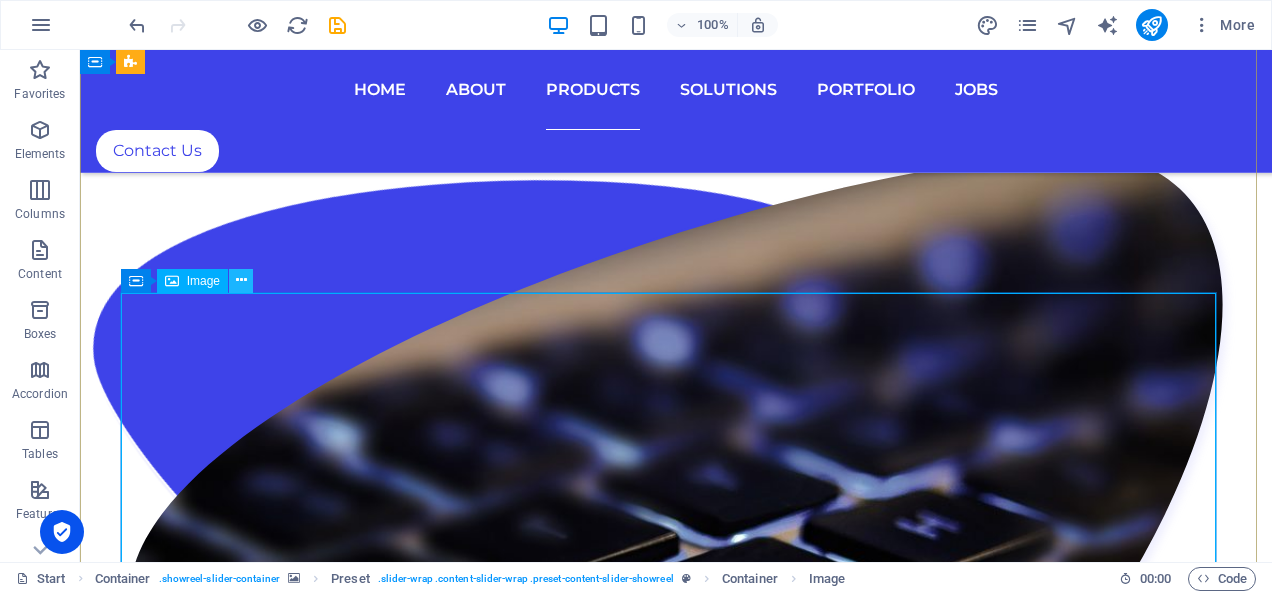 click at bounding box center (241, 281) 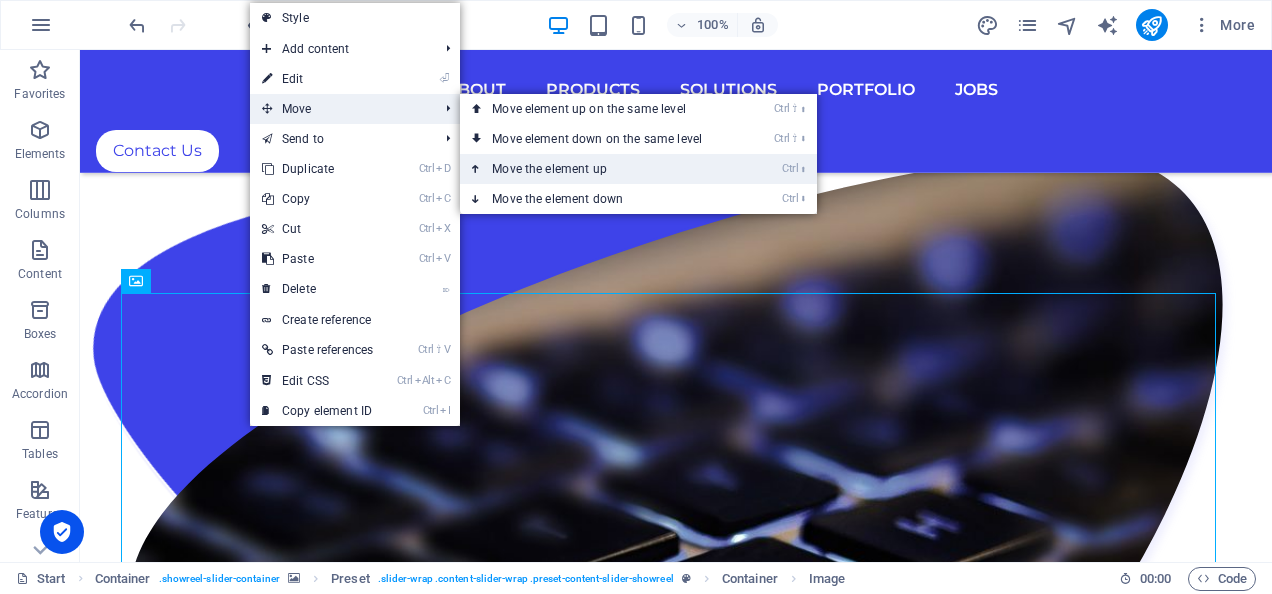click on "Ctrl ⬆  Move the element up" at bounding box center (601, 169) 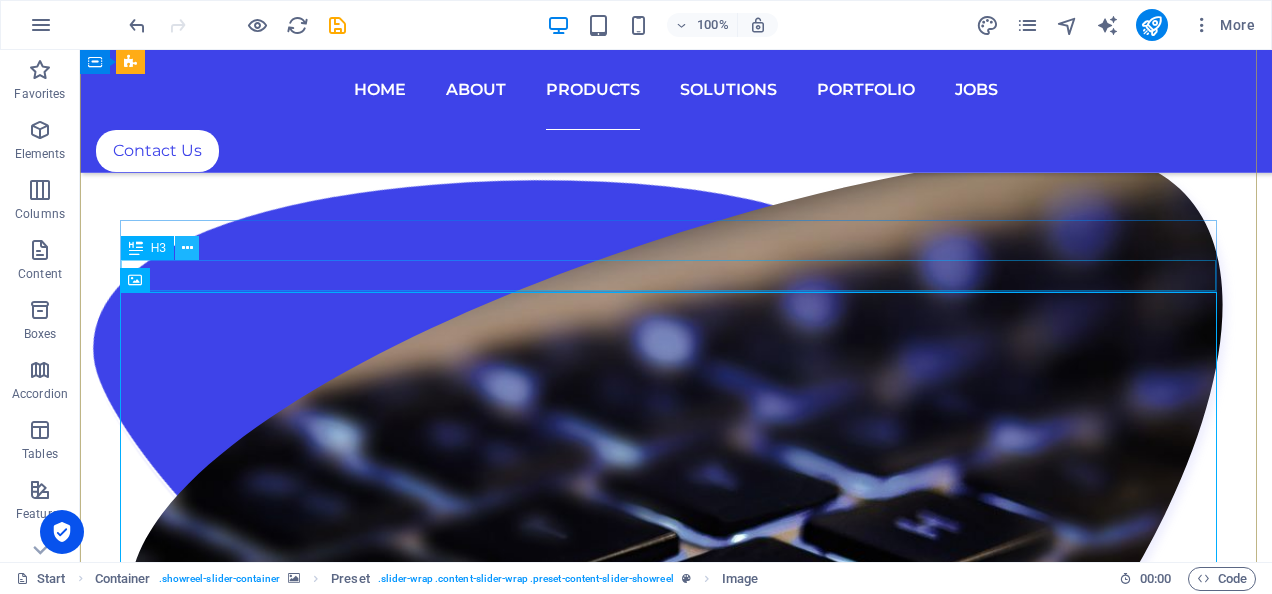 click at bounding box center (187, 248) 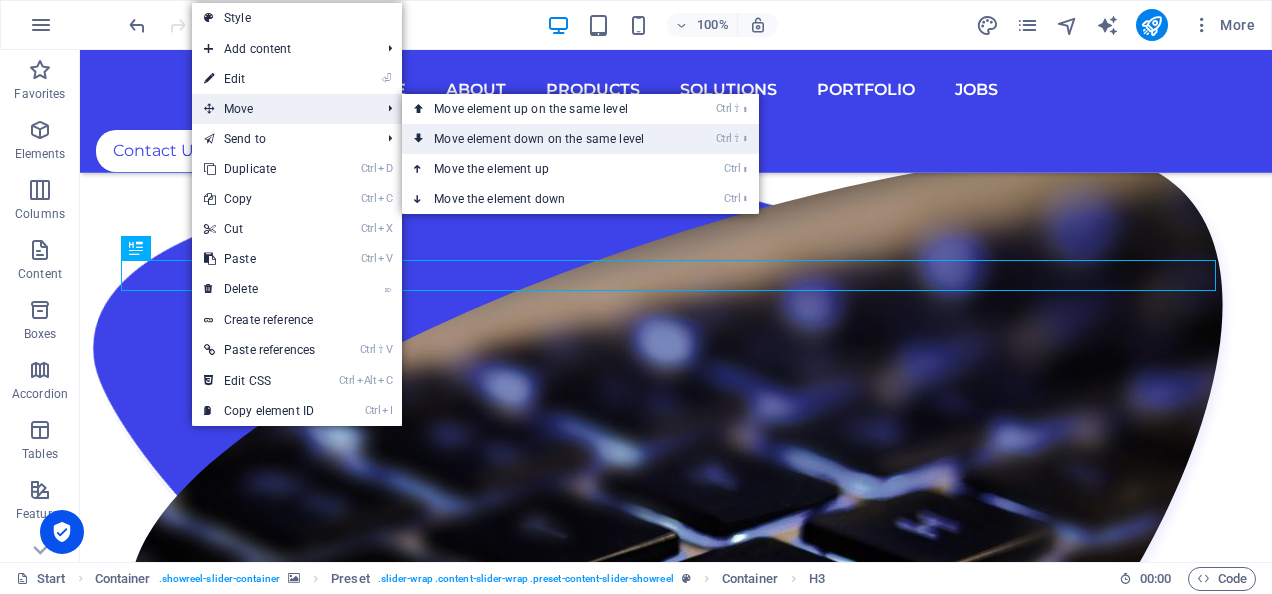 click on "Ctrl ⇧ ⬇  Move element down on the same level" at bounding box center [543, 139] 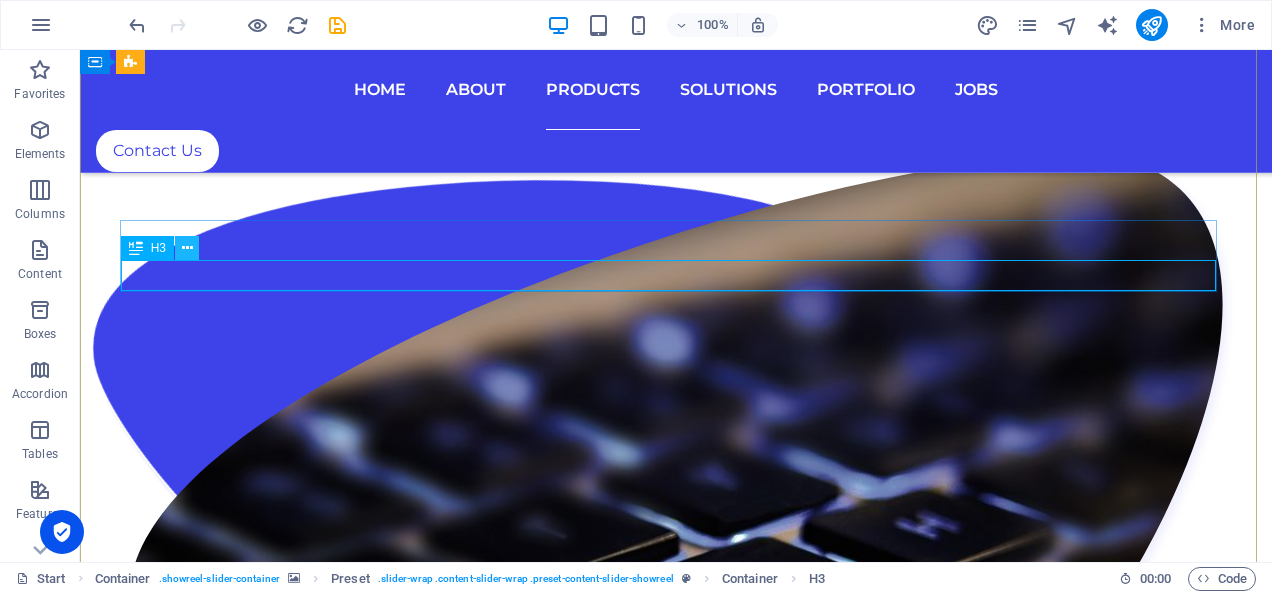 click at bounding box center (187, 248) 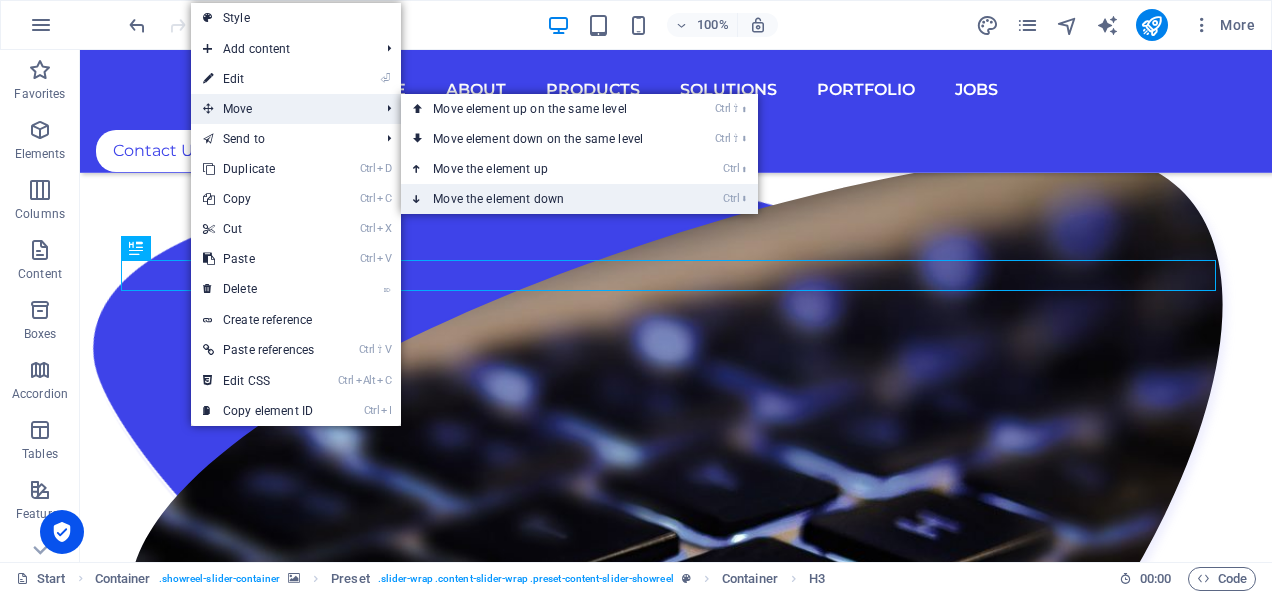 click on "Ctrl ⬇  Move the element down" at bounding box center (542, 199) 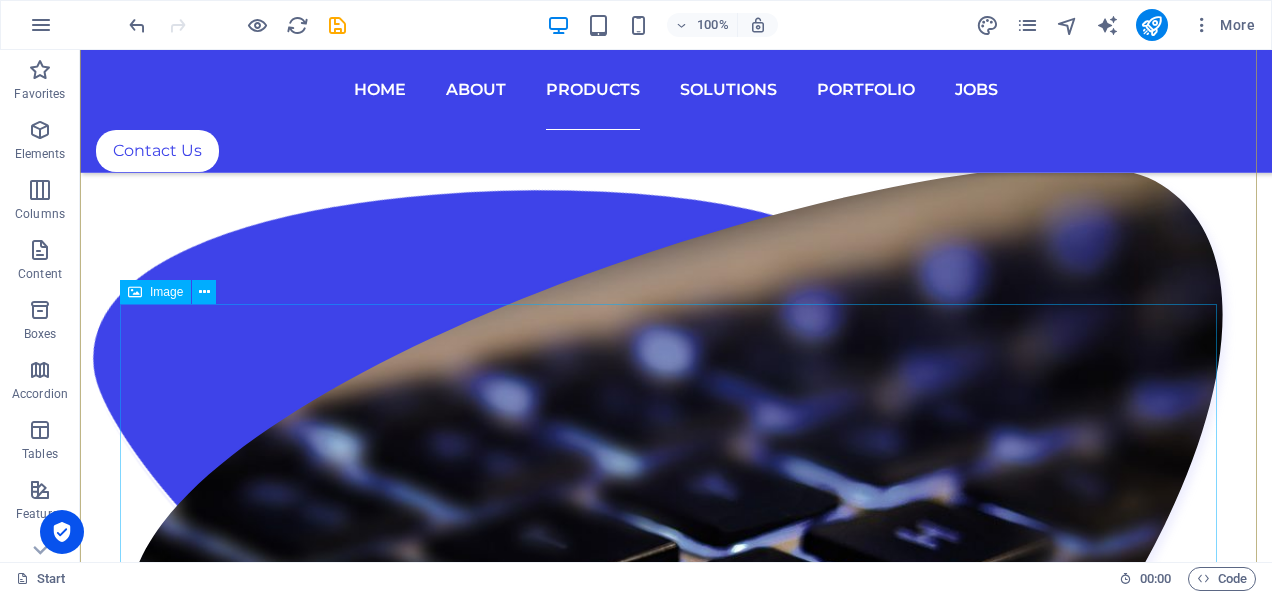scroll, scrollTop: 7374, scrollLeft: 0, axis: vertical 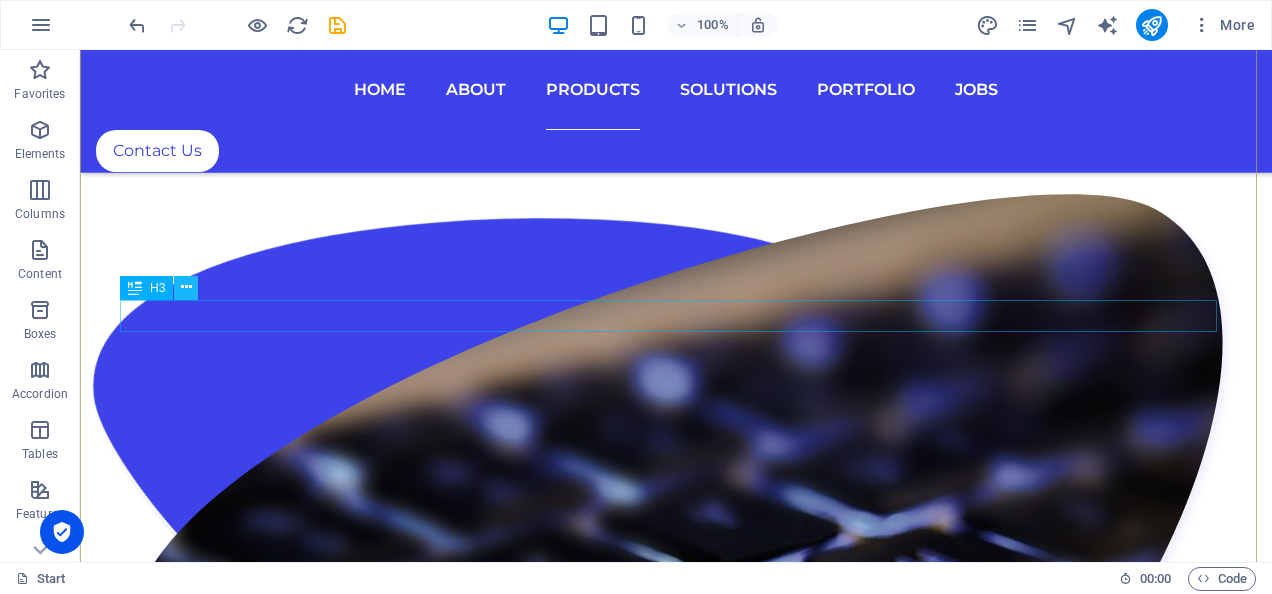 click at bounding box center (186, 287) 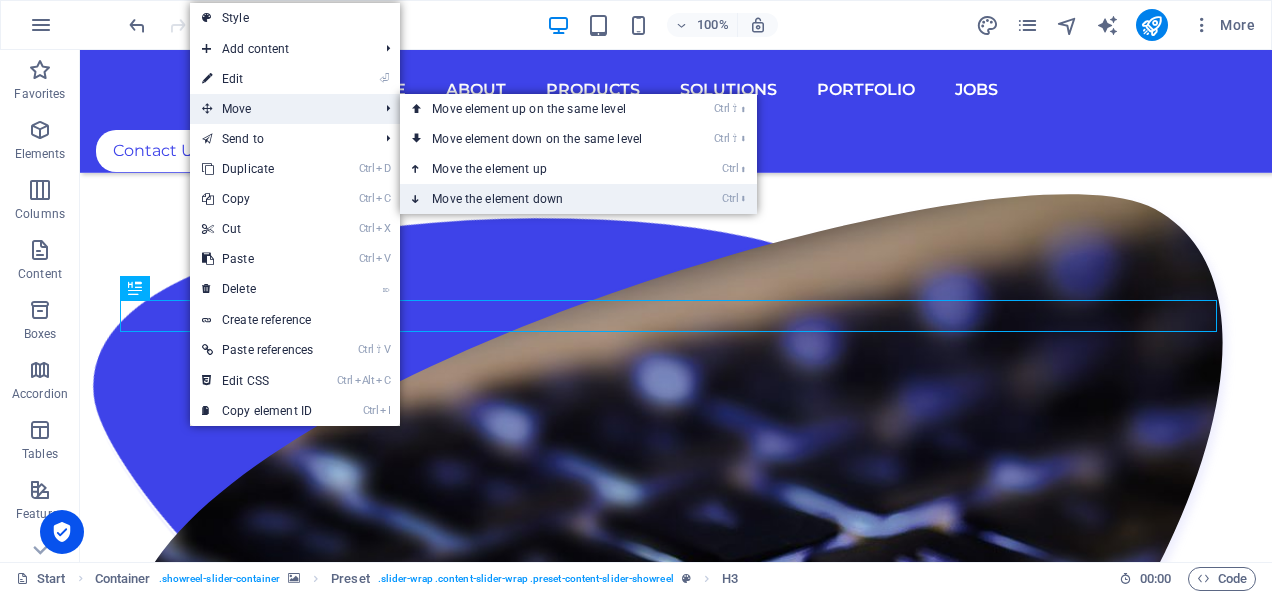 click on "Ctrl ⬇  Move the element down" at bounding box center [541, 199] 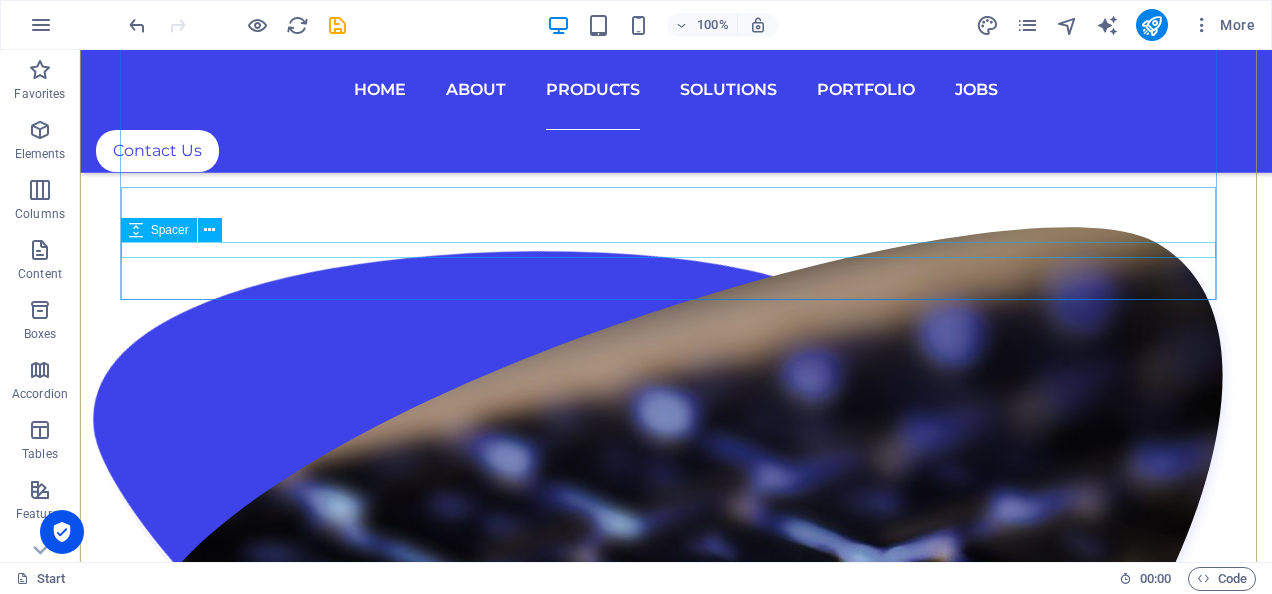 scroll, scrollTop: 7344, scrollLeft: 0, axis: vertical 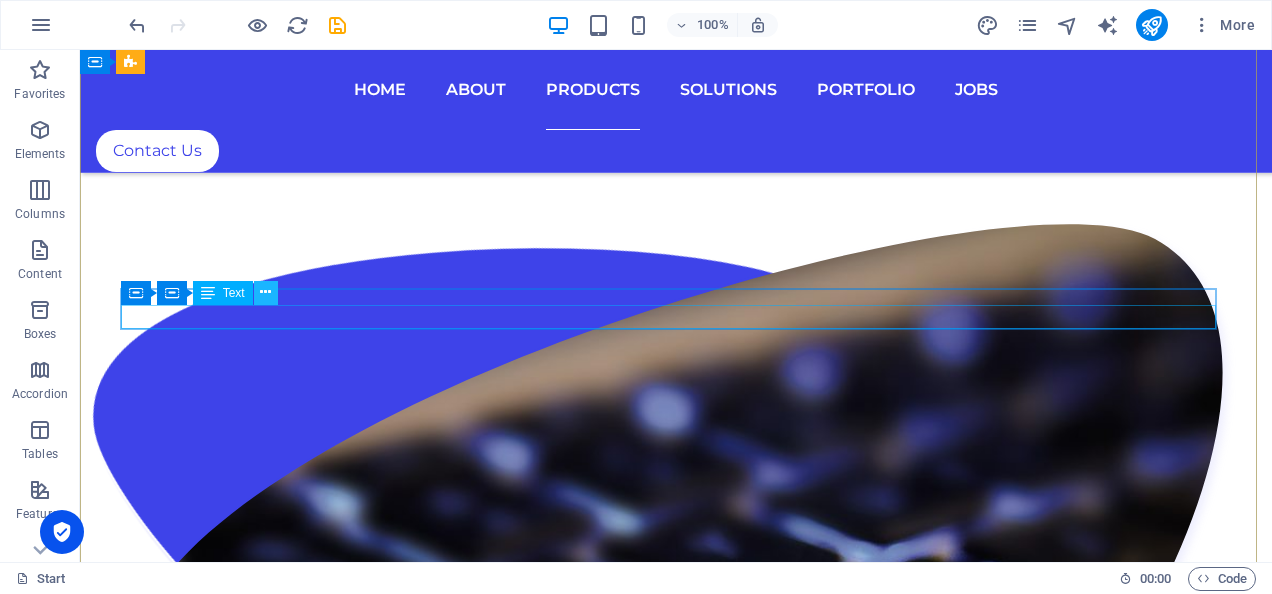 click at bounding box center (266, 293) 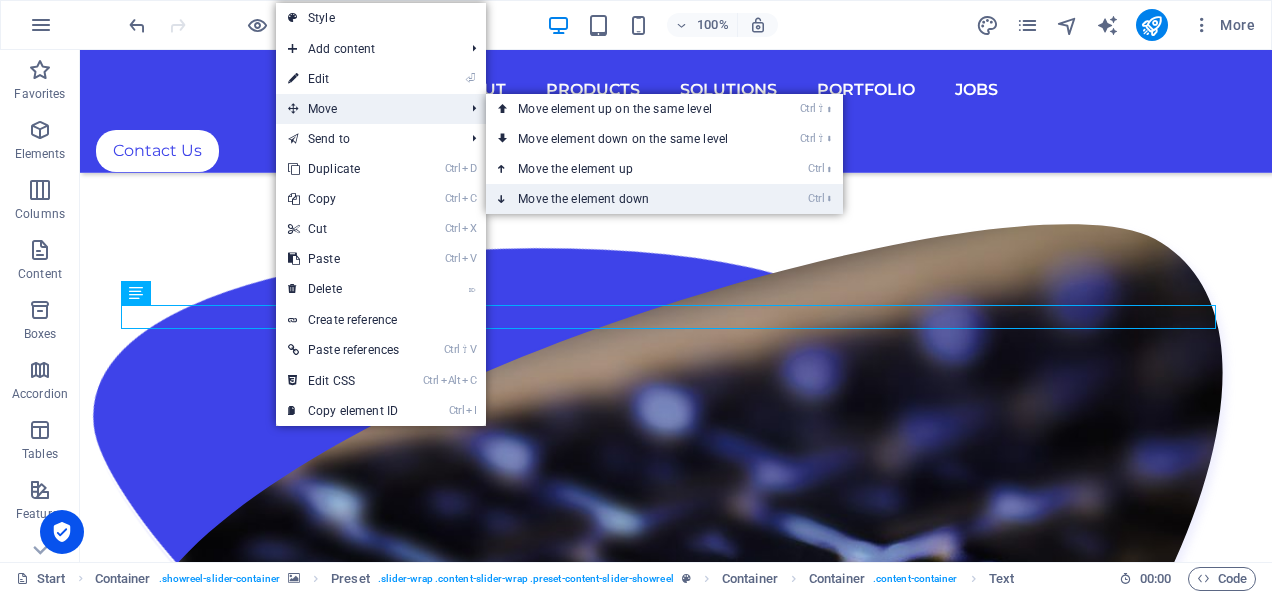 click on "Ctrl ⬇  Move the element down" at bounding box center (627, 199) 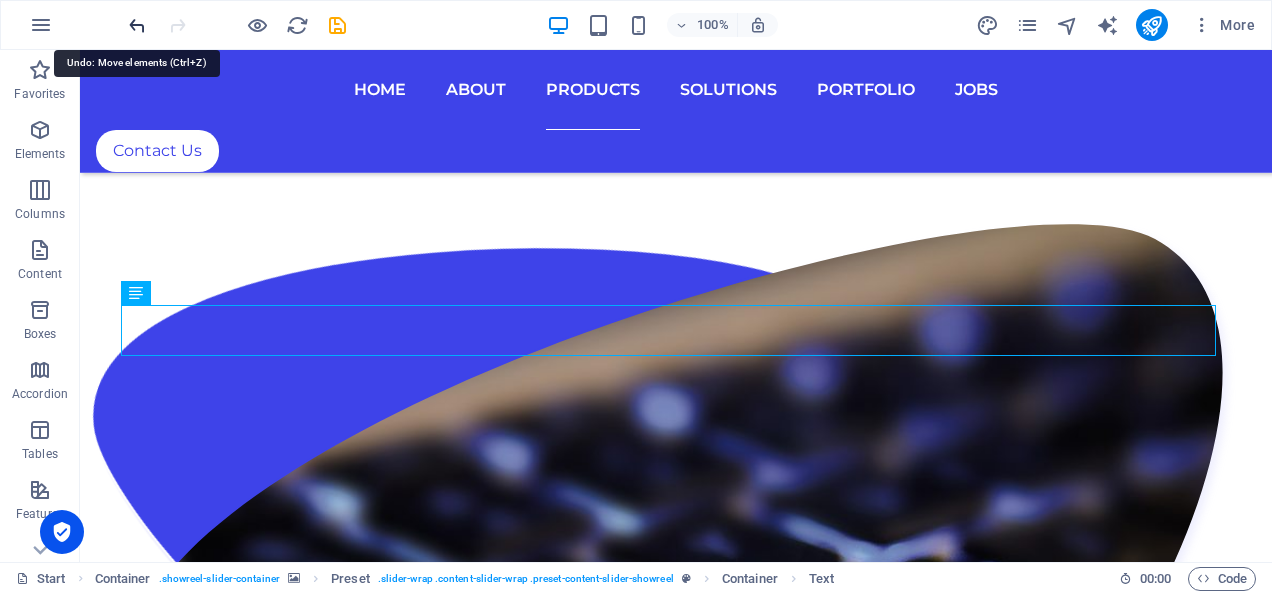 click at bounding box center [137, 25] 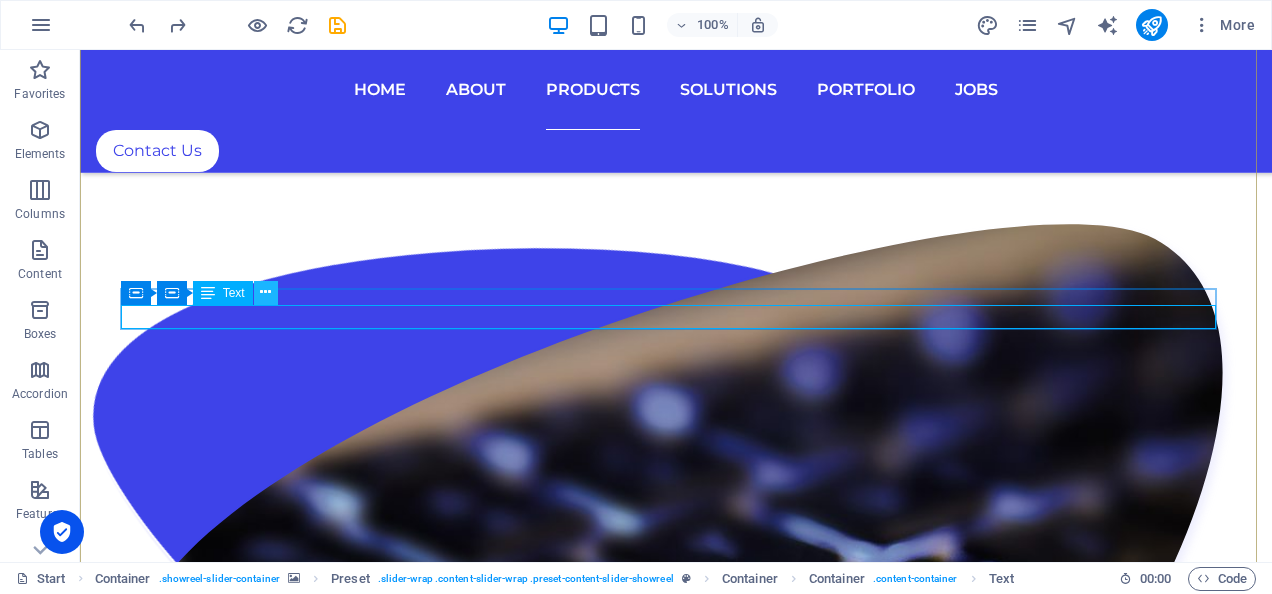 click at bounding box center (266, 293) 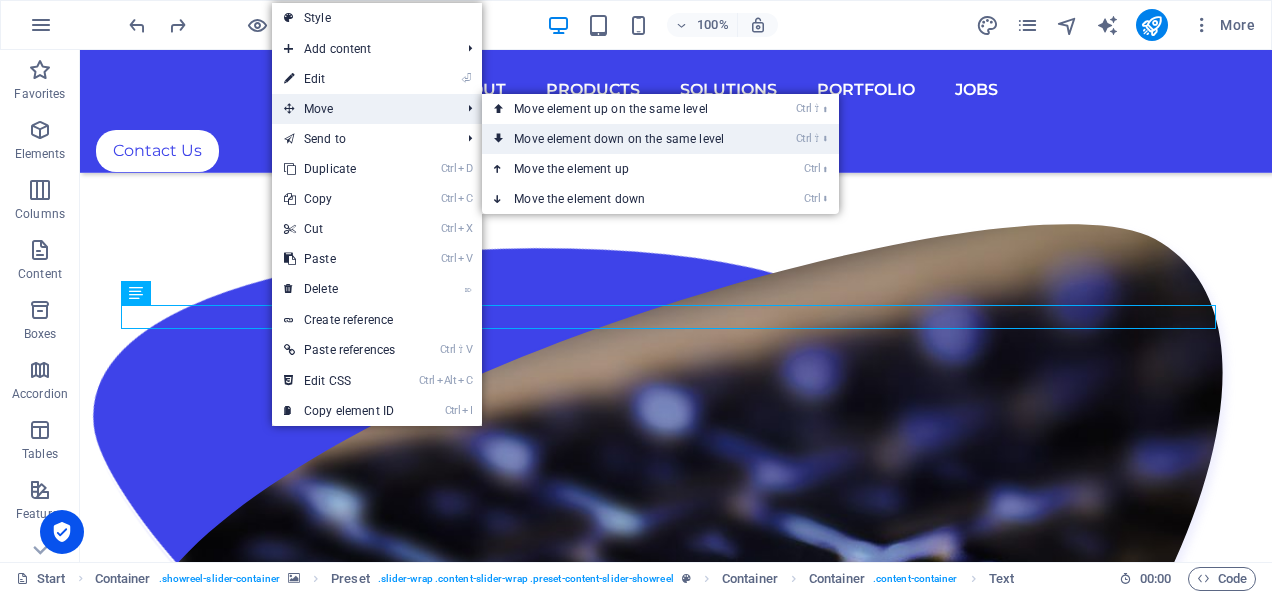click on "Ctrl ⇧ ⬇  Move element down on the same level" at bounding box center [623, 139] 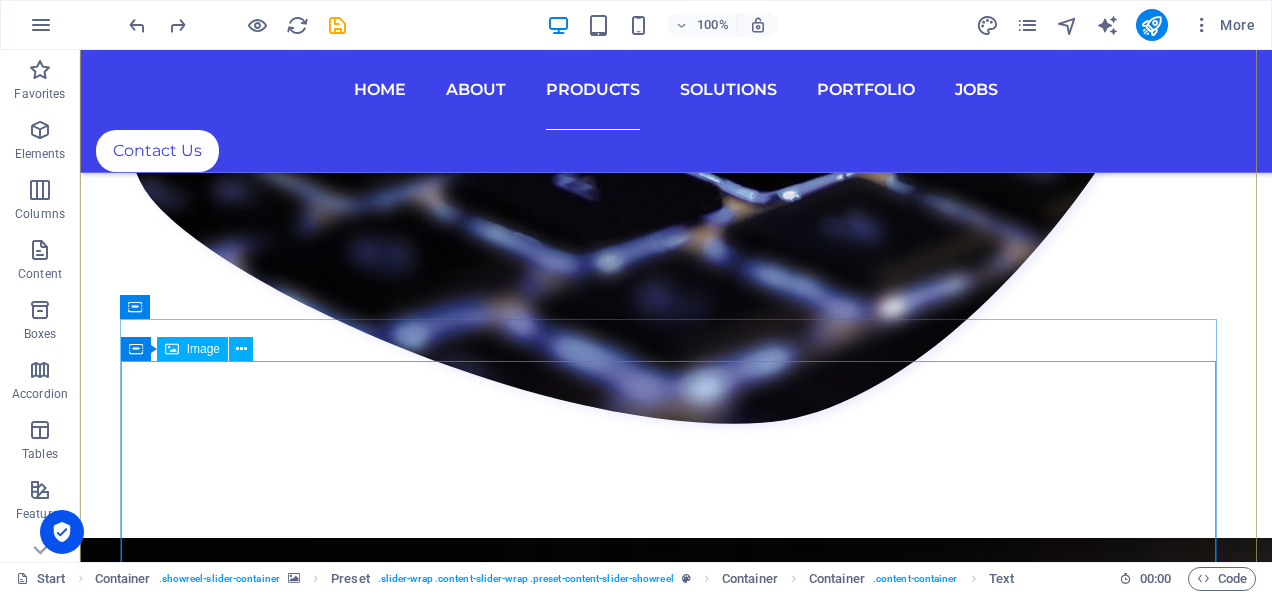scroll, scrollTop: 7873, scrollLeft: 0, axis: vertical 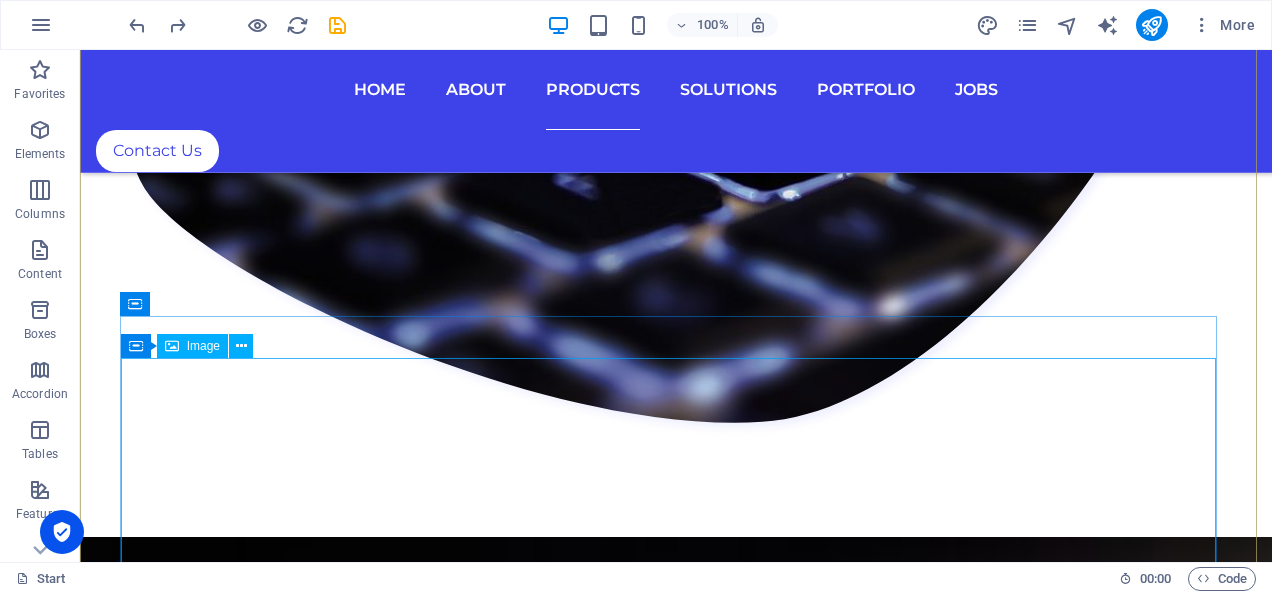 click on "CYBER SECURITY" at bounding box center [676, 6378] 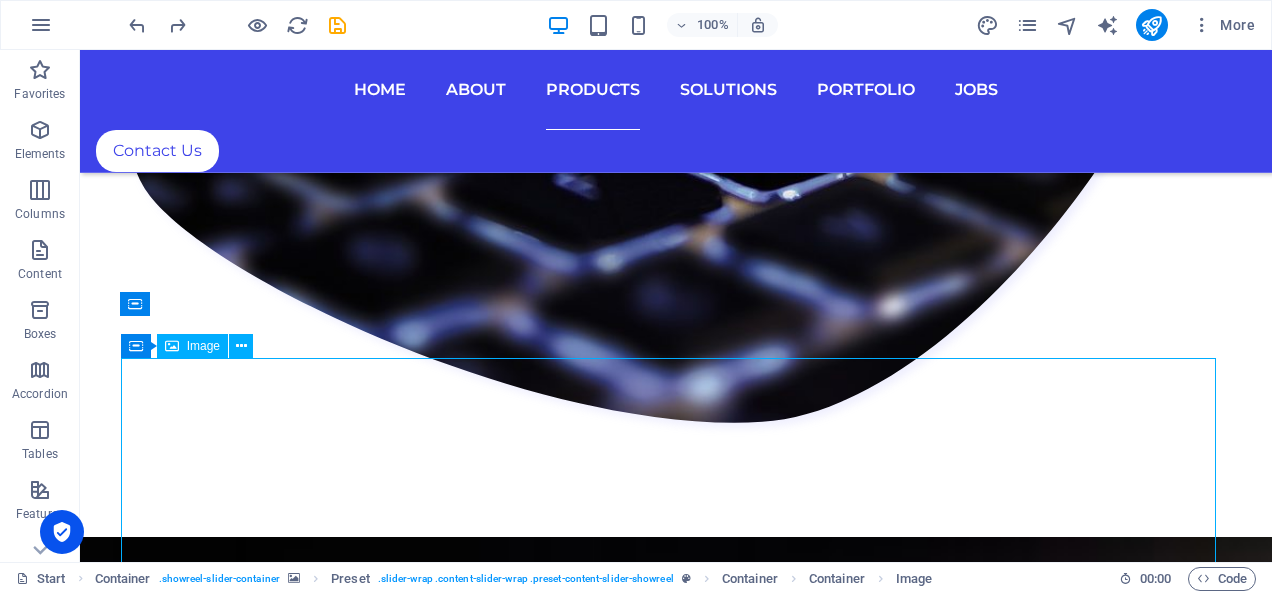 click on "CYBER SECURITY" at bounding box center (676, 6378) 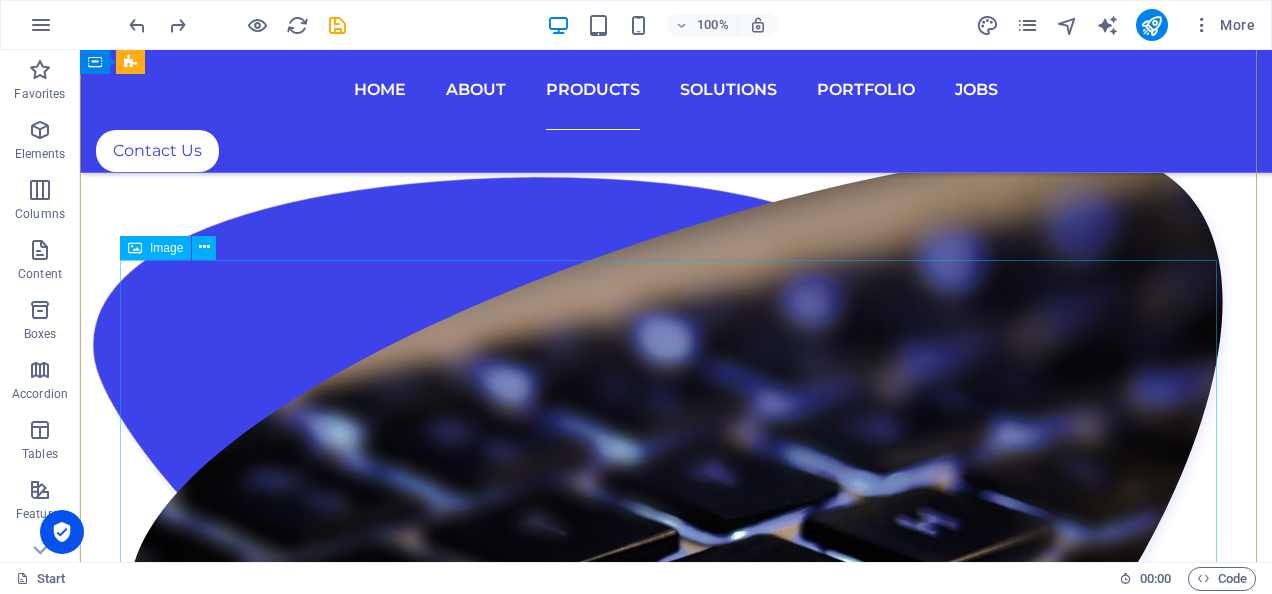 scroll, scrollTop: 7414, scrollLeft: 0, axis: vertical 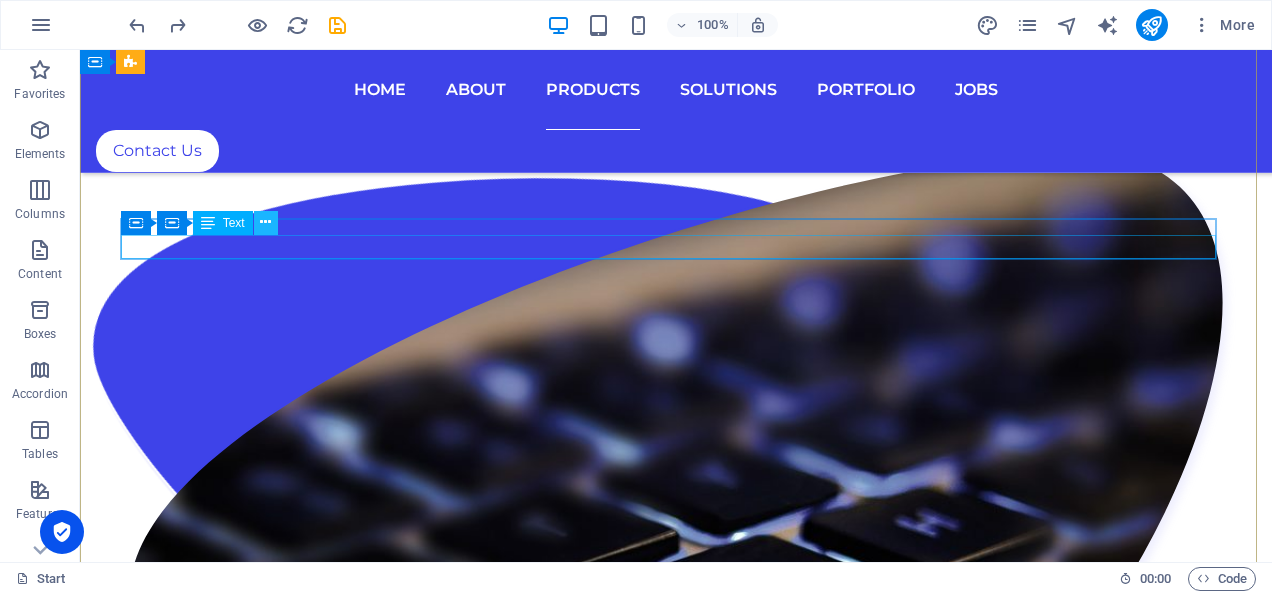 click at bounding box center (265, 222) 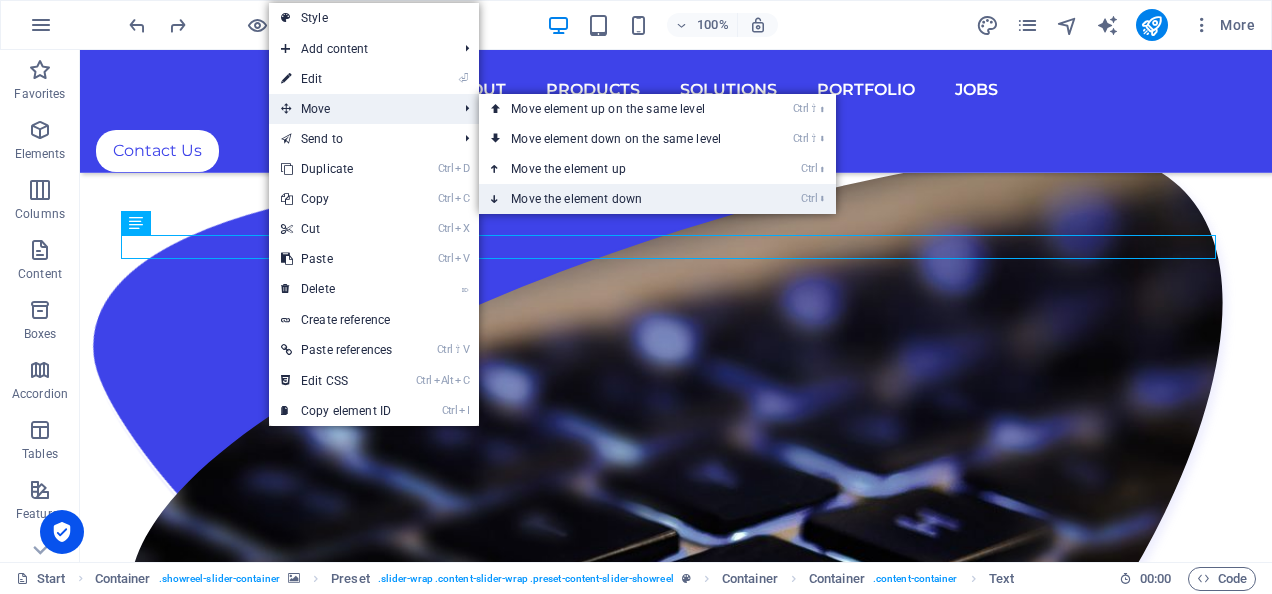 click on "Ctrl ⬇  Move the element down" at bounding box center (620, 199) 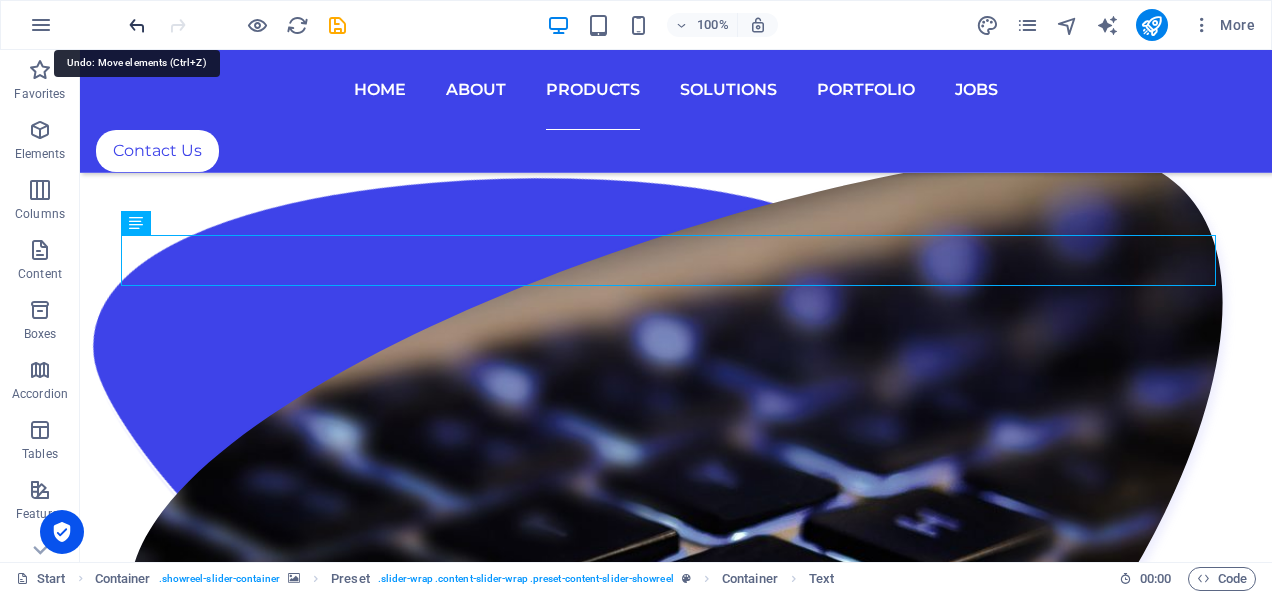 click at bounding box center (137, 25) 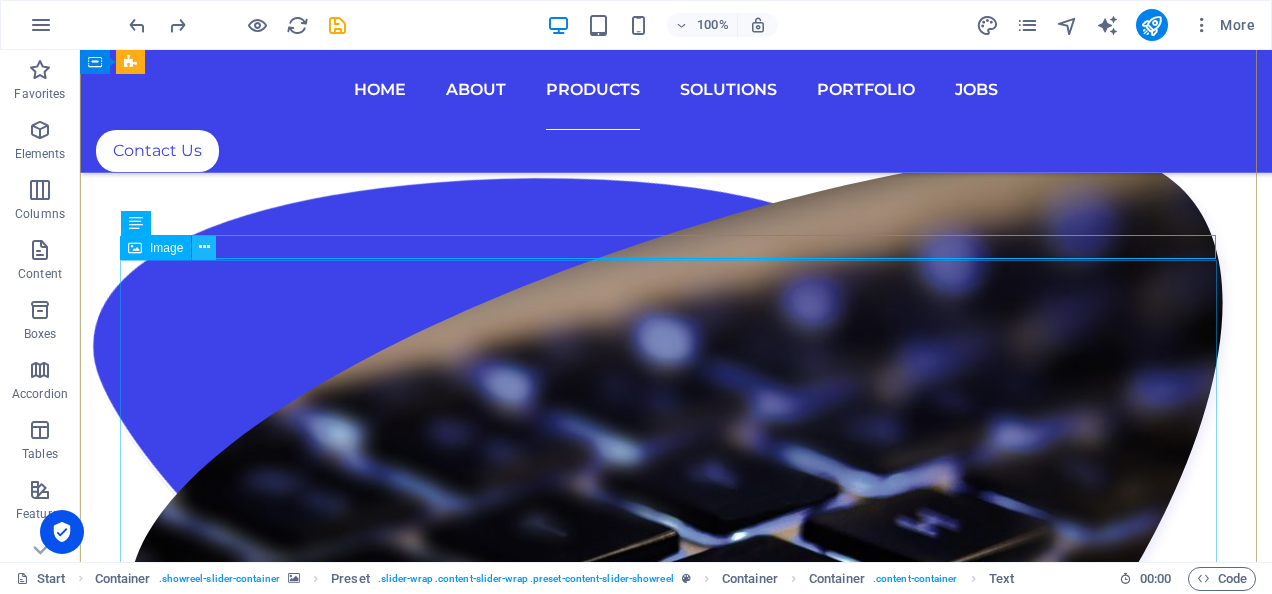 click at bounding box center [204, 247] 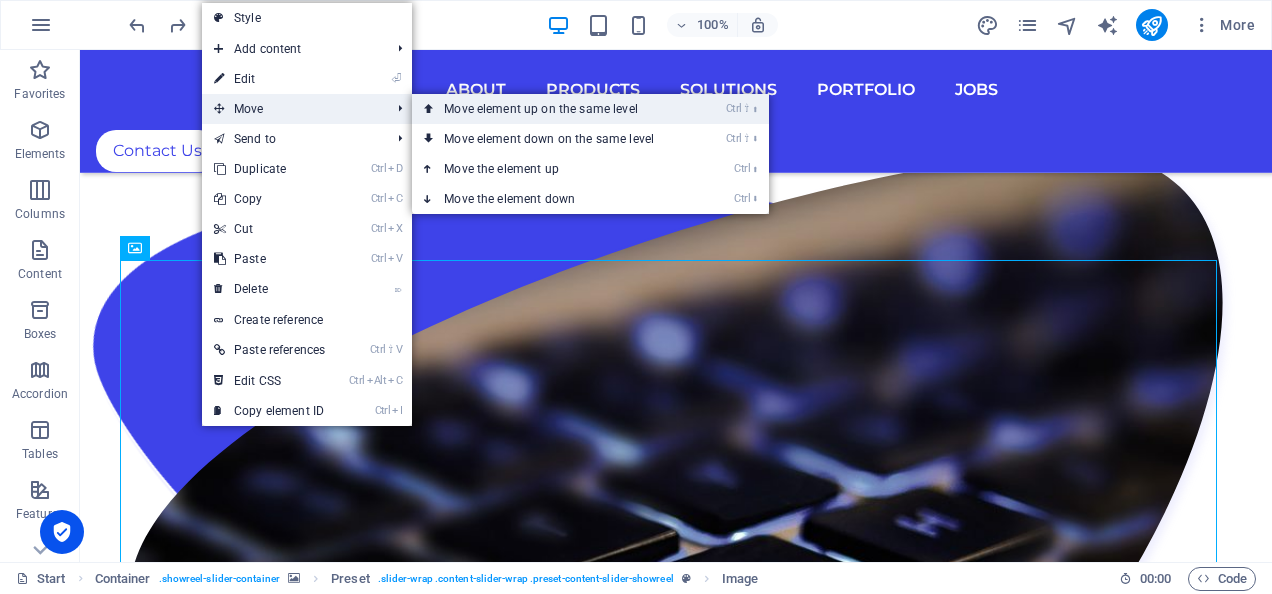 click on "Ctrl ⇧ ⬆  Move element up on the same level" at bounding box center (553, 109) 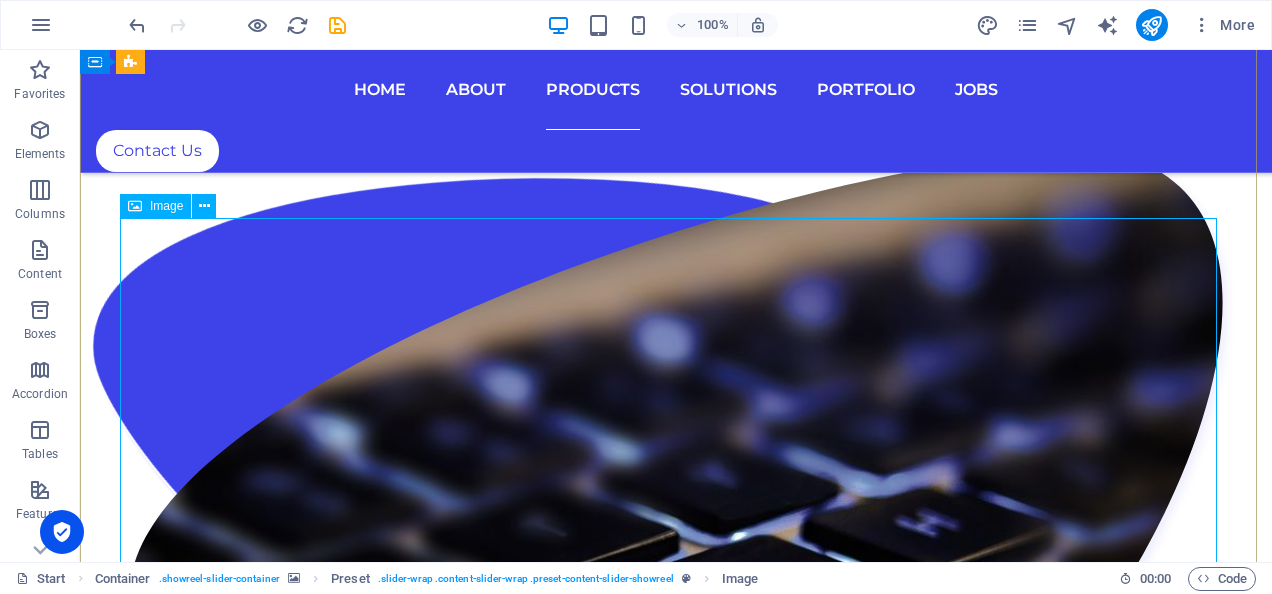 click at bounding box center [676, 6196] 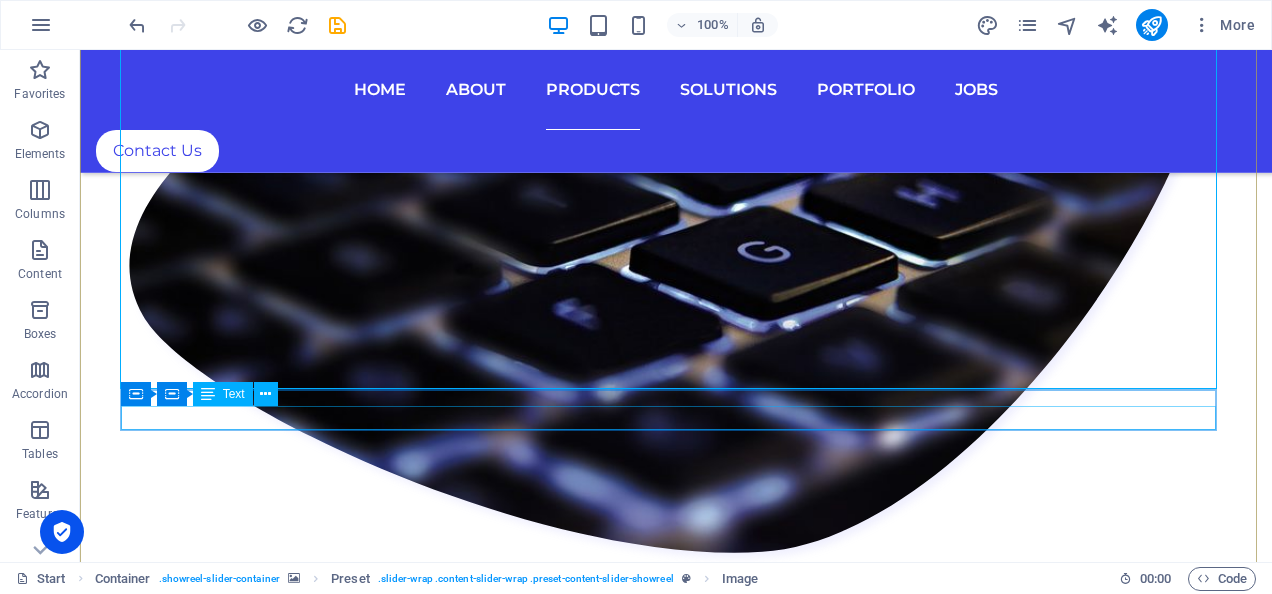 scroll, scrollTop: 7755, scrollLeft: 0, axis: vertical 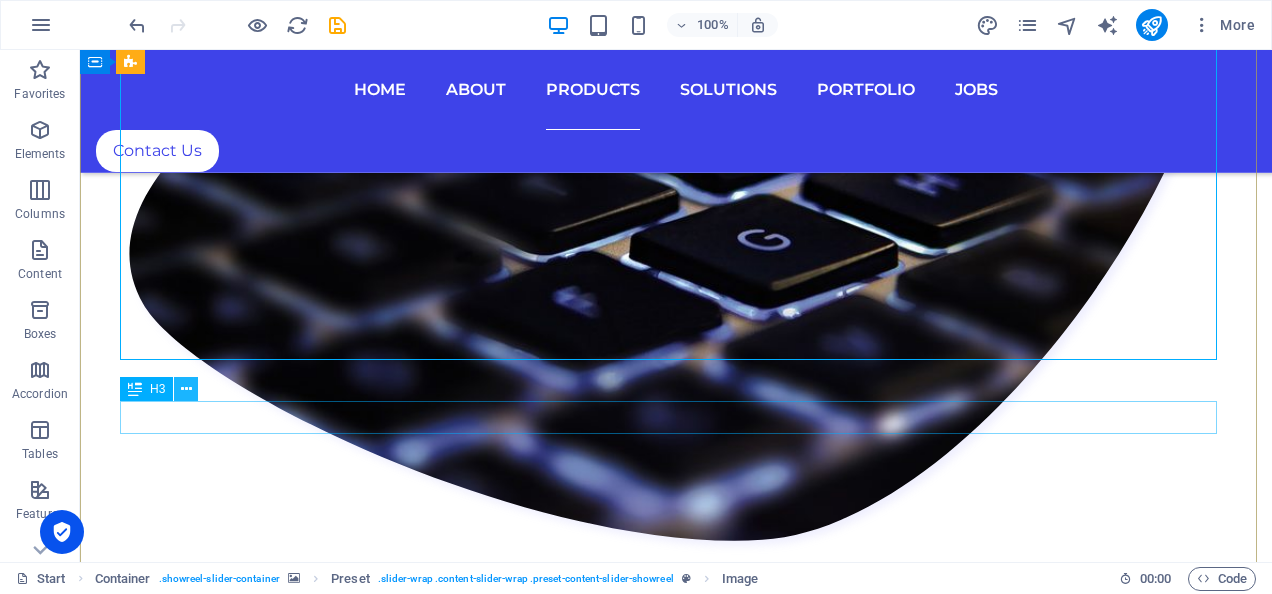 click at bounding box center [186, 389] 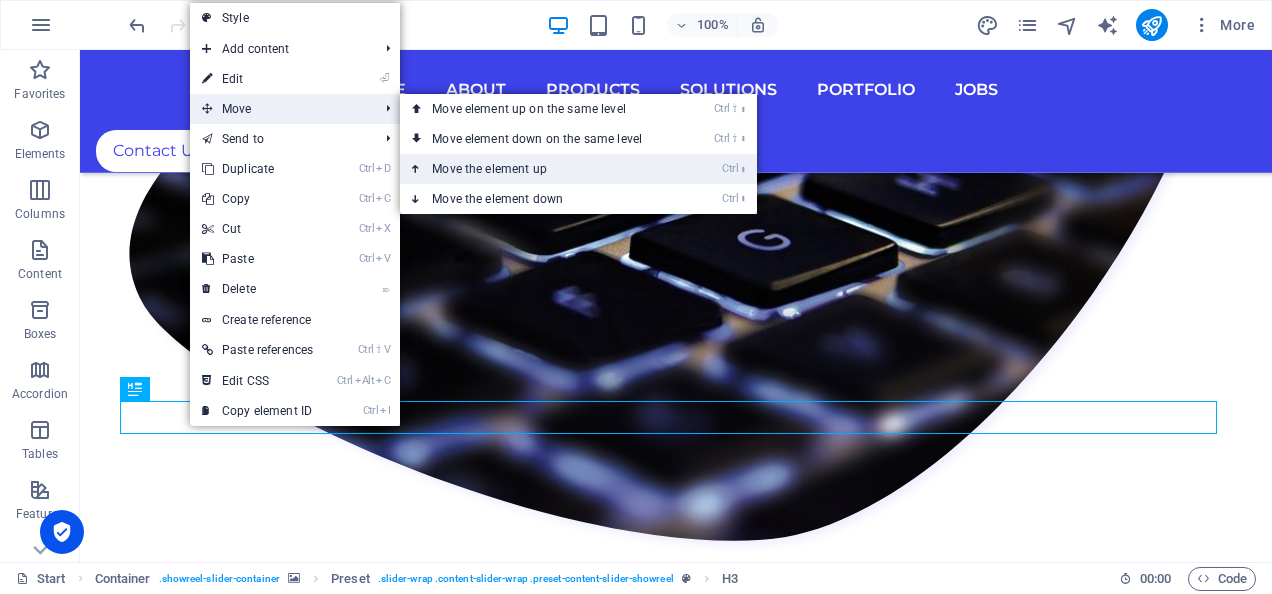 click on "Ctrl ⬆  Move the element up" at bounding box center (541, 169) 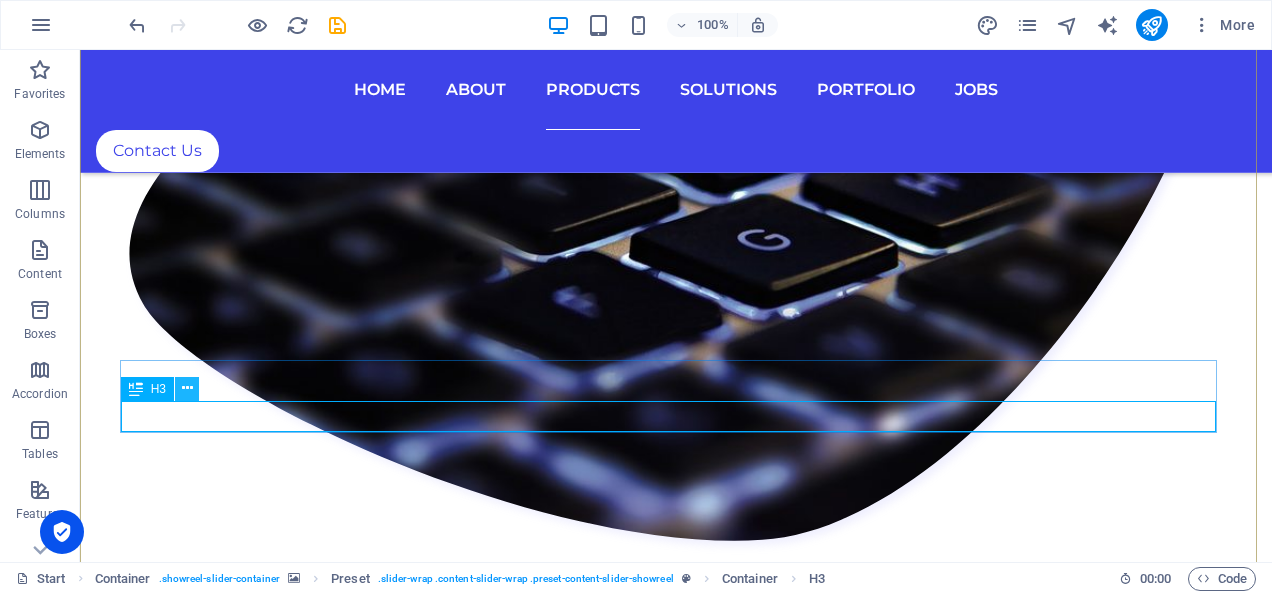 click at bounding box center (187, 388) 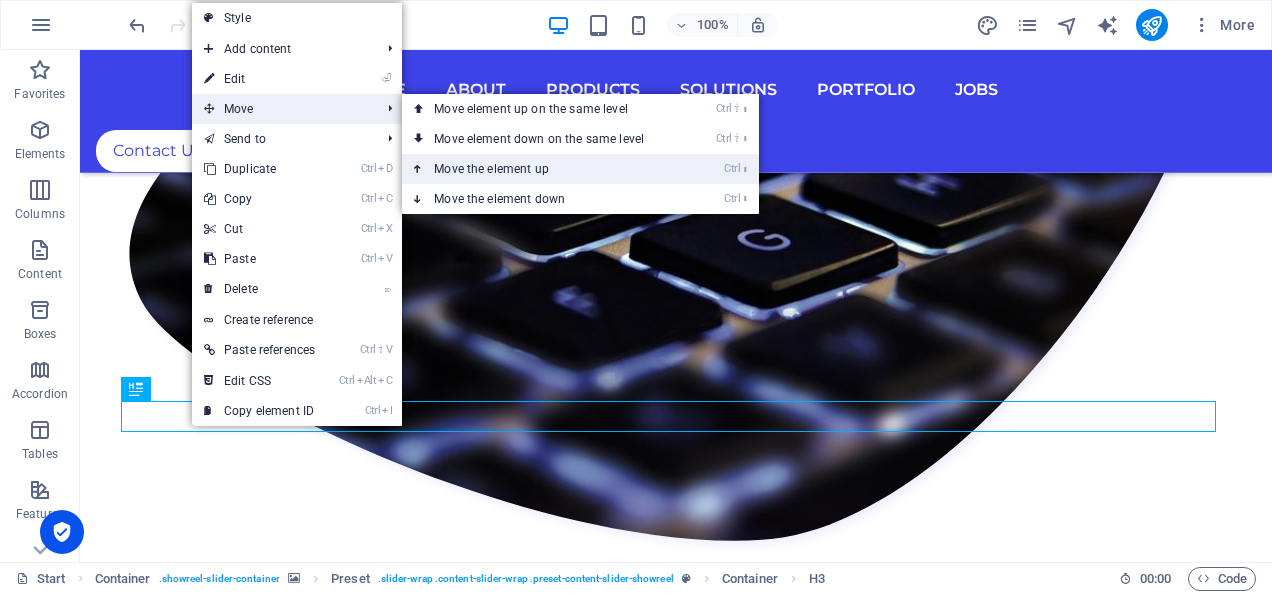 click on "Ctrl ⬆  Move the element up" at bounding box center (543, 169) 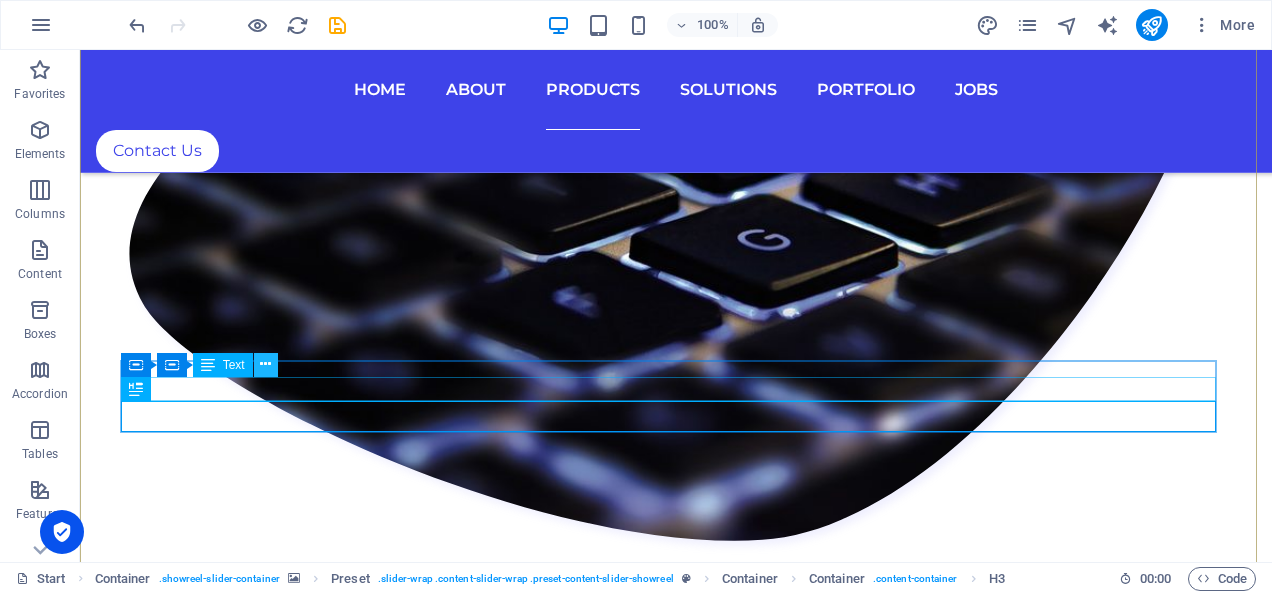 click at bounding box center (266, 365) 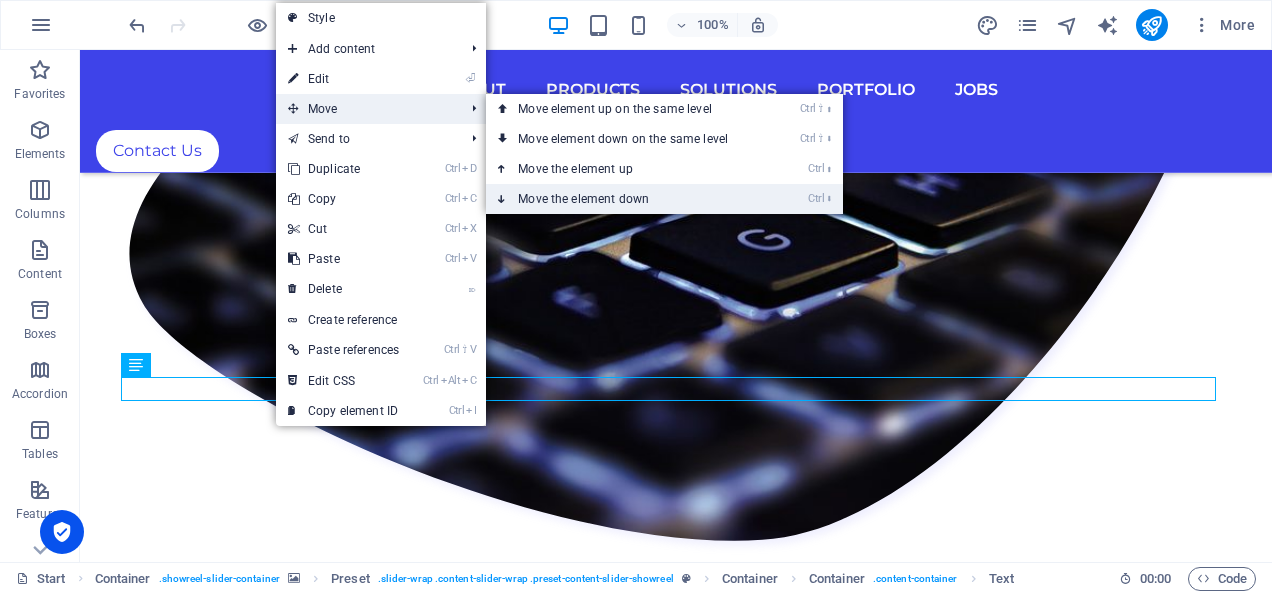 click on "Ctrl ⬇  Move the element down" at bounding box center [627, 199] 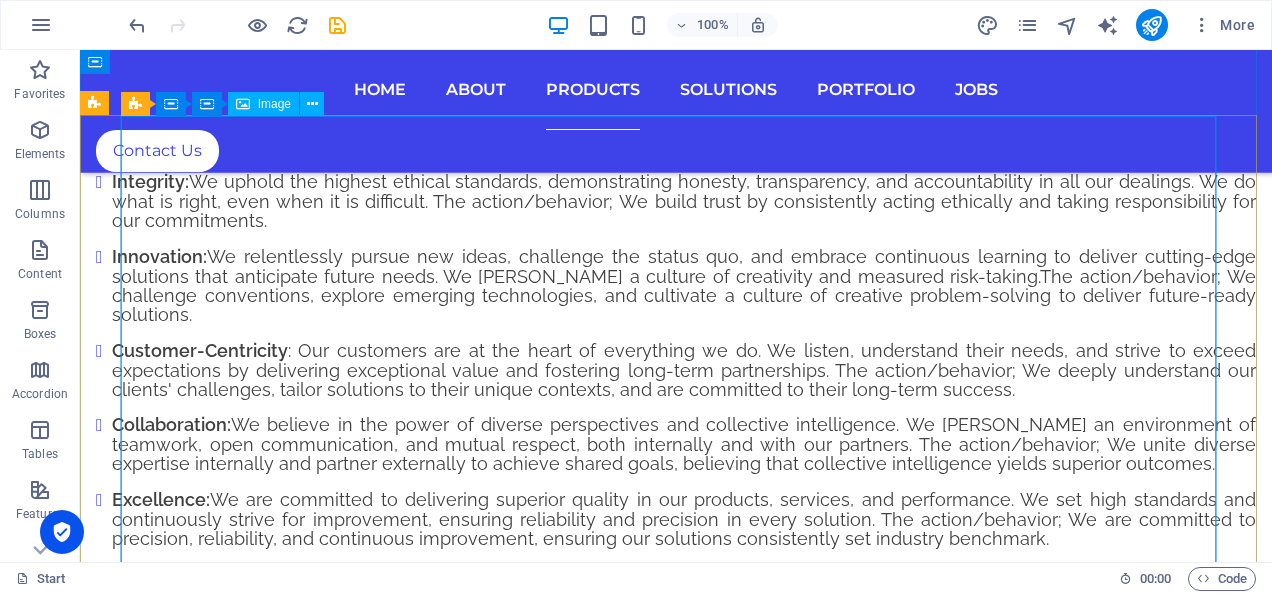 scroll, scrollTop: 6855, scrollLeft: 0, axis: vertical 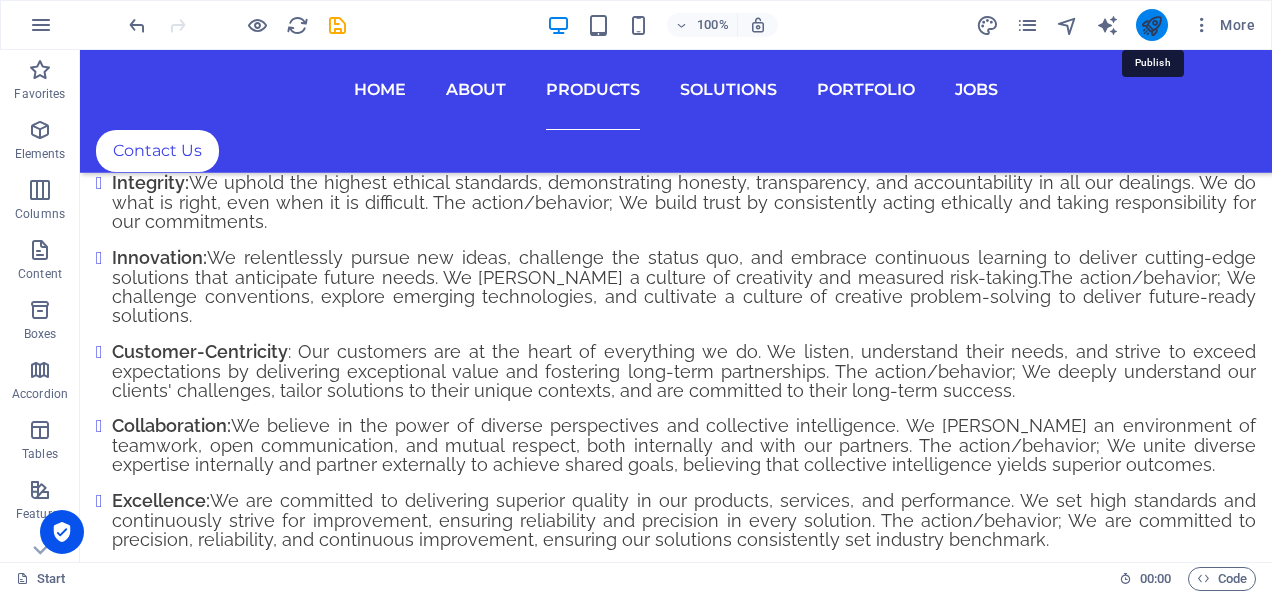 click at bounding box center [1151, 25] 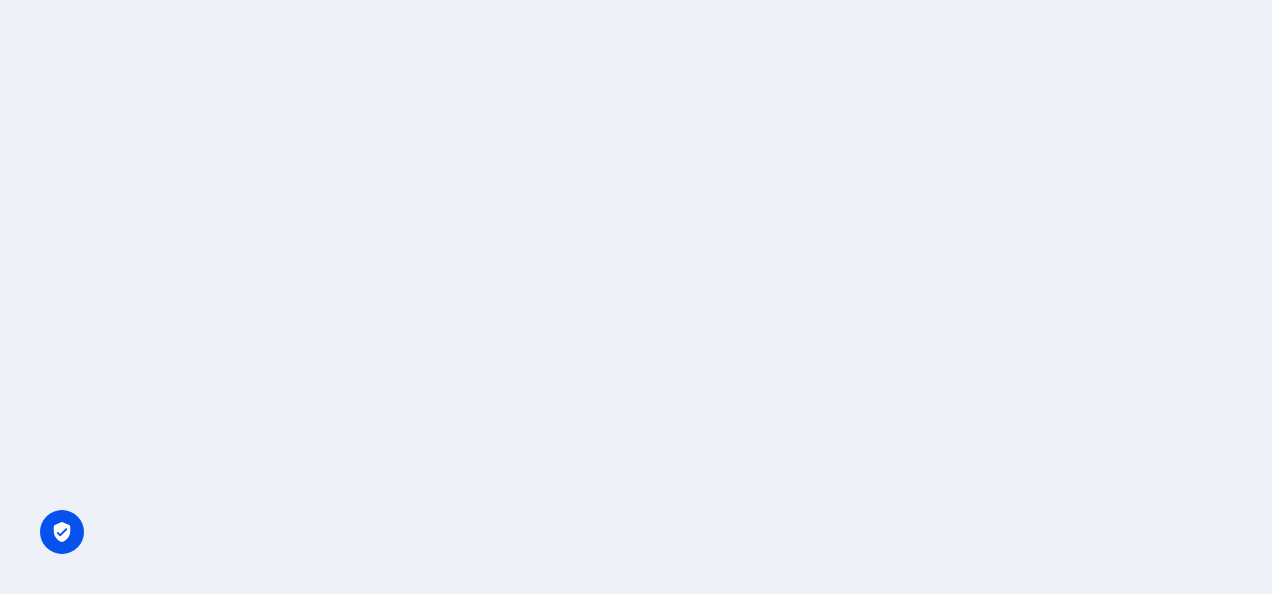 scroll, scrollTop: 0, scrollLeft: 0, axis: both 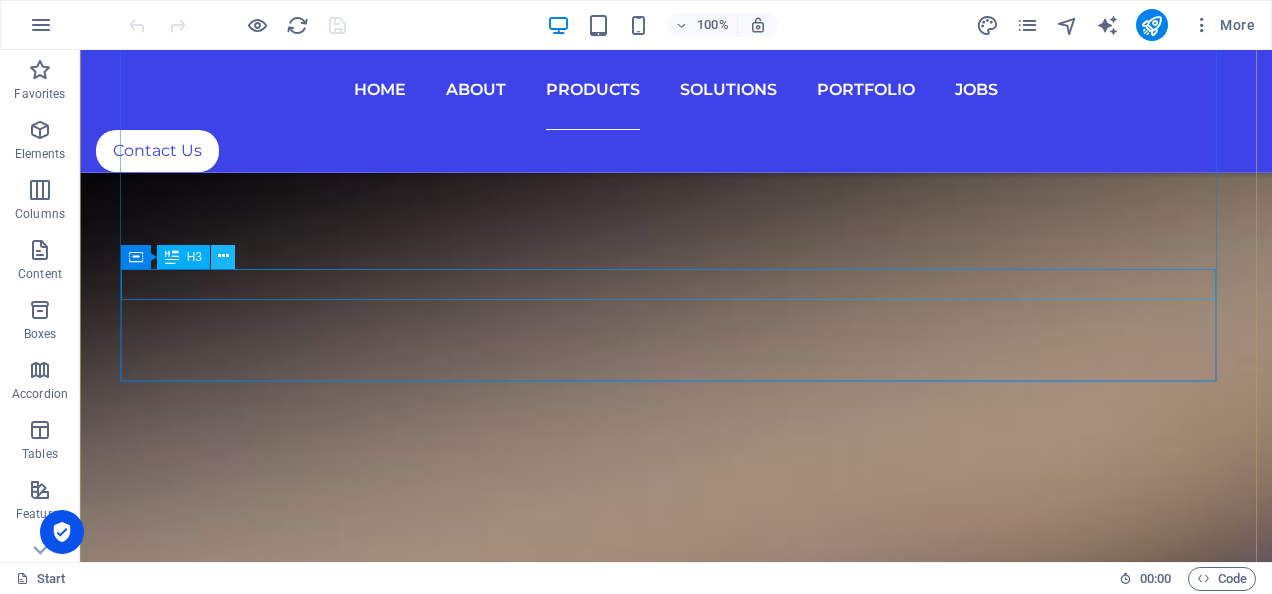 click at bounding box center [223, 256] 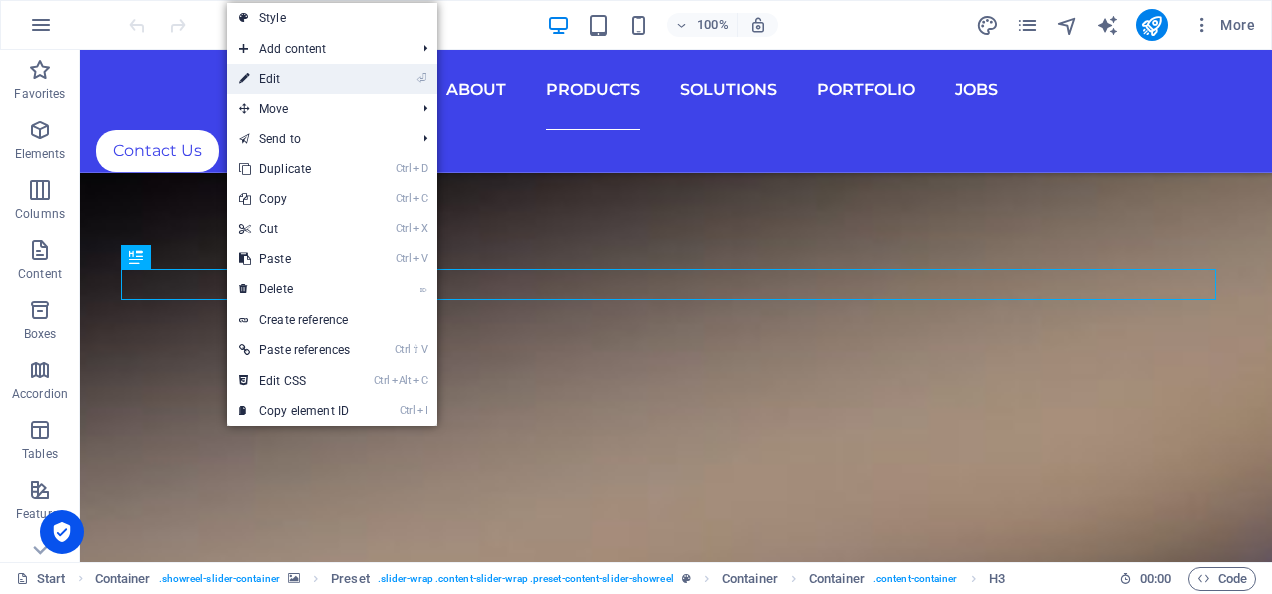 click on "⏎  Edit" at bounding box center [294, 79] 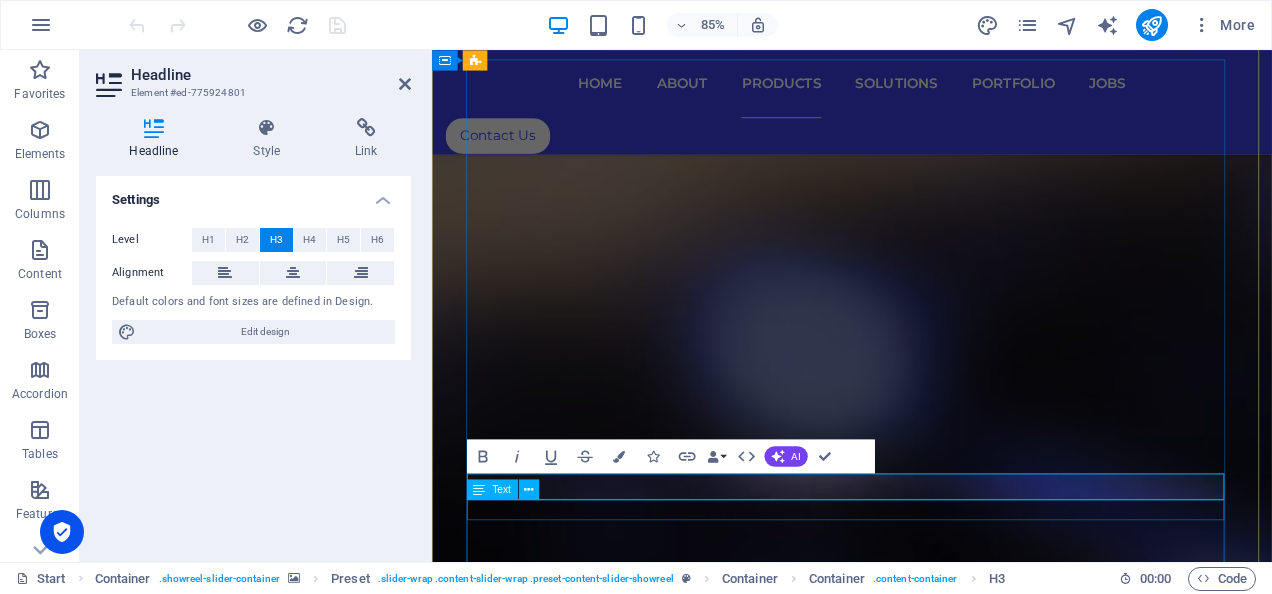 type 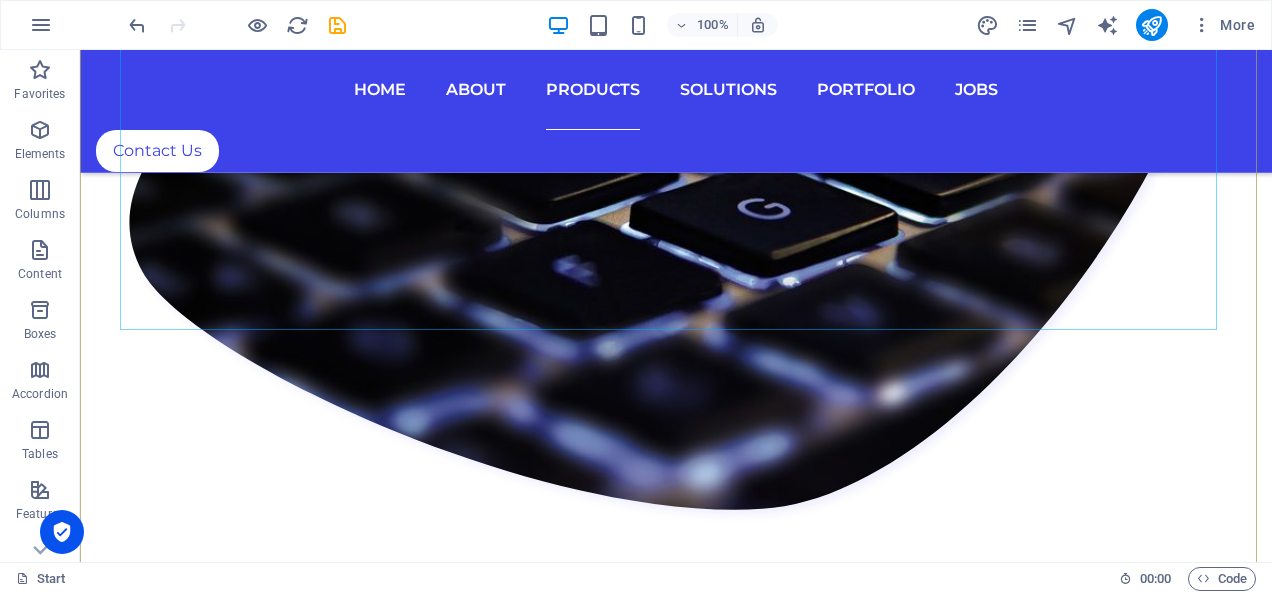 scroll, scrollTop: 7823, scrollLeft: 0, axis: vertical 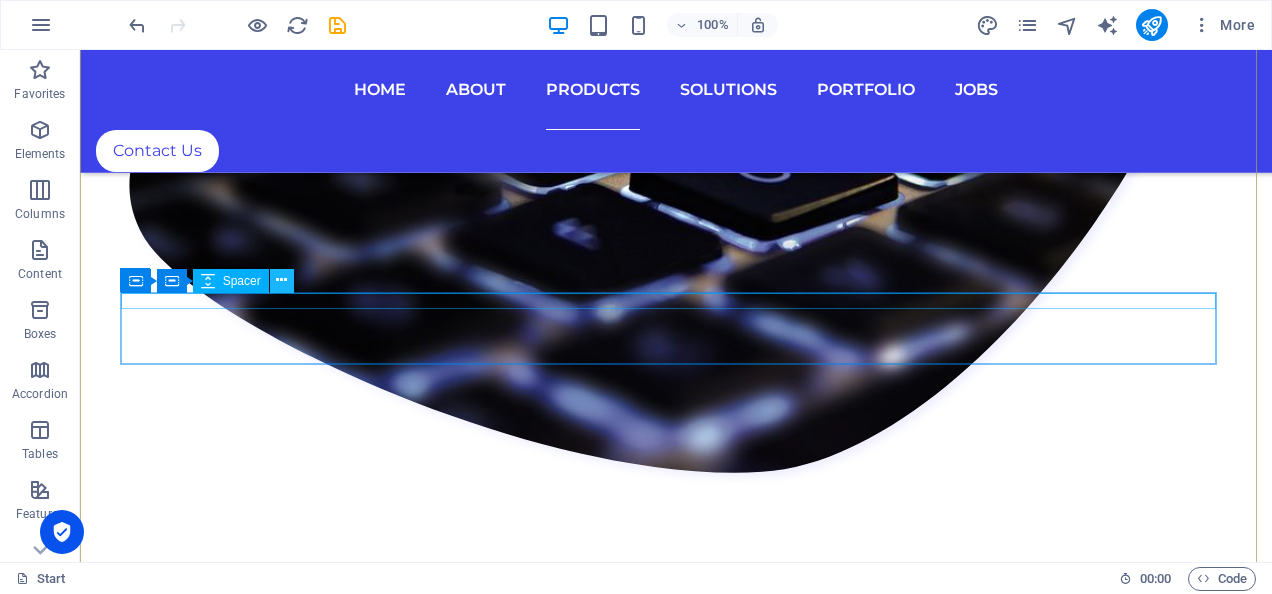 click at bounding box center (281, 280) 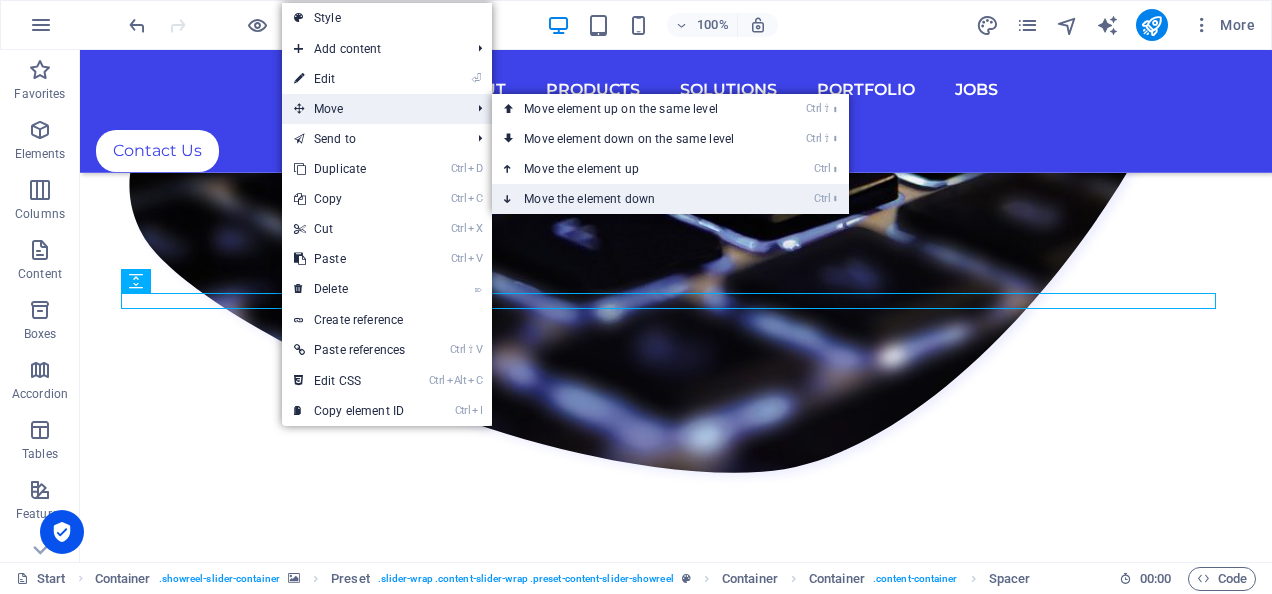 click on "Ctrl ⬇  Move the element down" at bounding box center (633, 199) 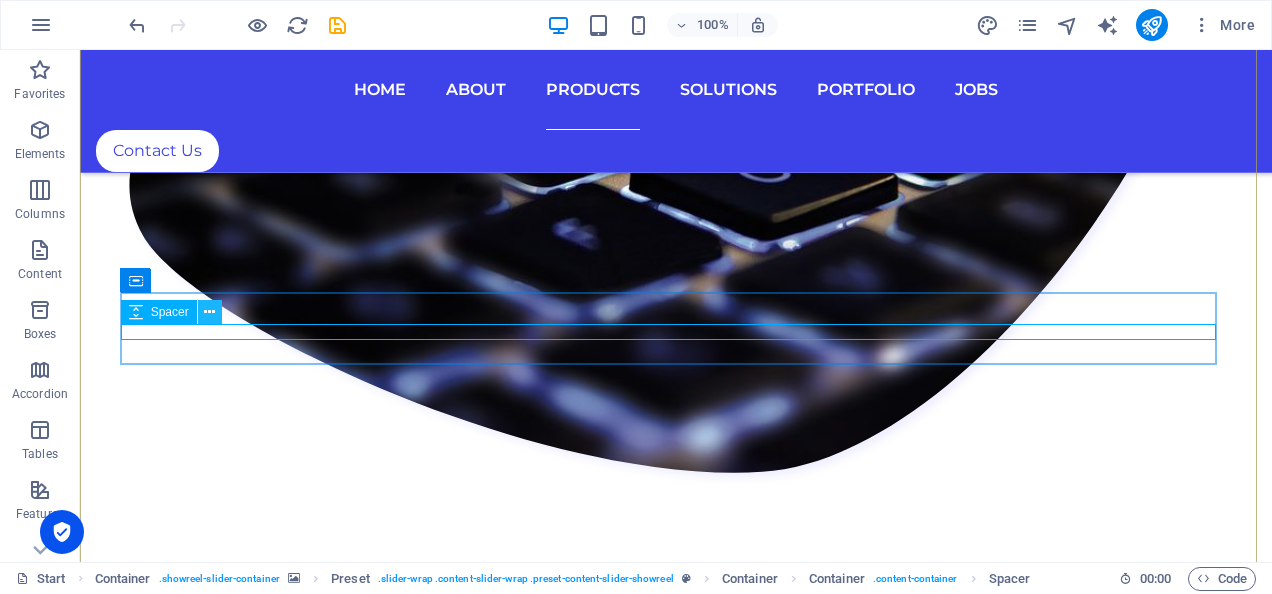 click at bounding box center [209, 312] 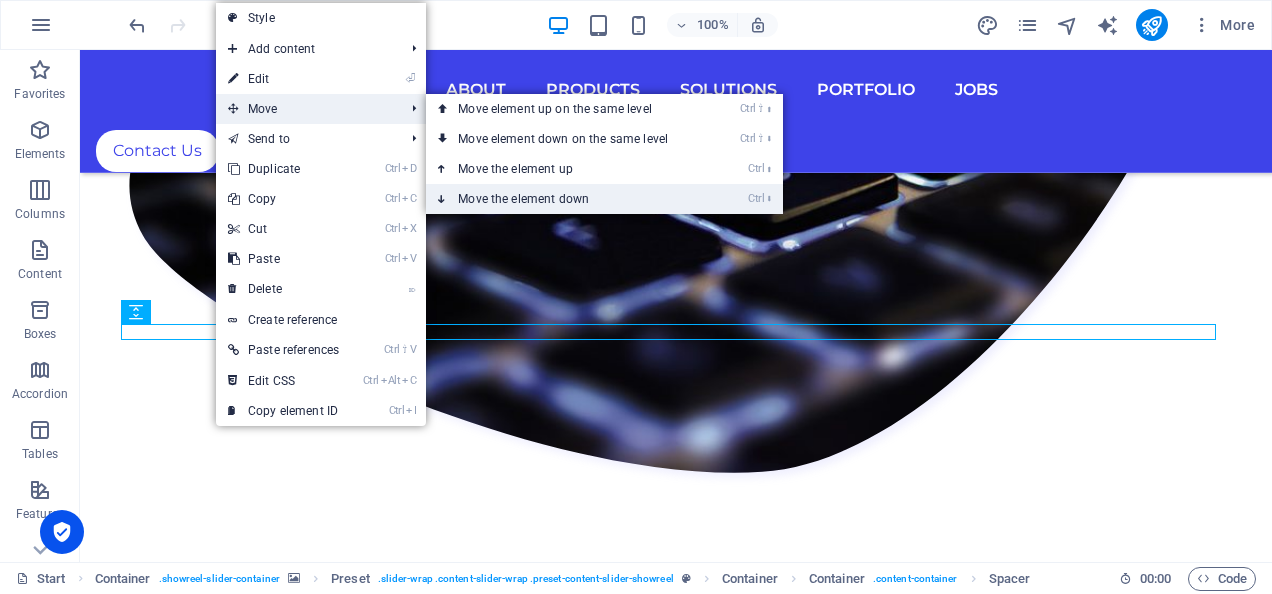 click on "Ctrl ⬇  Move the element down" at bounding box center [567, 199] 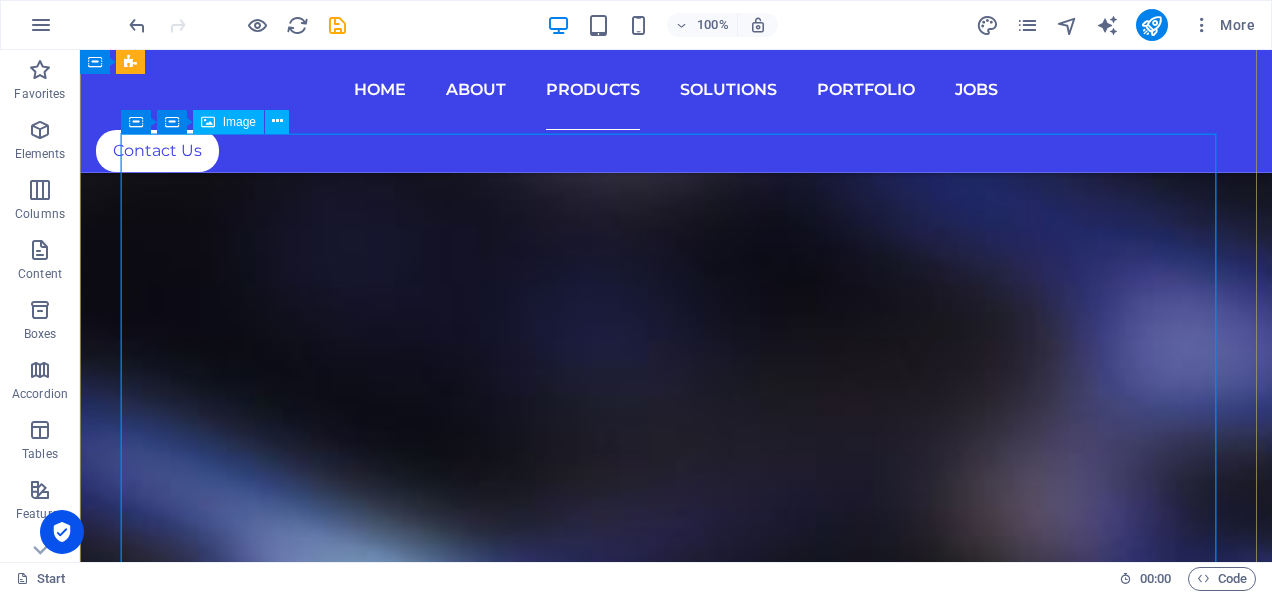 scroll, scrollTop: 9415, scrollLeft: 0, axis: vertical 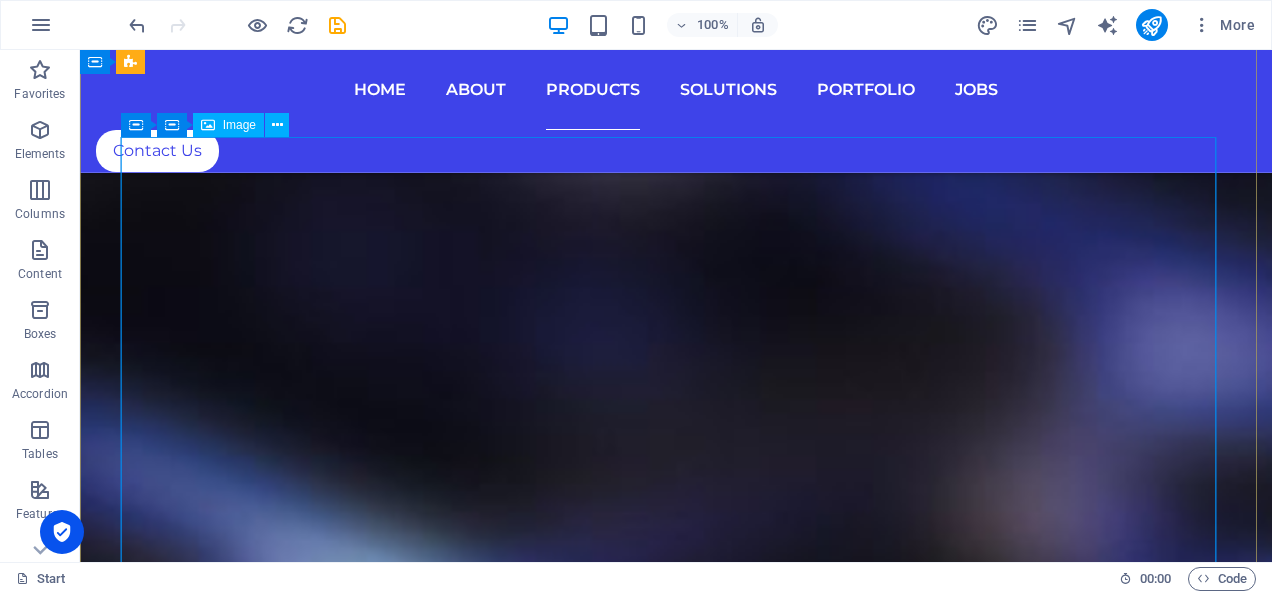 click on "INTEGRATED AUTOMATIC CONTROL SYSTEMS" at bounding box center (676, 6243) 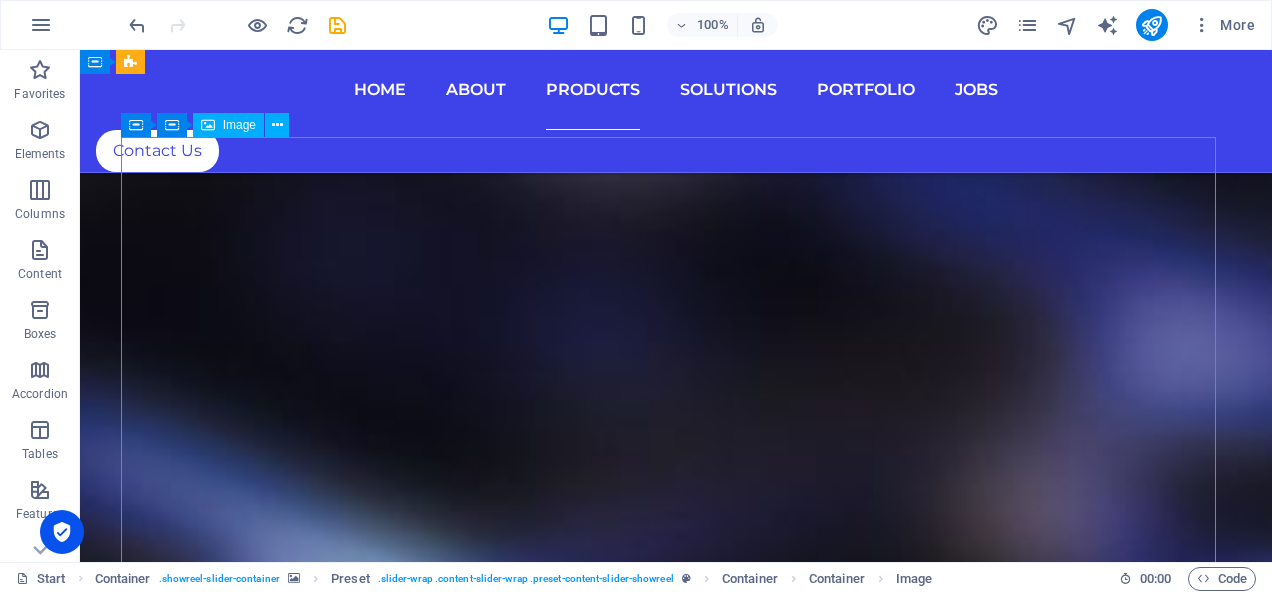 click on "INTEGRATED AUTOMATIC CONTROL SYSTEMS" at bounding box center [676, 6243] 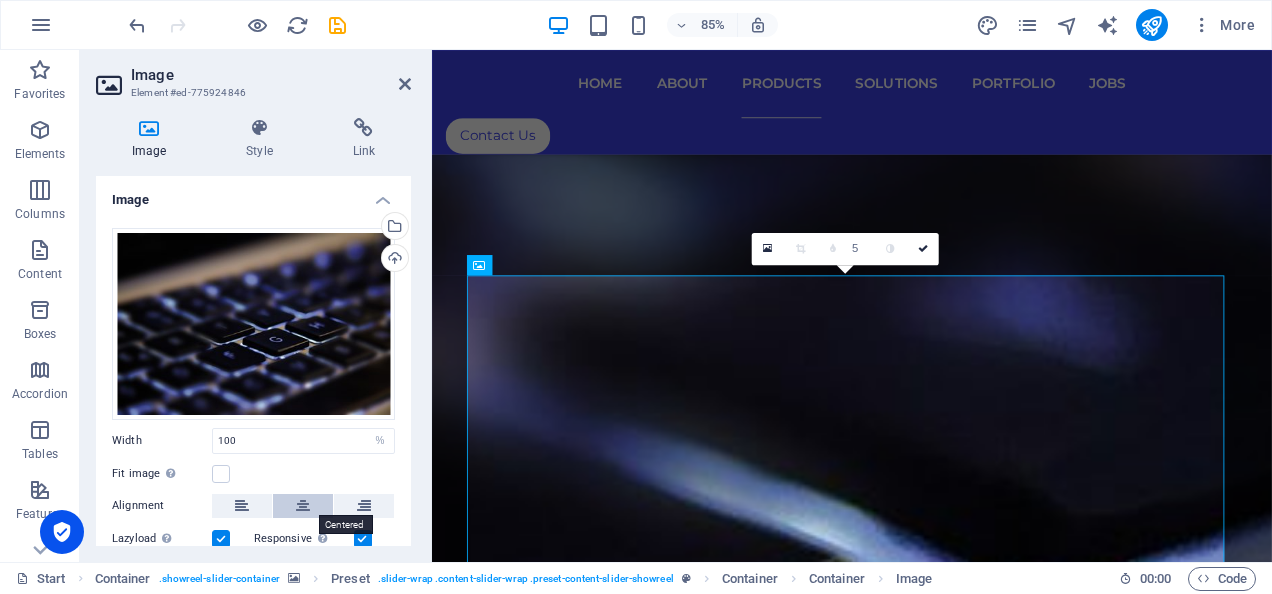 click at bounding box center (303, 506) 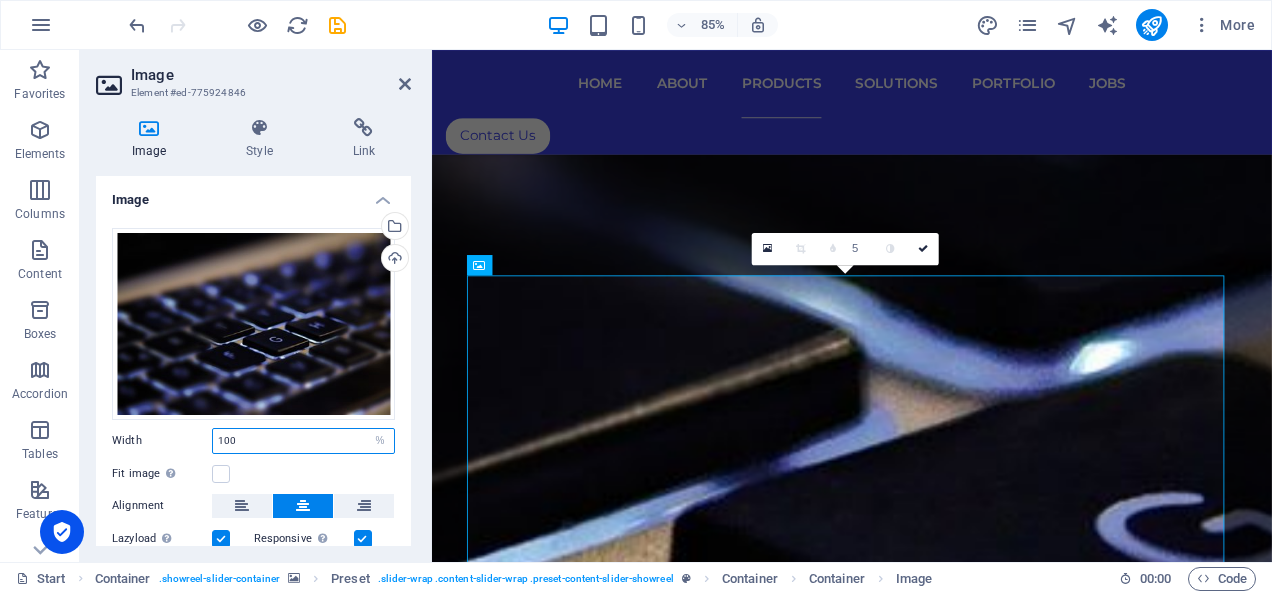 click on "100" at bounding box center (303, 441) 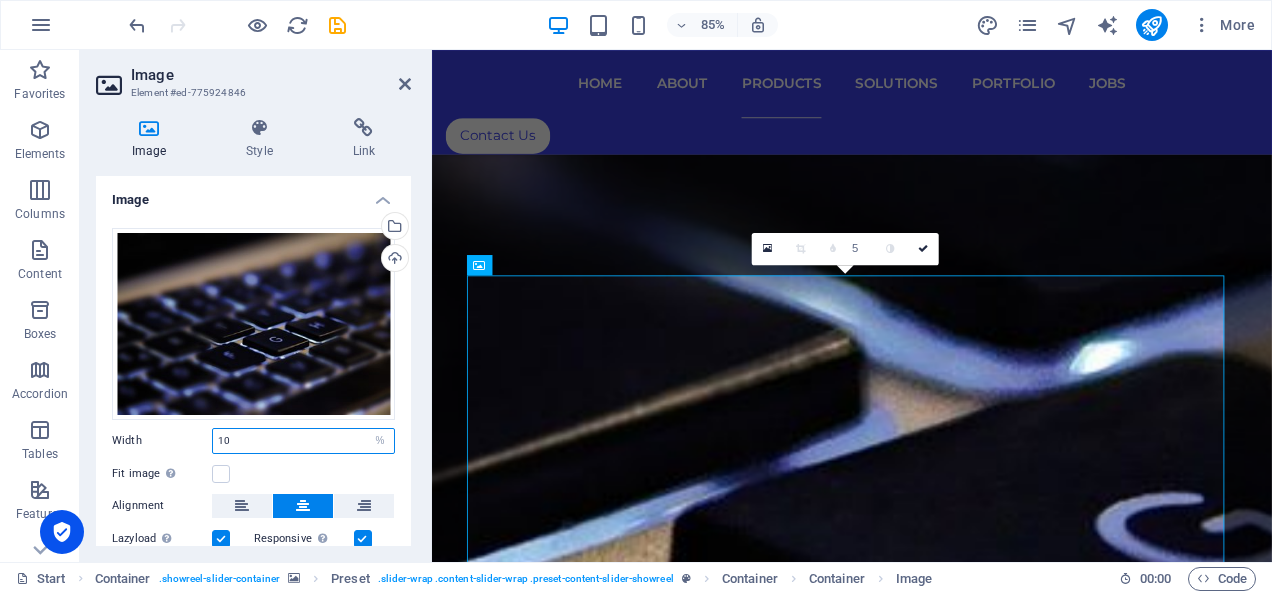 type on "1" 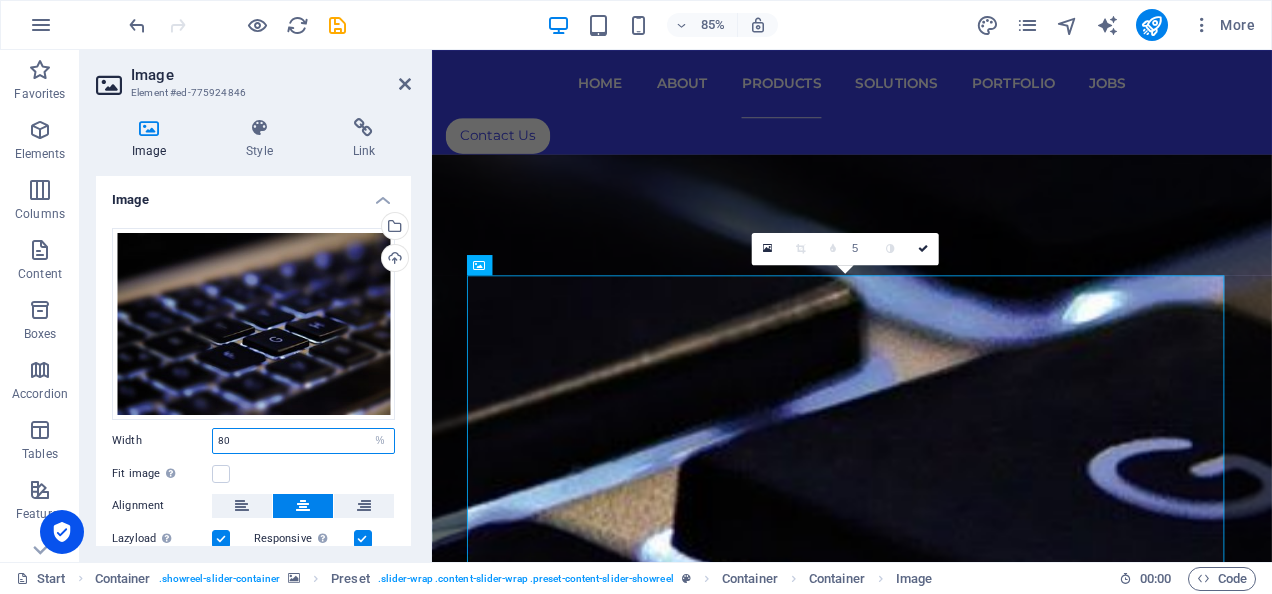type on "8" 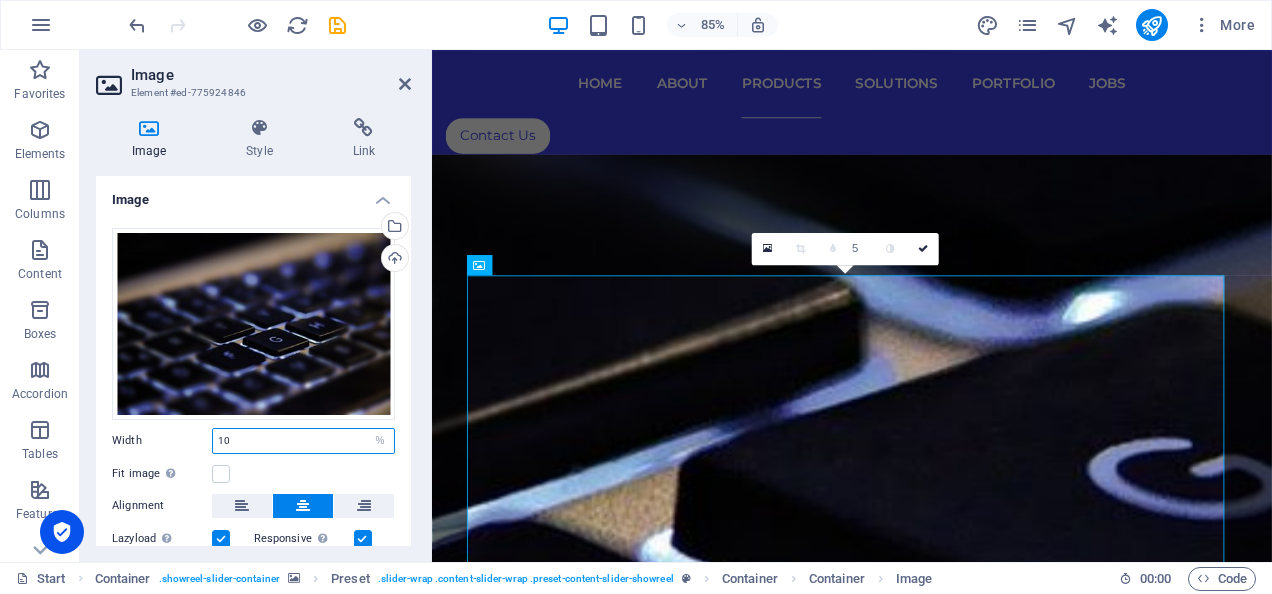 type on "100" 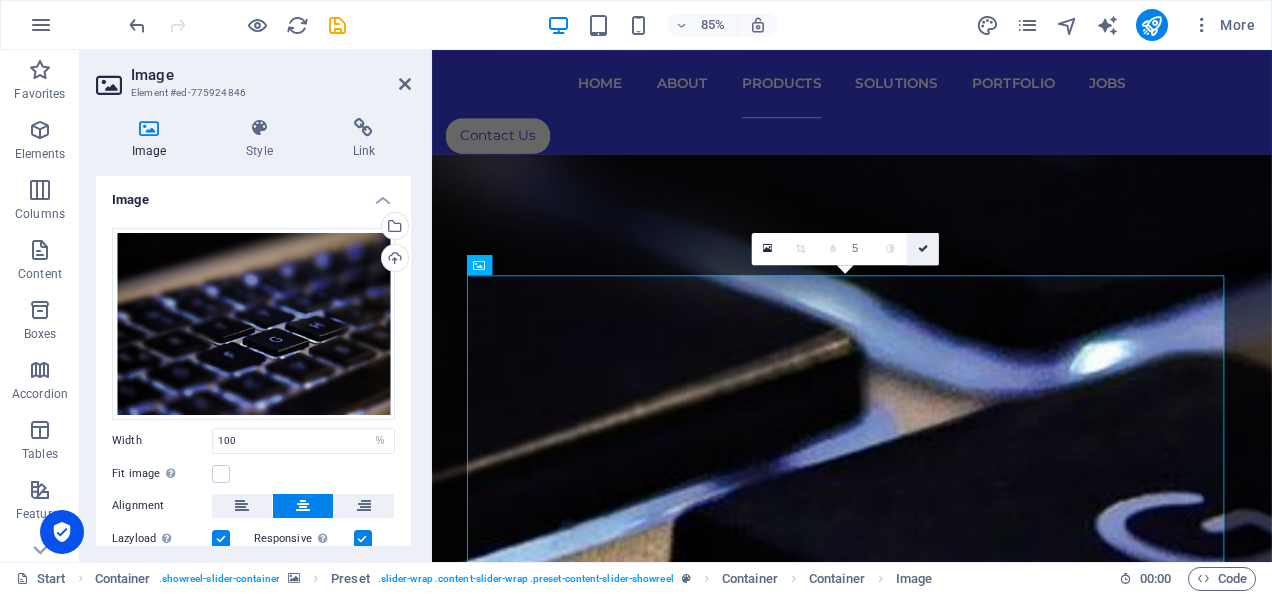 click at bounding box center (922, 249) 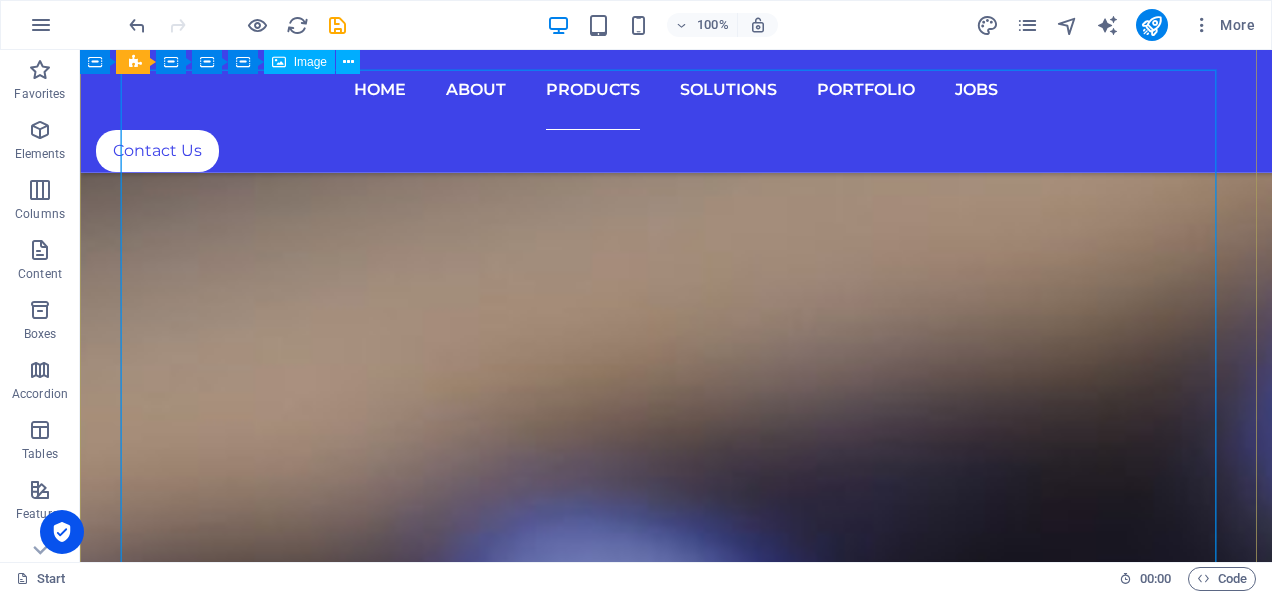 scroll, scrollTop: 8775, scrollLeft: 0, axis: vertical 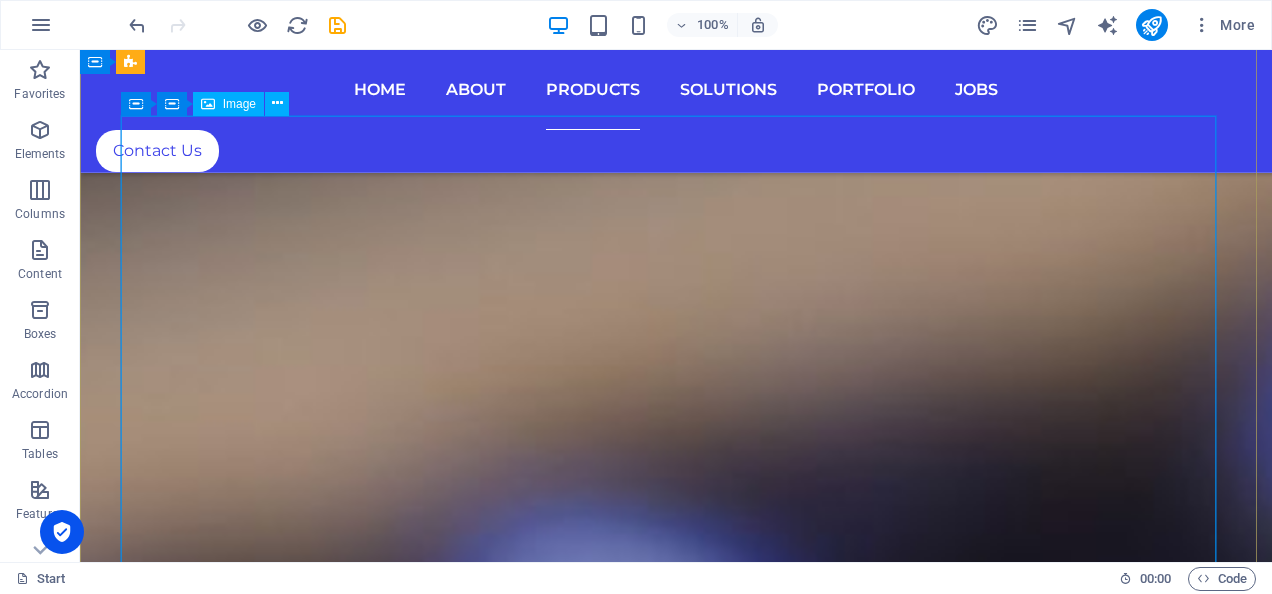 click on "BLOCKCHAIN TECHNOLOGY" at bounding box center [676, 6143] 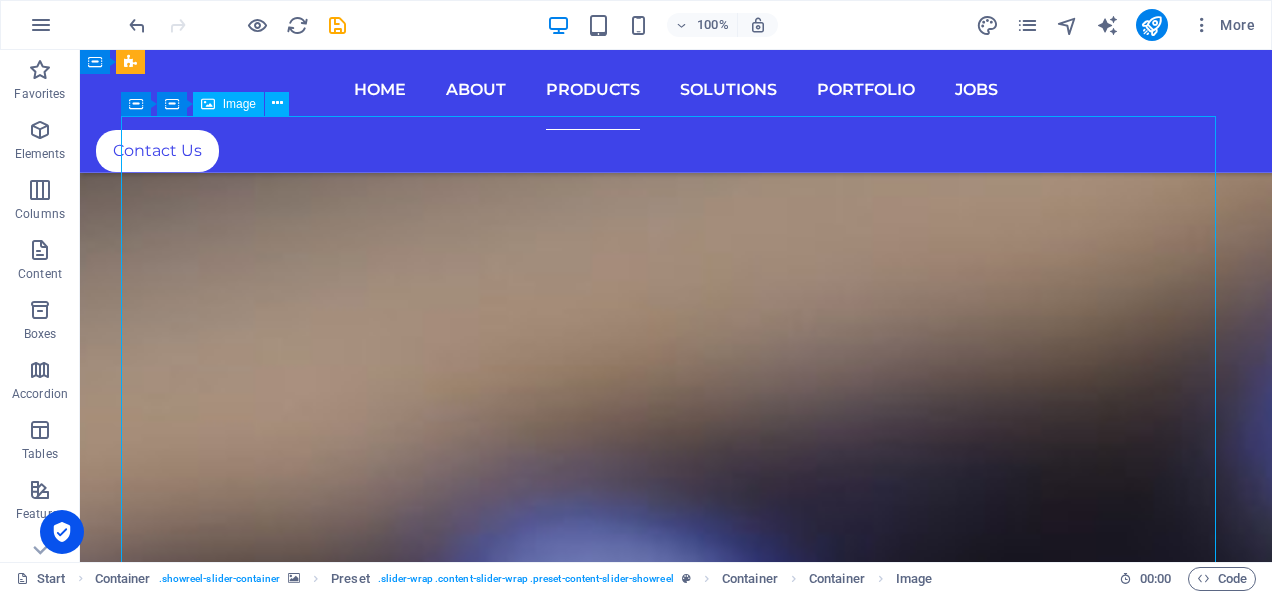 click on "BLOCKCHAIN TECHNOLOGY" at bounding box center (676, 6143) 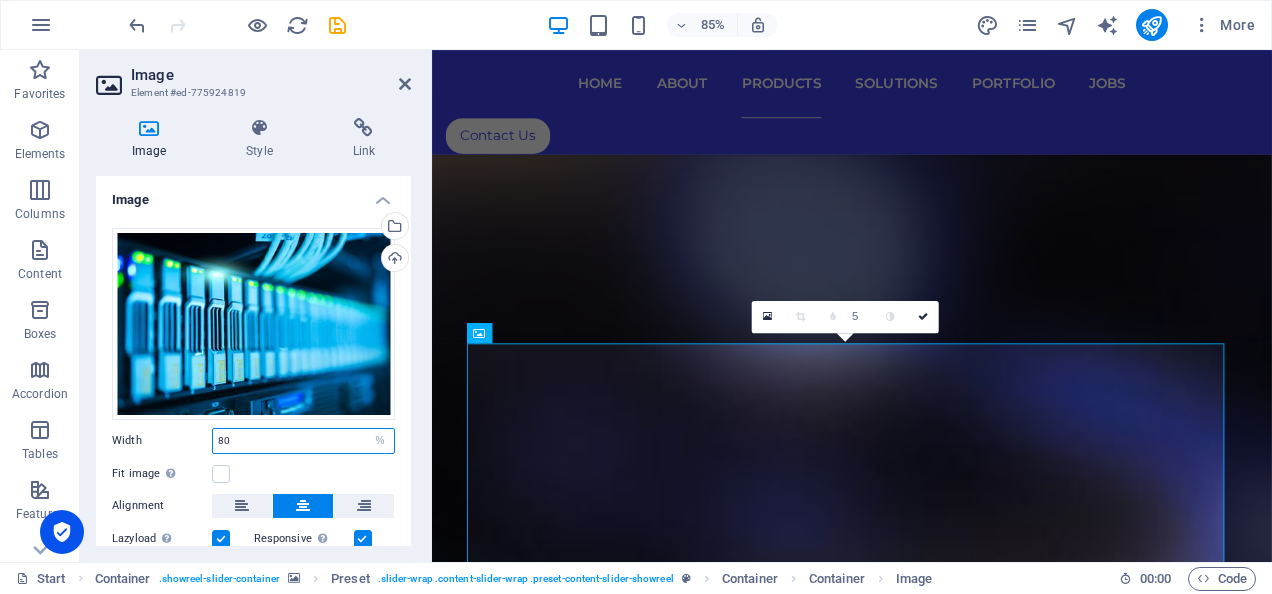 click on "80" at bounding box center (303, 441) 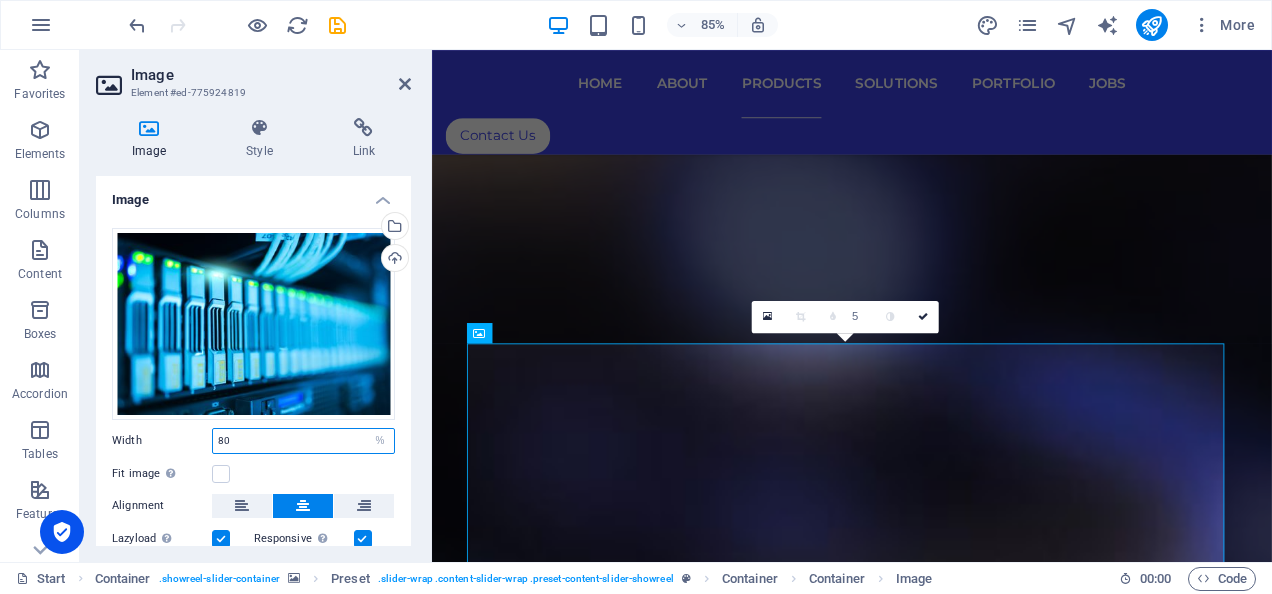 type on "8" 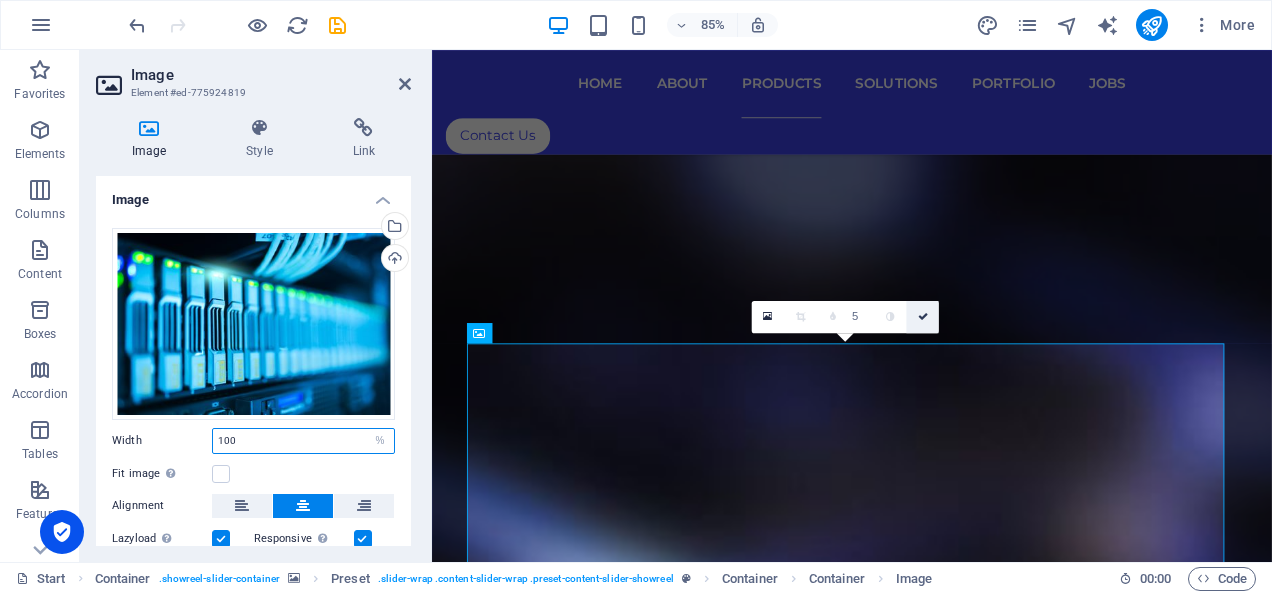 type on "100" 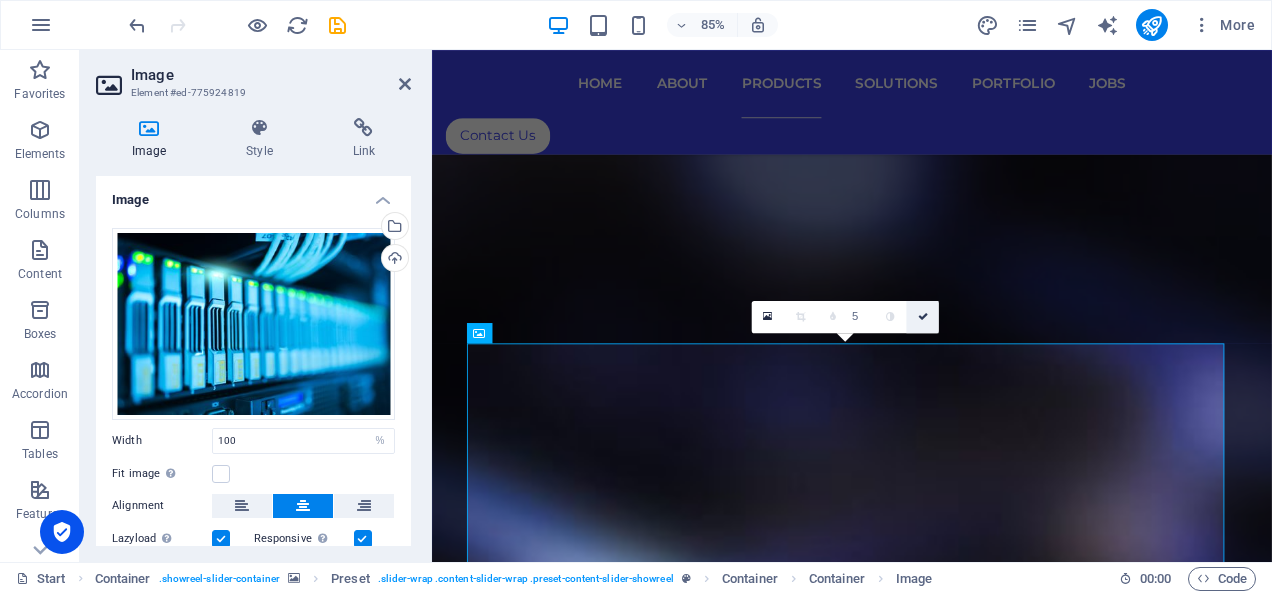 click at bounding box center (922, 317) 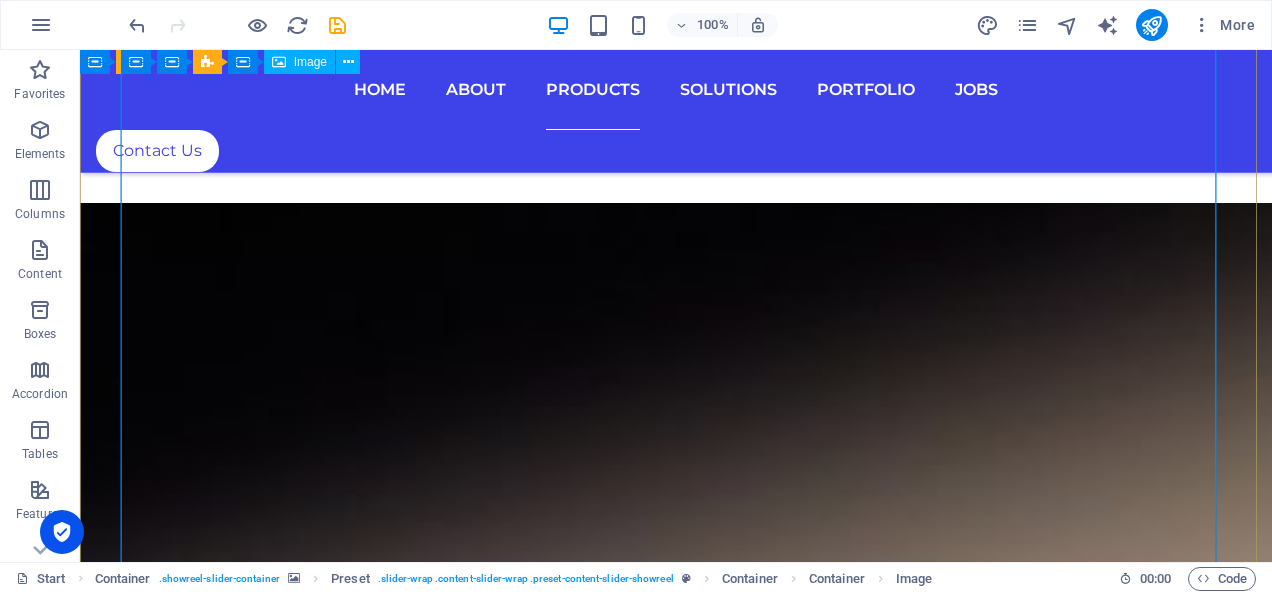 scroll, scrollTop: 8206, scrollLeft: 0, axis: vertical 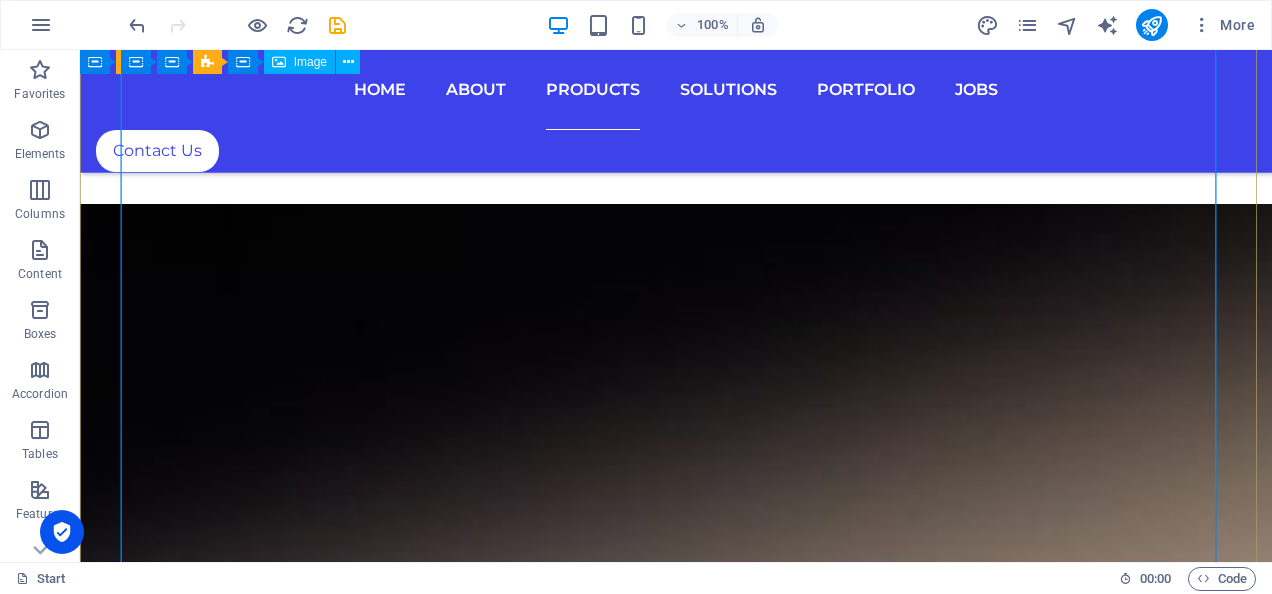 click on "CYBER SECURITY" at bounding box center [676, 6179] 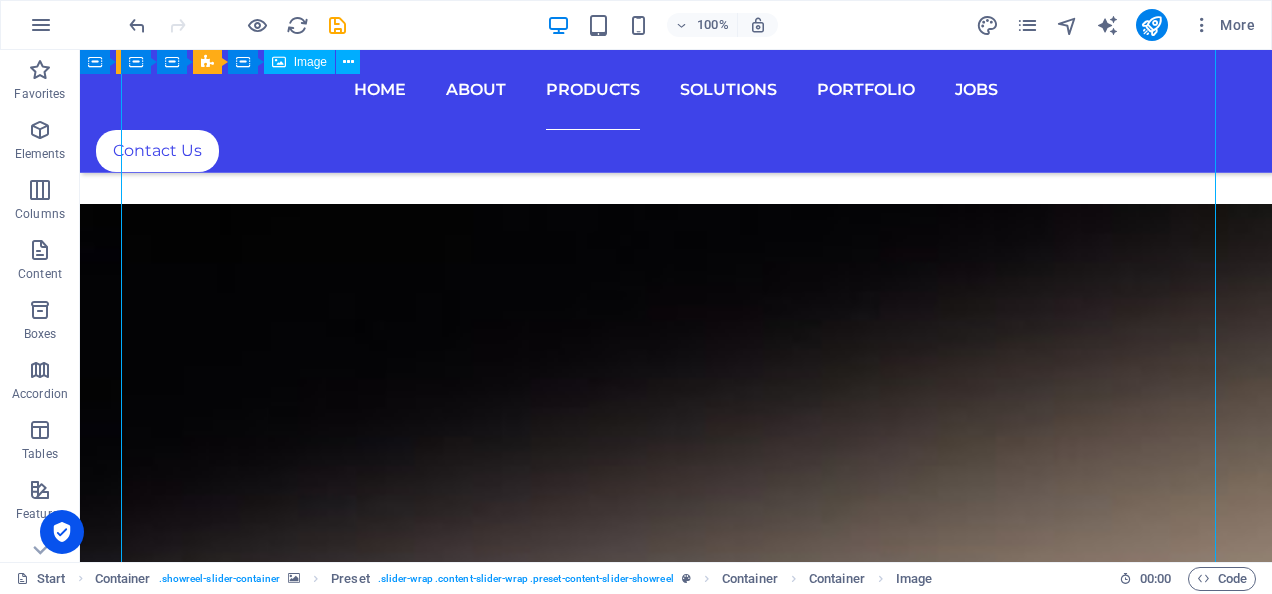 click on "CYBER SECURITY" at bounding box center [676, 6179] 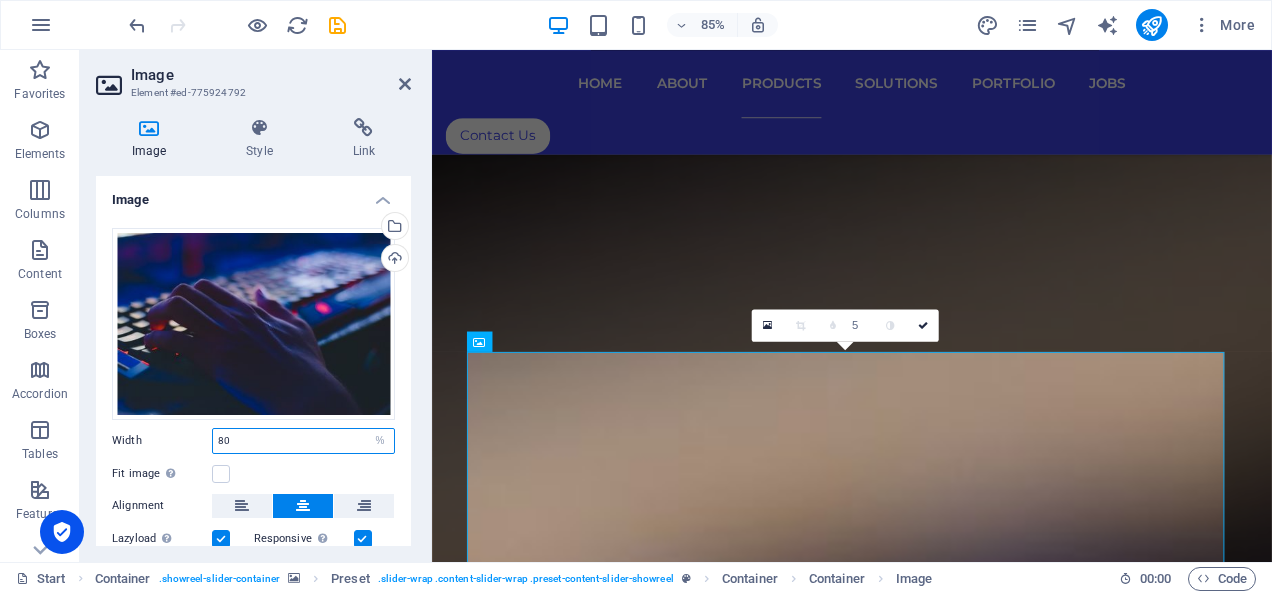 click on "80" at bounding box center [303, 441] 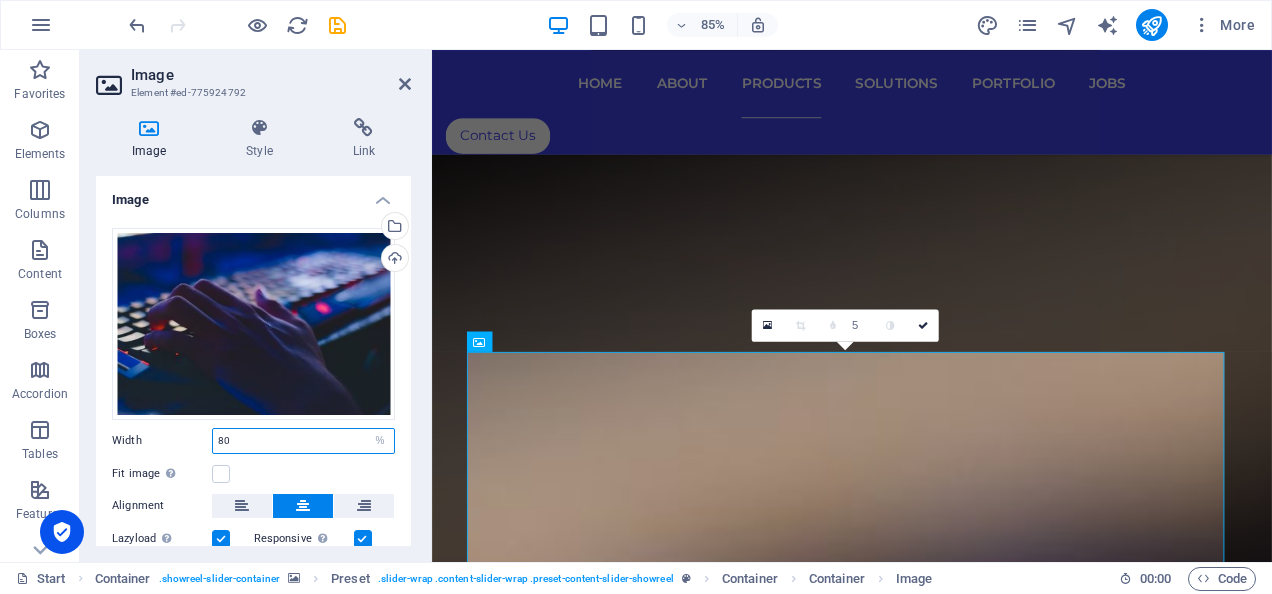type on "8" 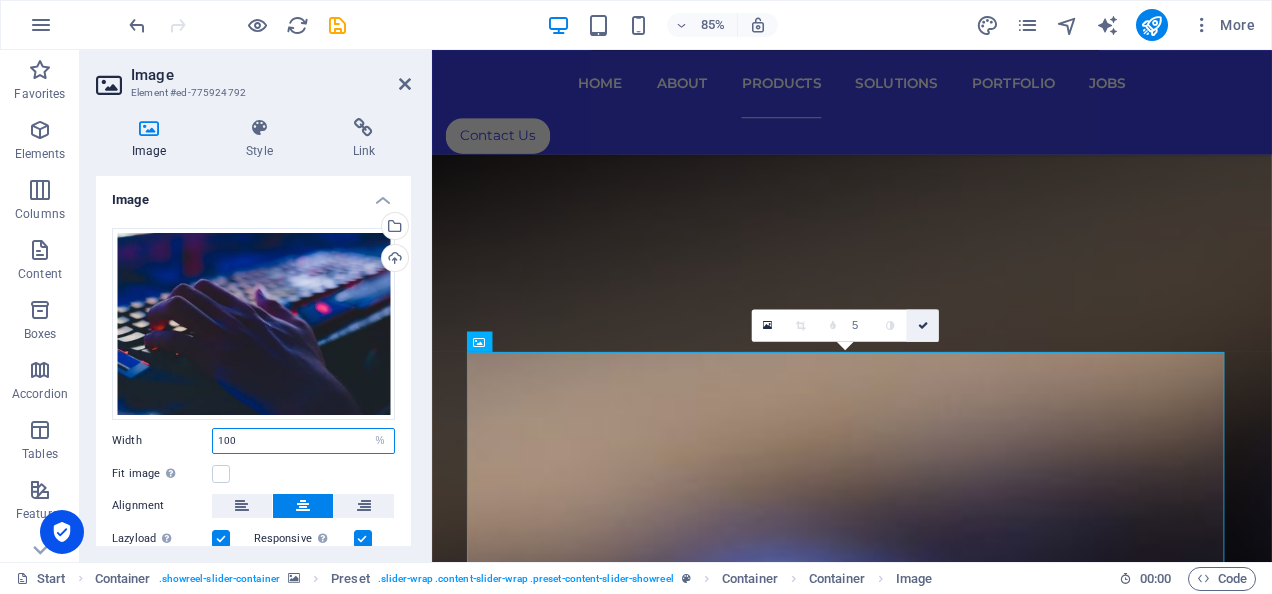 type on "100" 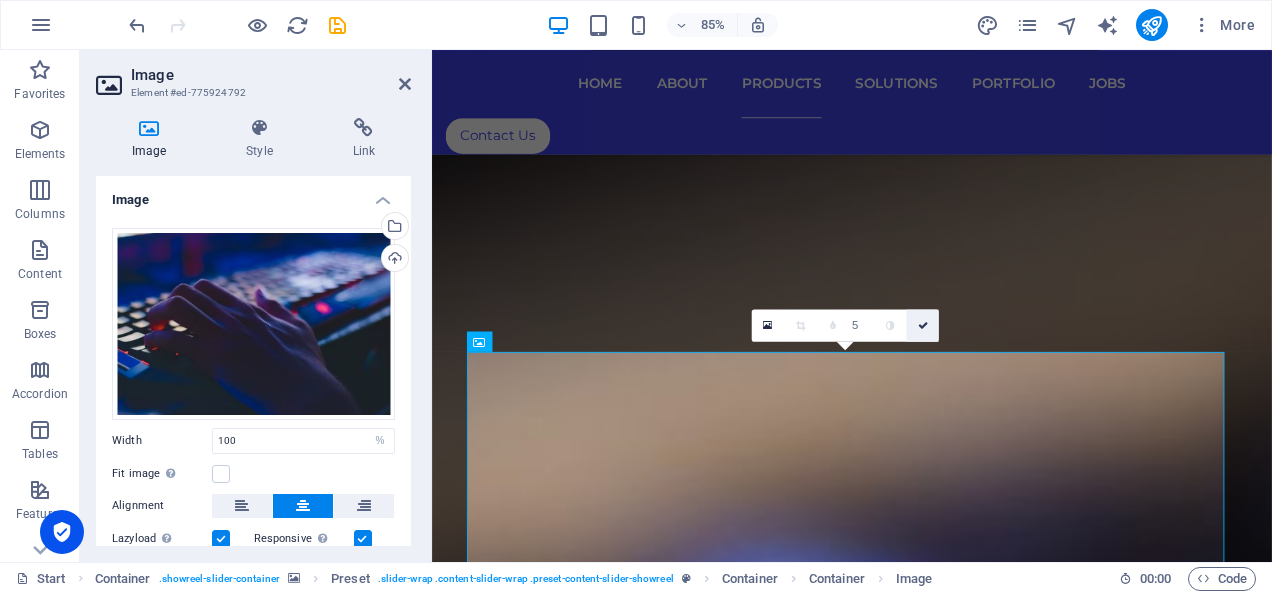 click at bounding box center (922, 325) 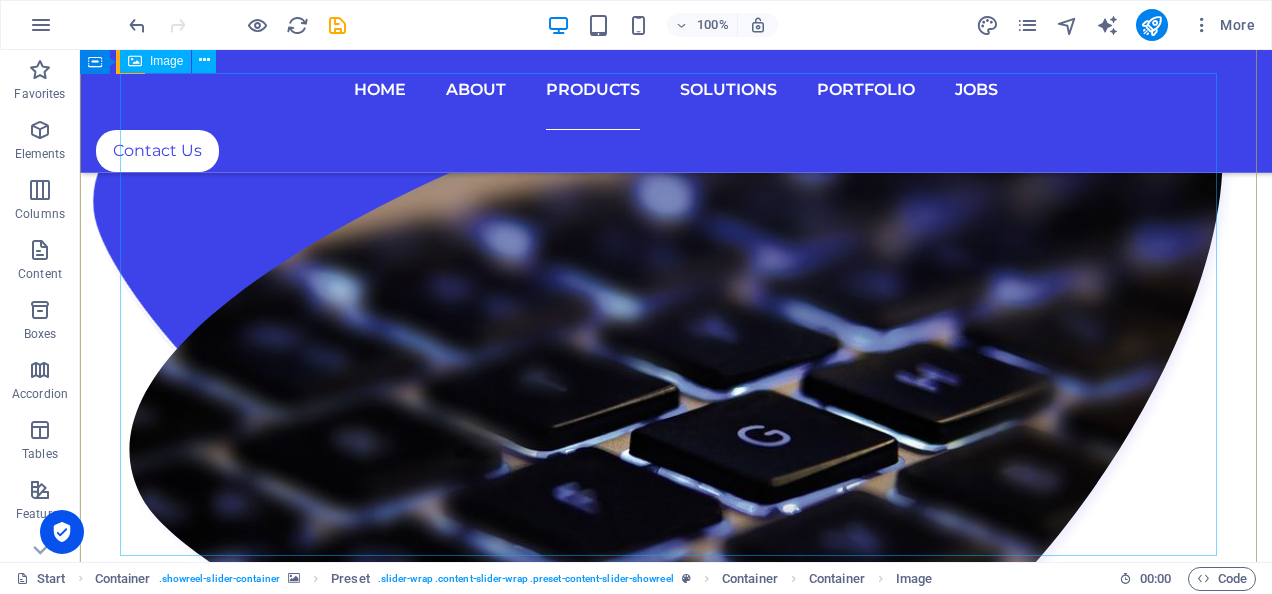 scroll, scrollTop: 7488, scrollLeft: 0, axis: vertical 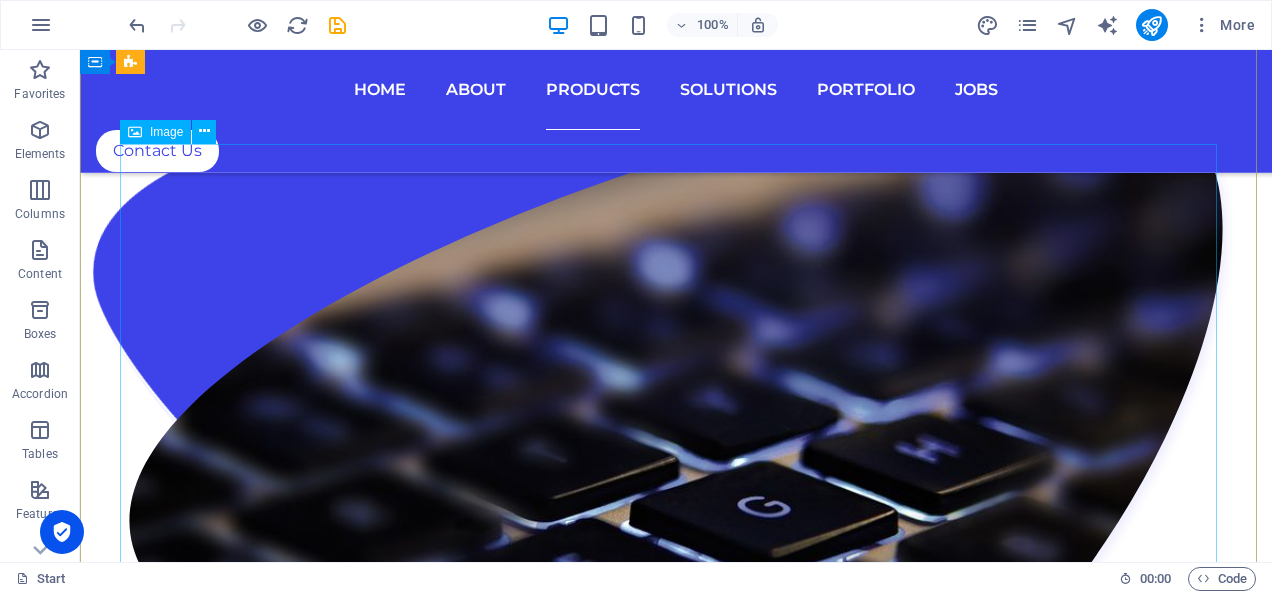 click at bounding box center (676, 6394) 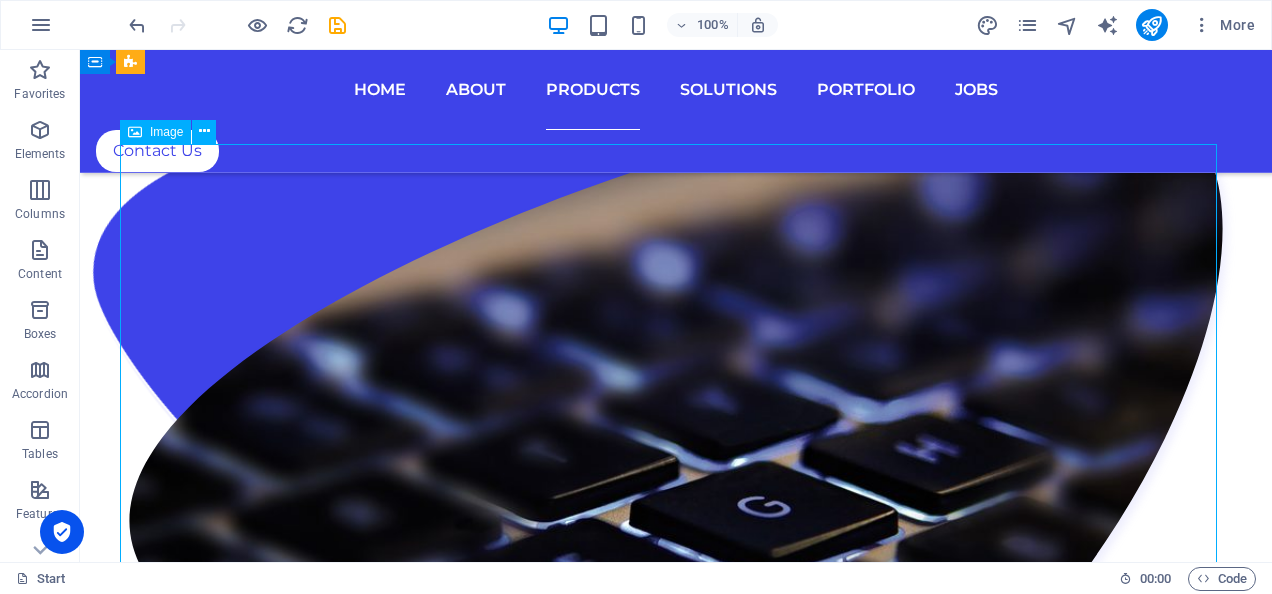 click at bounding box center (676, 6394) 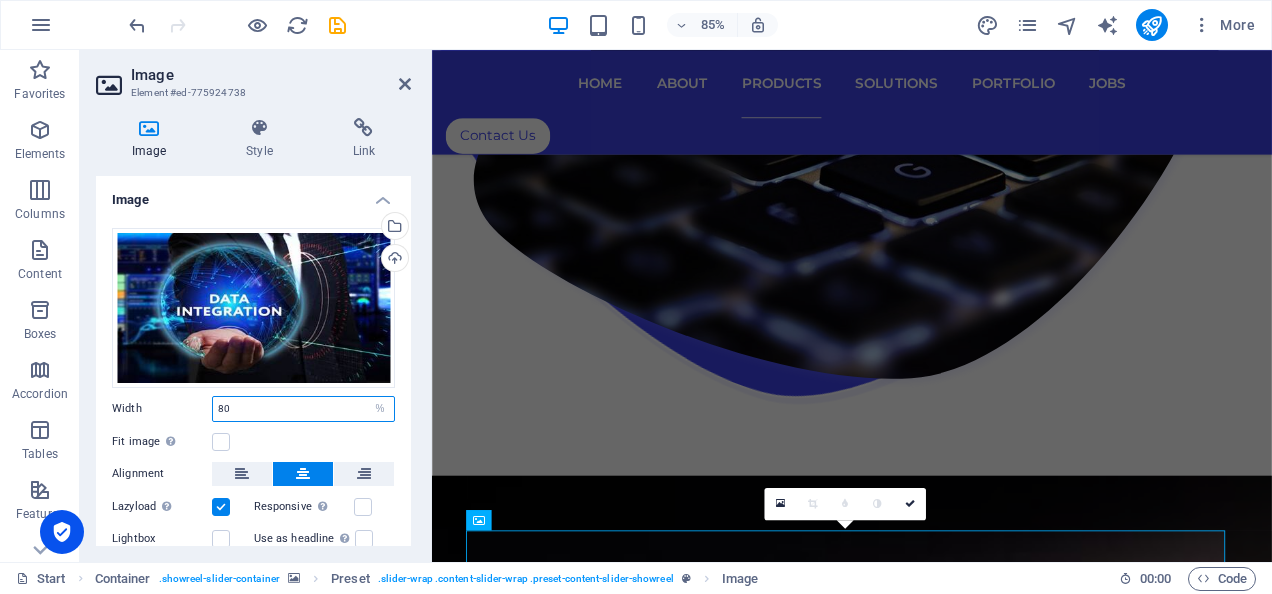 click on "80" at bounding box center (303, 409) 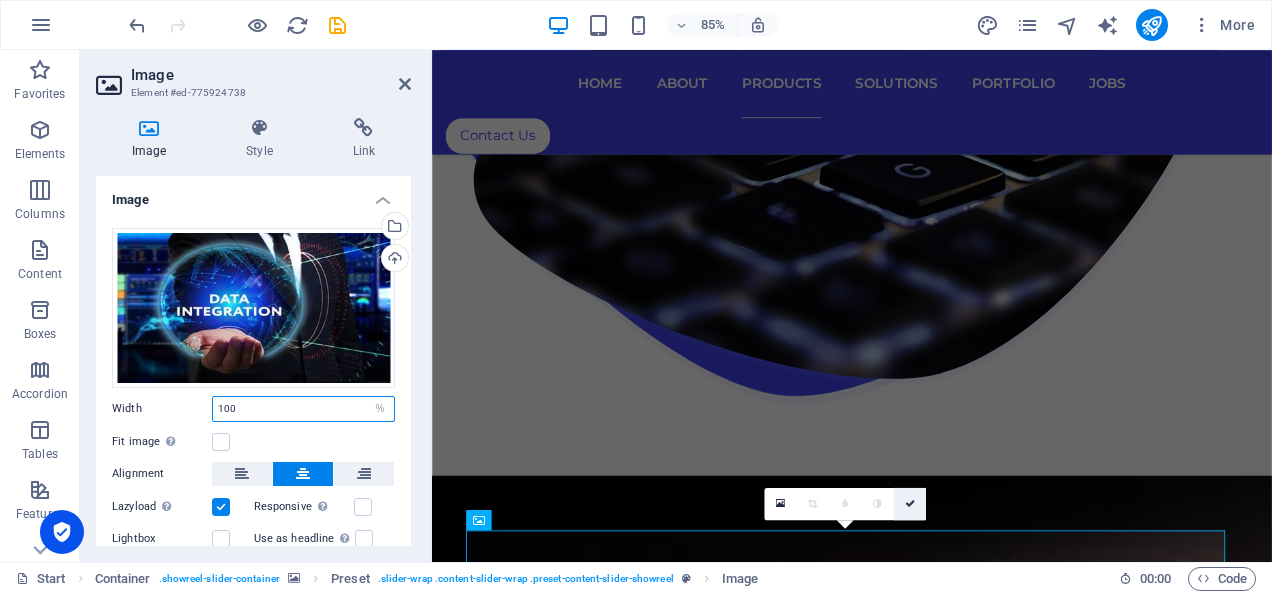 type on "100" 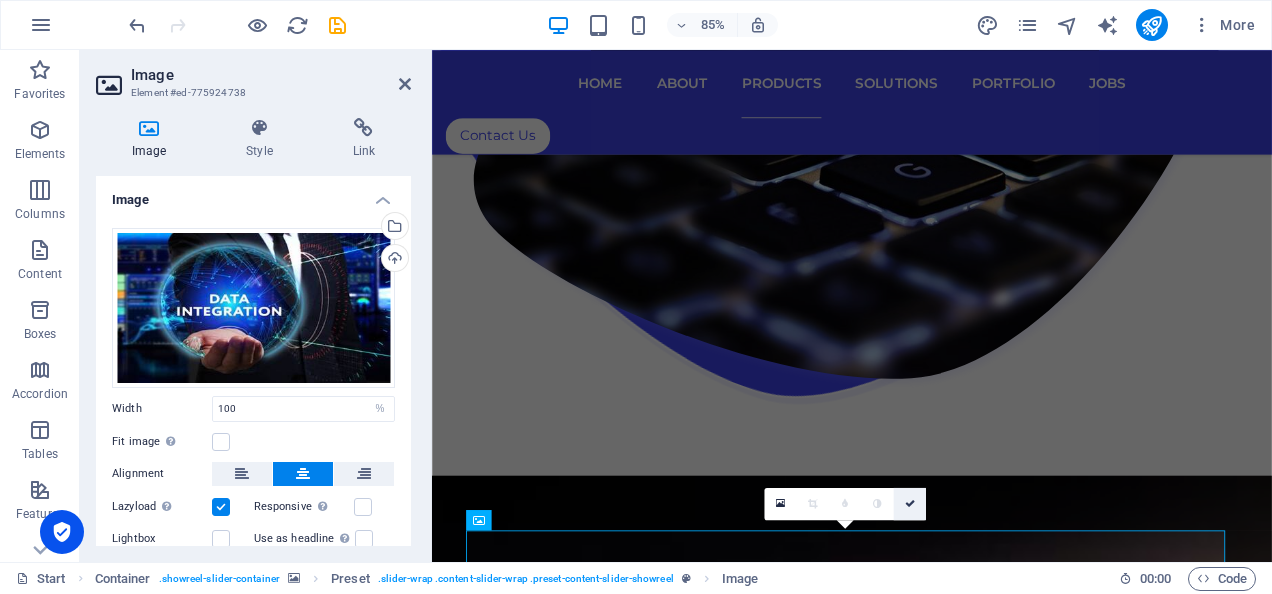 click at bounding box center [910, 504] 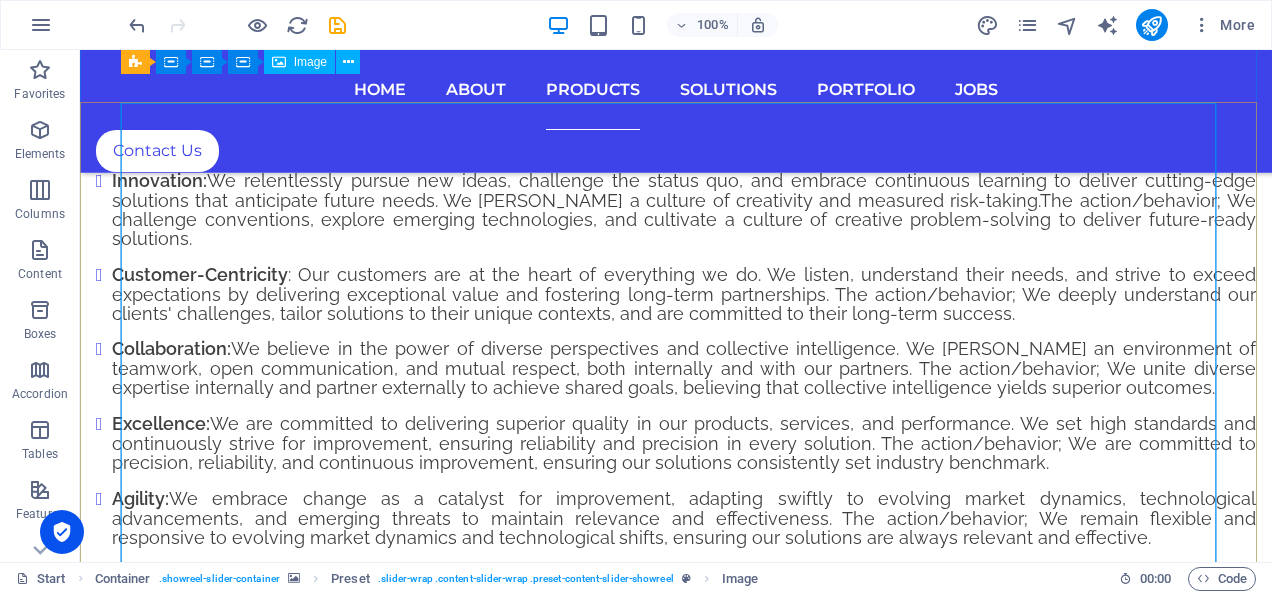 scroll, scrollTop: 6859, scrollLeft: 0, axis: vertical 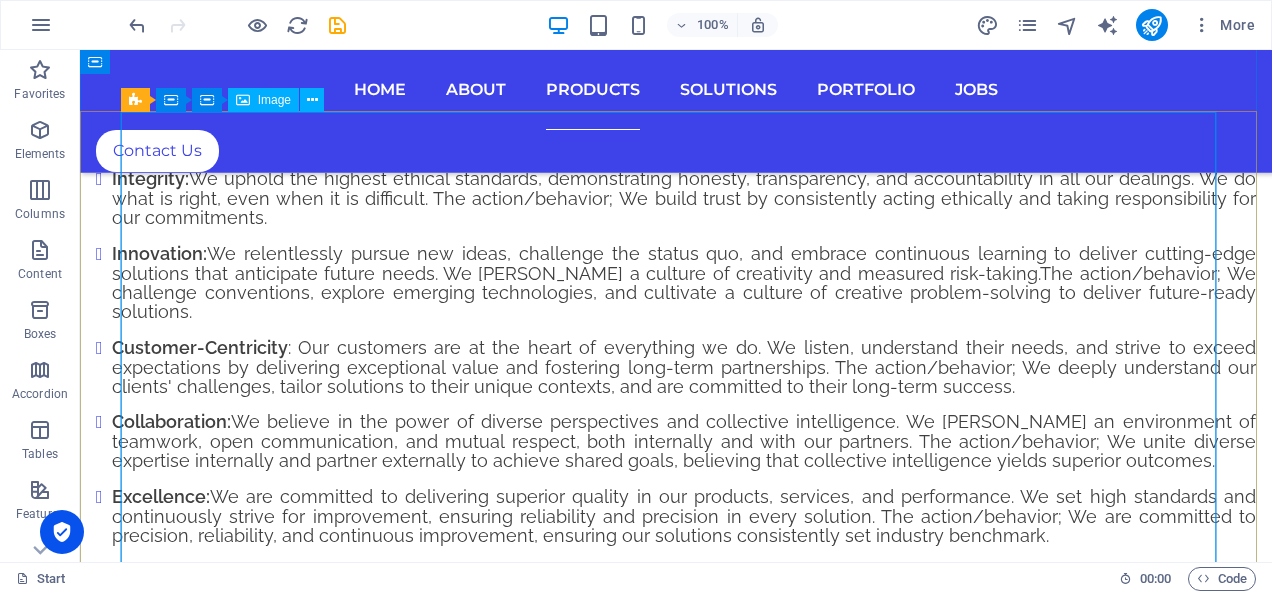 click on "ARTIFICIAL INTELLEGENCE" at bounding box center [676, 6507] 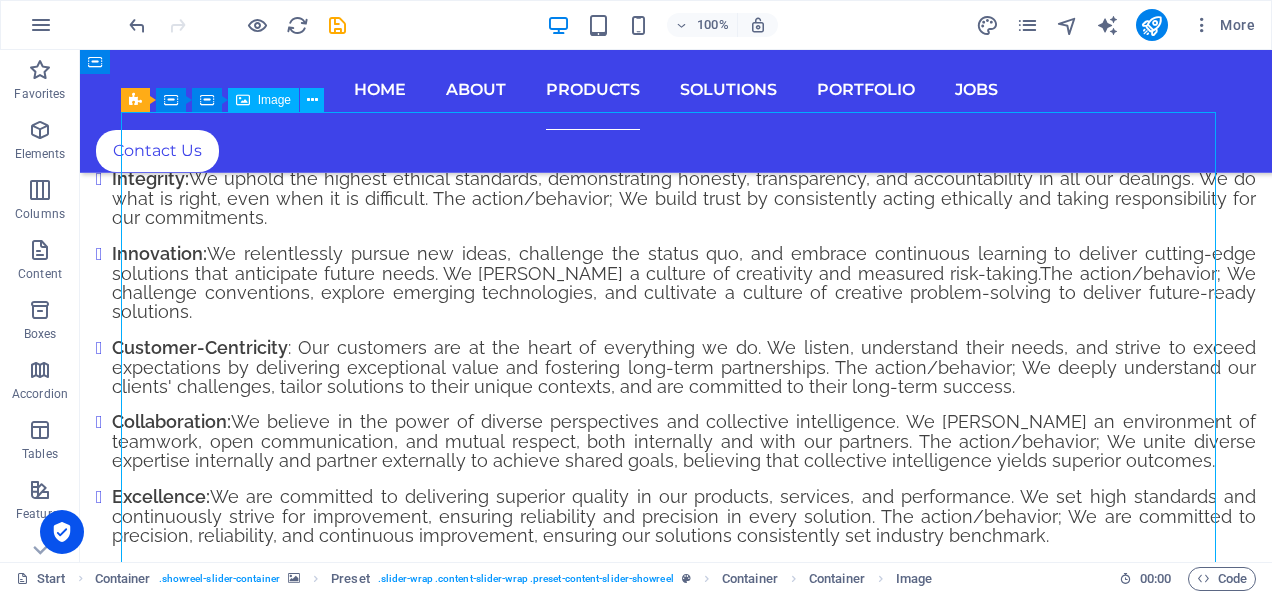 click on "ARTIFICIAL INTELLEGENCE" at bounding box center [676, 6507] 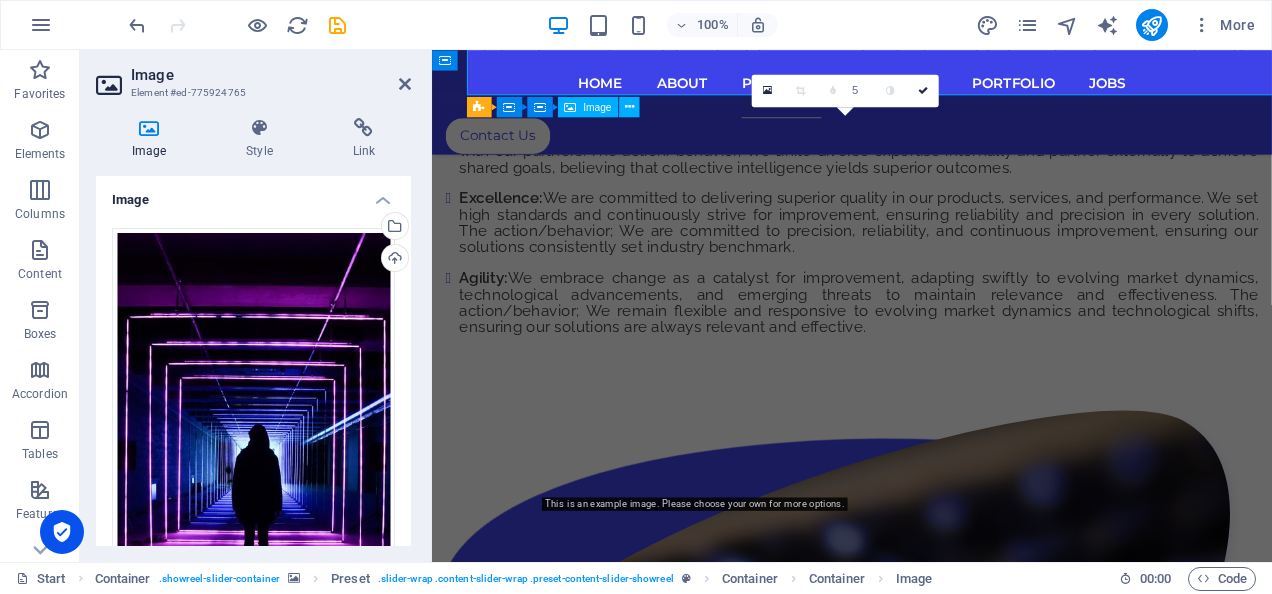 scroll, scrollTop: 7416, scrollLeft: 0, axis: vertical 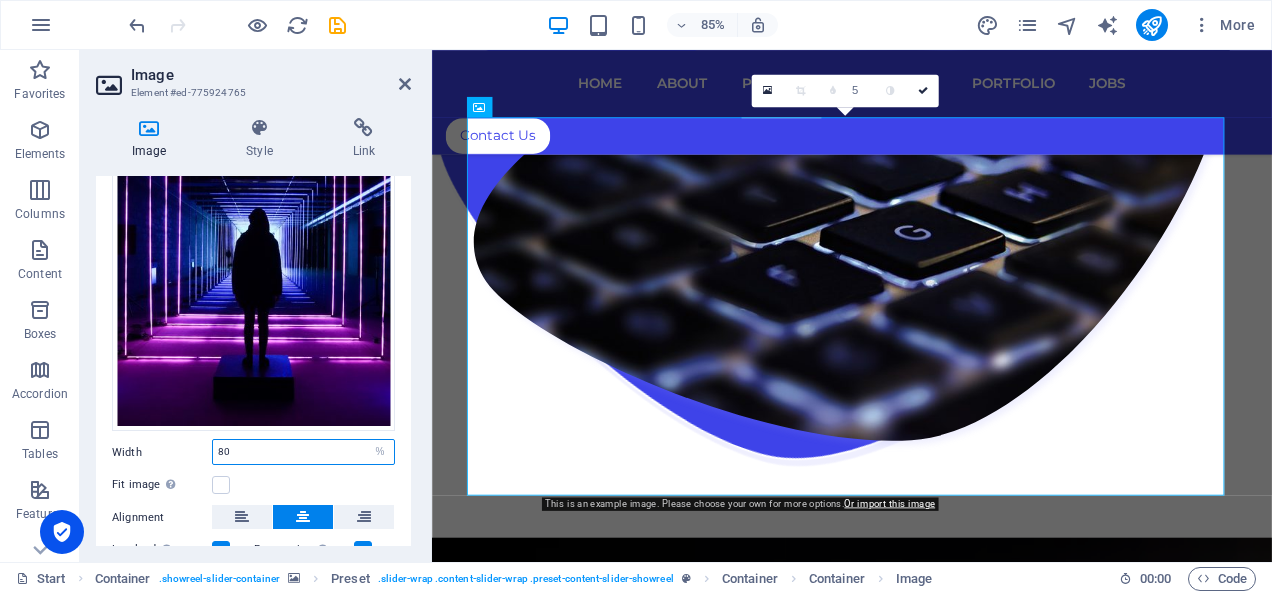 click on "80" at bounding box center (303, 452) 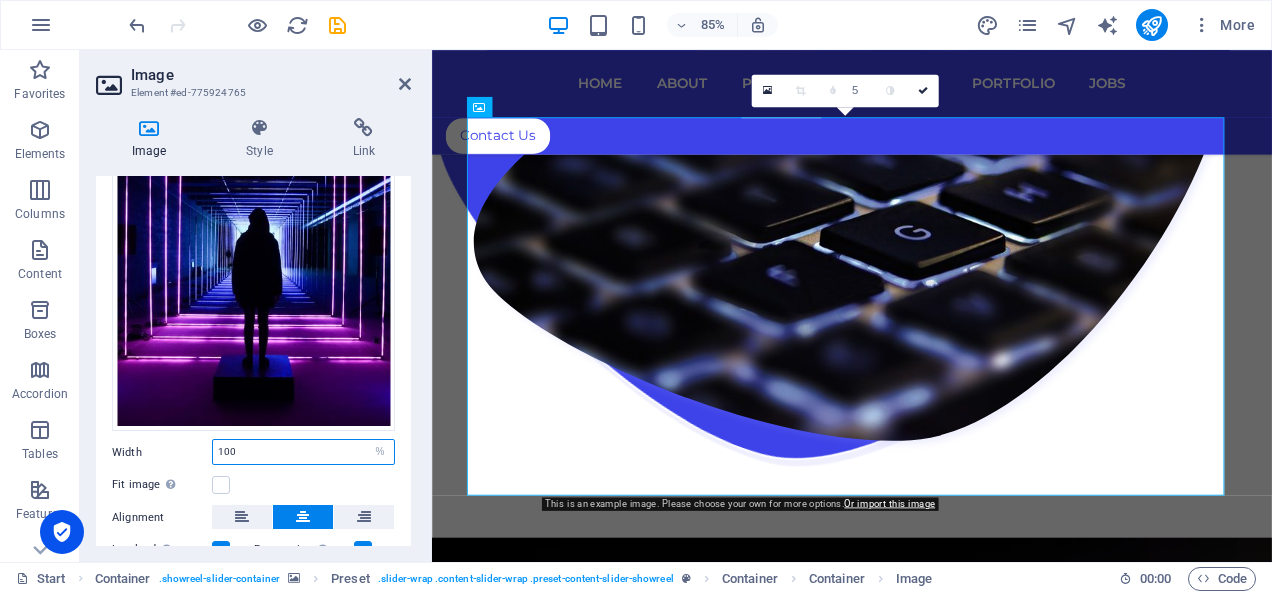 type on "100" 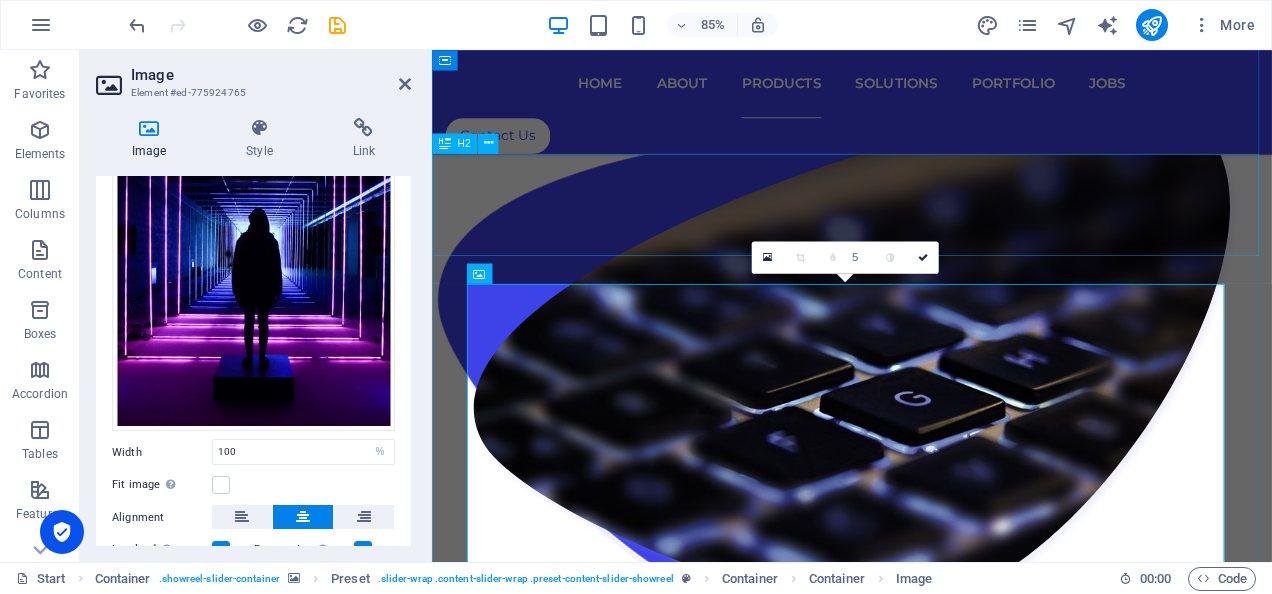 scroll, scrollTop: 7219, scrollLeft: 0, axis: vertical 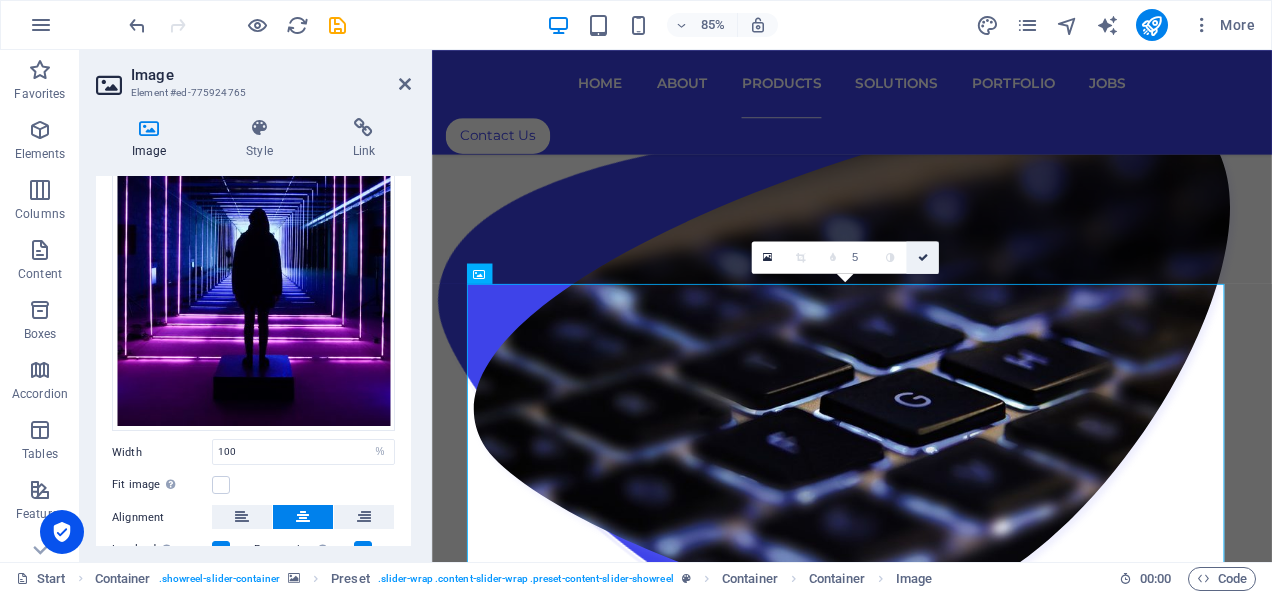 click at bounding box center [922, 257] 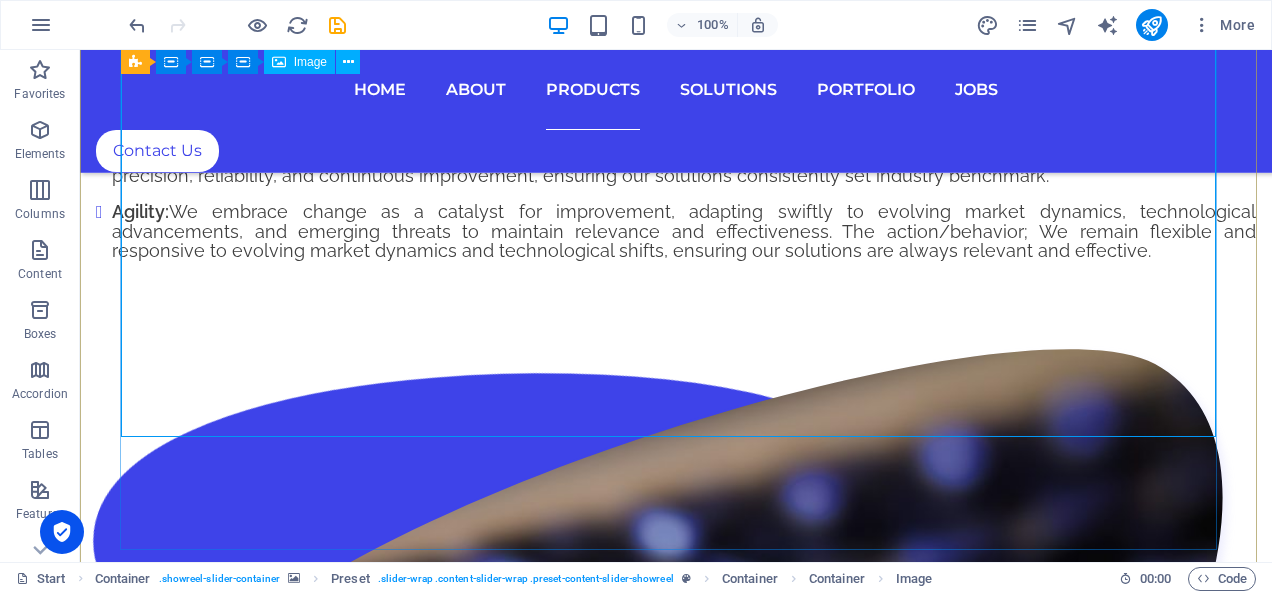 click on "ARTIFICIAL INTELLEGENCE" at bounding box center (676, 5732) 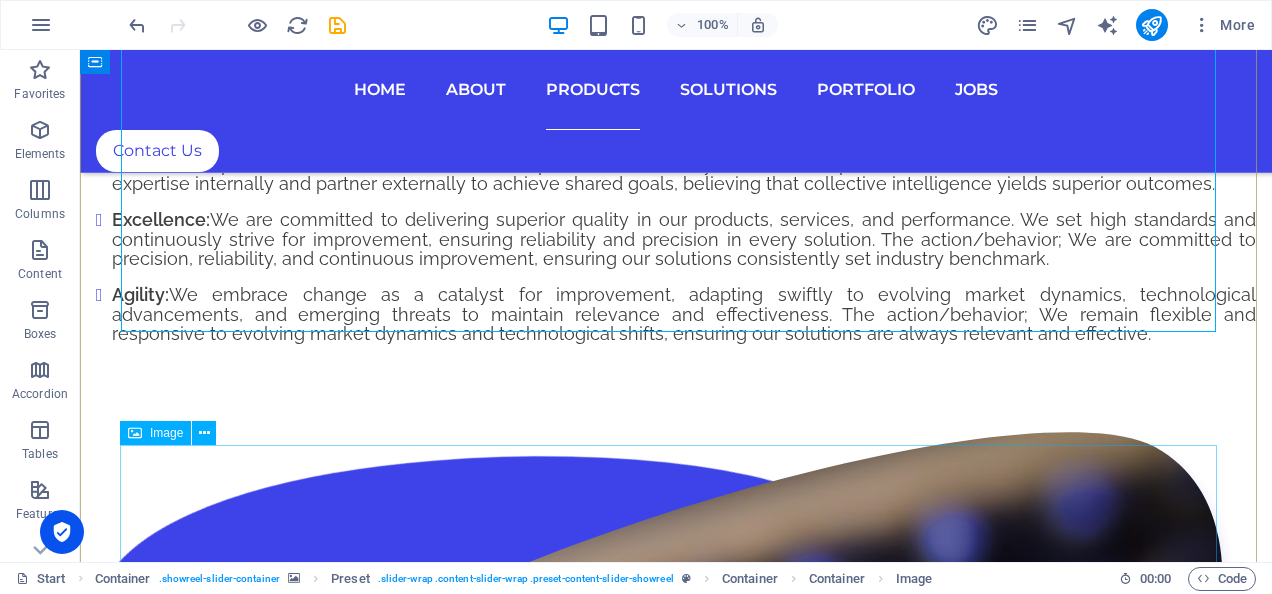 scroll, scrollTop: 7324, scrollLeft: 0, axis: vertical 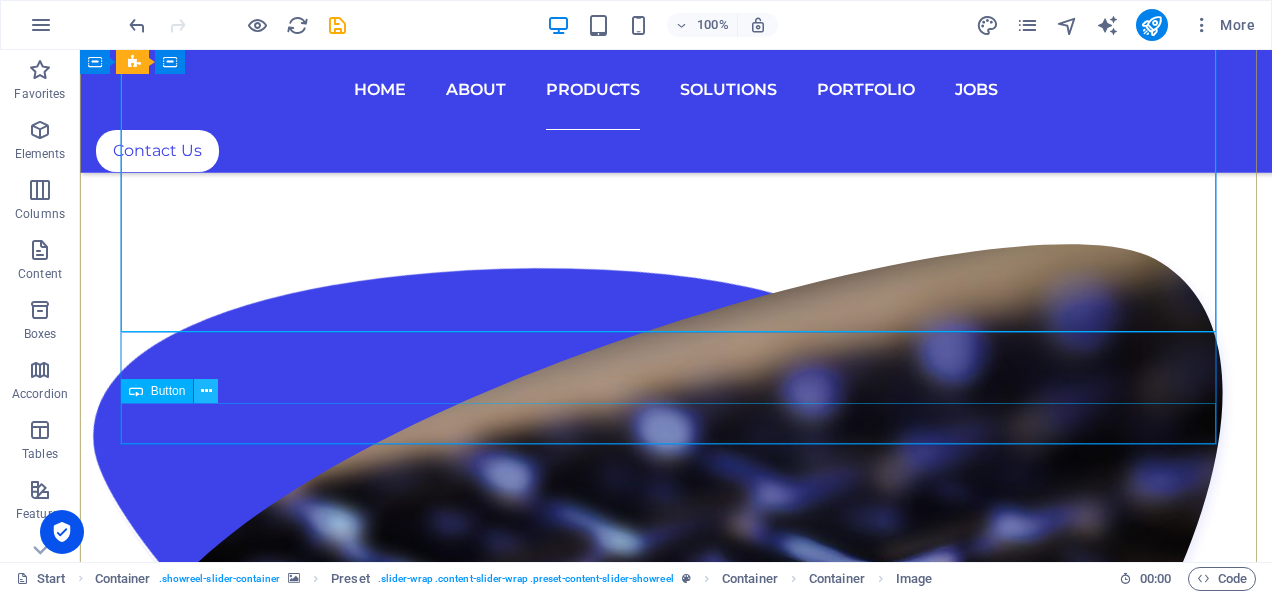click at bounding box center (206, 391) 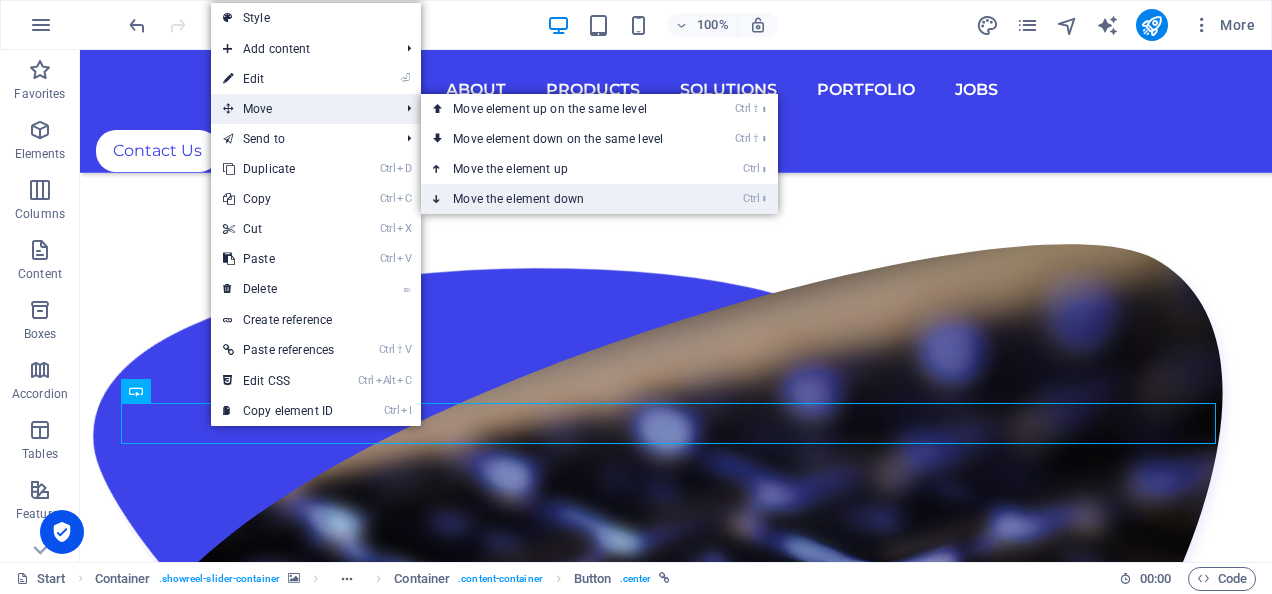 click on "Ctrl ⬇  Move the element down" at bounding box center [562, 199] 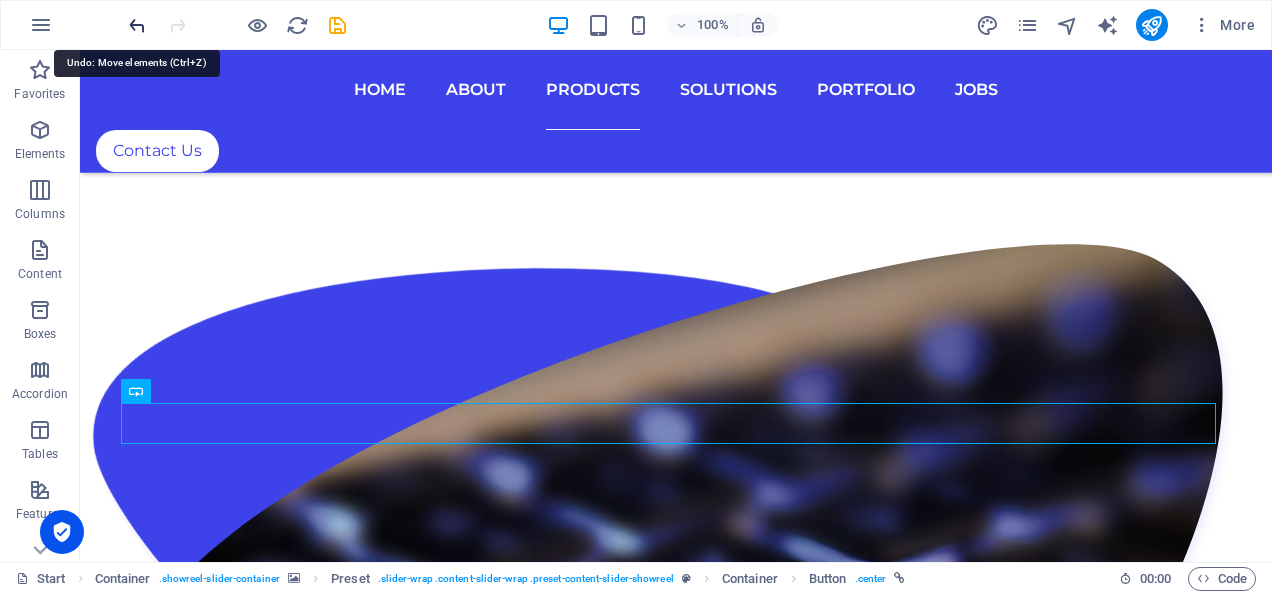 click at bounding box center [137, 25] 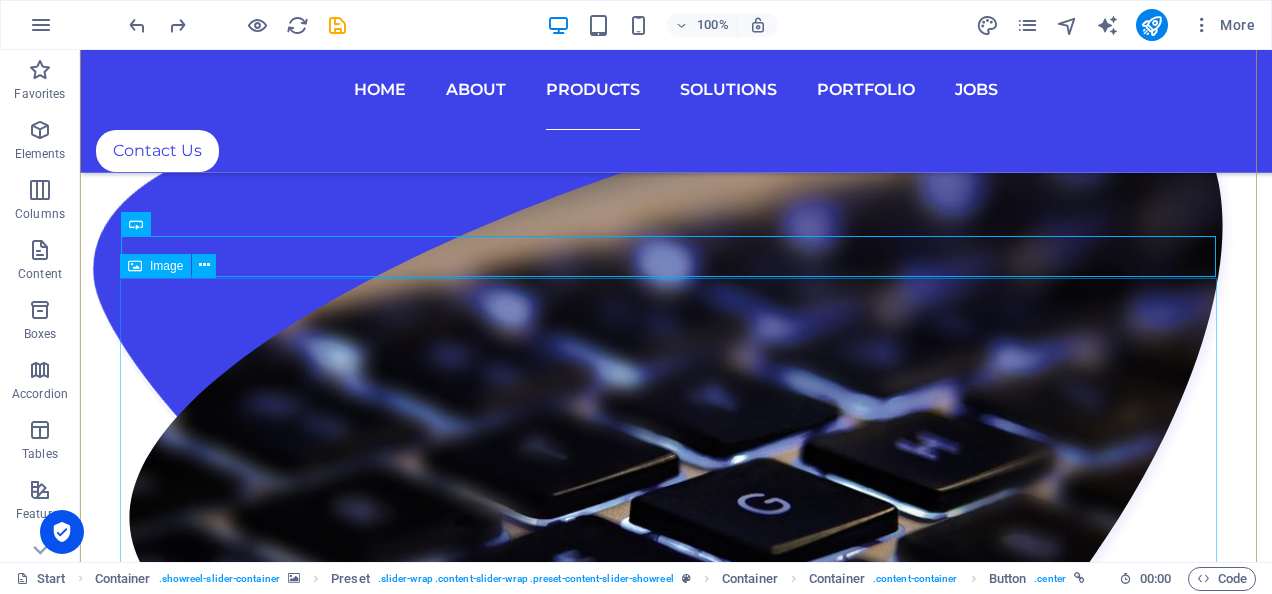 scroll, scrollTop: 7490, scrollLeft: 0, axis: vertical 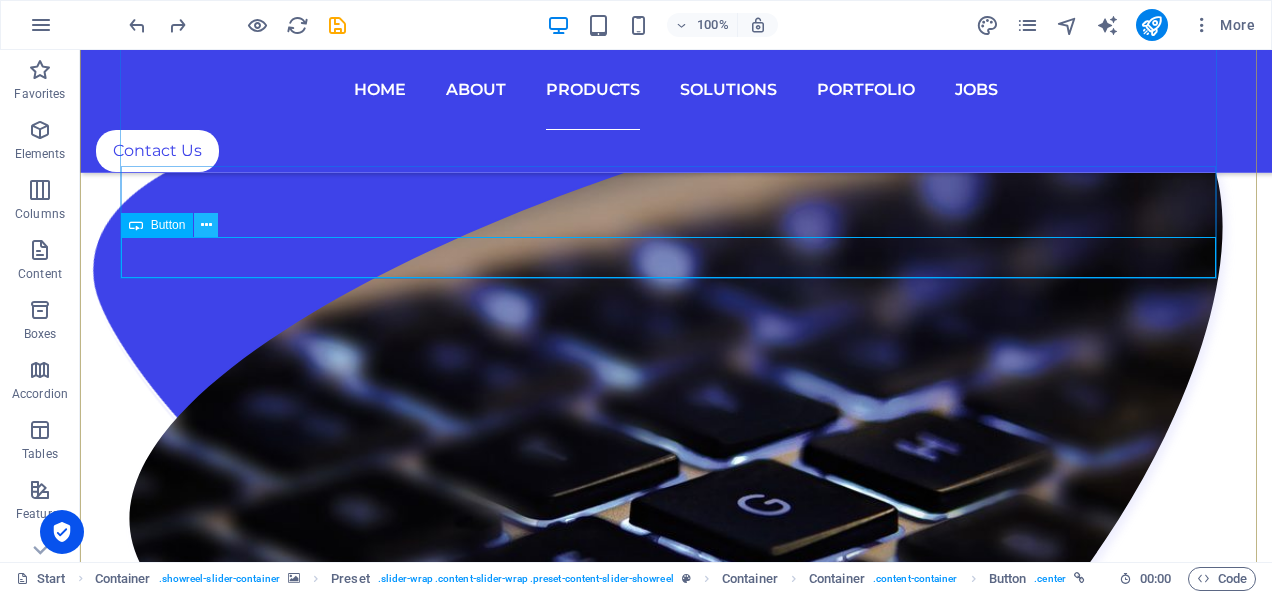 click at bounding box center (206, 225) 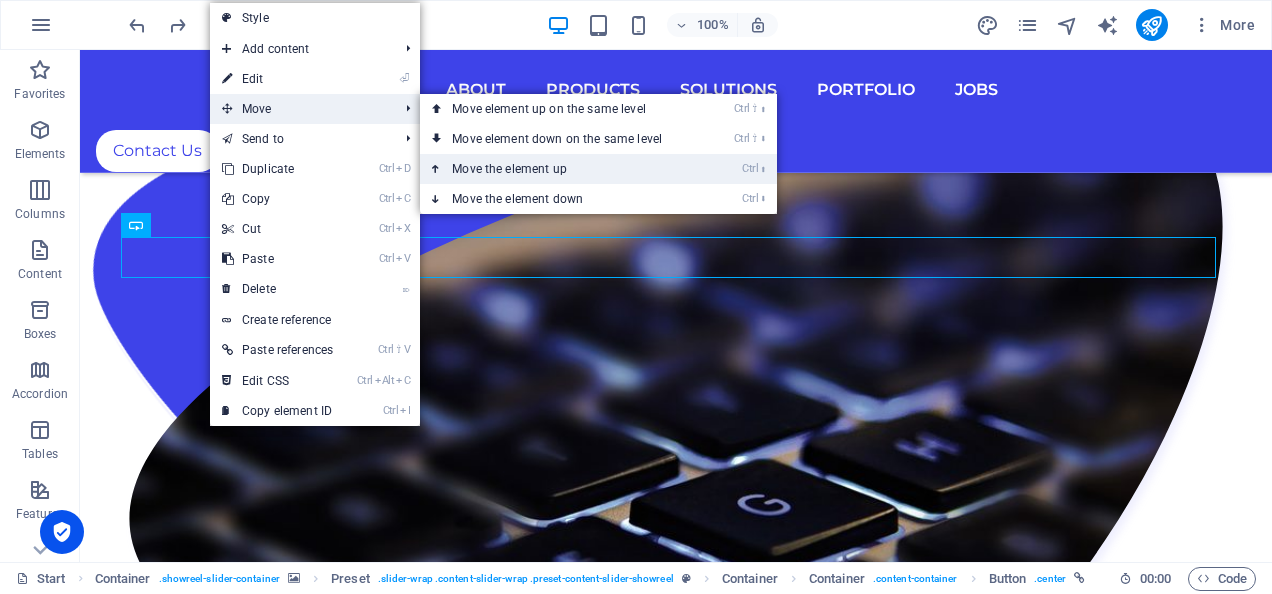 click on "Ctrl ⬆  Move the element up" at bounding box center [561, 169] 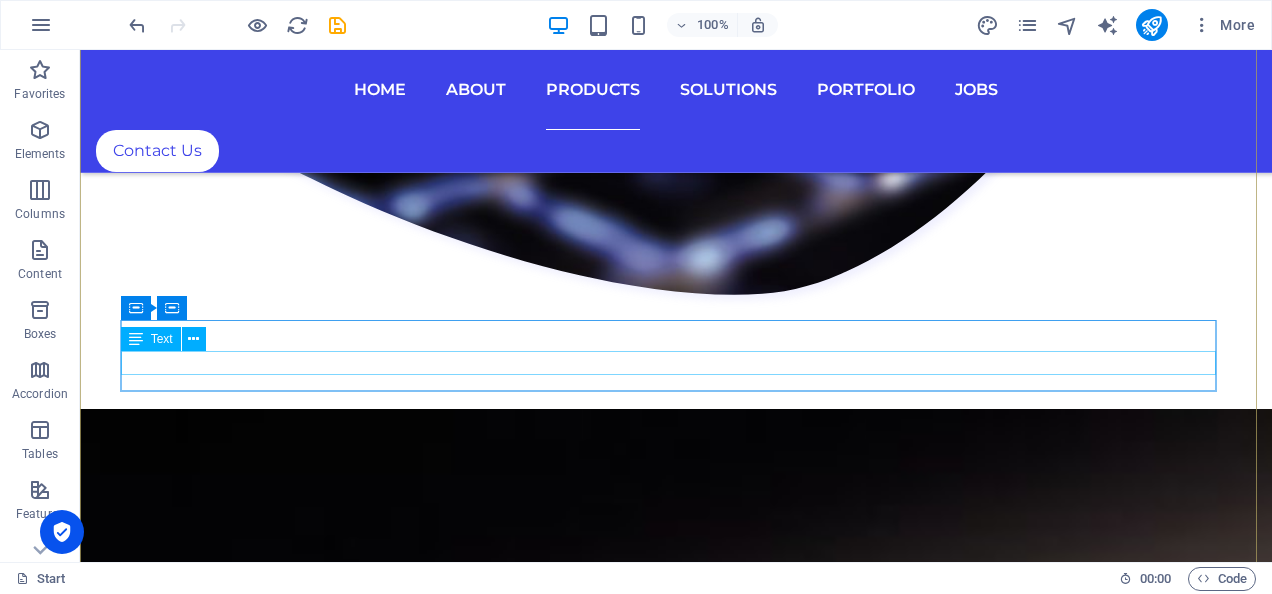 scroll, scrollTop: 8055, scrollLeft: 0, axis: vertical 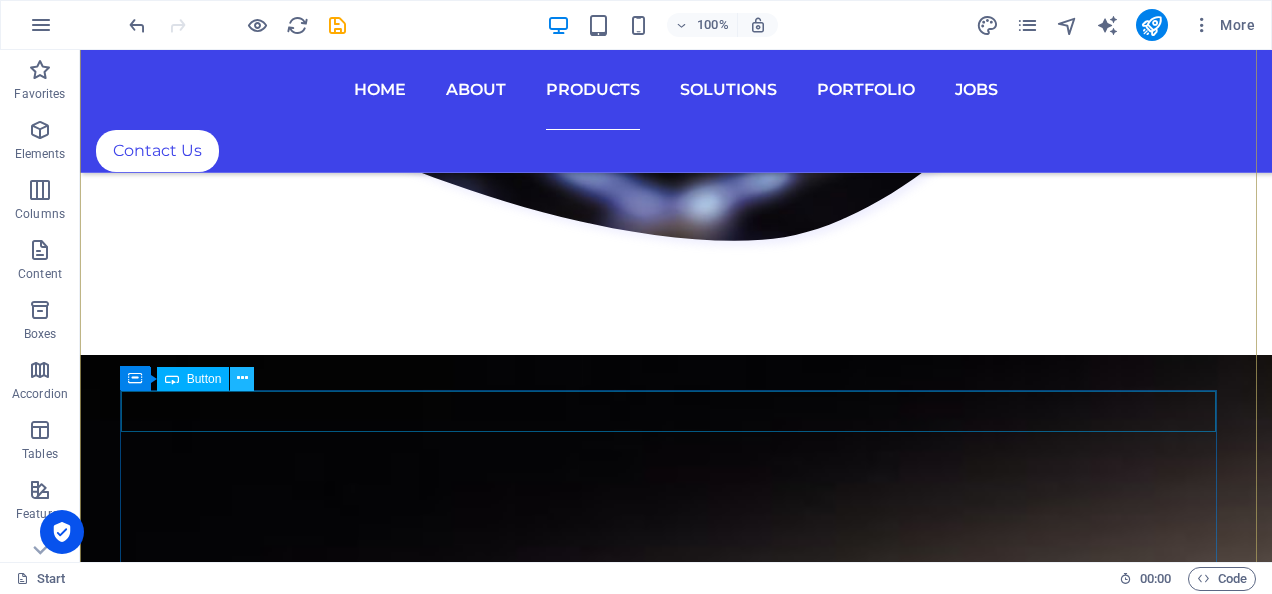 click at bounding box center (242, 378) 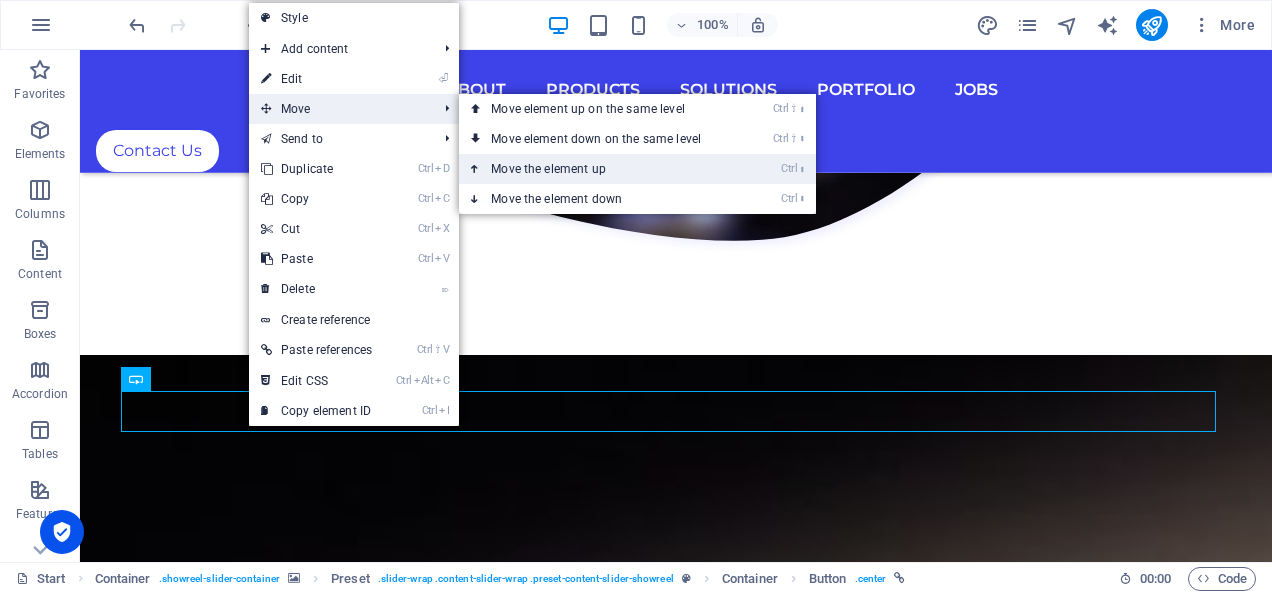 click on "Ctrl ⬆  Move the element up" at bounding box center (600, 169) 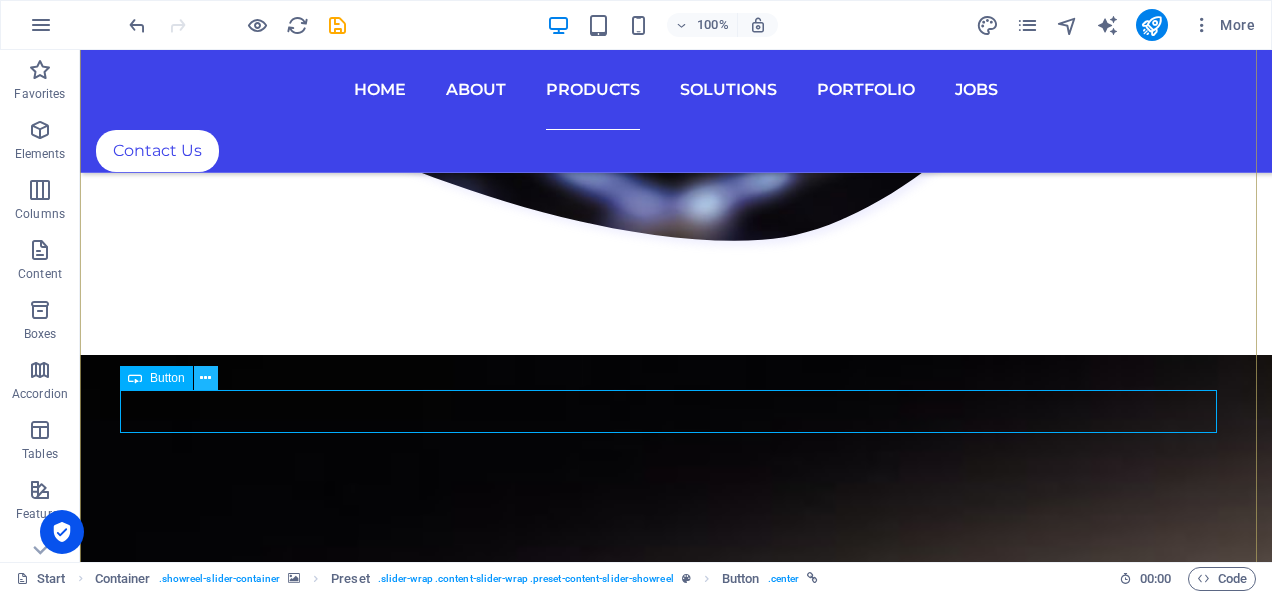 click at bounding box center (205, 378) 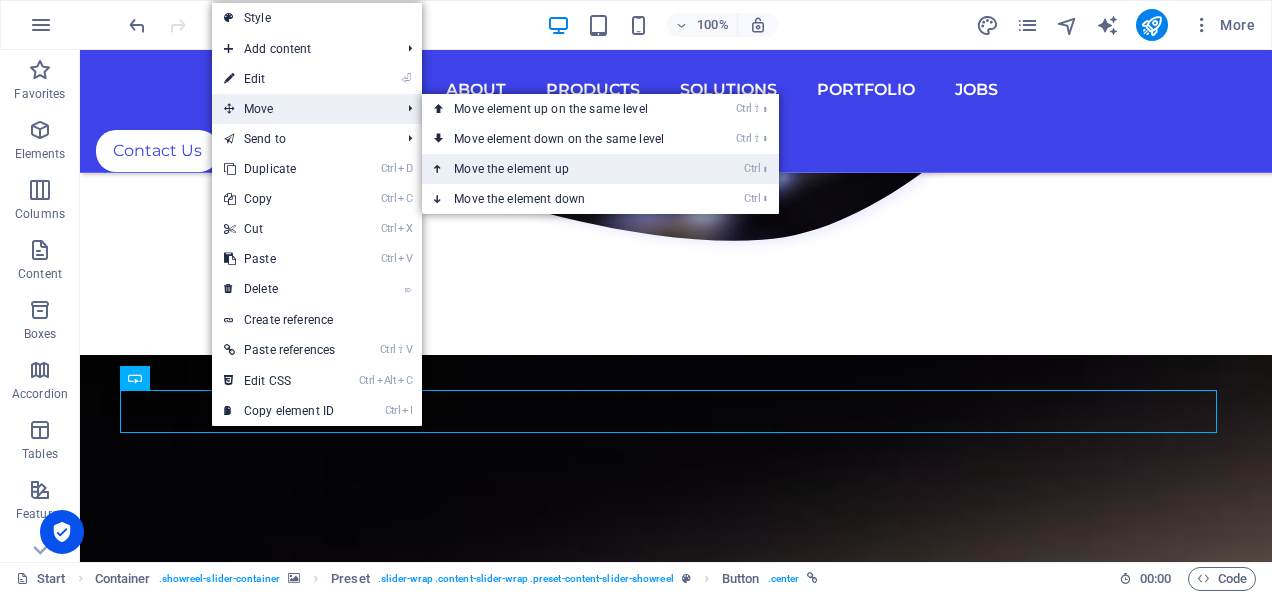 click on "Ctrl ⬆  Move the element up" at bounding box center [563, 169] 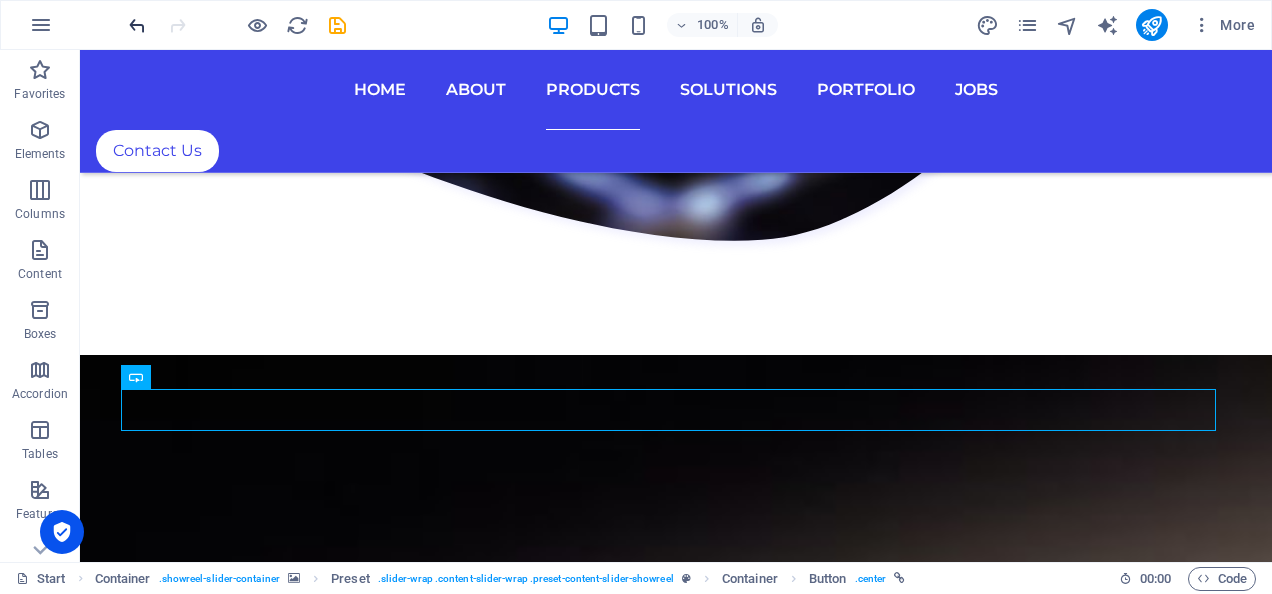 click at bounding box center (137, 25) 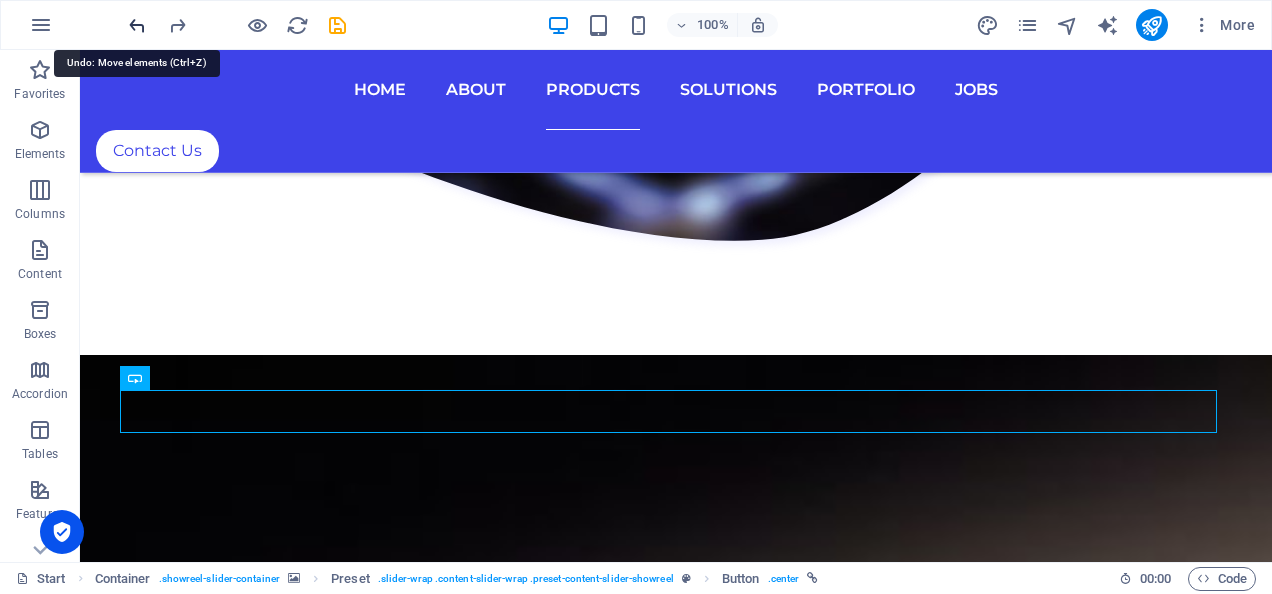 click at bounding box center [137, 25] 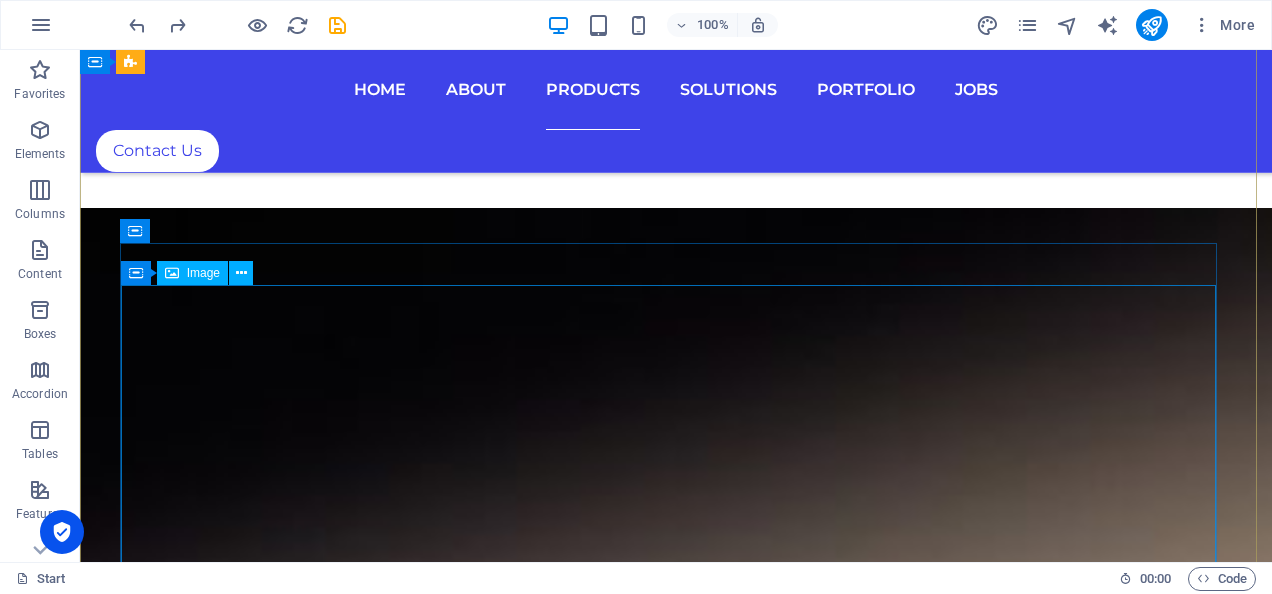 scroll, scrollTop: 8201, scrollLeft: 0, axis: vertical 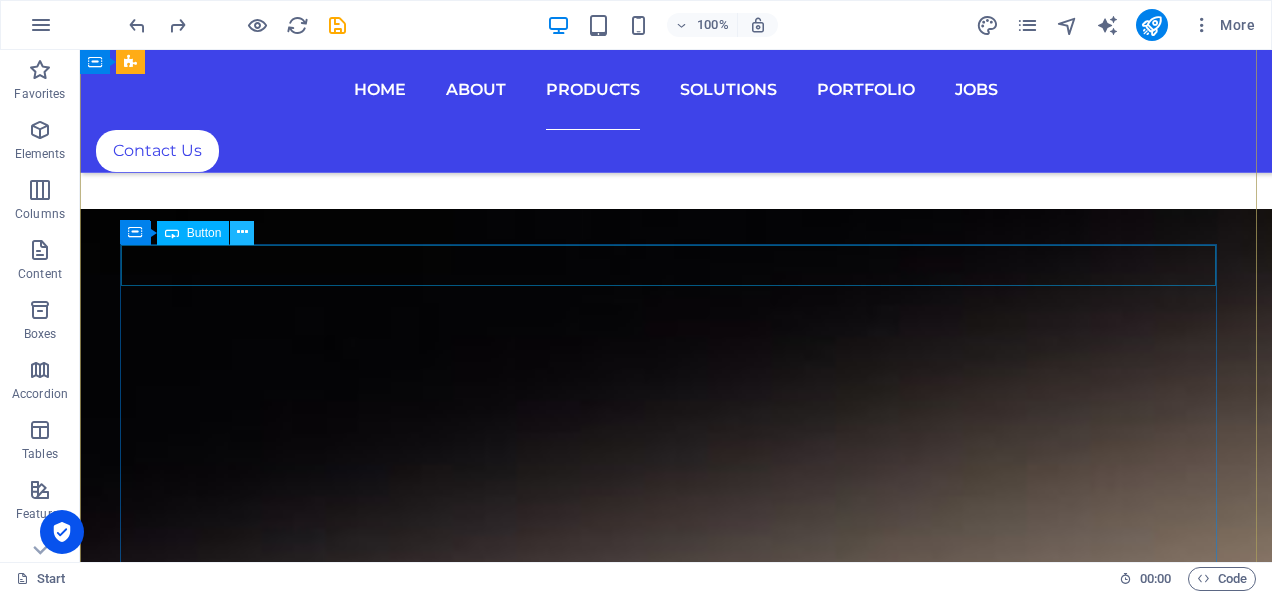 click at bounding box center (242, 232) 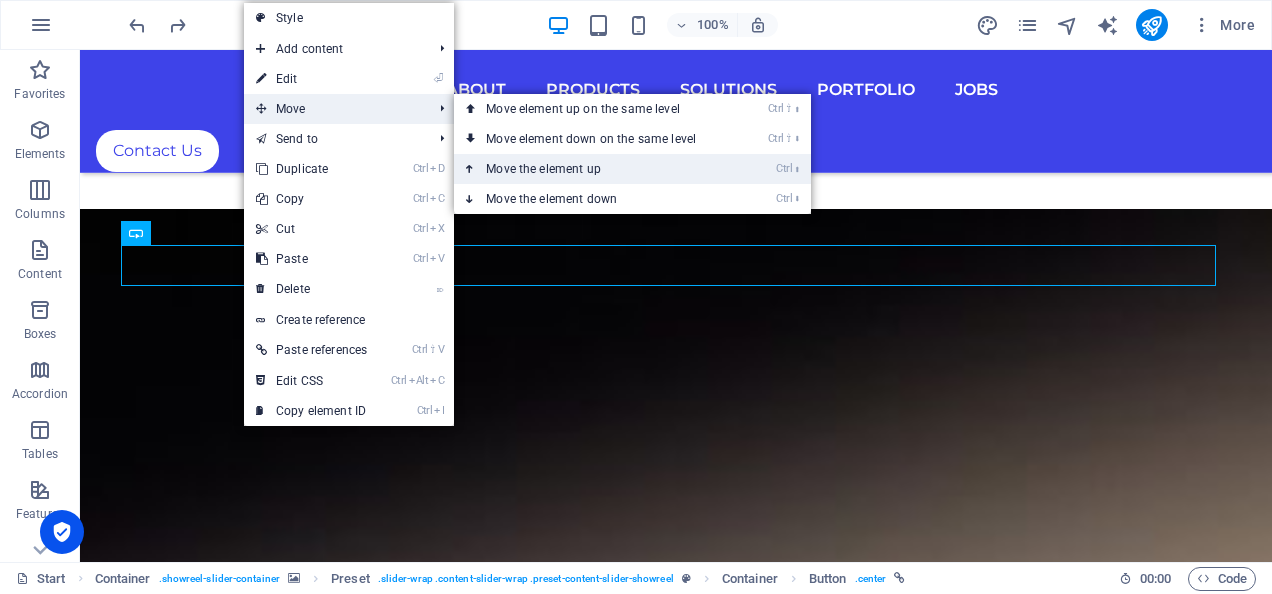 click on "Ctrl ⬆  Move the element up" at bounding box center (595, 169) 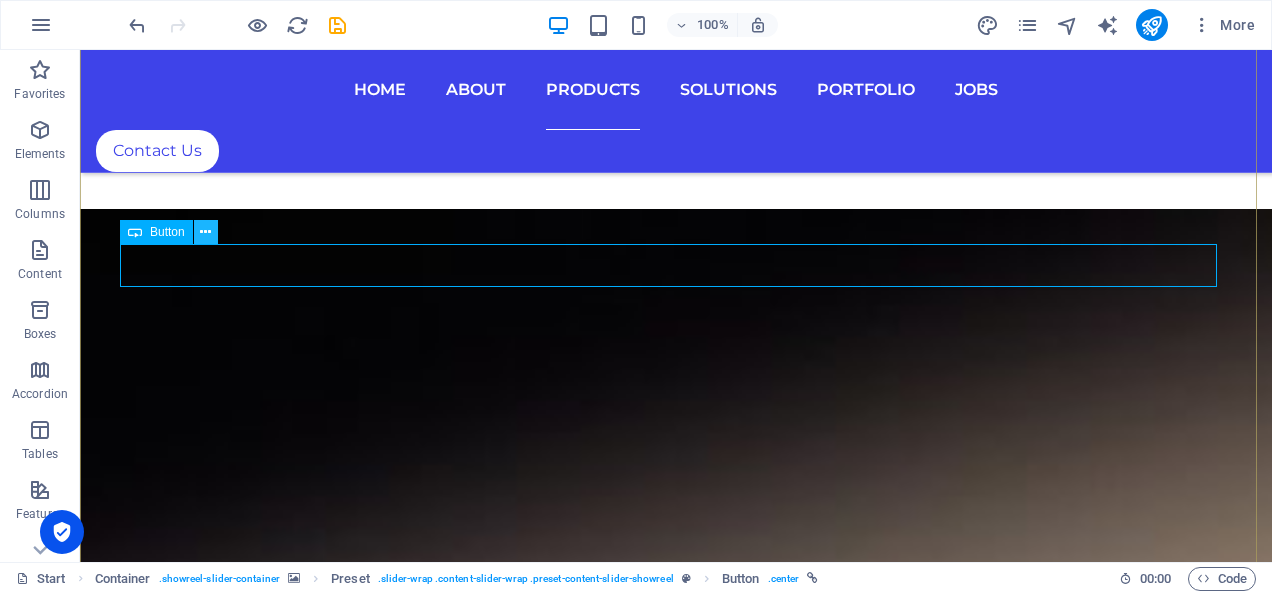 click at bounding box center [205, 232] 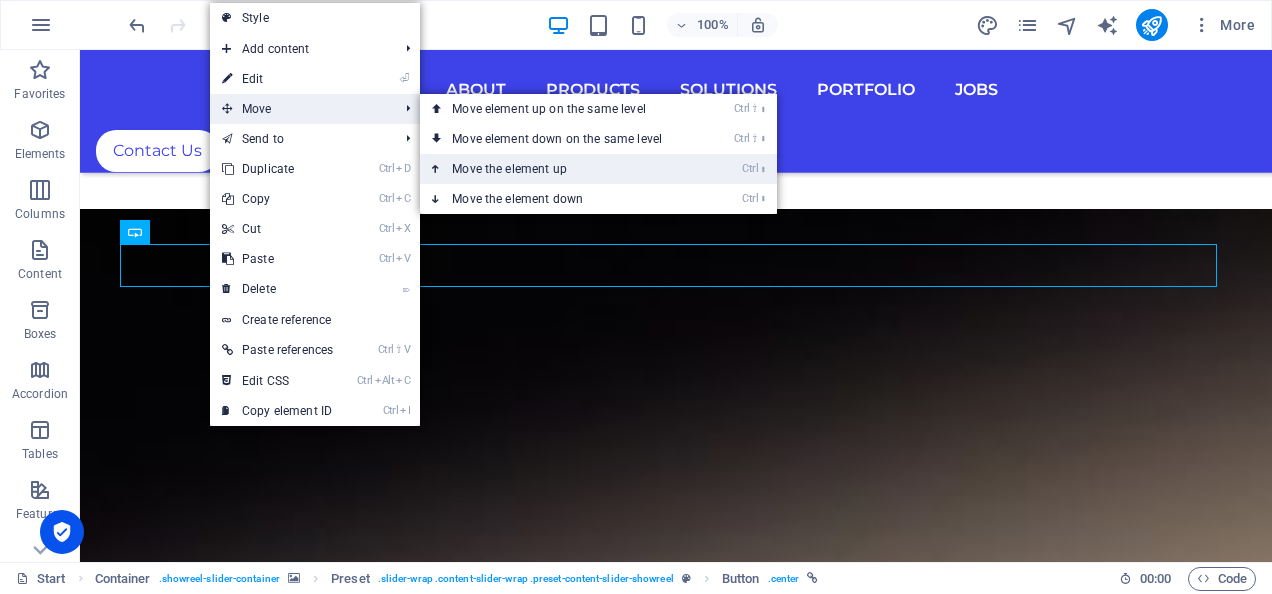 click on "Ctrl ⬆  Move the element up" at bounding box center [561, 169] 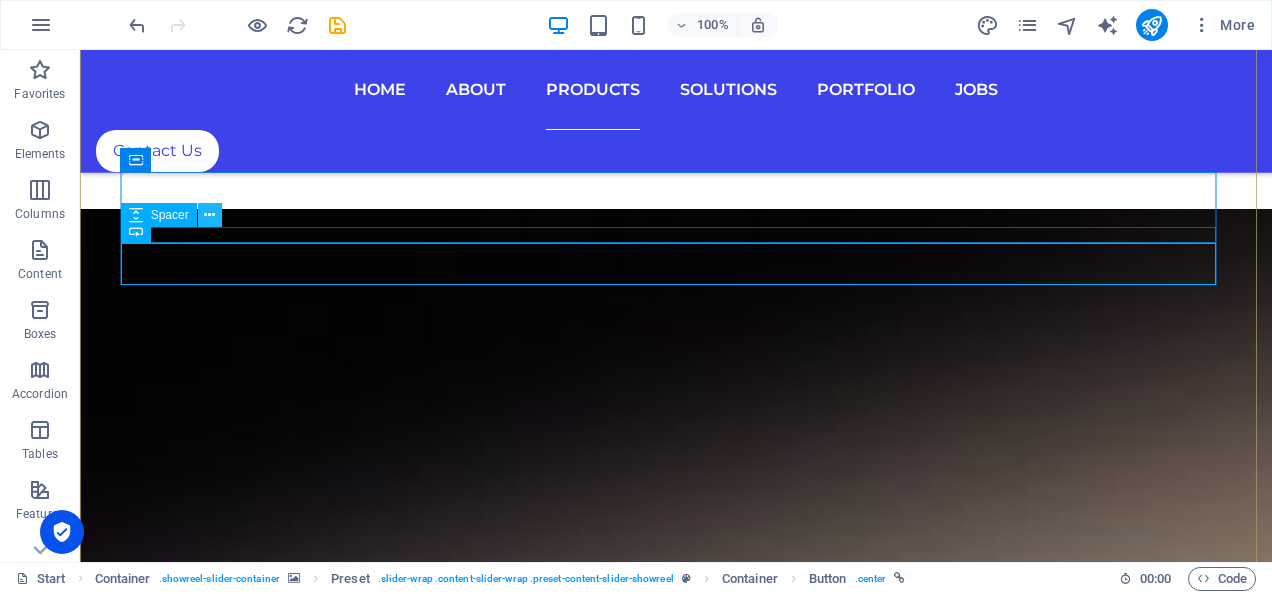 click at bounding box center [209, 215] 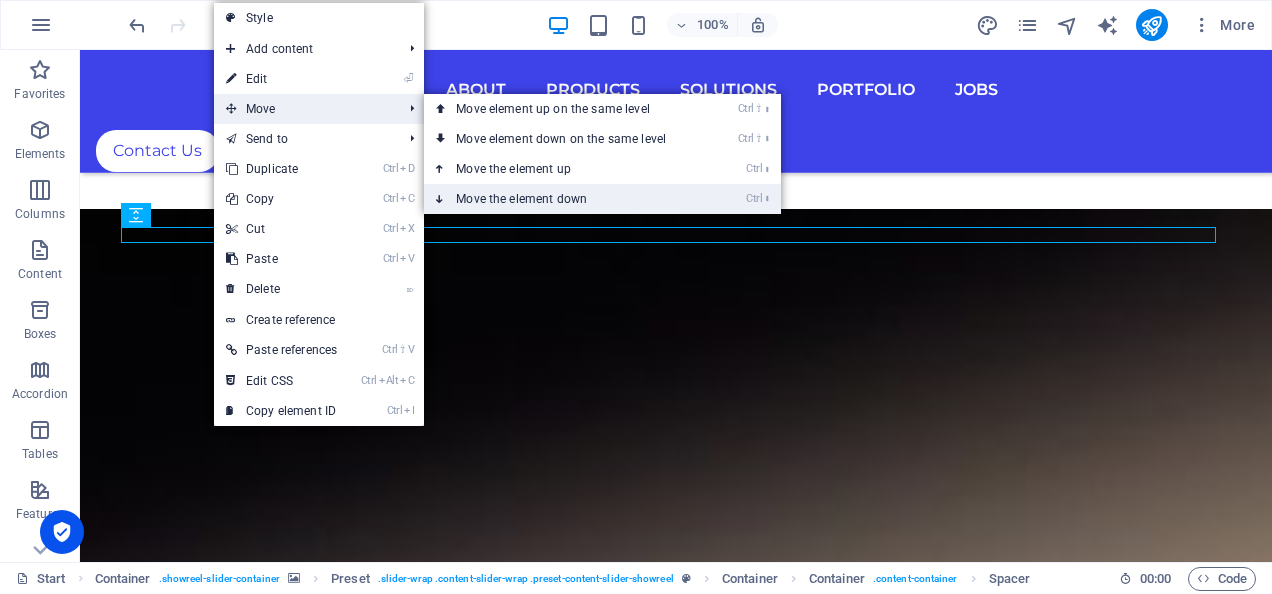 click on "Ctrl ⬇  Move the element down" at bounding box center (565, 199) 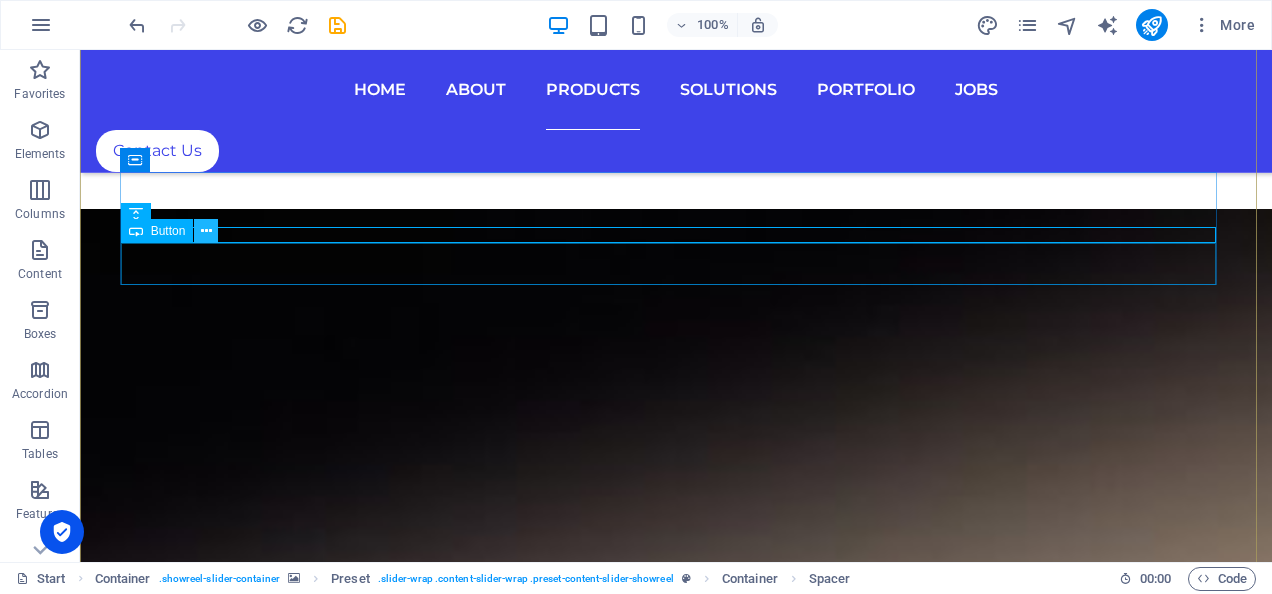 click at bounding box center [206, 231] 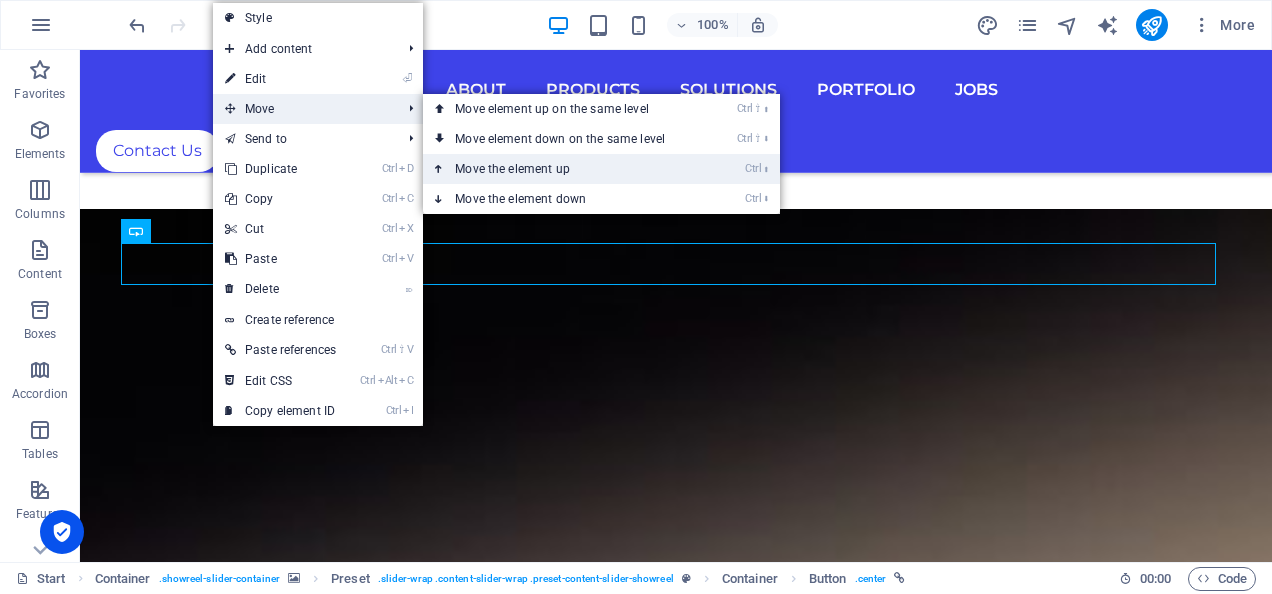 click on "Ctrl ⬆  Move the element up" at bounding box center (564, 169) 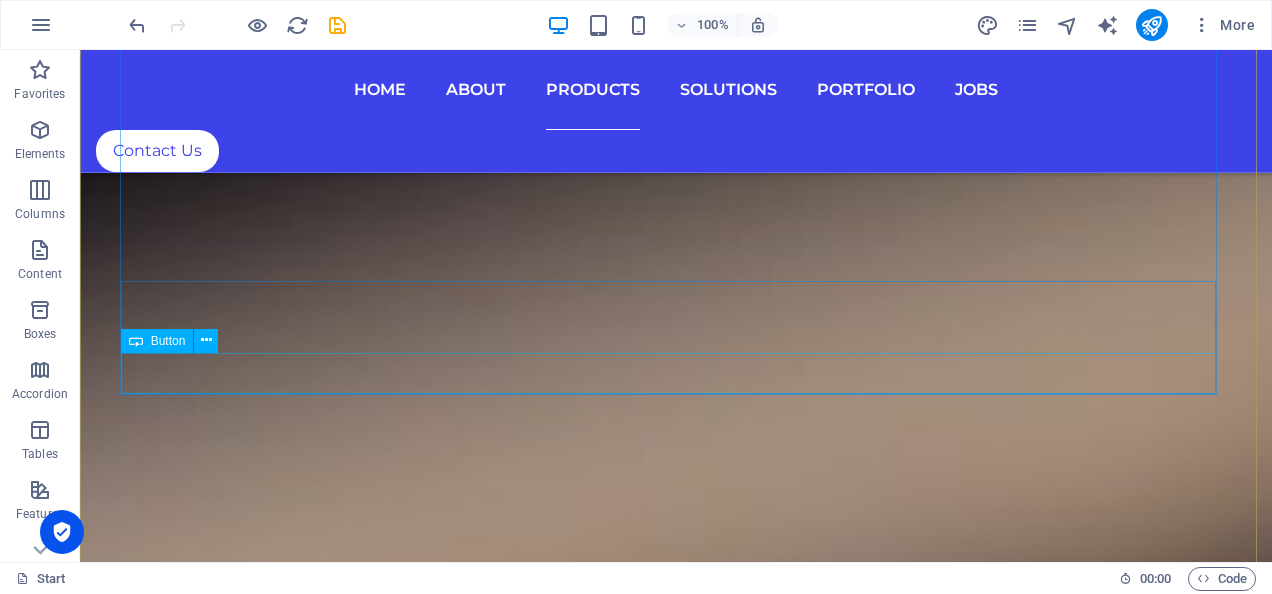 scroll, scrollTop: 8890, scrollLeft: 0, axis: vertical 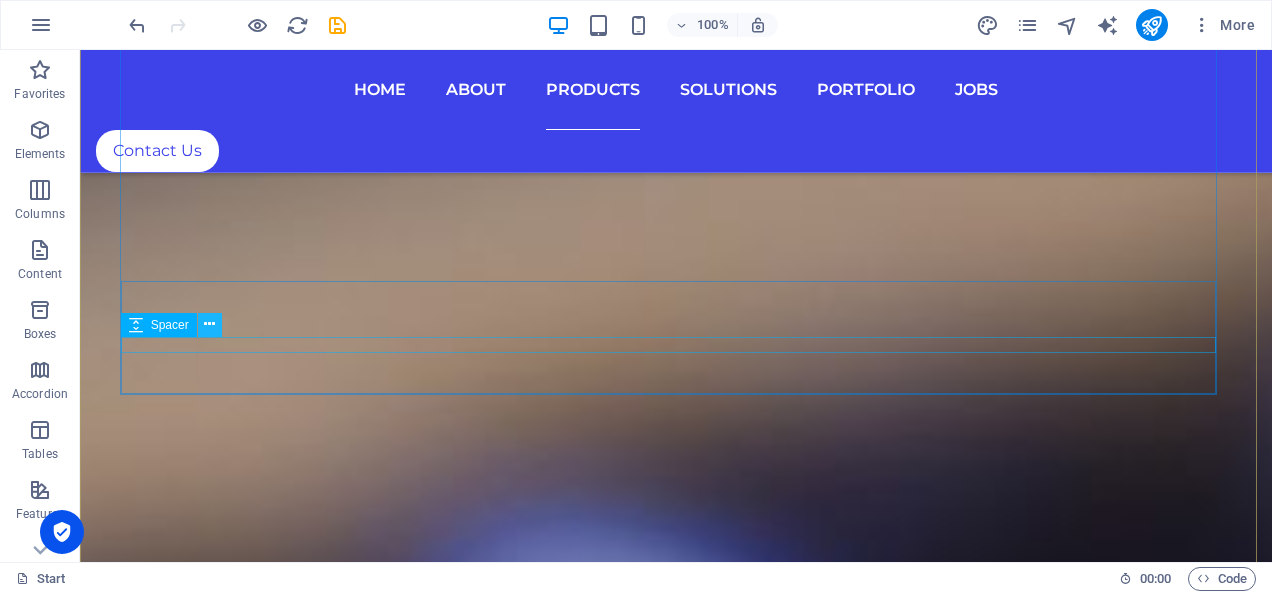 click at bounding box center [209, 324] 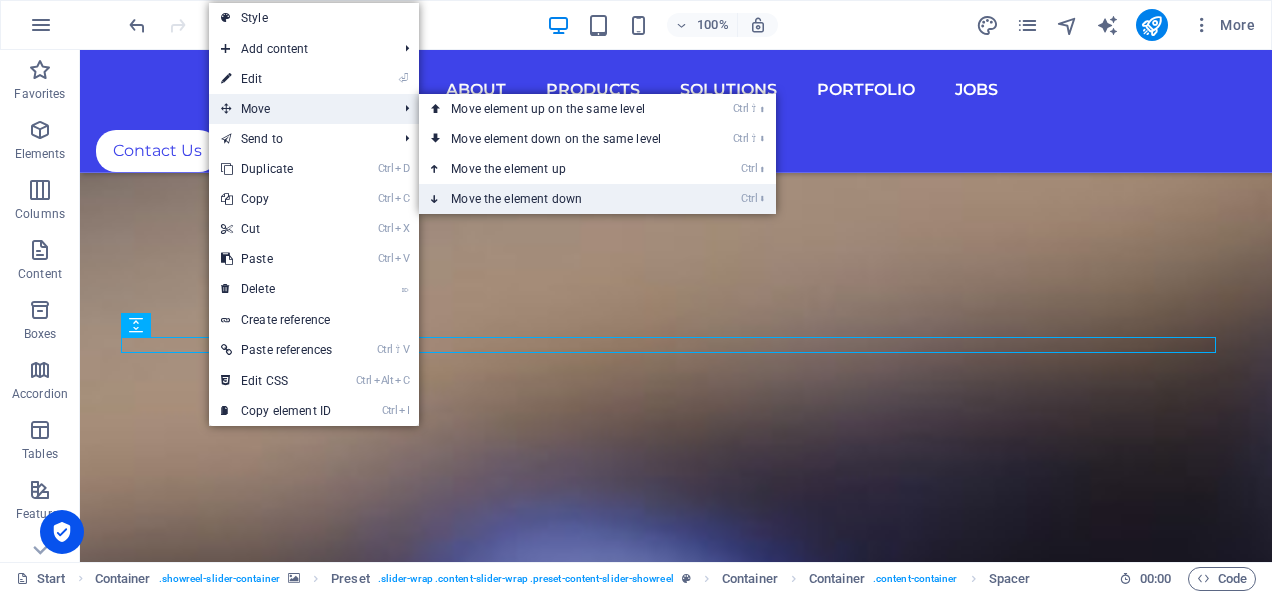 click on "Ctrl ⬇  Move the element down" at bounding box center (560, 199) 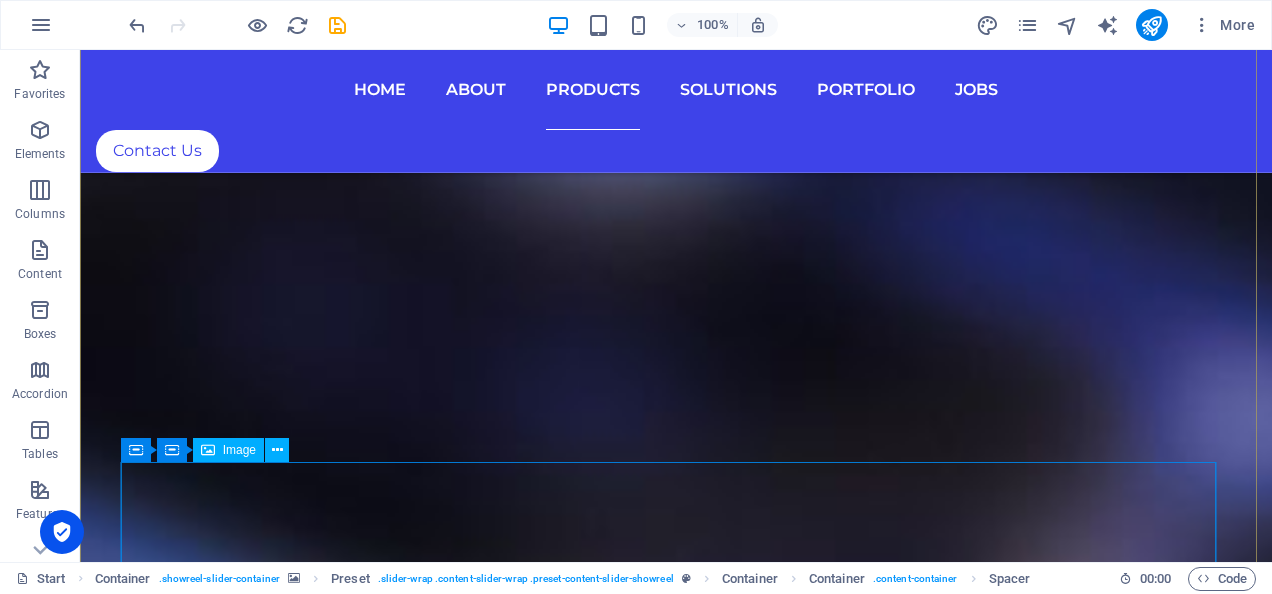 scroll, scrollTop: 9621, scrollLeft: 0, axis: vertical 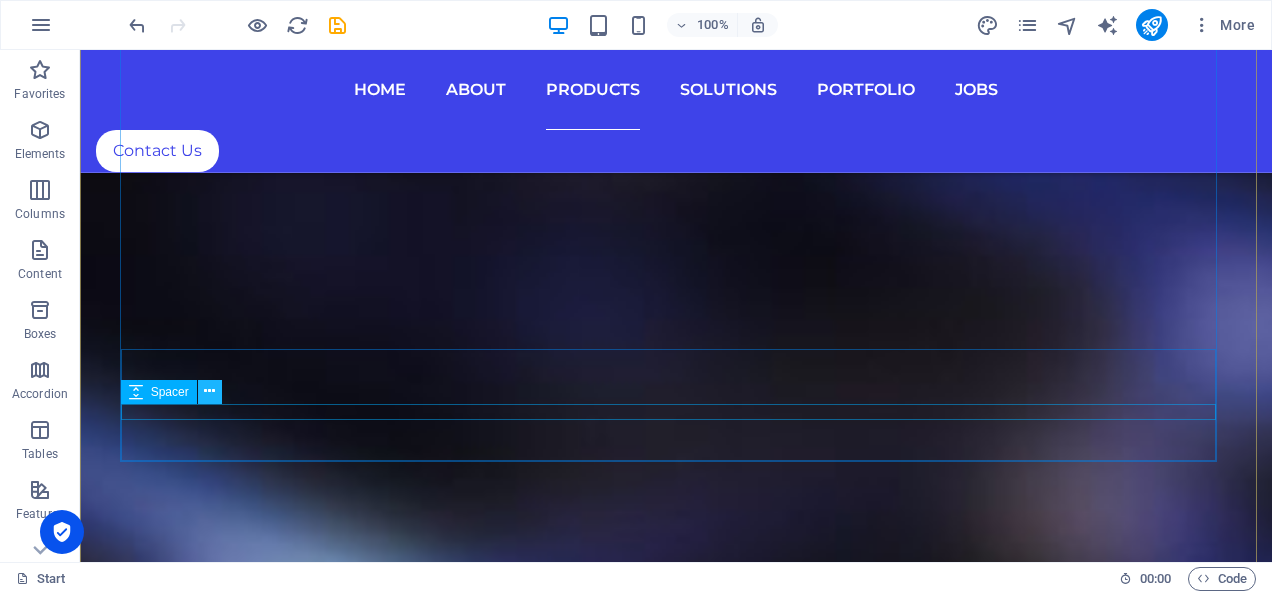 click at bounding box center [209, 391] 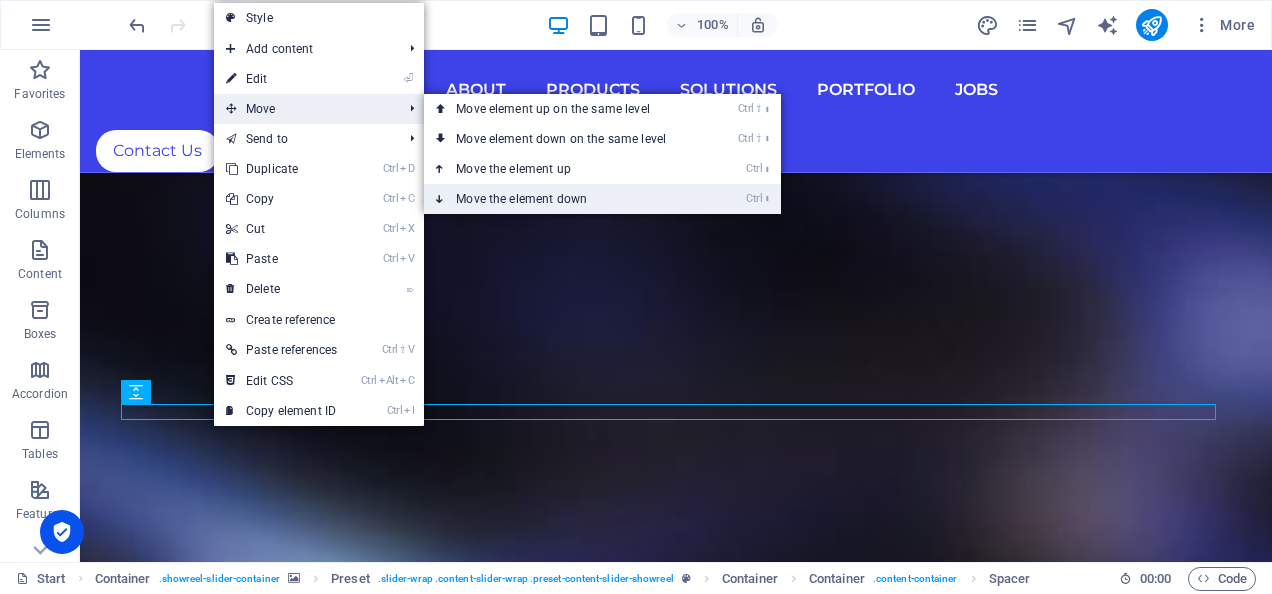 click on "Ctrl ⬇  Move the element down" at bounding box center (565, 199) 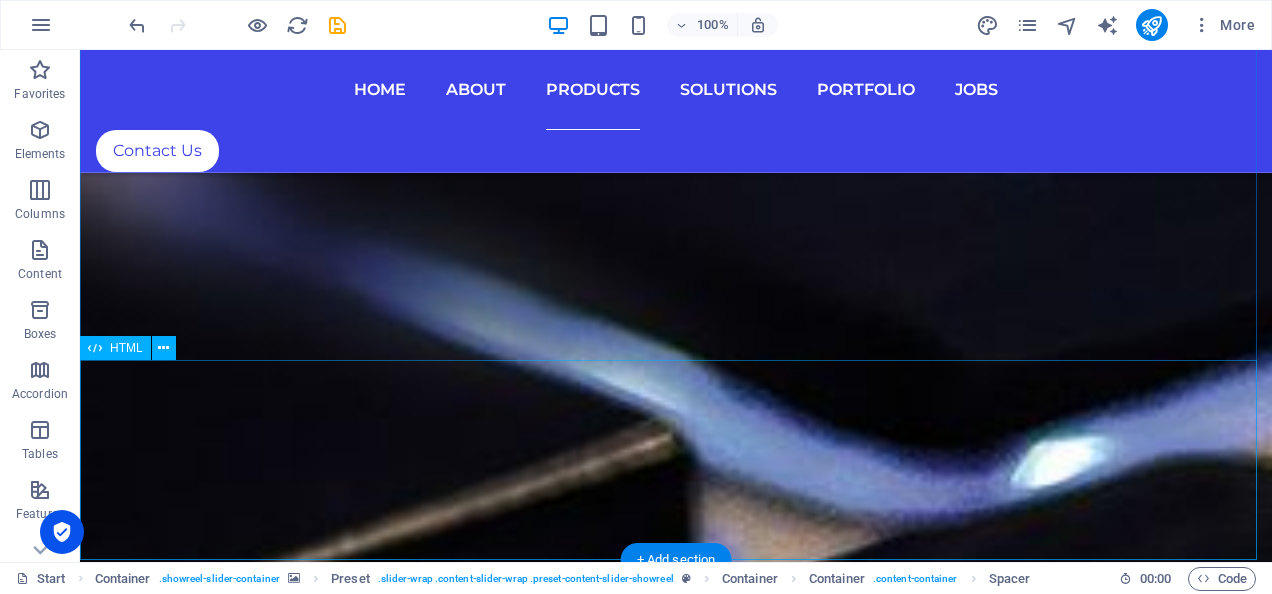 scroll, scrollTop: 10521, scrollLeft: 0, axis: vertical 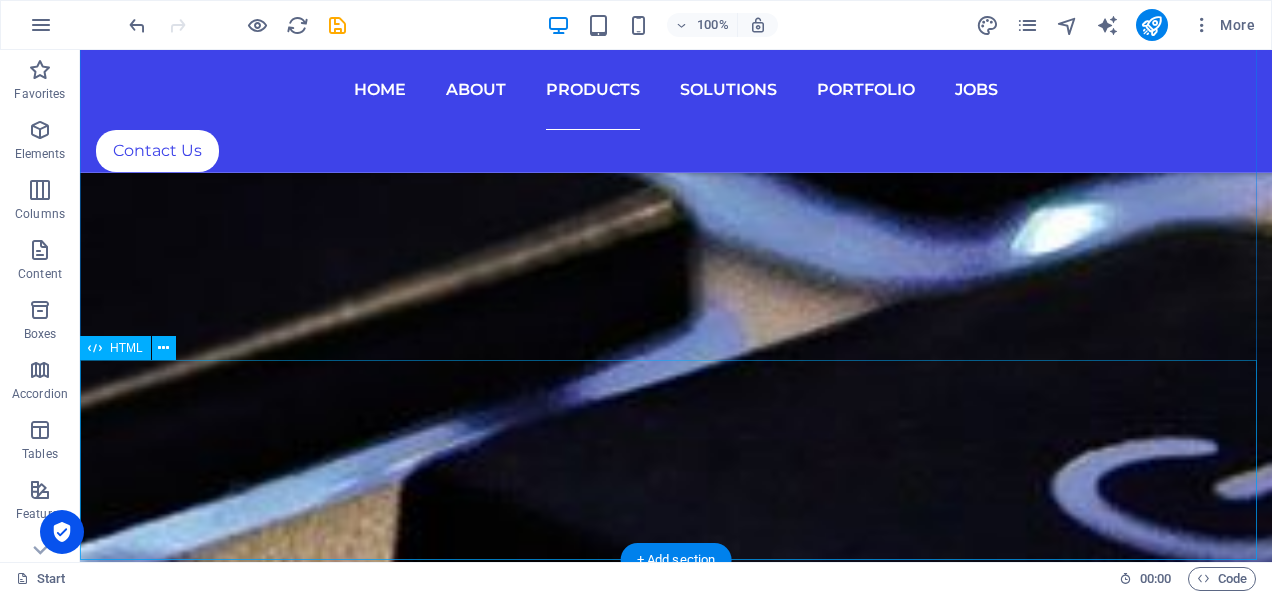 click at bounding box center (676, 6767) 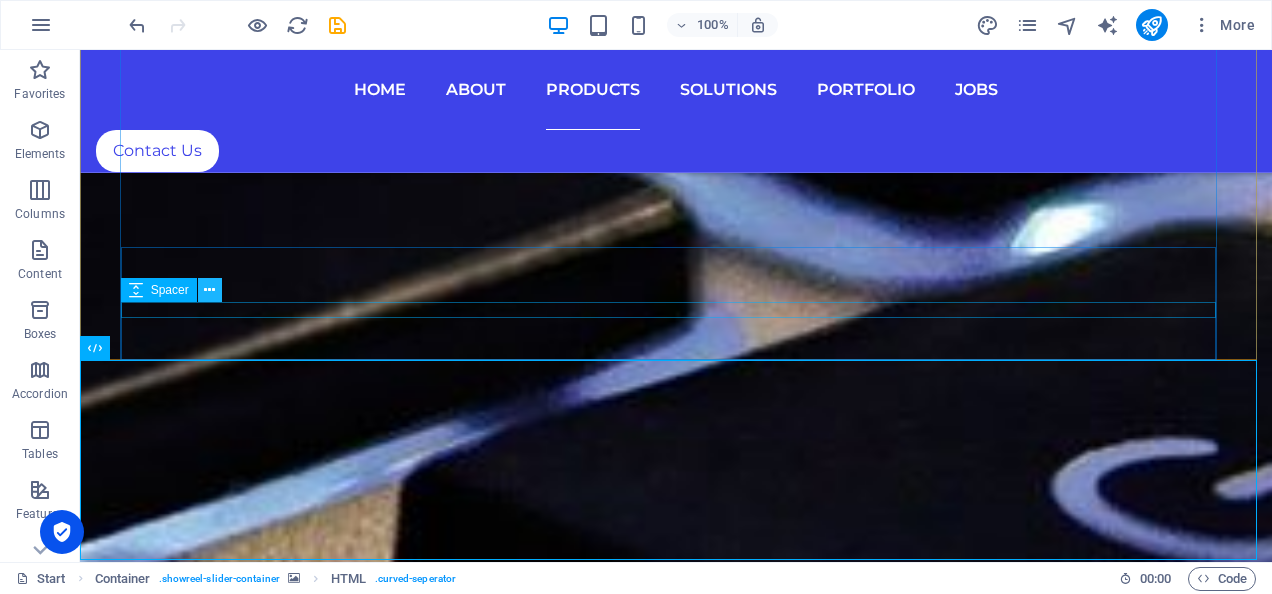 click at bounding box center [209, 290] 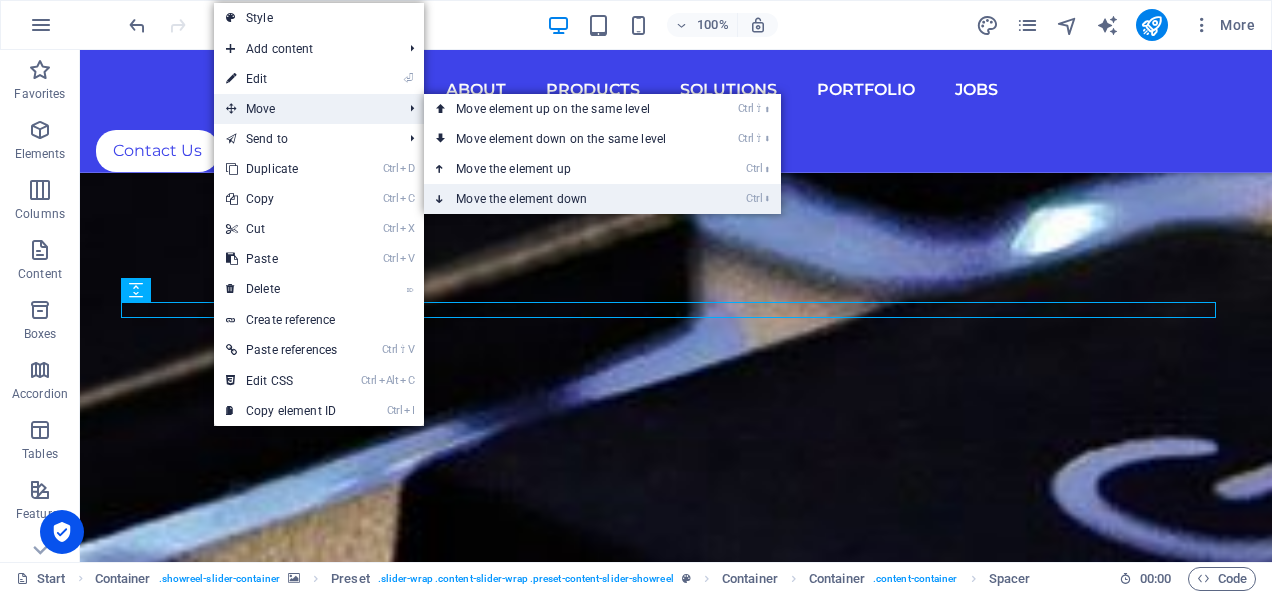 click on "Ctrl ⬇  Move the element down" at bounding box center (565, 199) 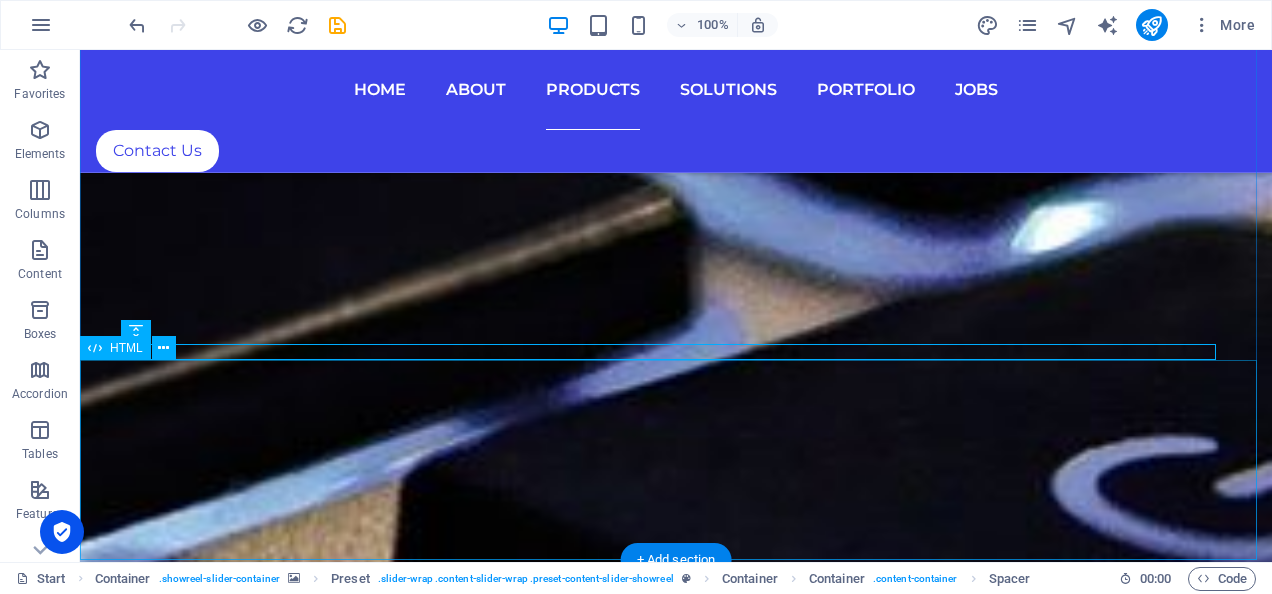 scroll, scrollTop: 10521, scrollLeft: 0, axis: vertical 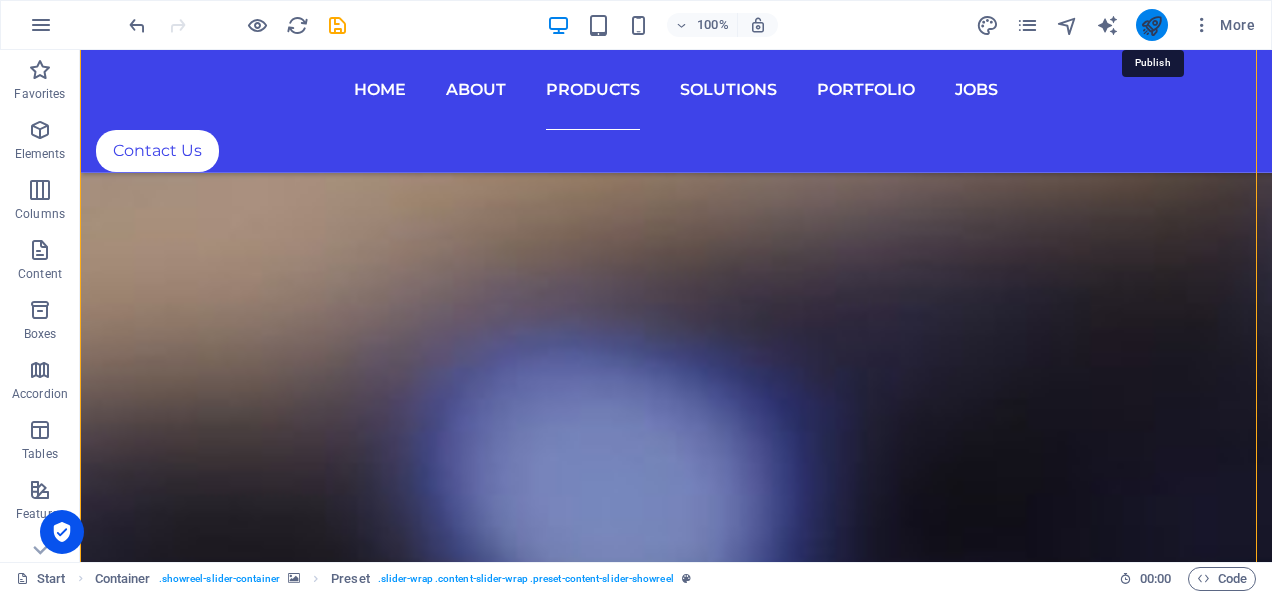 click at bounding box center (1151, 25) 